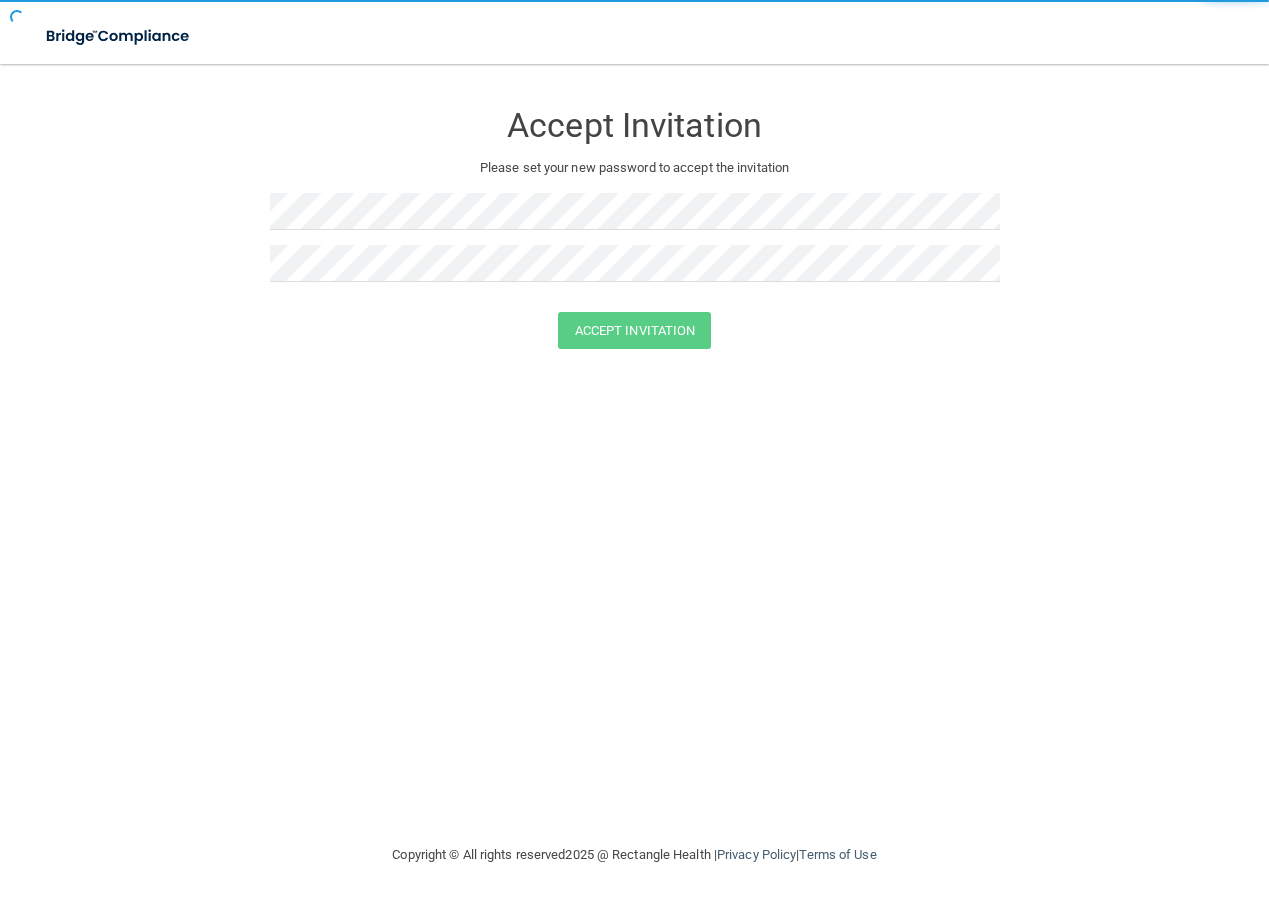scroll, scrollTop: 0, scrollLeft: 0, axis: both 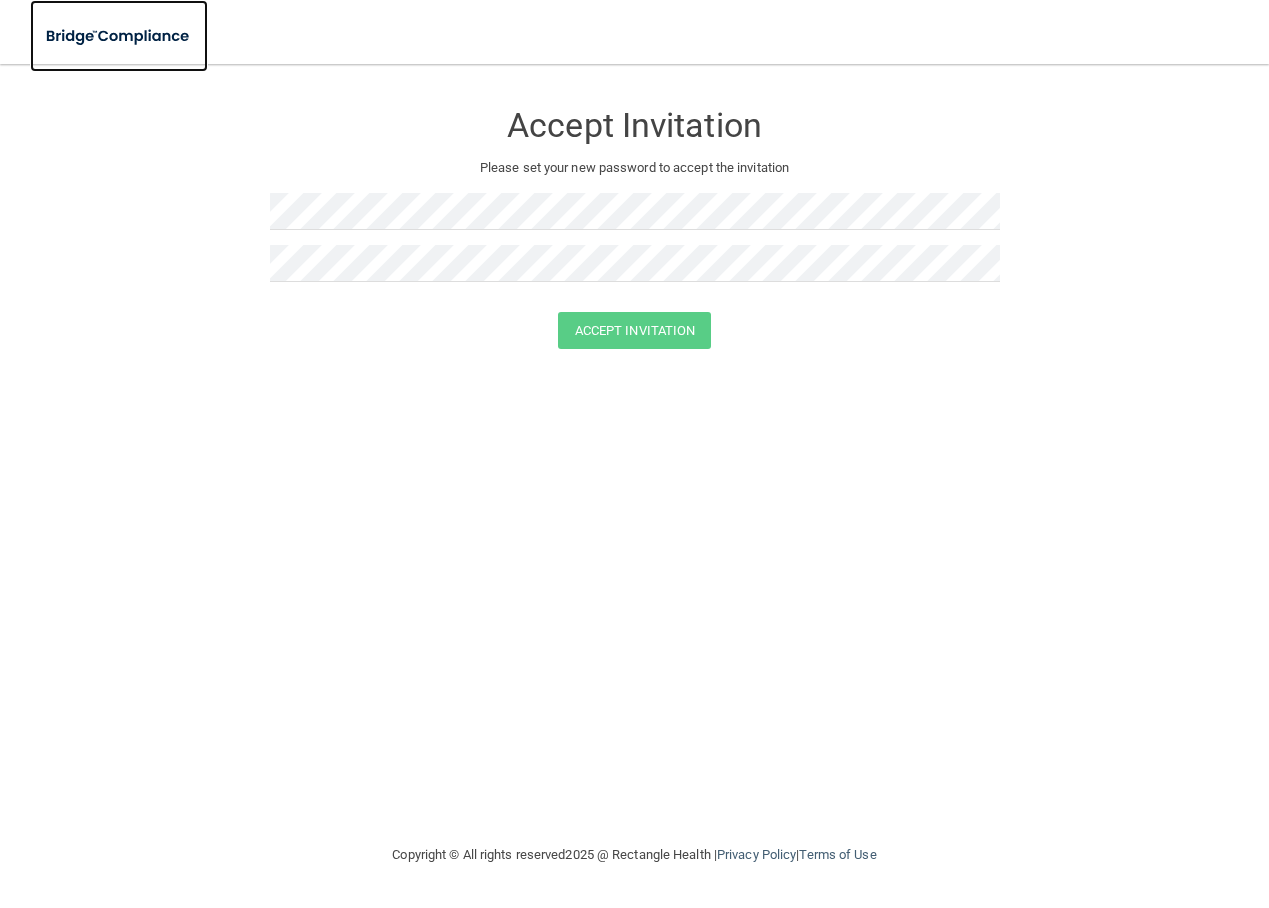 click at bounding box center [119, 36] 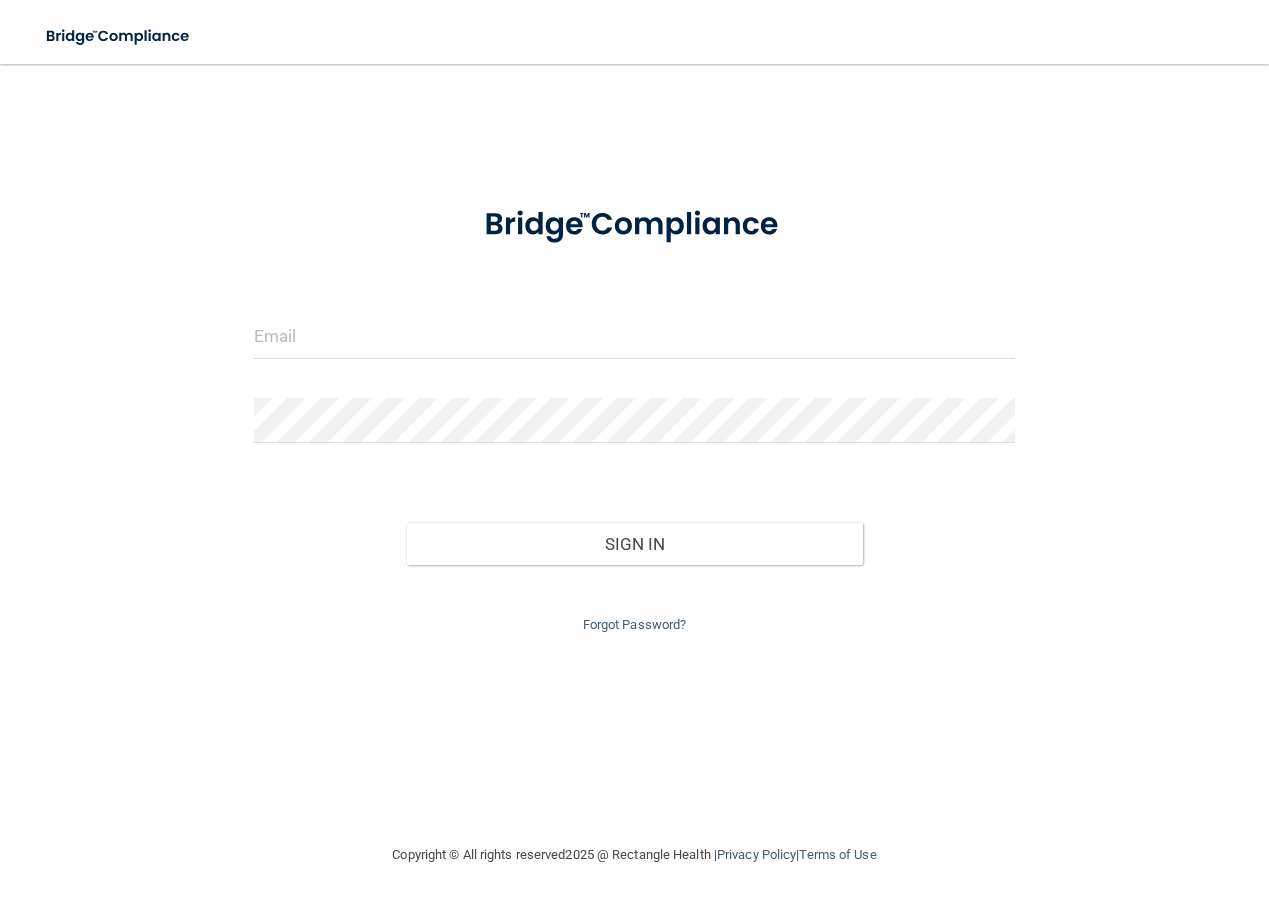 click at bounding box center [634, 344] 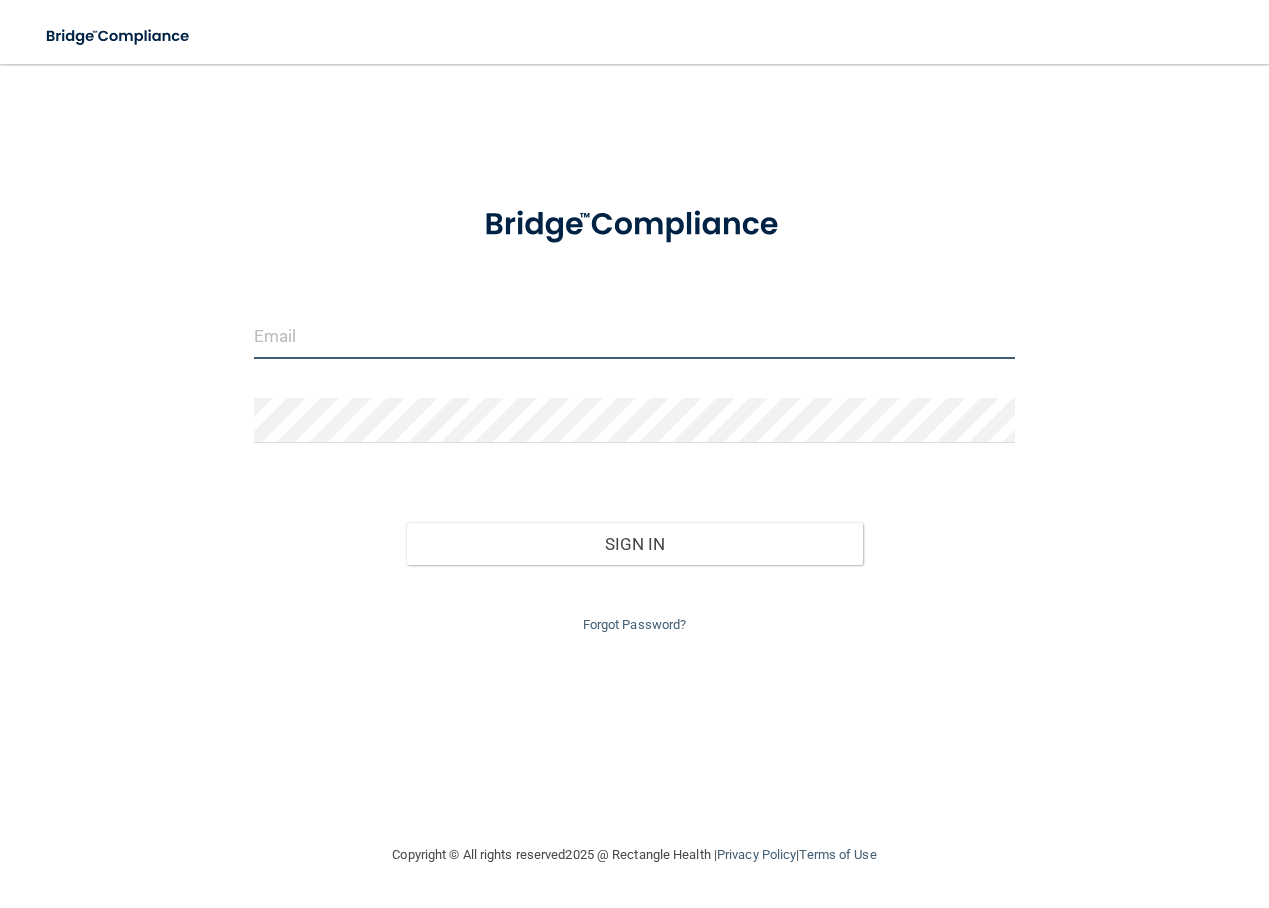 click at bounding box center (634, 336) 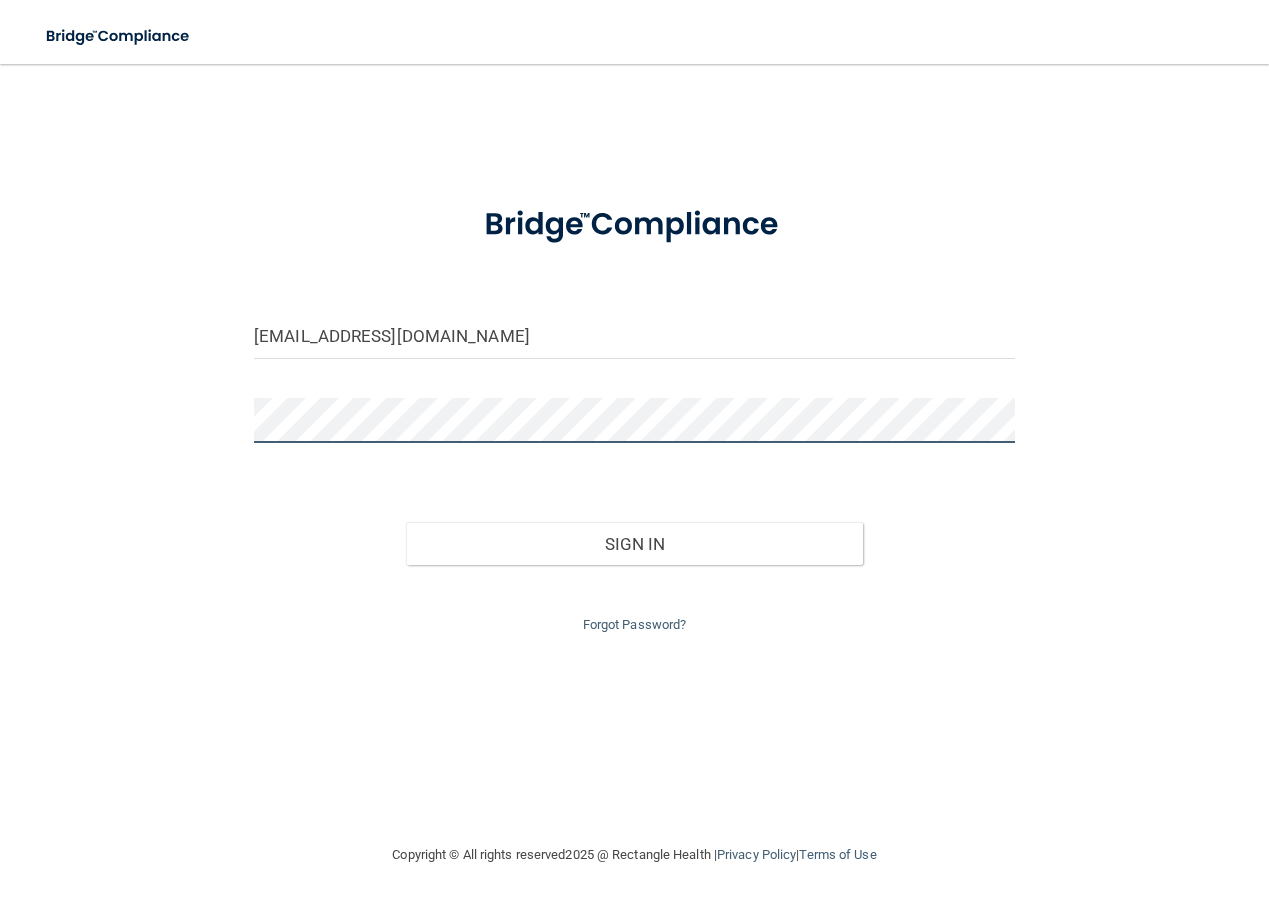 click on "Sign In" at bounding box center (634, 544) 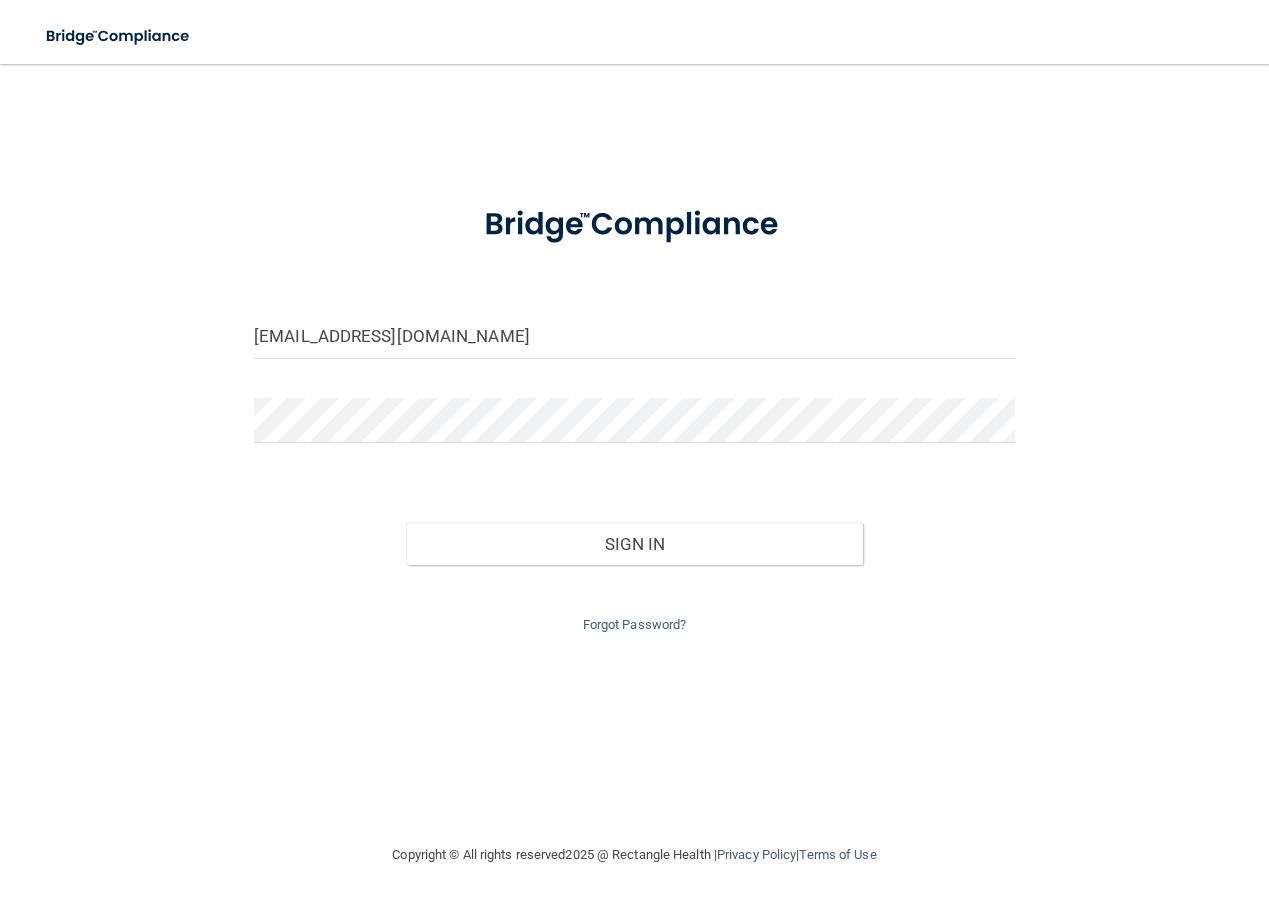 click on "Sign In" at bounding box center [634, 524] 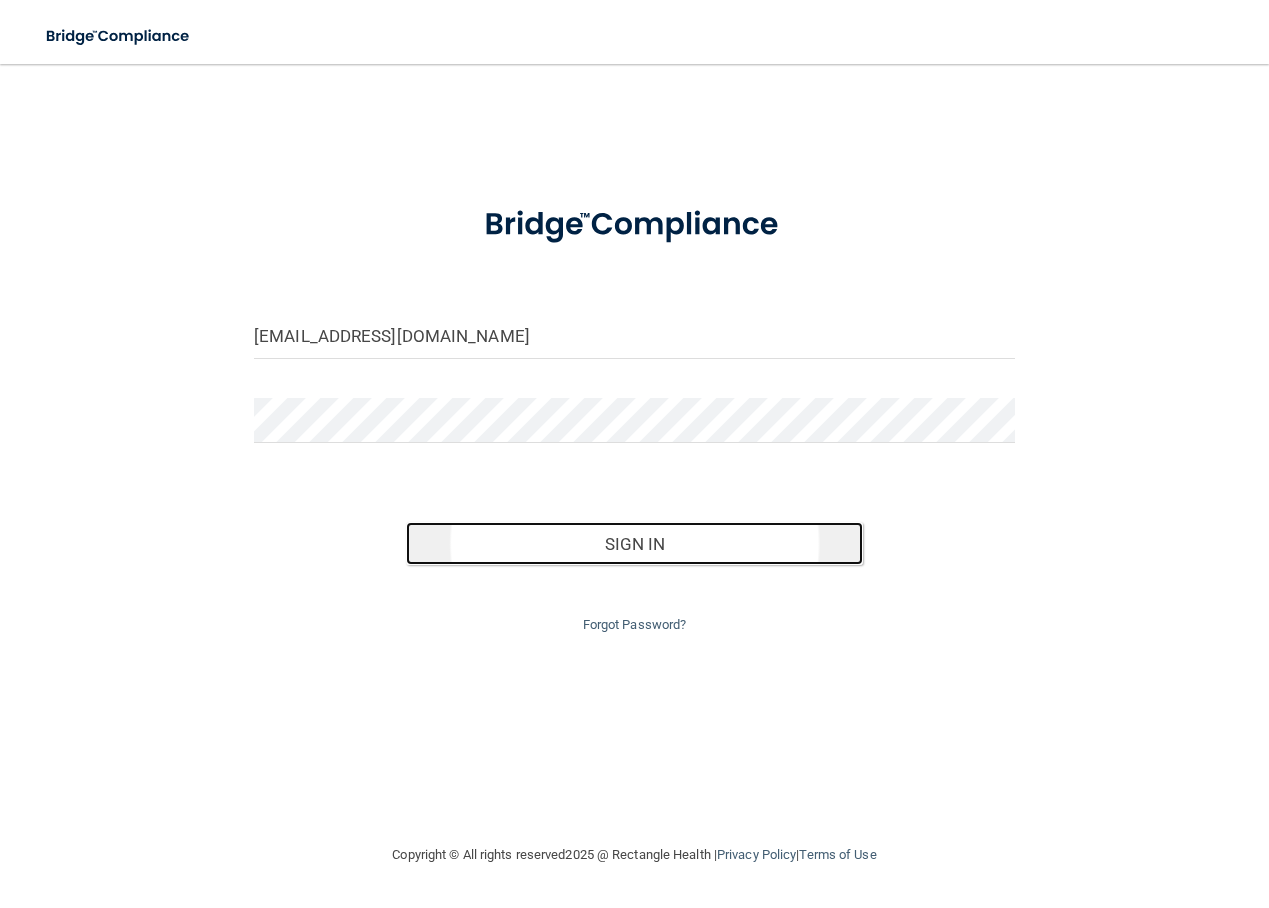 click on "Sign In" at bounding box center (634, 544) 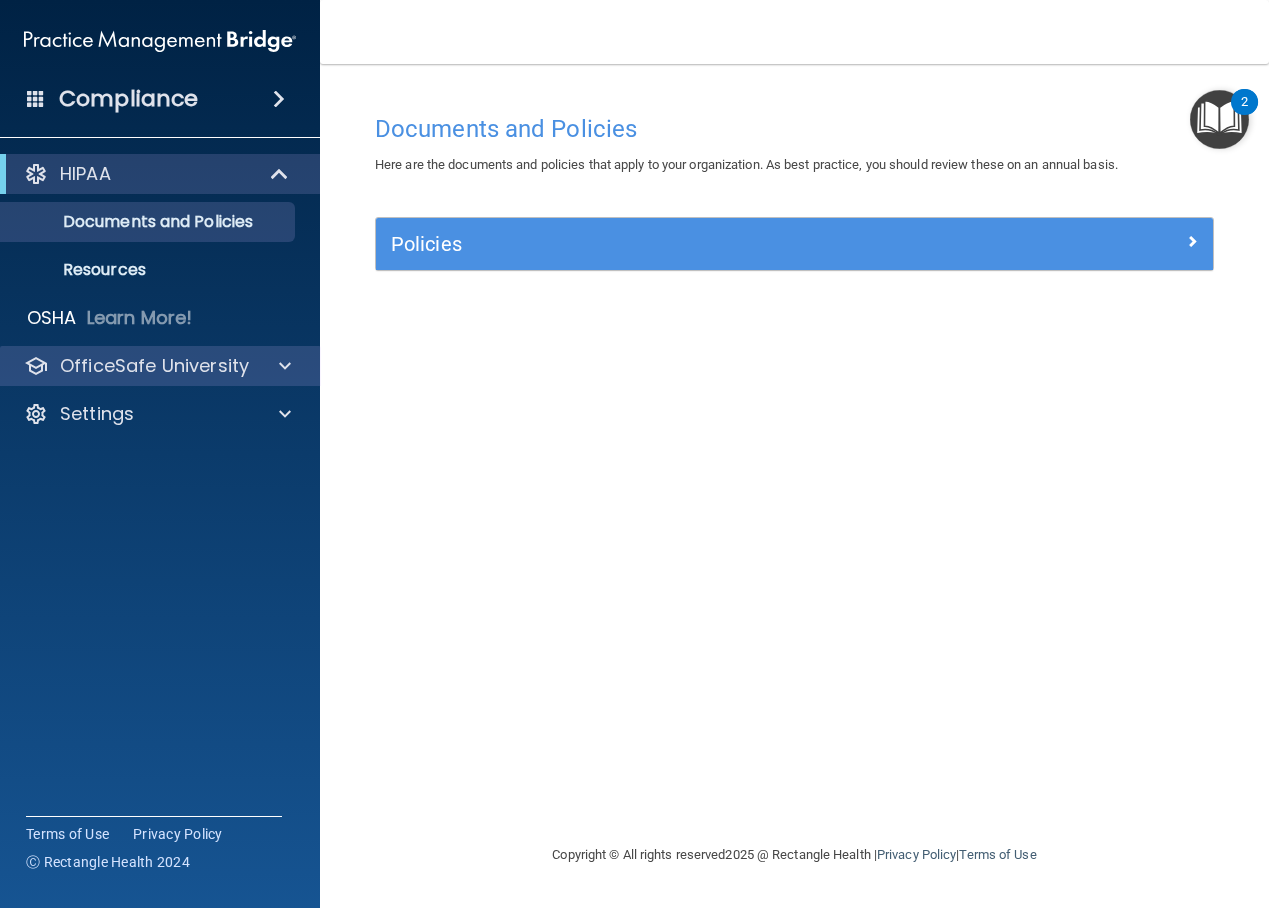 click on "OfficeSafe University" at bounding box center [160, 366] 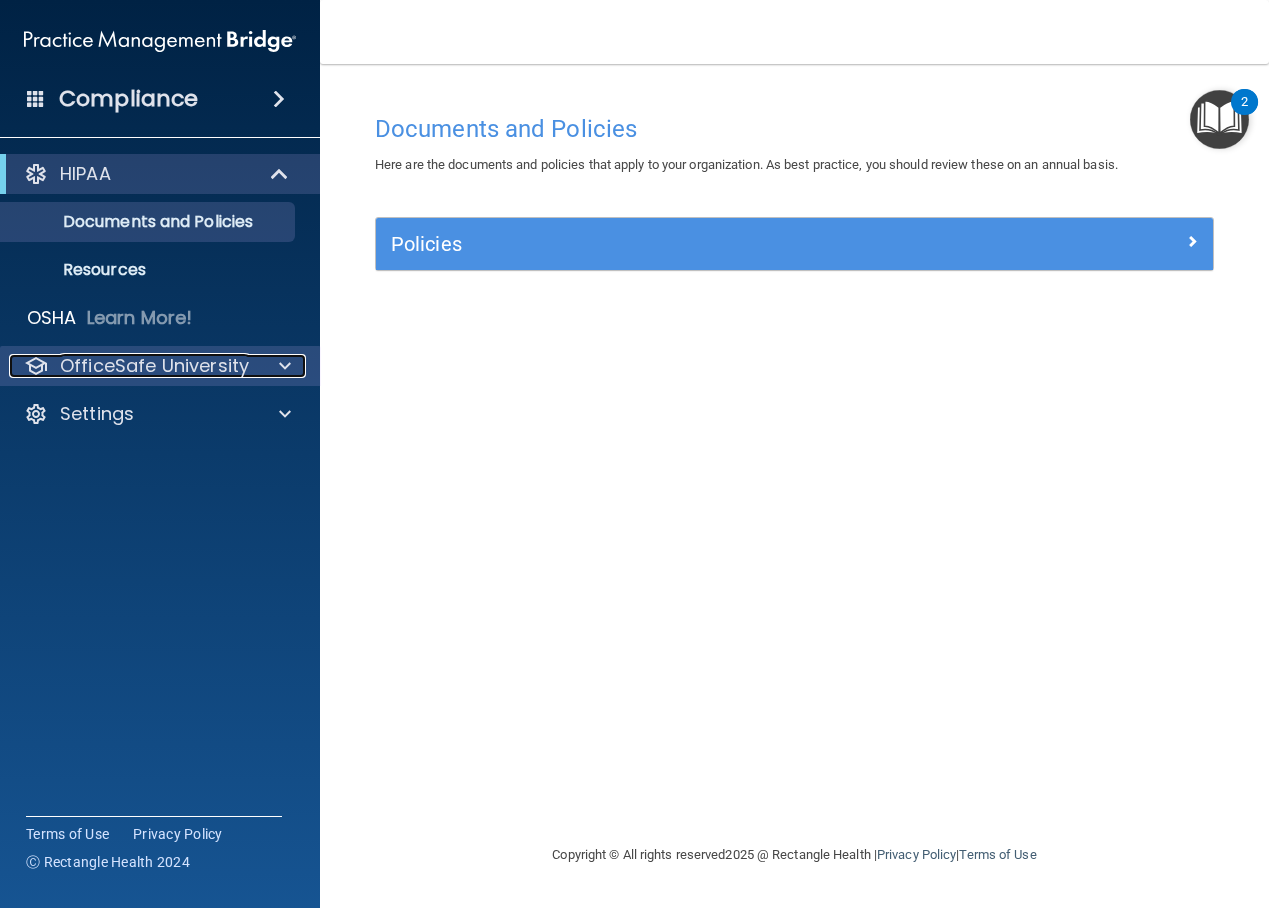 click on "OfficeSafe University" at bounding box center [154, 366] 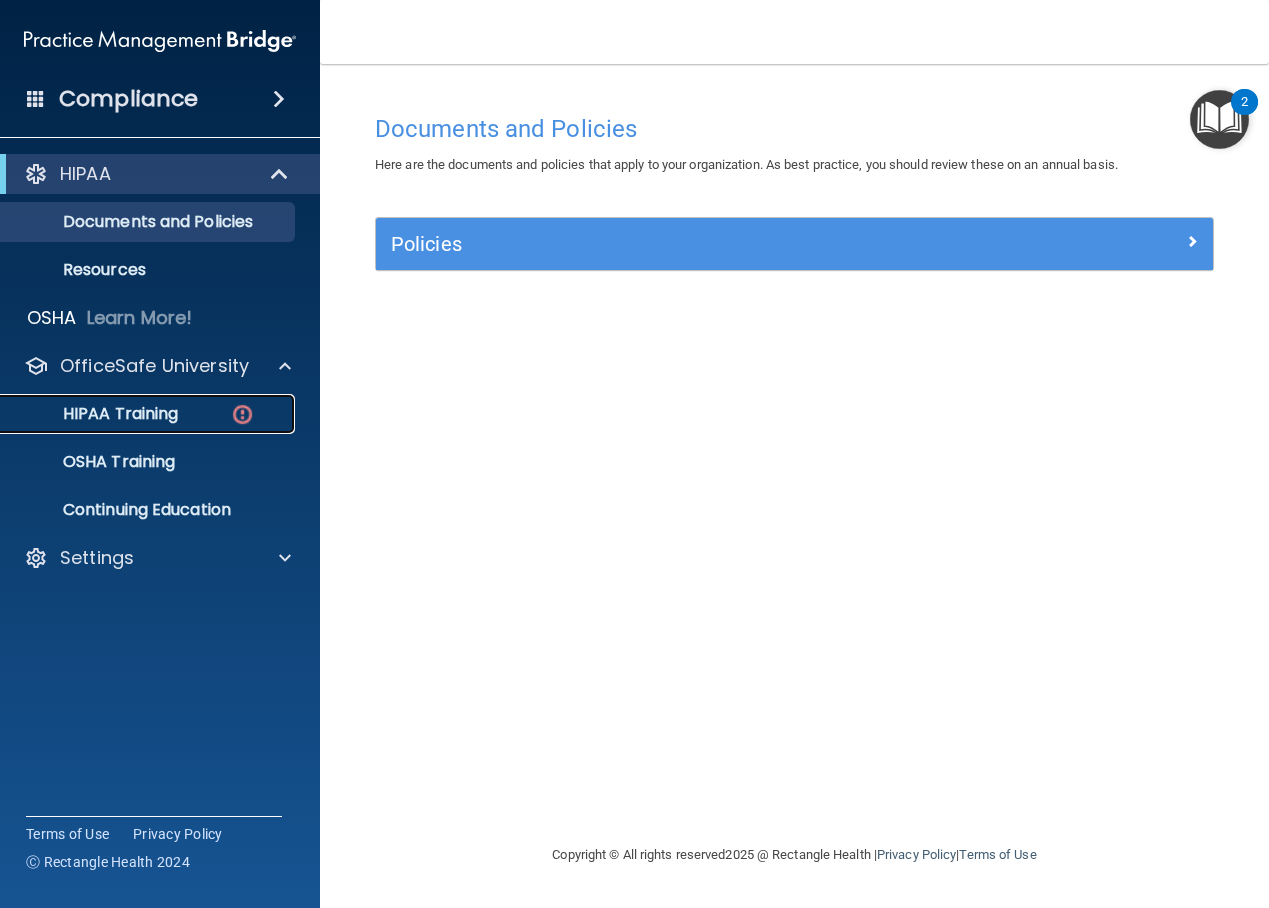 click on "HIPAA Training" at bounding box center (137, 414) 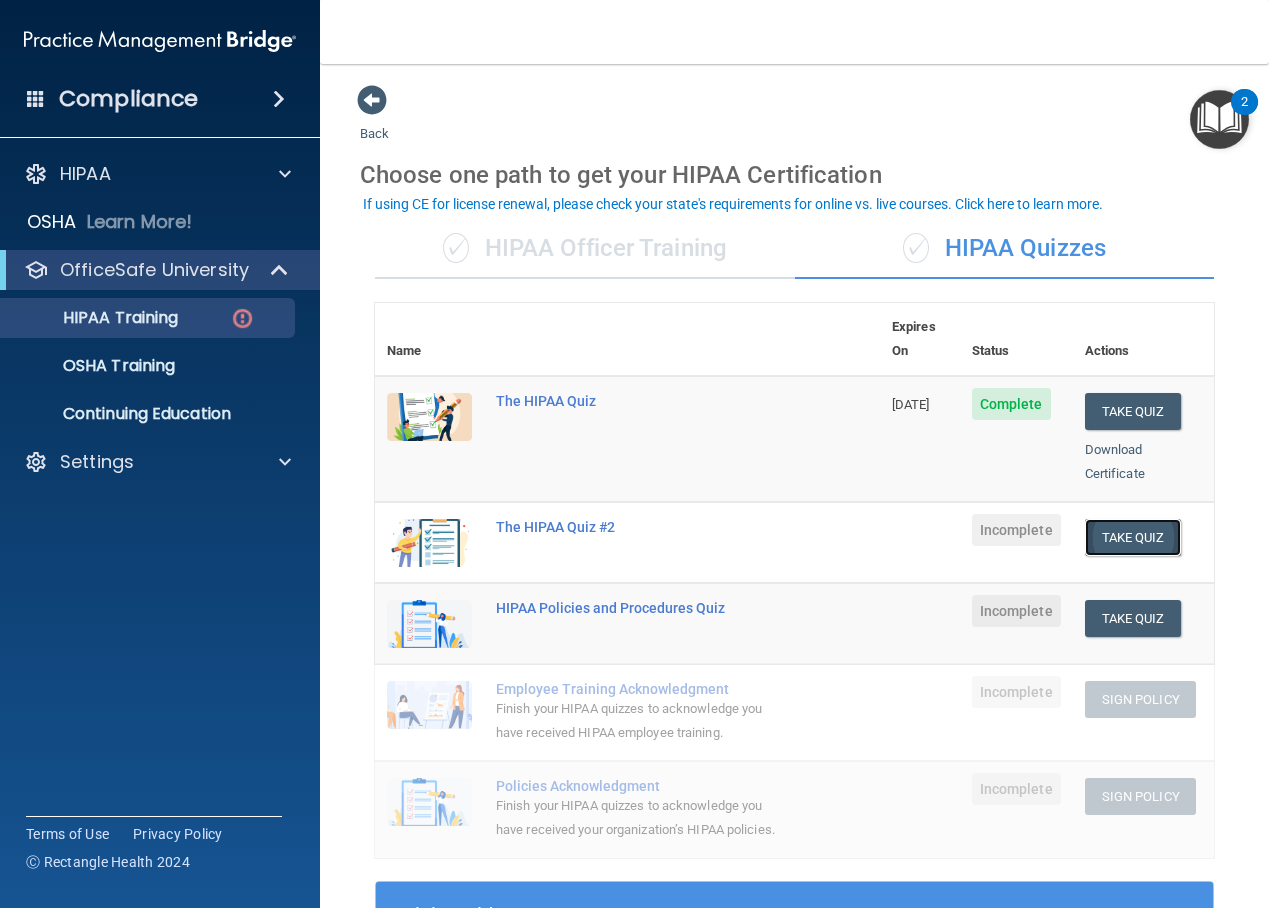 click on "Take Quiz" at bounding box center (1133, 537) 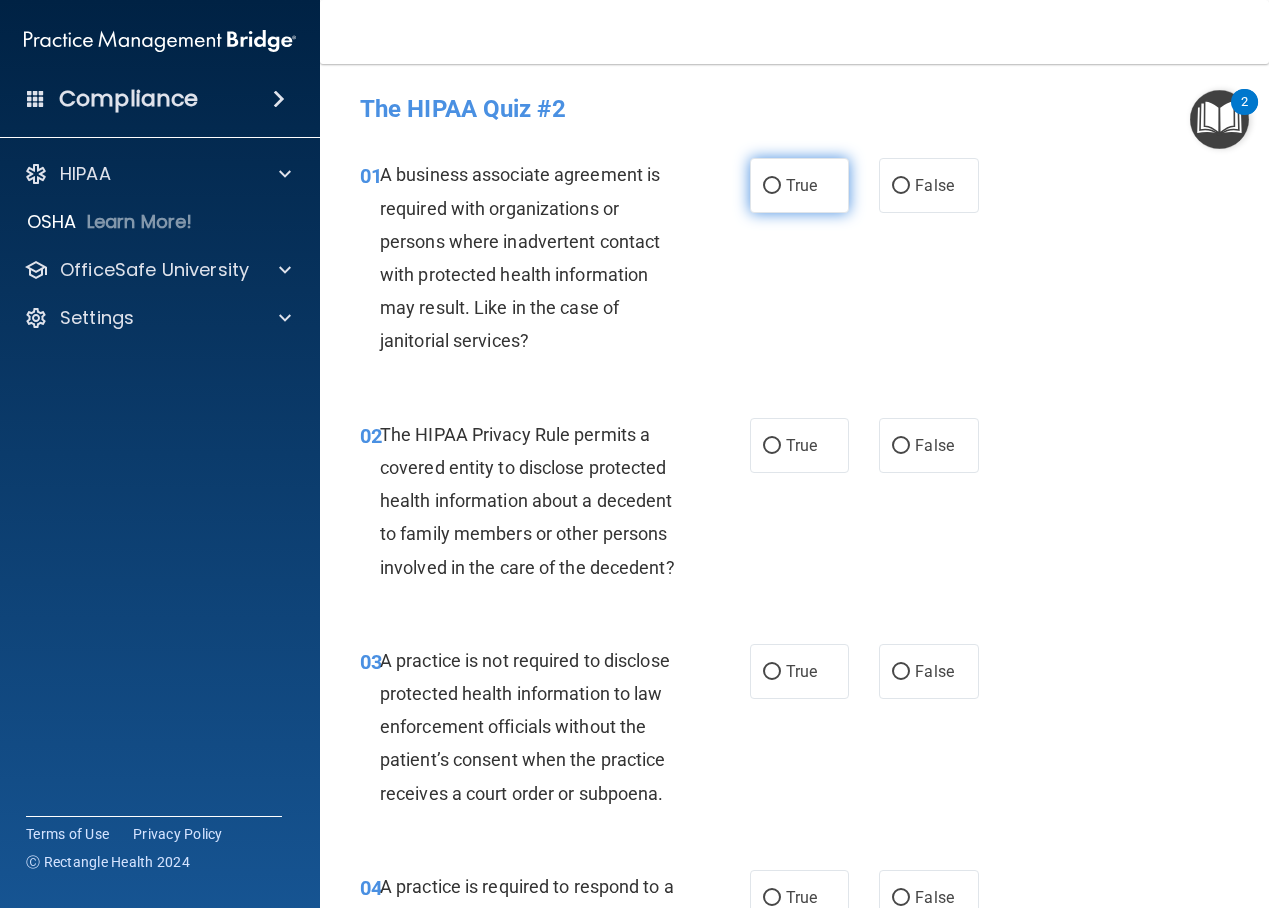 click on "True" at bounding box center (800, 185) 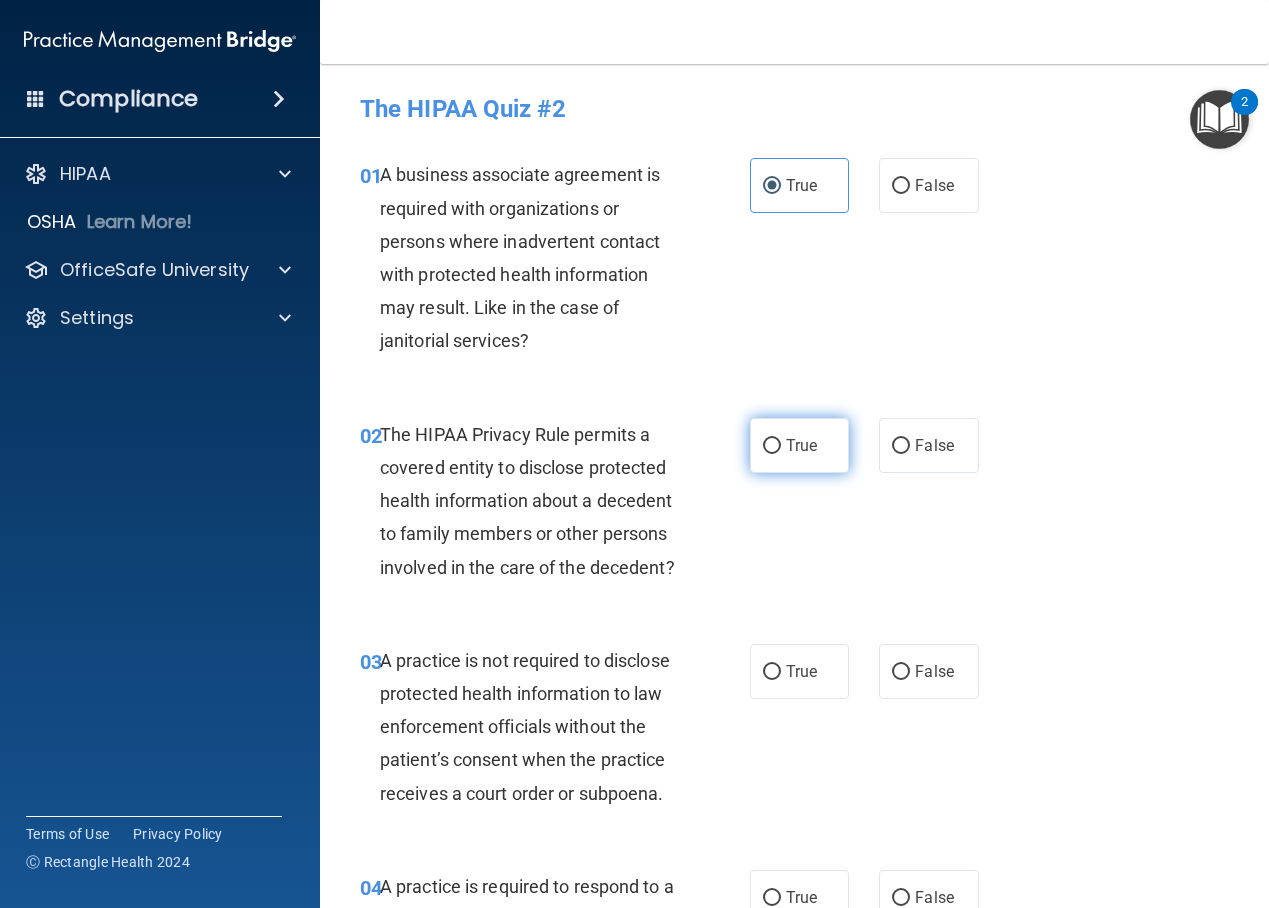 click on "True" at bounding box center (772, 446) 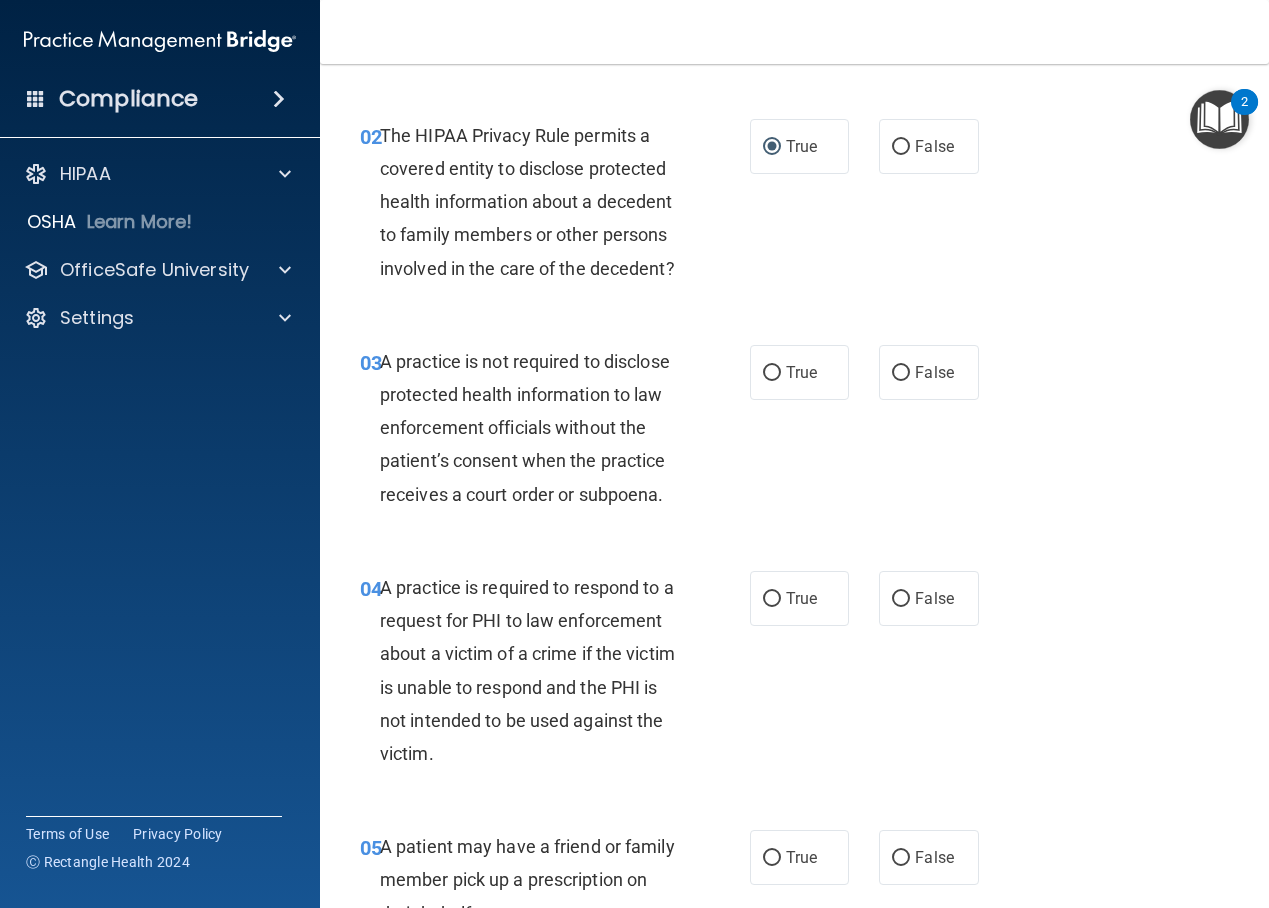scroll, scrollTop: 300, scrollLeft: 0, axis: vertical 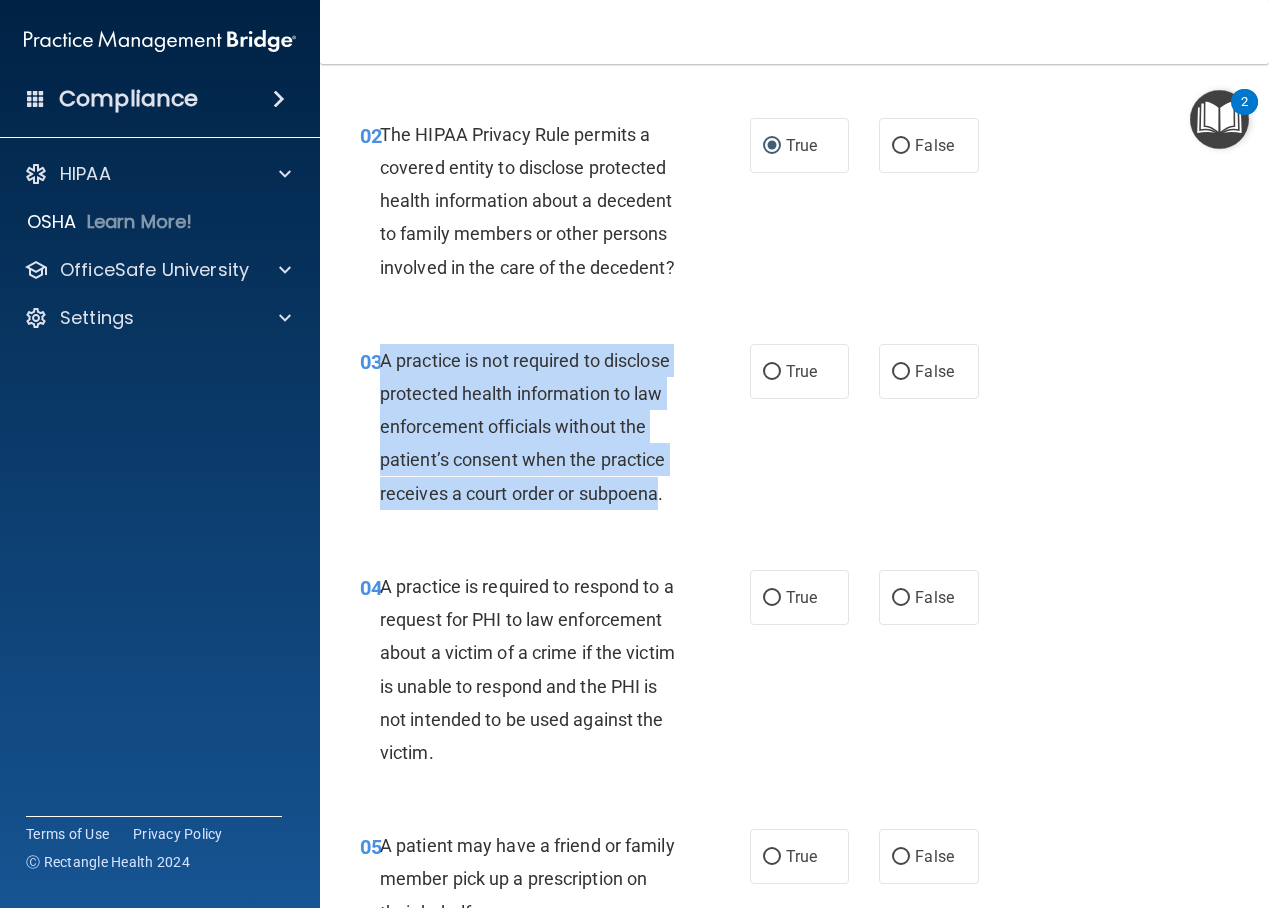drag, startPoint x: 591, startPoint y: 562, endPoint x: 383, endPoint y: 391, distance: 269.26752 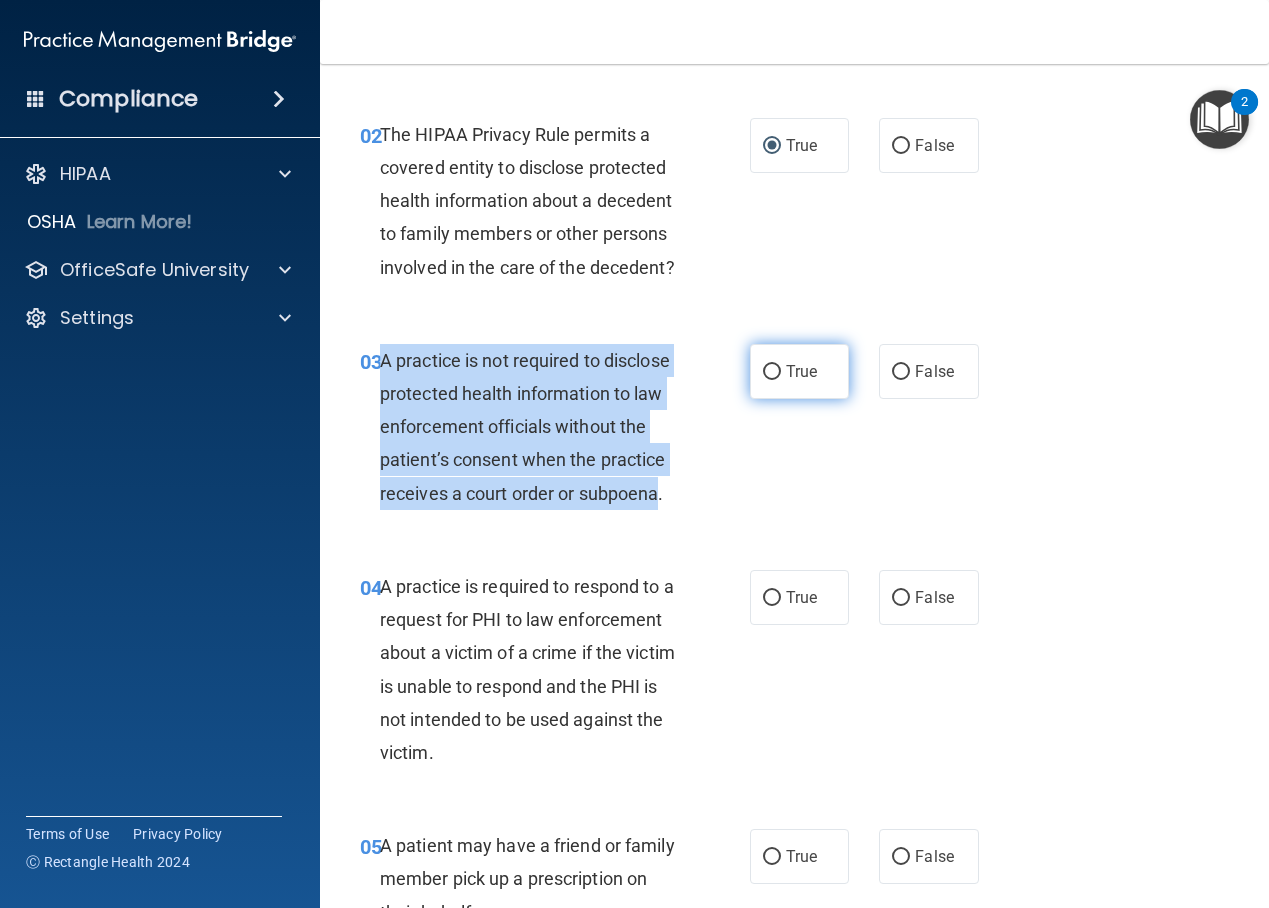 click on "True" at bounding box center (772, 372) 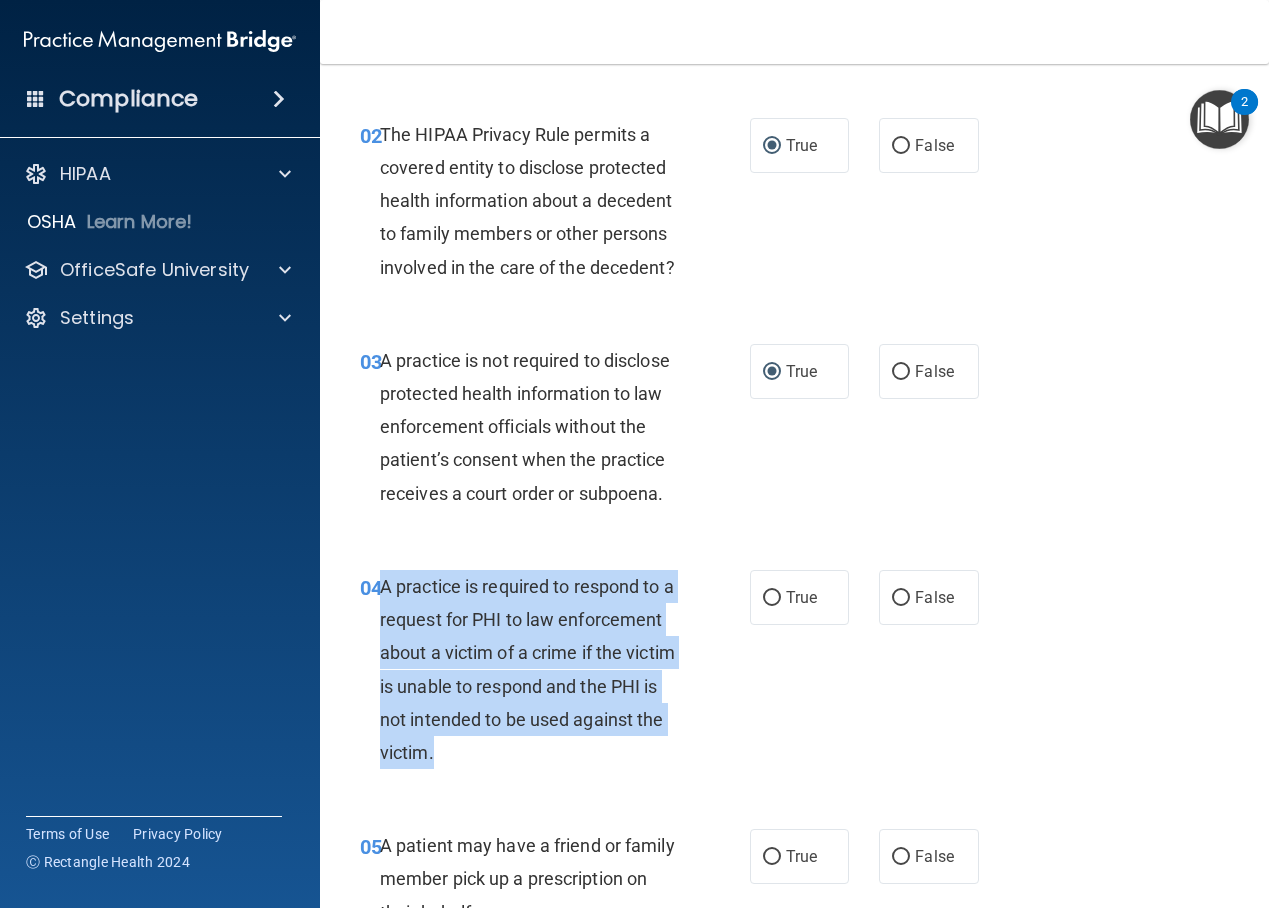 drag, startPoint x: 620, startPoint y: 819, endPoint x: 385, endPoint y: 643, distance: 293.60007 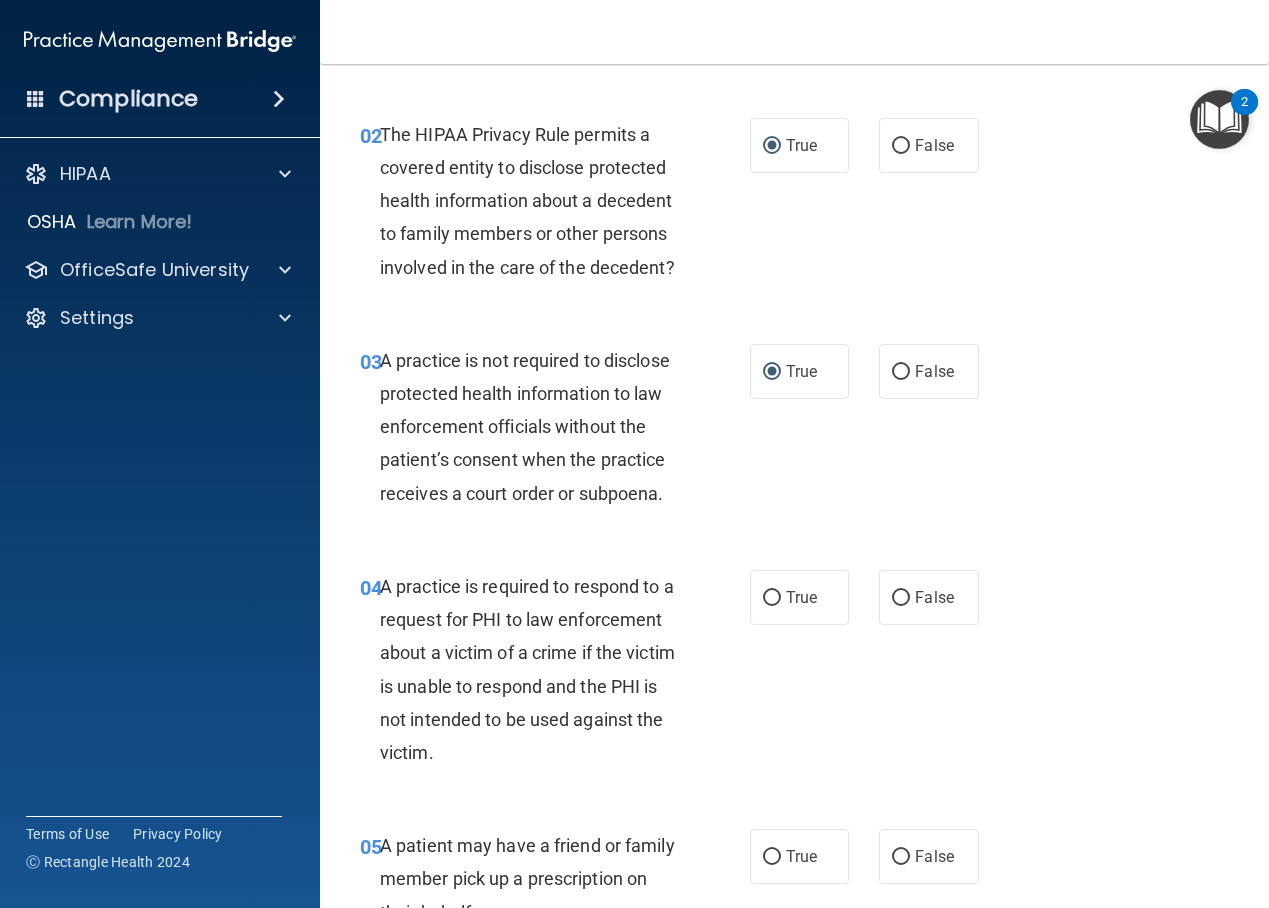 click on "04       A practice is required to respond to a request for PHI to law enforcement about a victim of a crime if the victim is unable to respond and the PHI is not intended to be used against the victim.                 True           False" at bounding box center (794, 674) 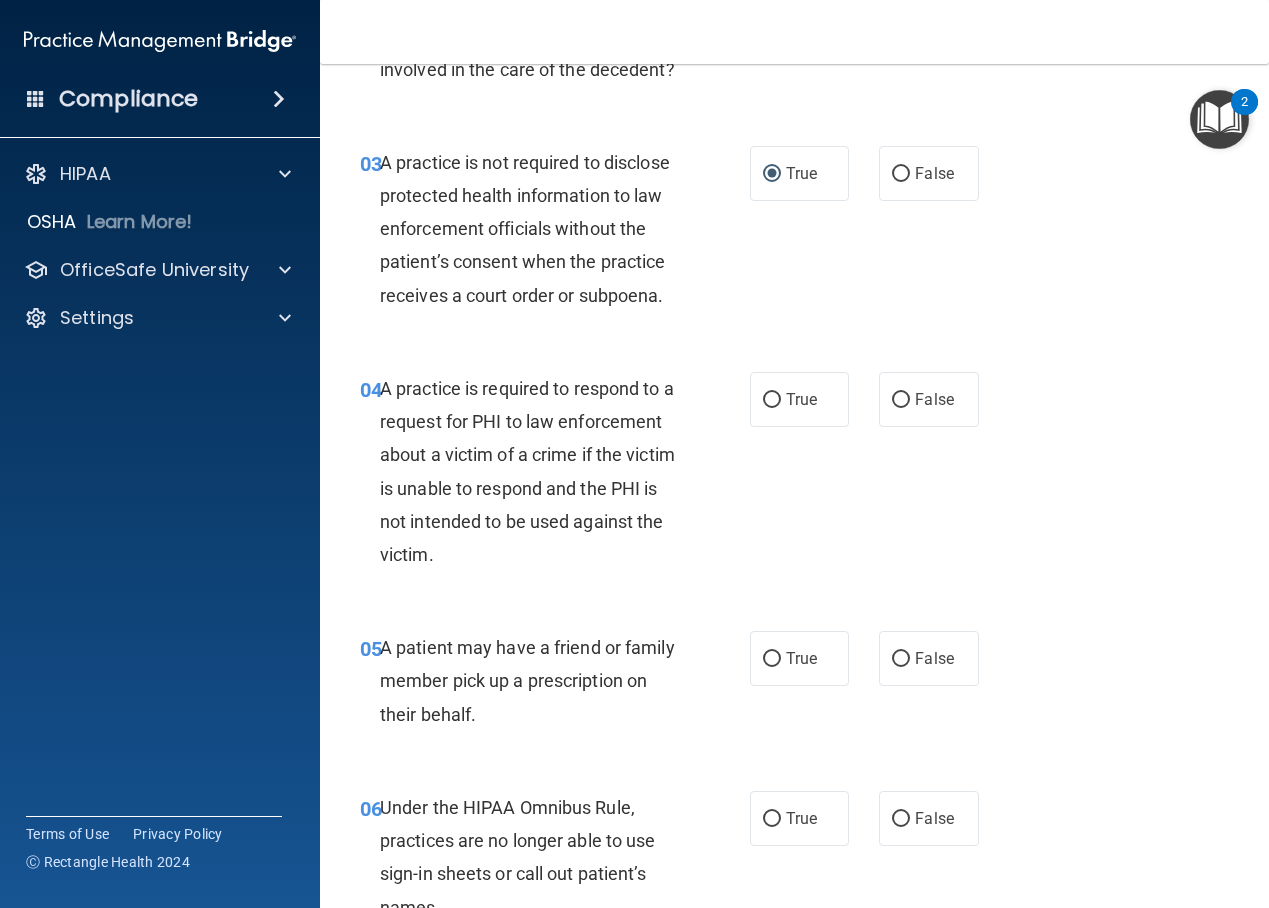 scroll, scrollTop: 499, scrollLeft: 0, axis: vertical 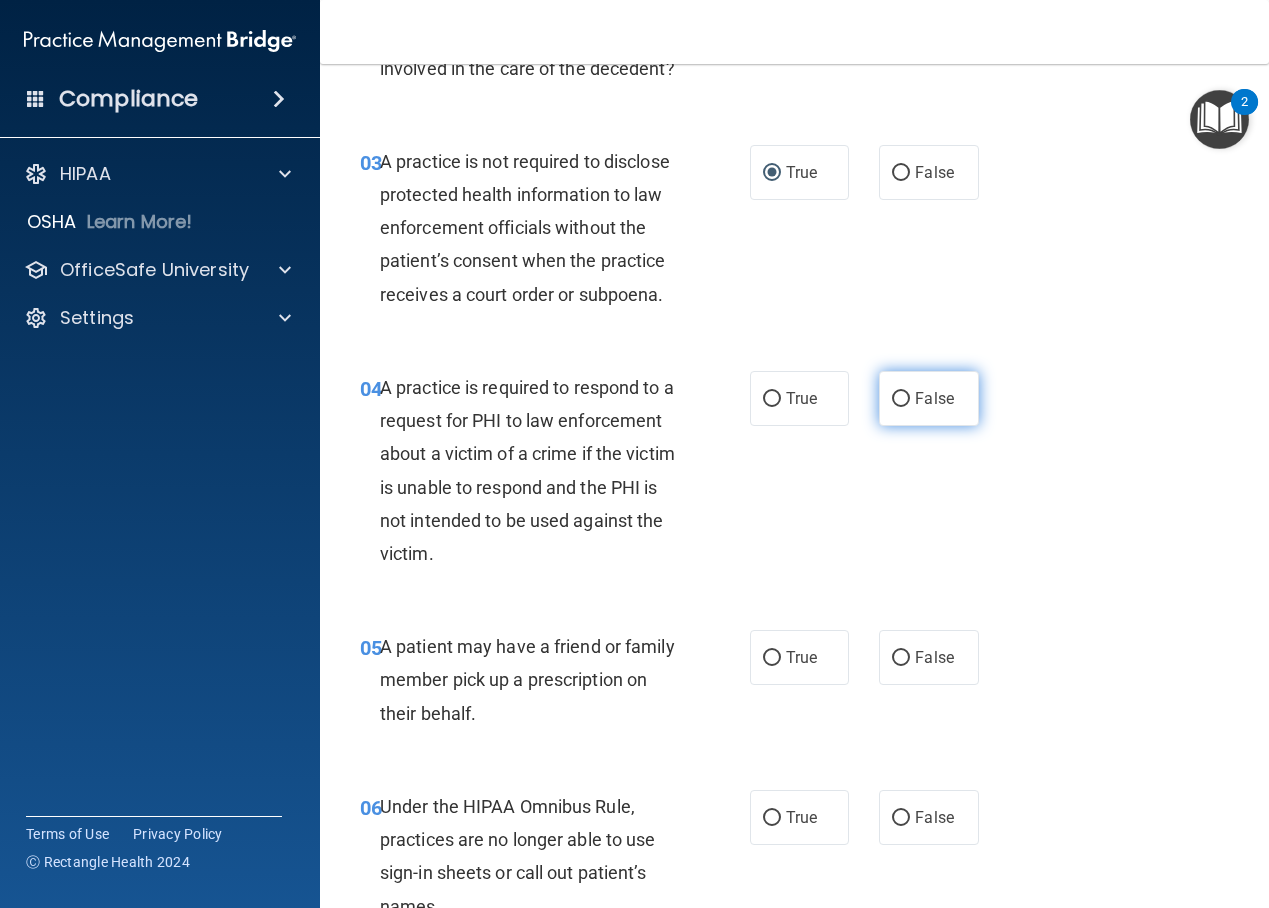click on "False" at bounding box center (929, 398) 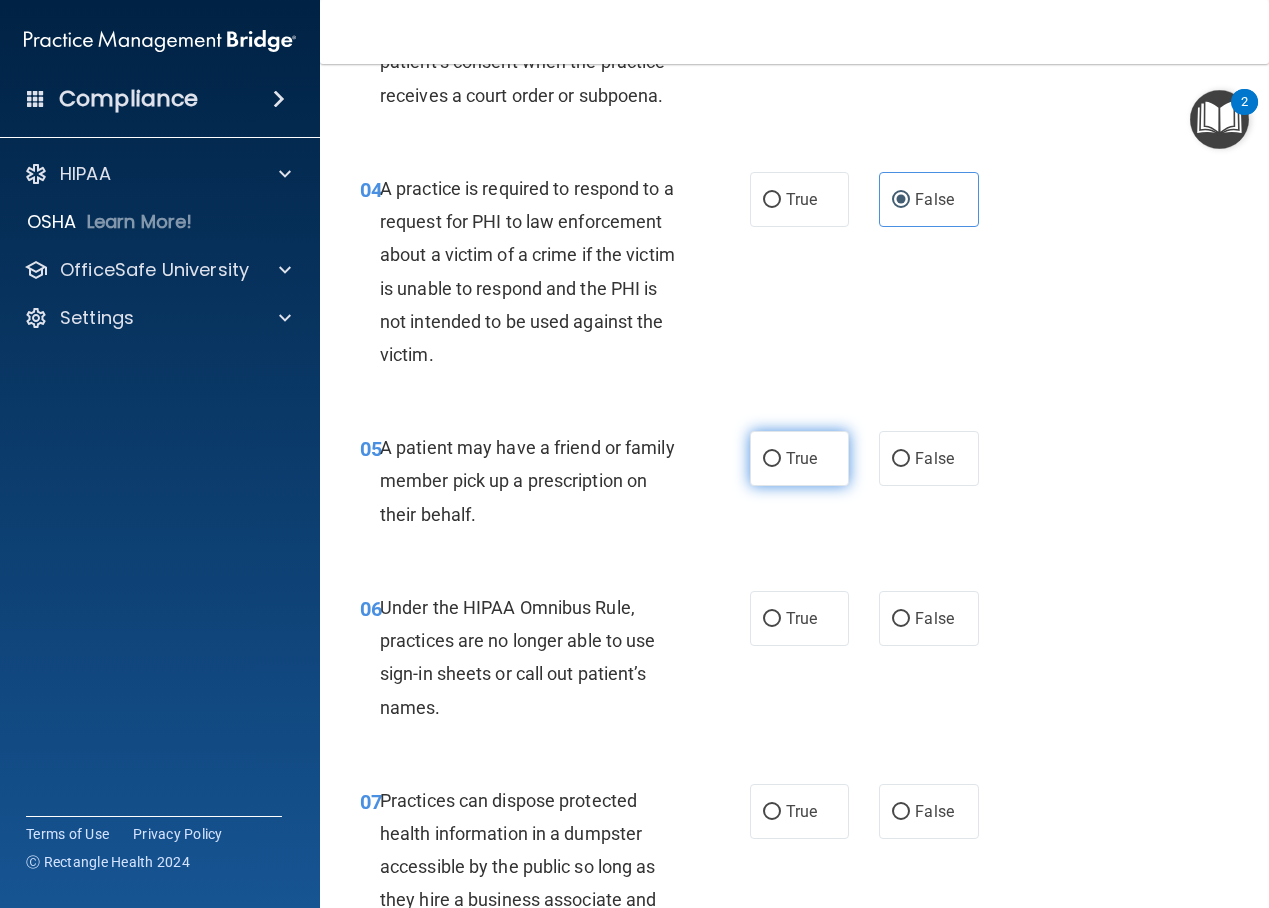 click on "True" at bounding box center [772, 459] 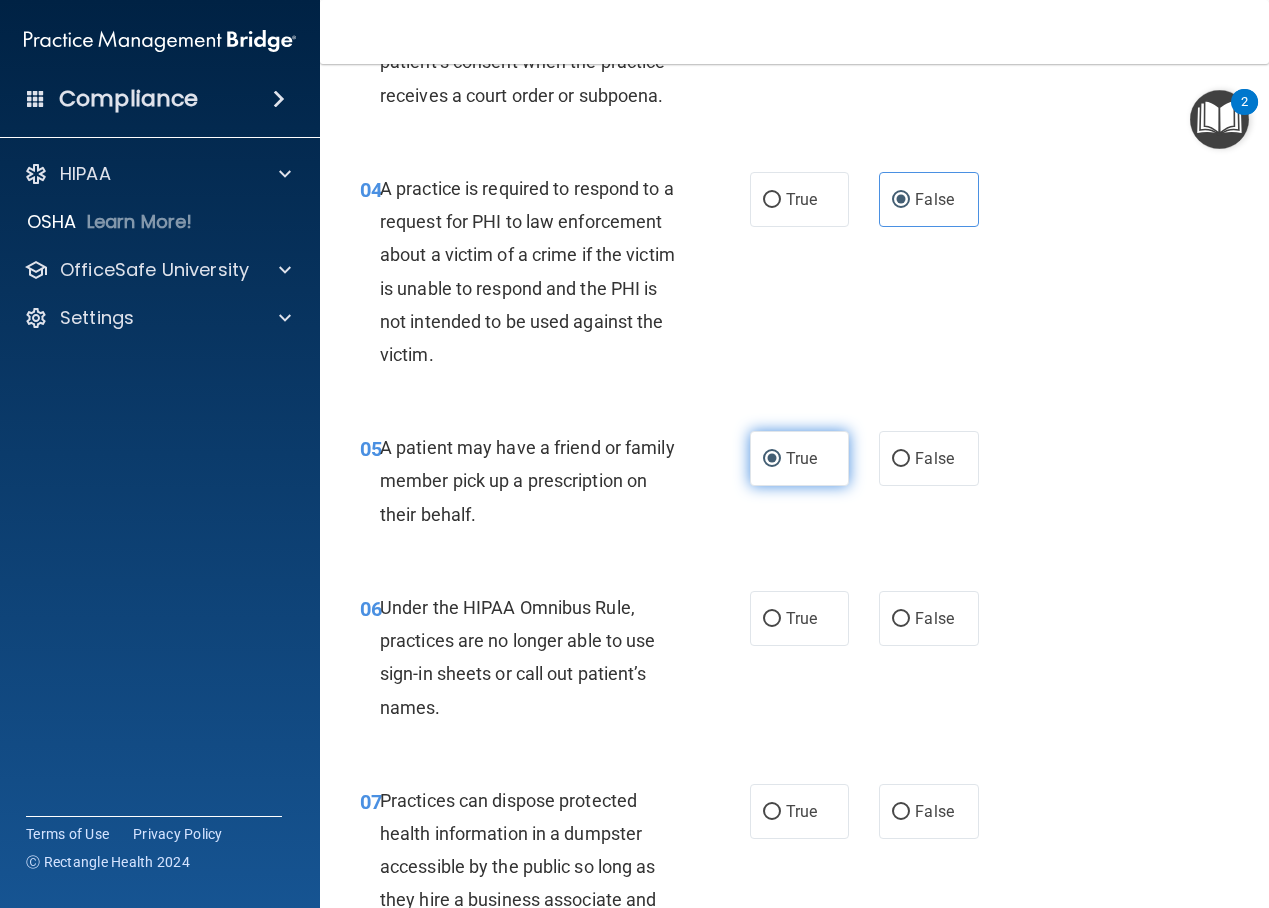 scroll, scrollTop: 699, scrollLeft: 0, axis: vertical 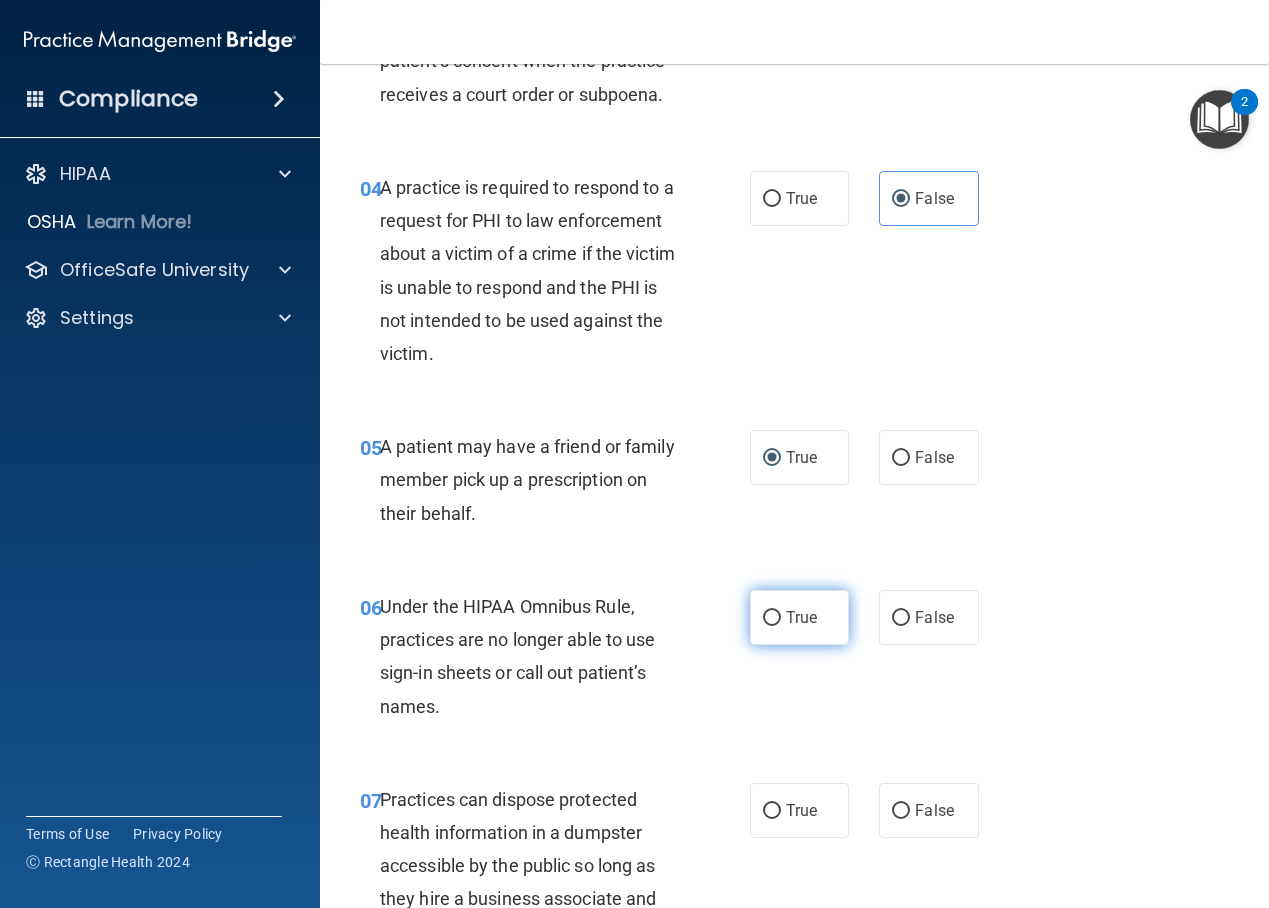 click on "True" at bounding box center [801, 617] 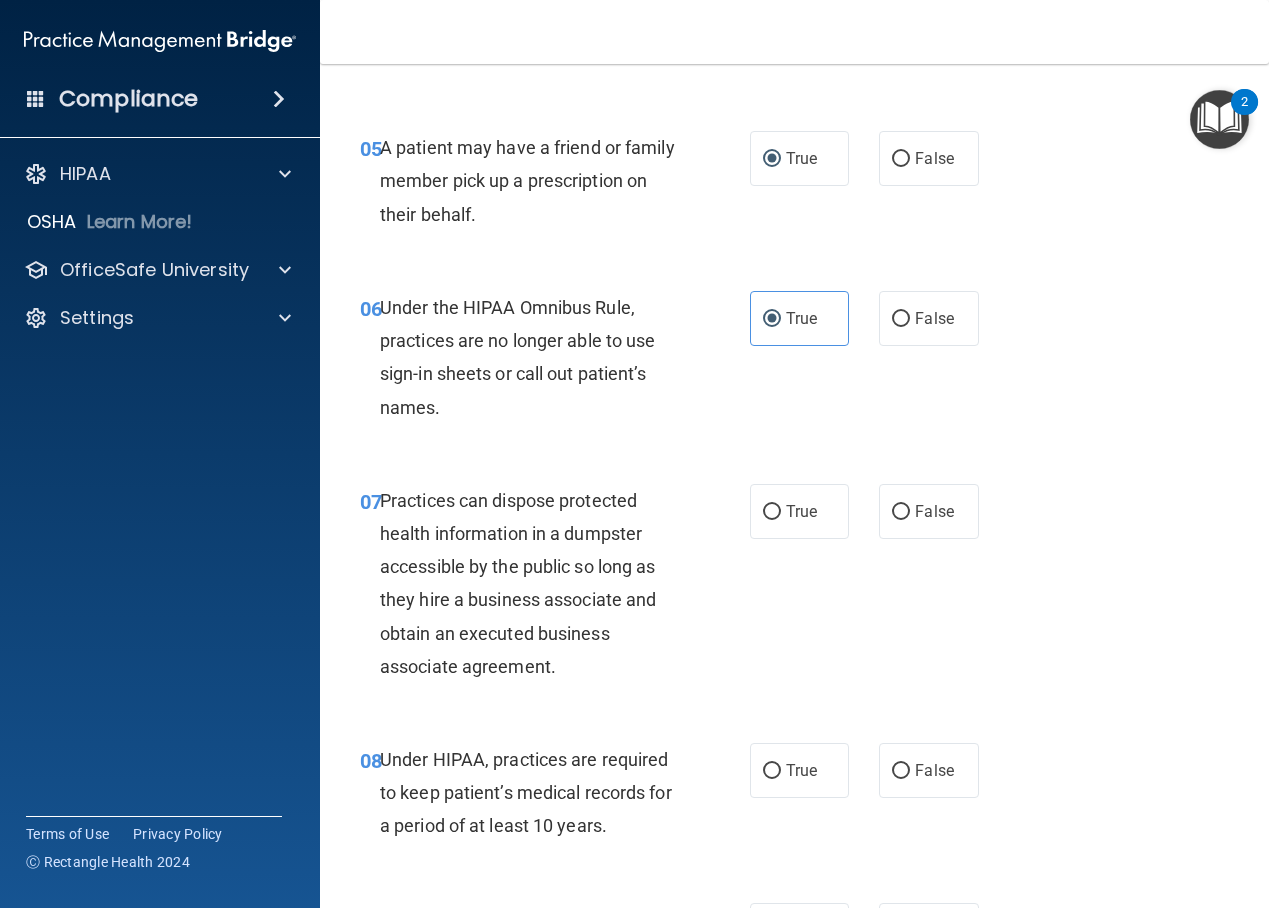 scroll, scrollTop: 999, scrollLeft: 0, axis: vertical 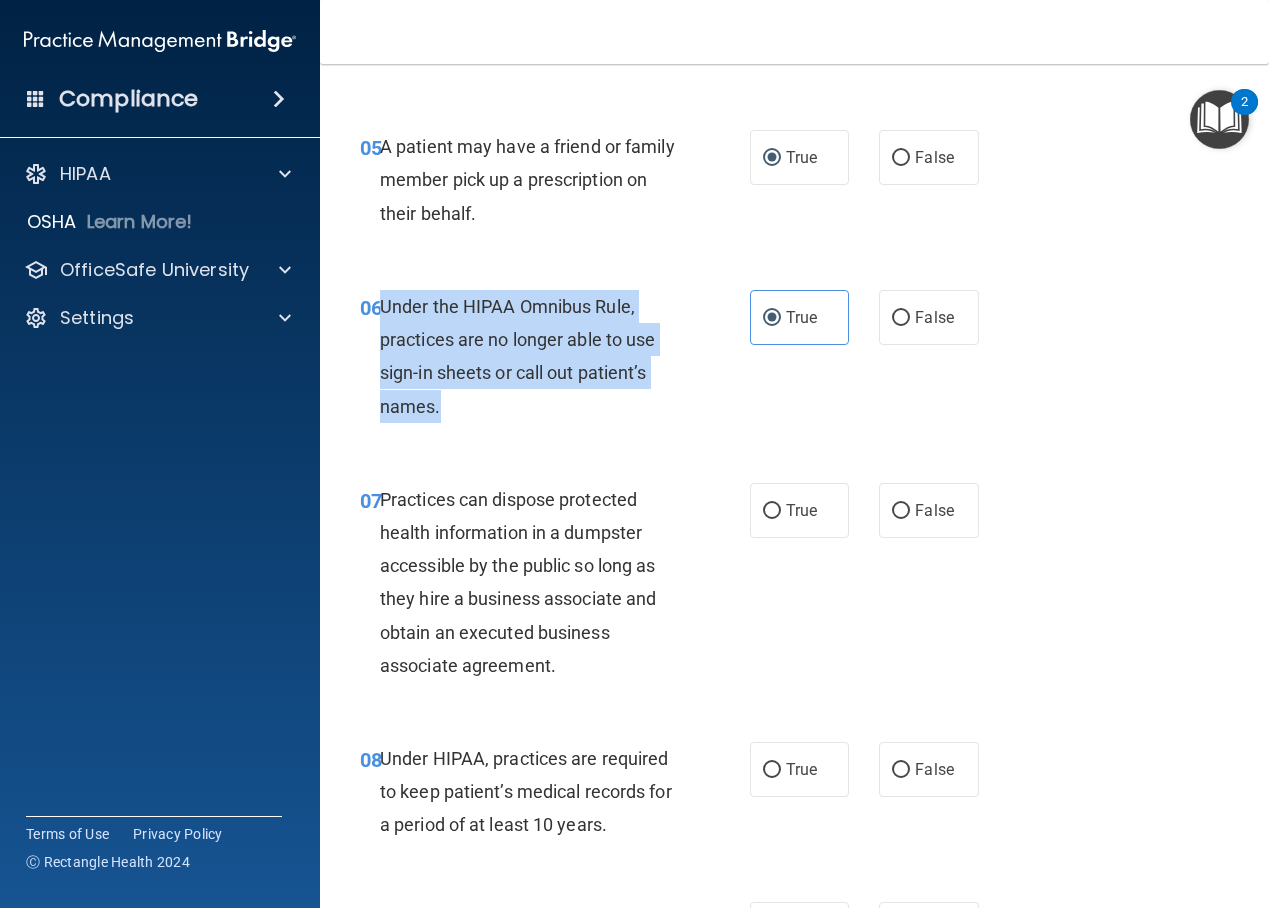 drag, startPoint x: 477, startPoint y: 475, endPoint x: 385, endPoint y: 365, distance: 143.40154 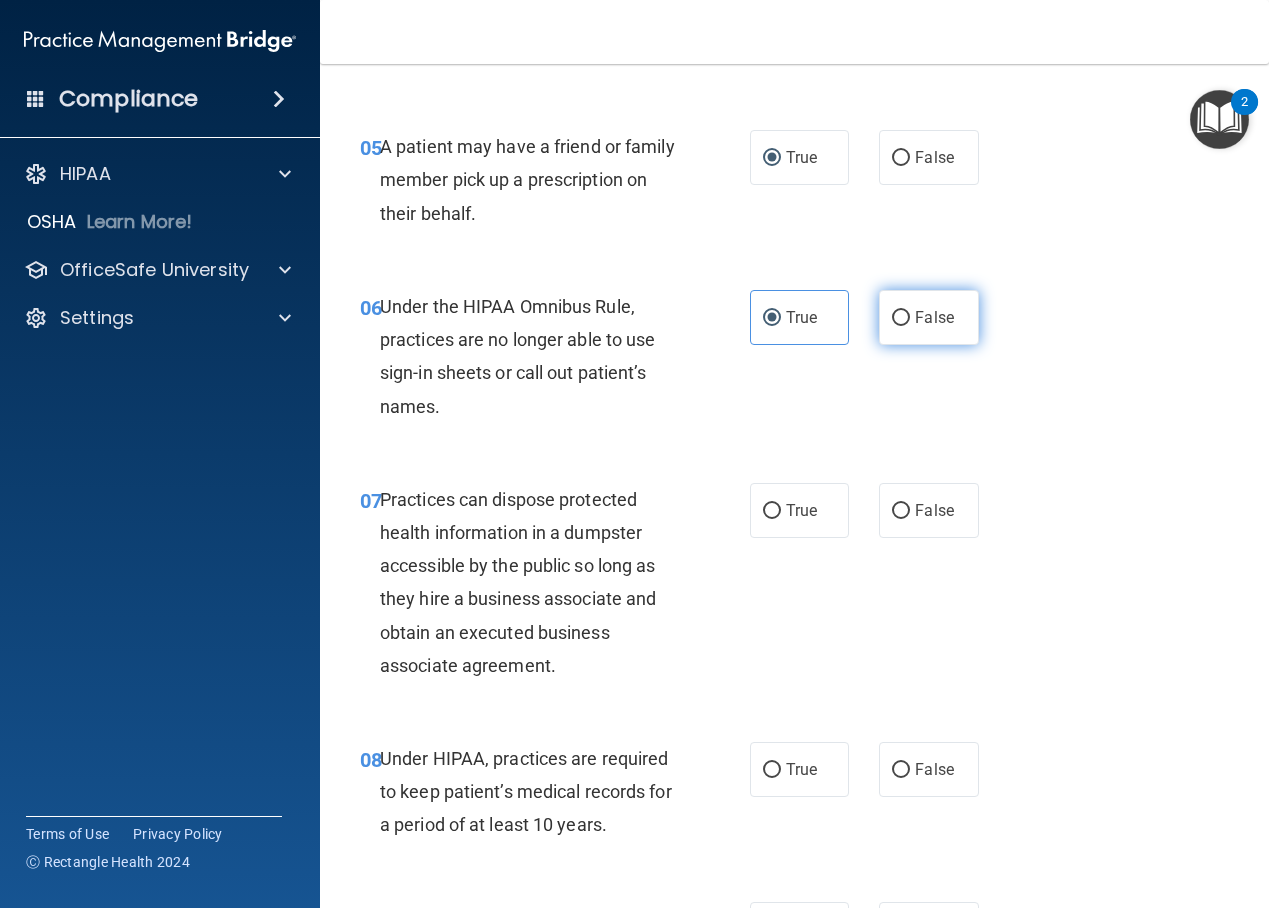 click on "False" at bounding box center (929, 317) 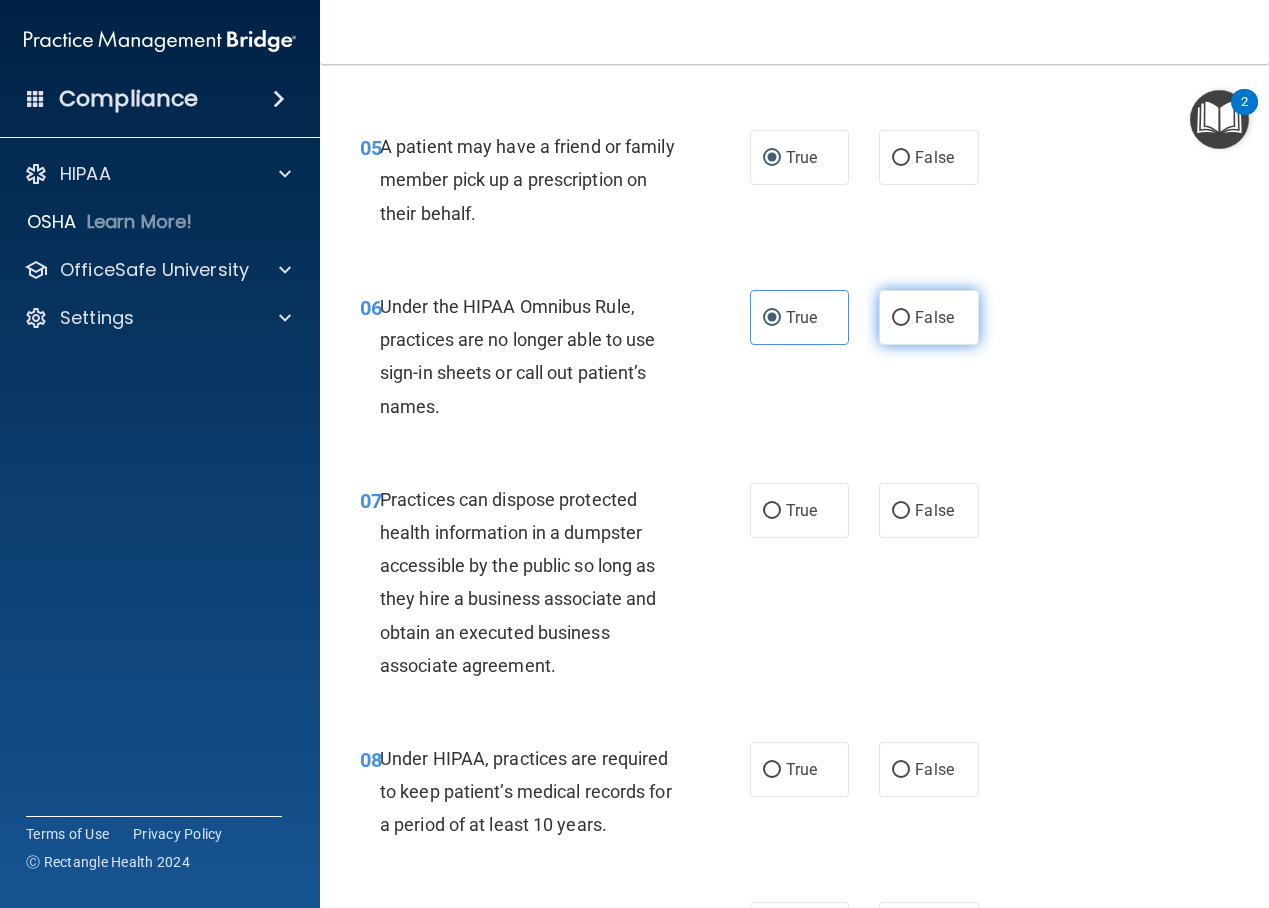 radio on "true" 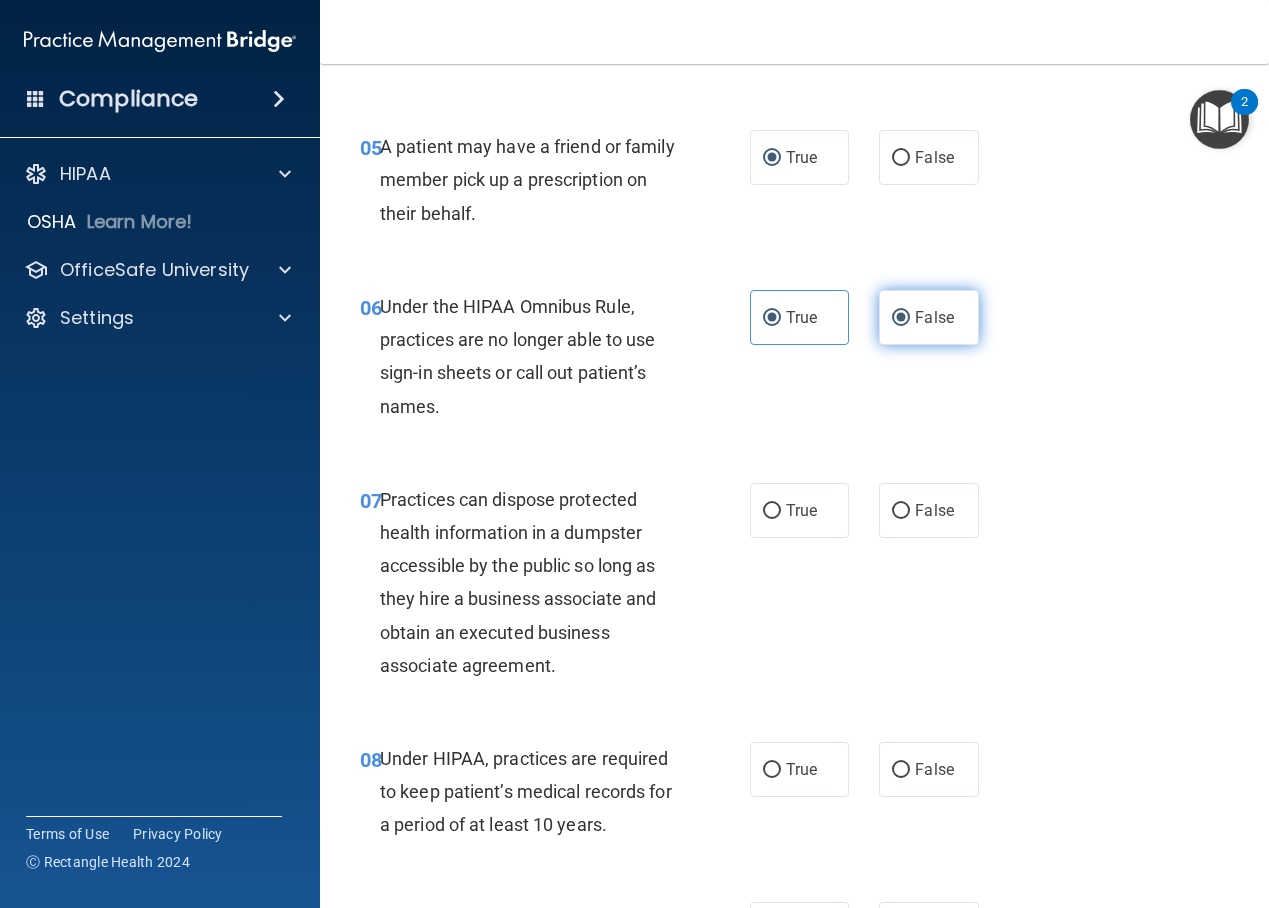 radio on "false" 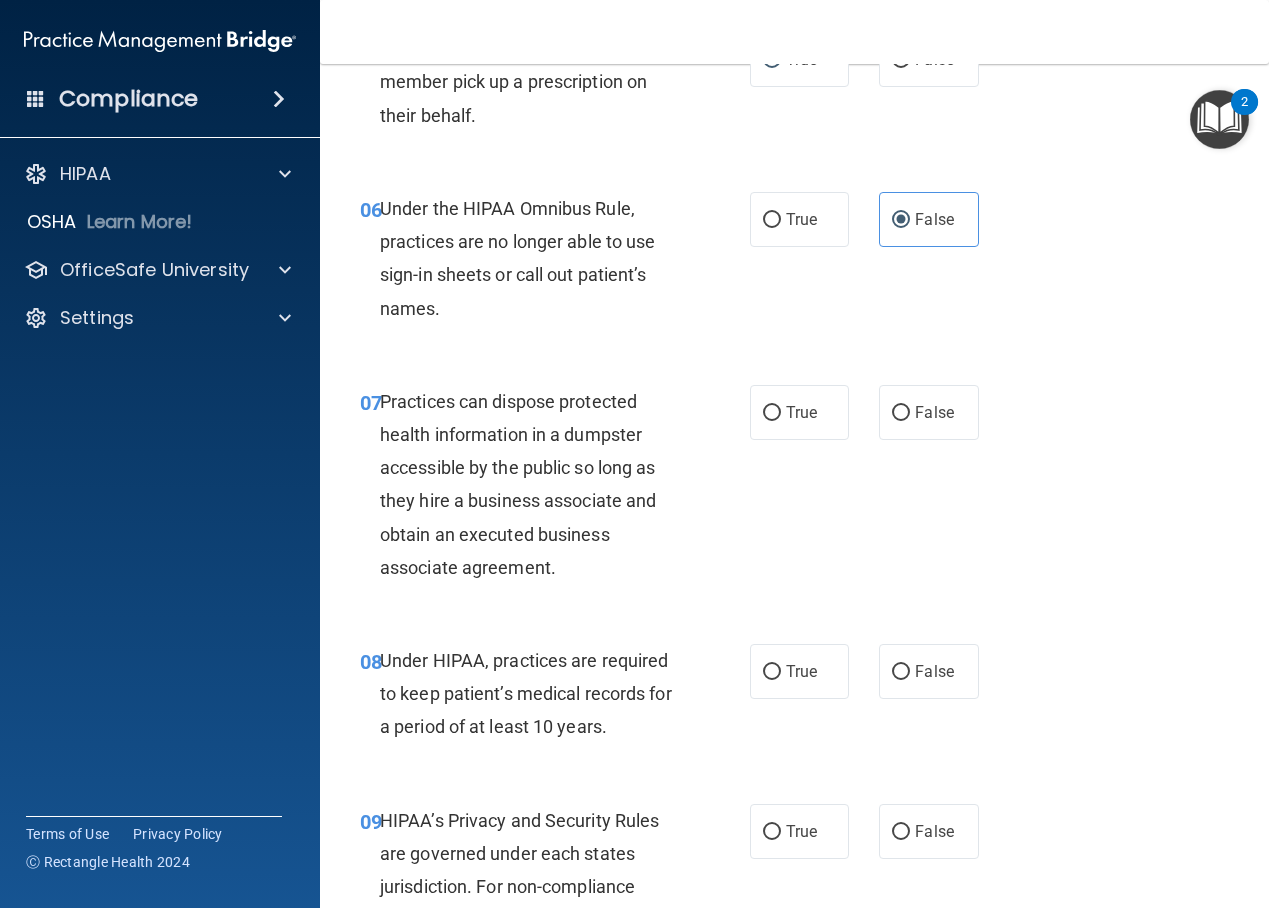 scroll, scrollTop: 1098, scrollLeft: 0, axis: vertical 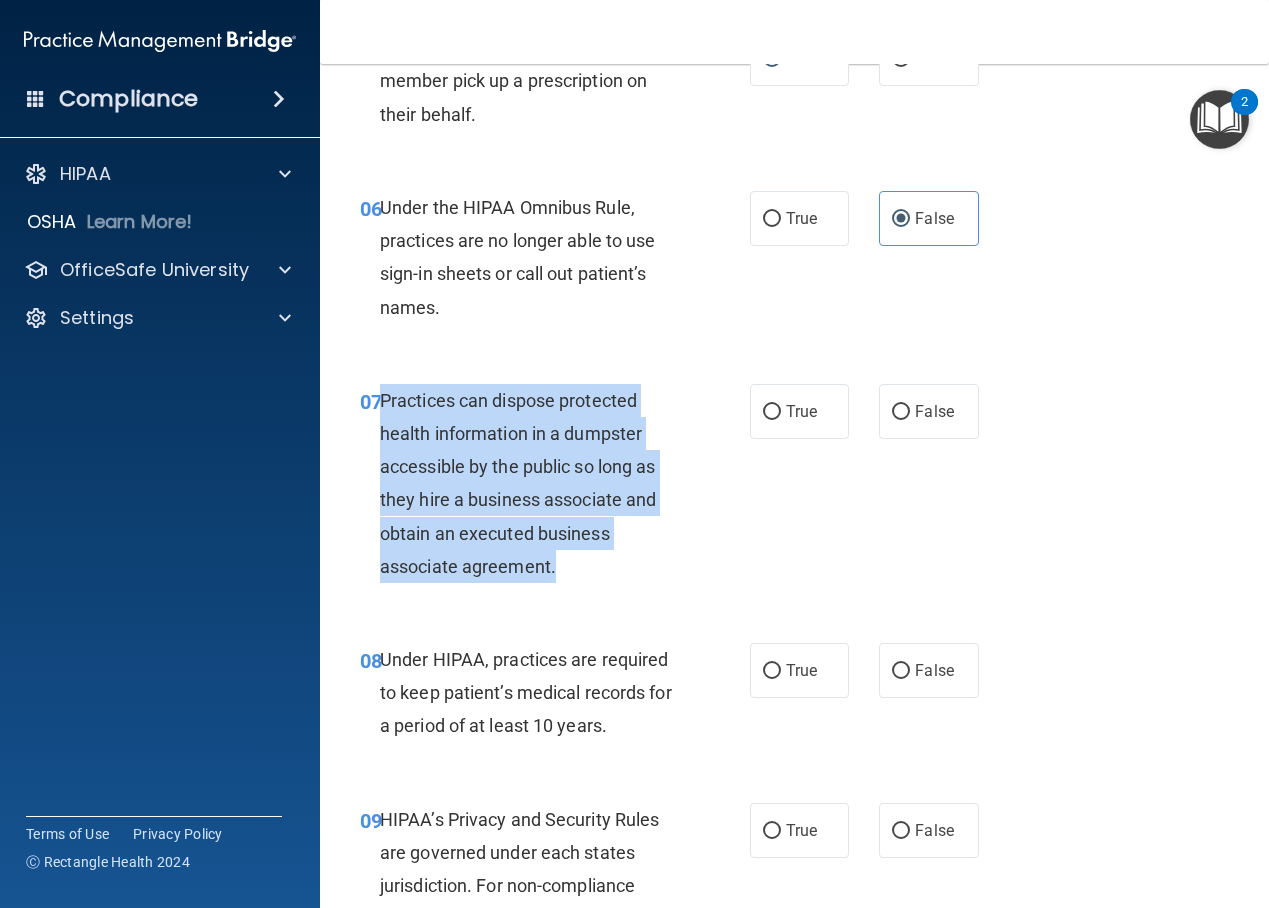 drag, startPoint x: 566, startPoint y: 636, endPoint x: 379, endPoint y: 454, distance: 260.94635 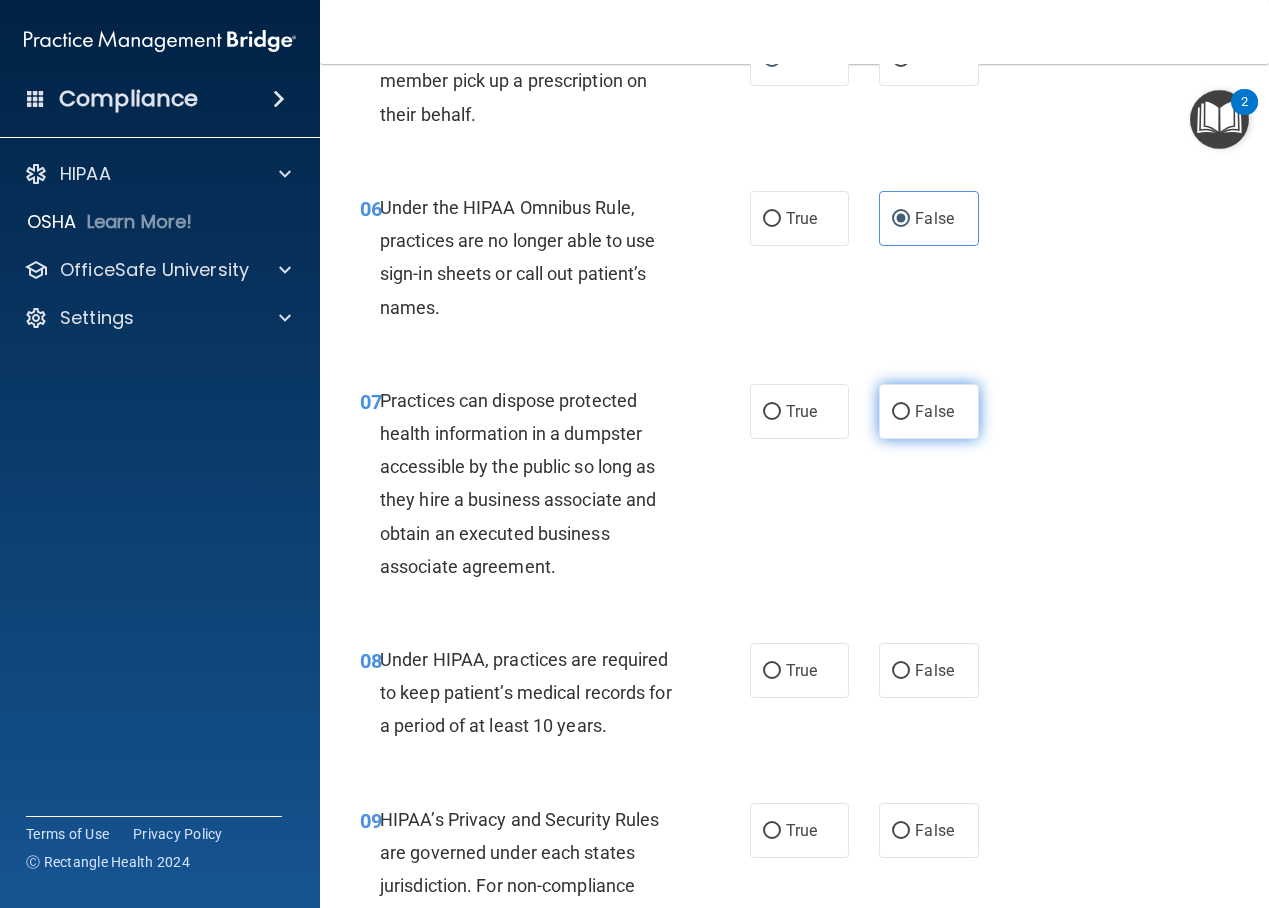 click on "False" at bounding box center (929, 411) 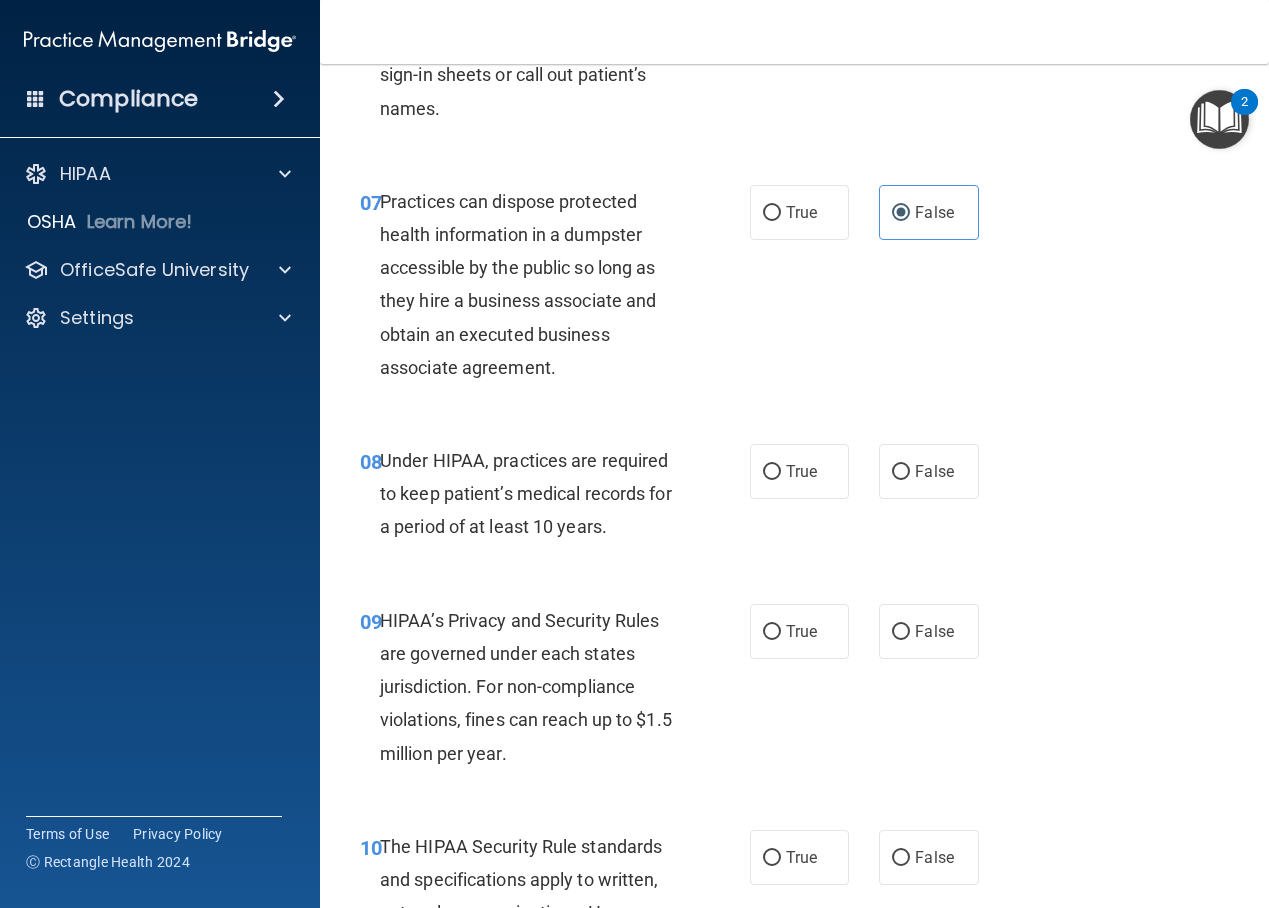 scroll, scrollTop: 1298, scrollLeft: 0, axis: vertical 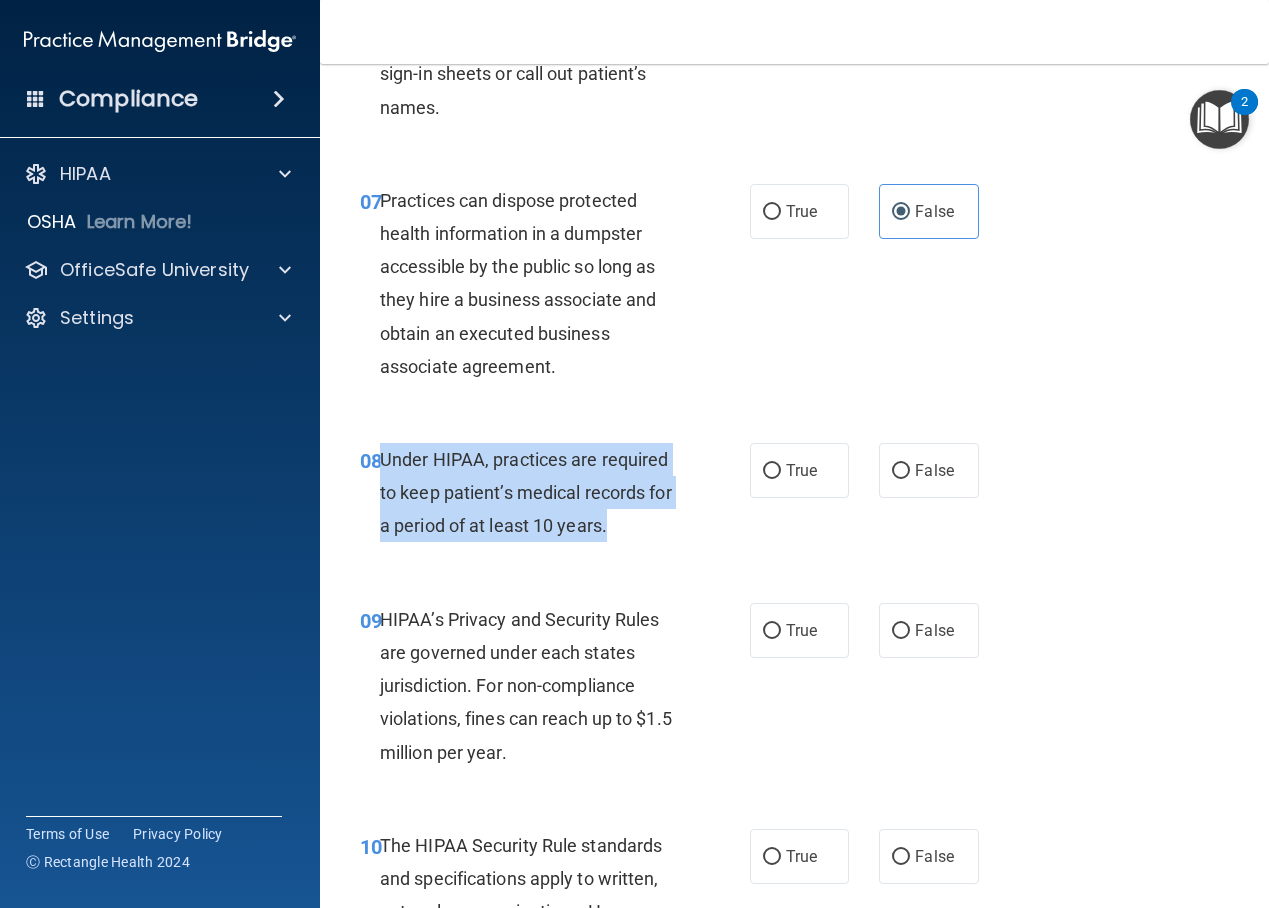 drag, startPoint x: 654, startPoint y: 597, endPoint x: 383, endPoint y: 518, distance: 282.28 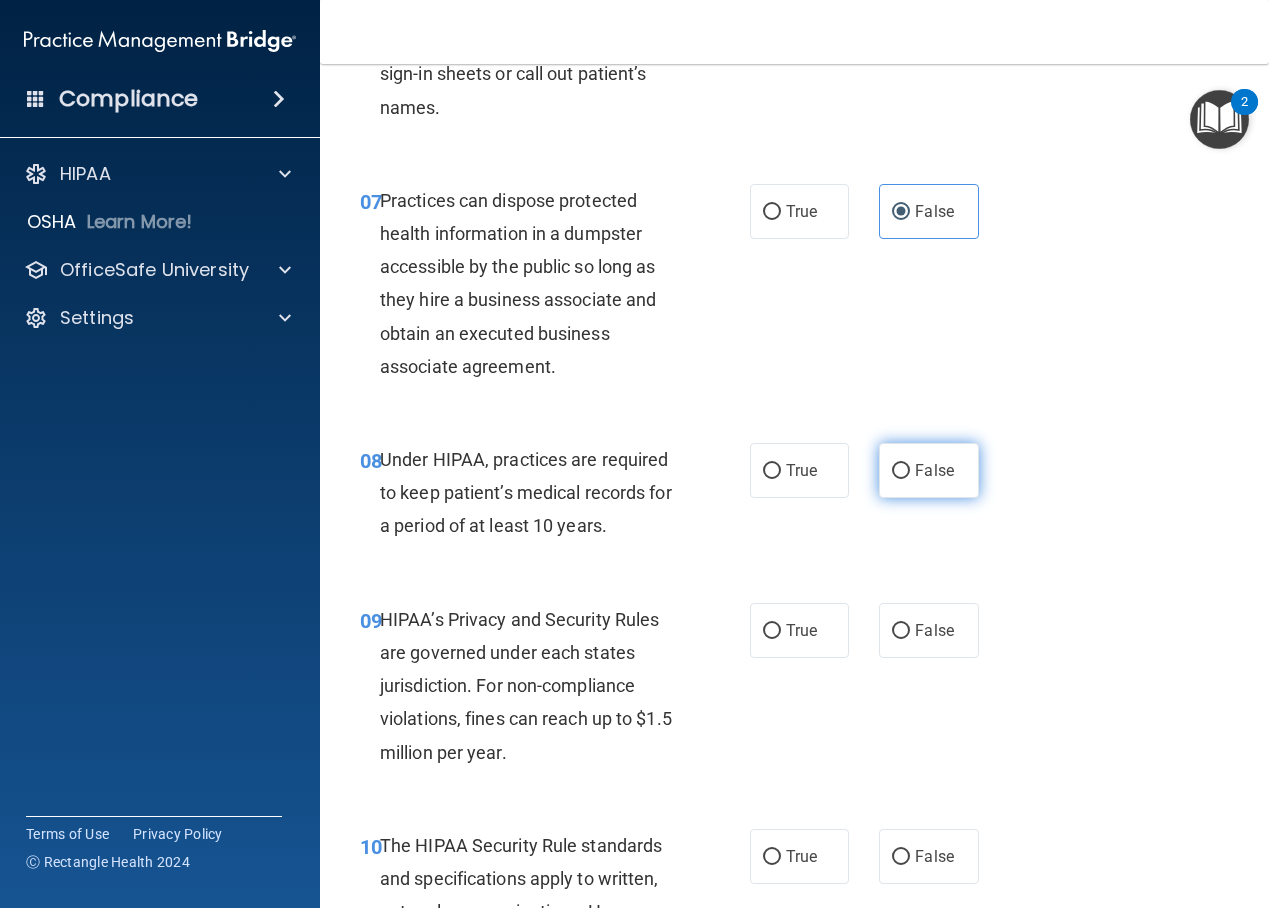 click on "False" at bounding box center [934, 470] 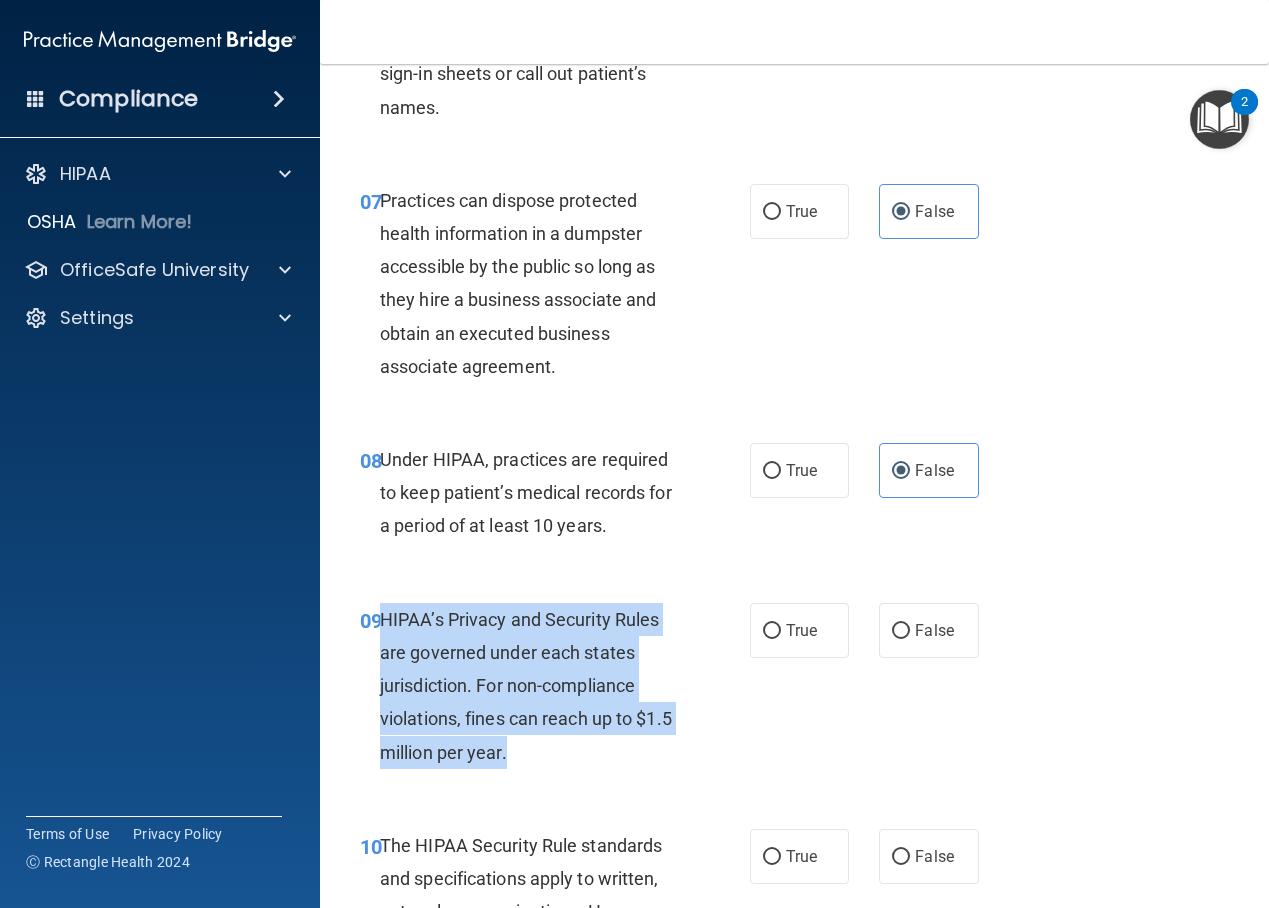 drag, startPoint x: 569, startPoint y: 810, endPoint x: 382, endPoint y: 672, distance: 232.40697 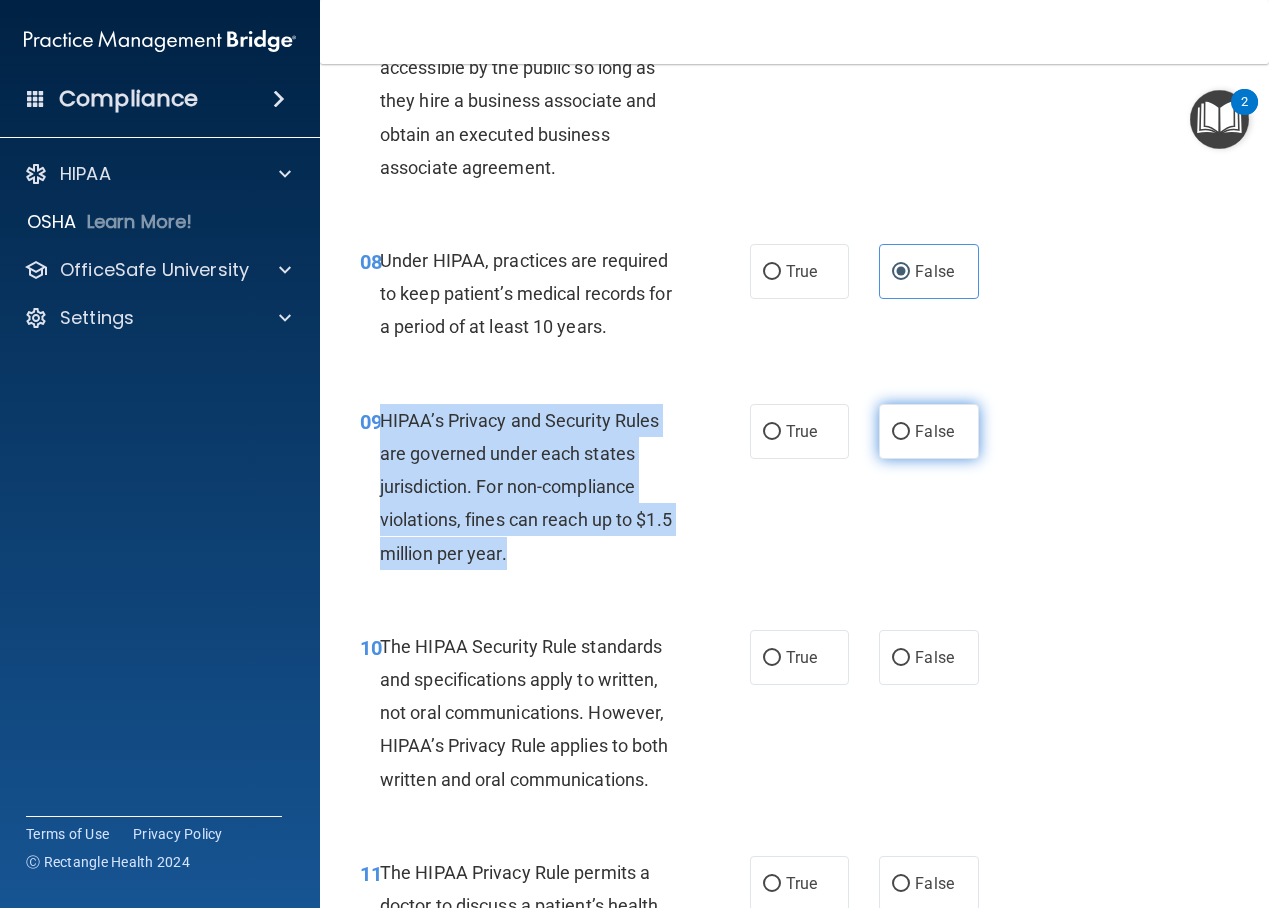 scroll, scrollTop: 1498, scrollLeft: 0, axis: vertical 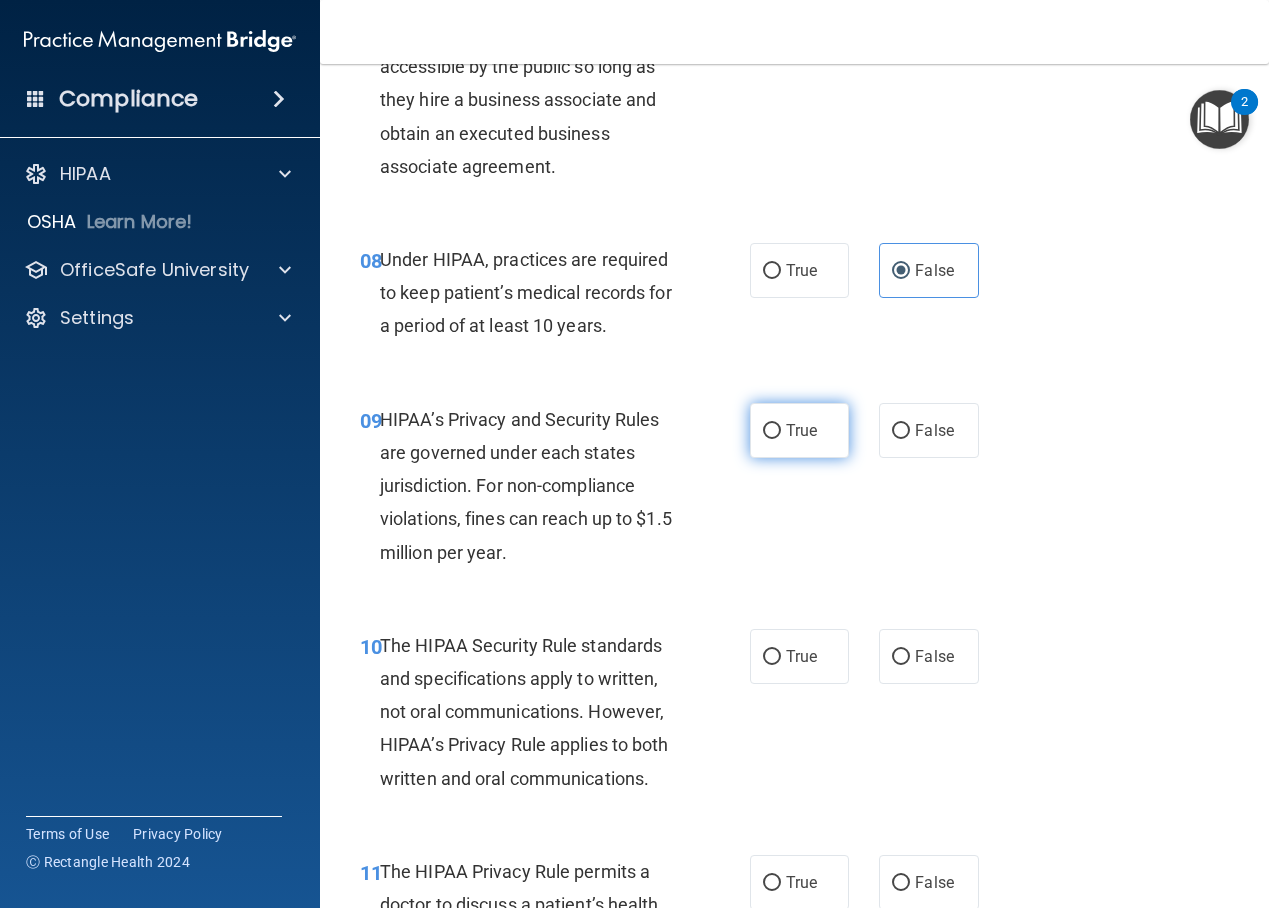 click on "True" at bounding box center (800, 430) 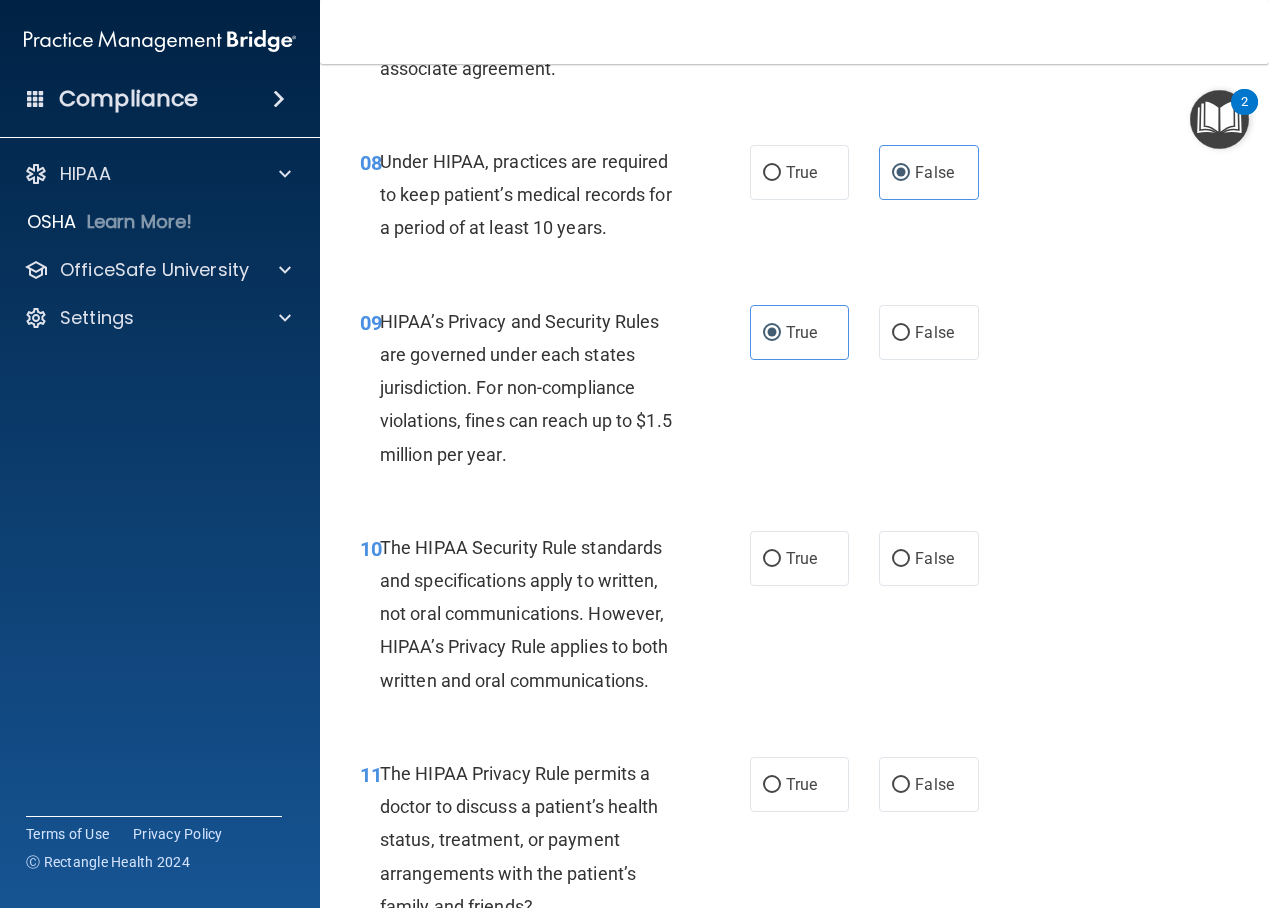 scroll, scrollTop: 1597, scrollLeft: 0, axis: vertical 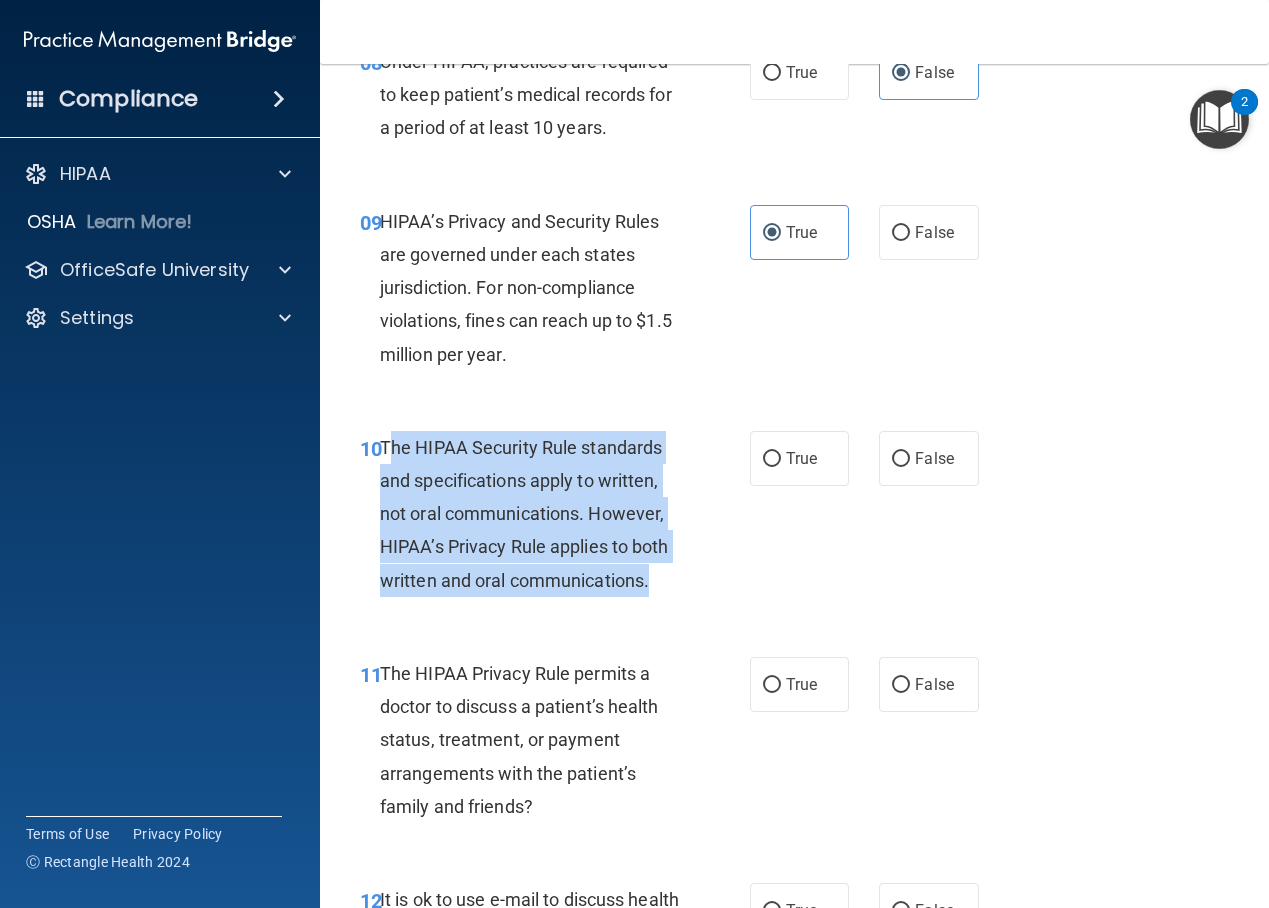 drag, startPoint x: 666, startPoint y: 655, endPoint x: 387, endPoint y: 507, distance: 315.8243 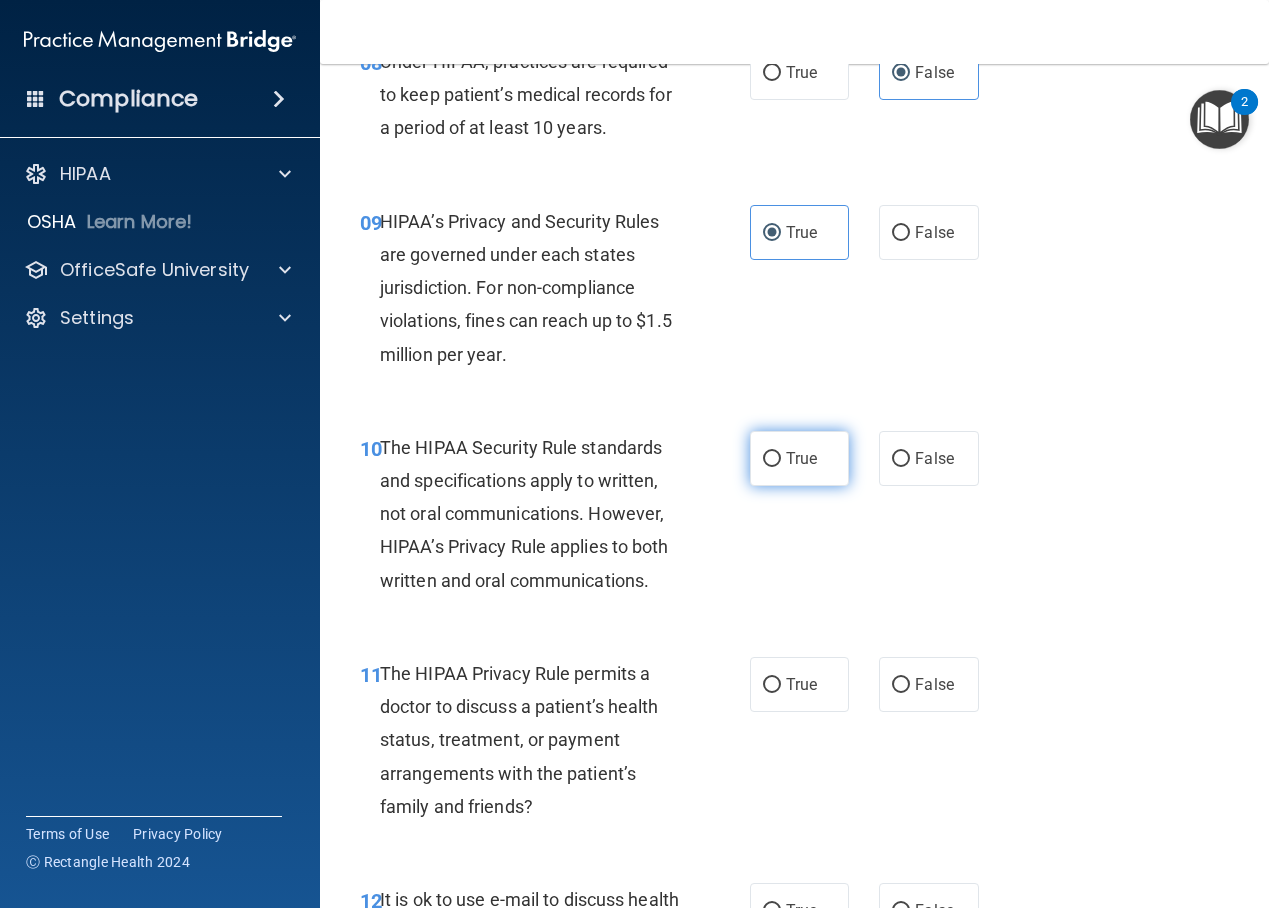 click on "True" at bounding box center [800, 458] 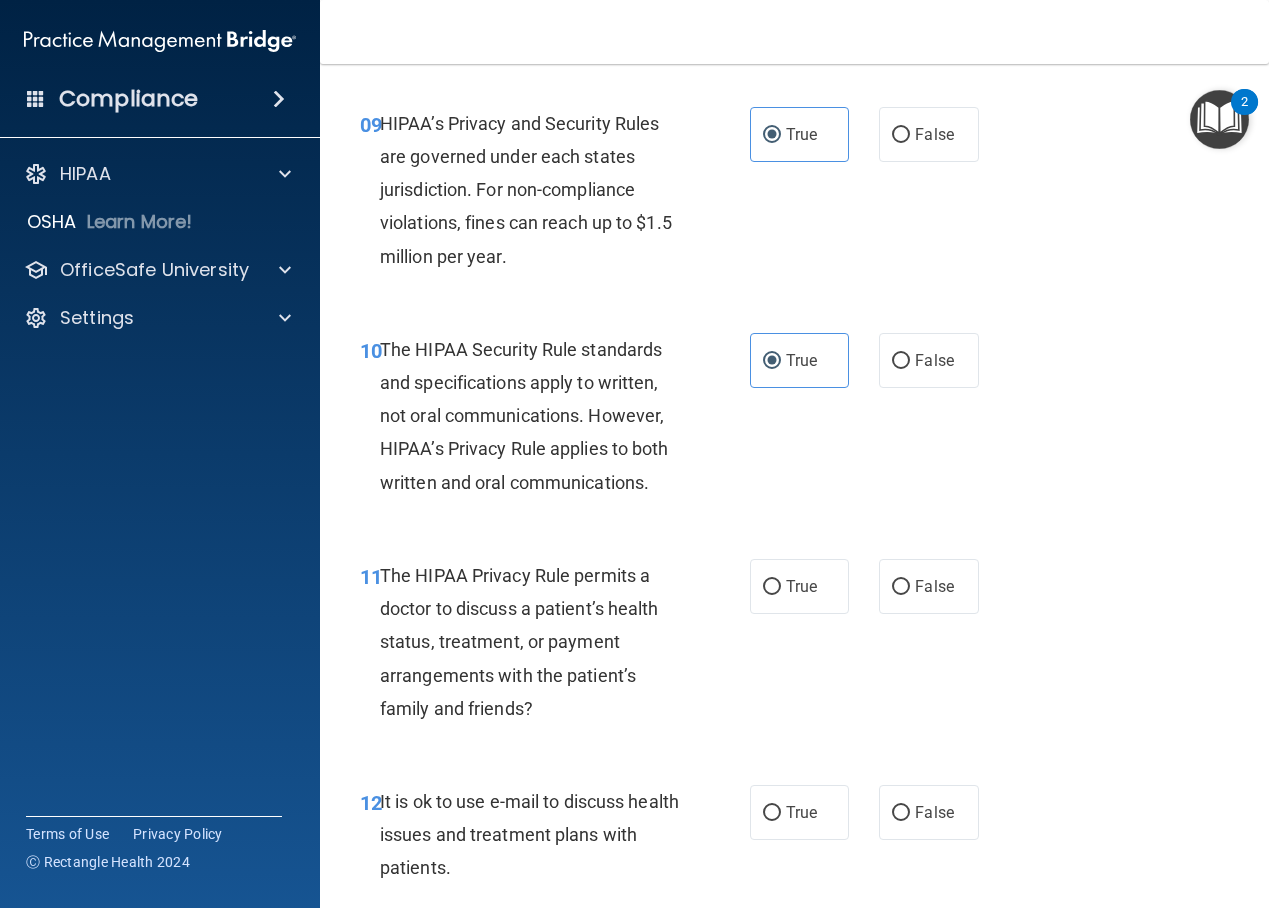 scroll, scrollTop: 1795, scrollLeft: 0, axis: vertical 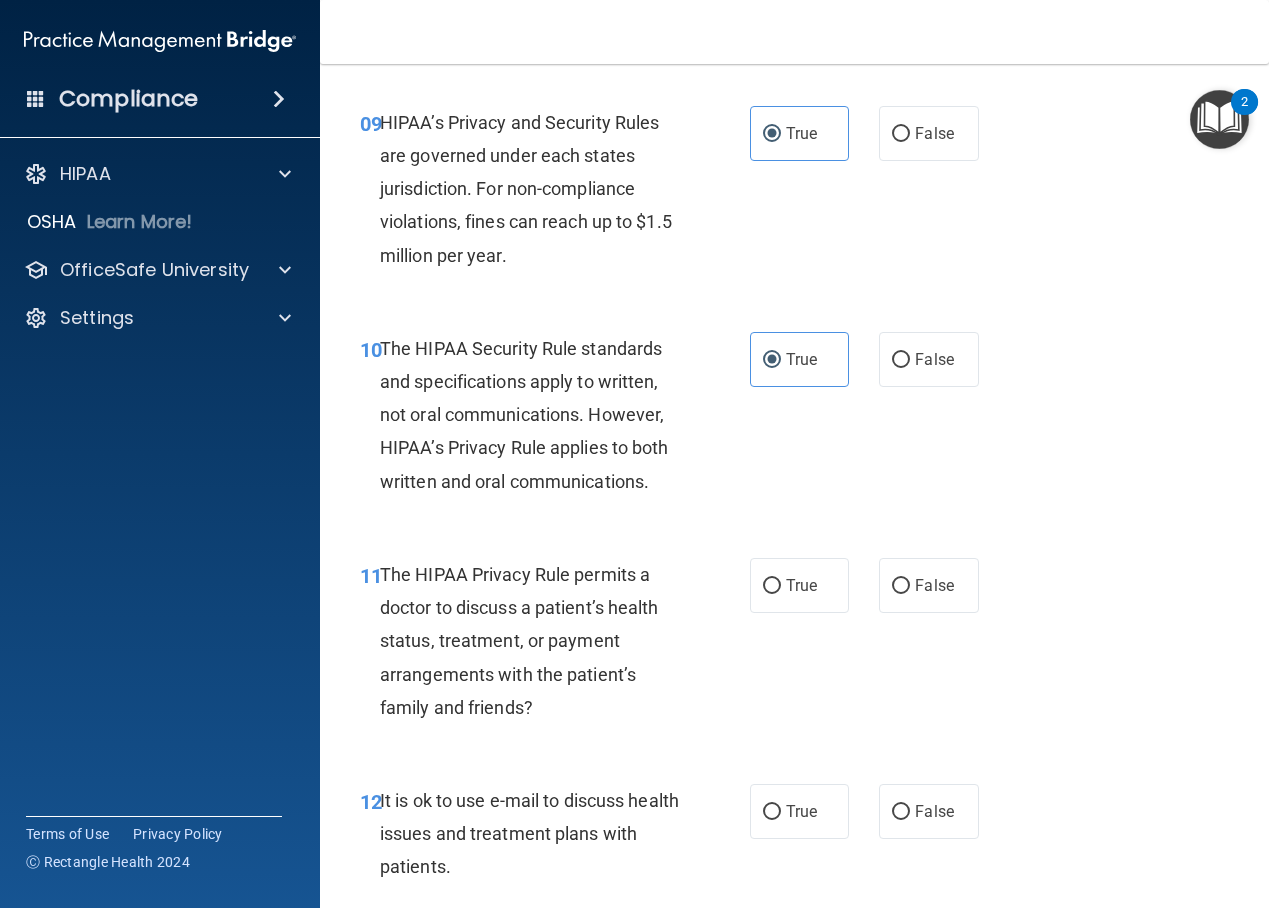 click on "11       The HIPAA Privacy Rule permits a doctor to discuss a patient’s health status, treatment, or payment arrangements with the patient’s family and friends?                 True           False" at bounding box center [794, 646] 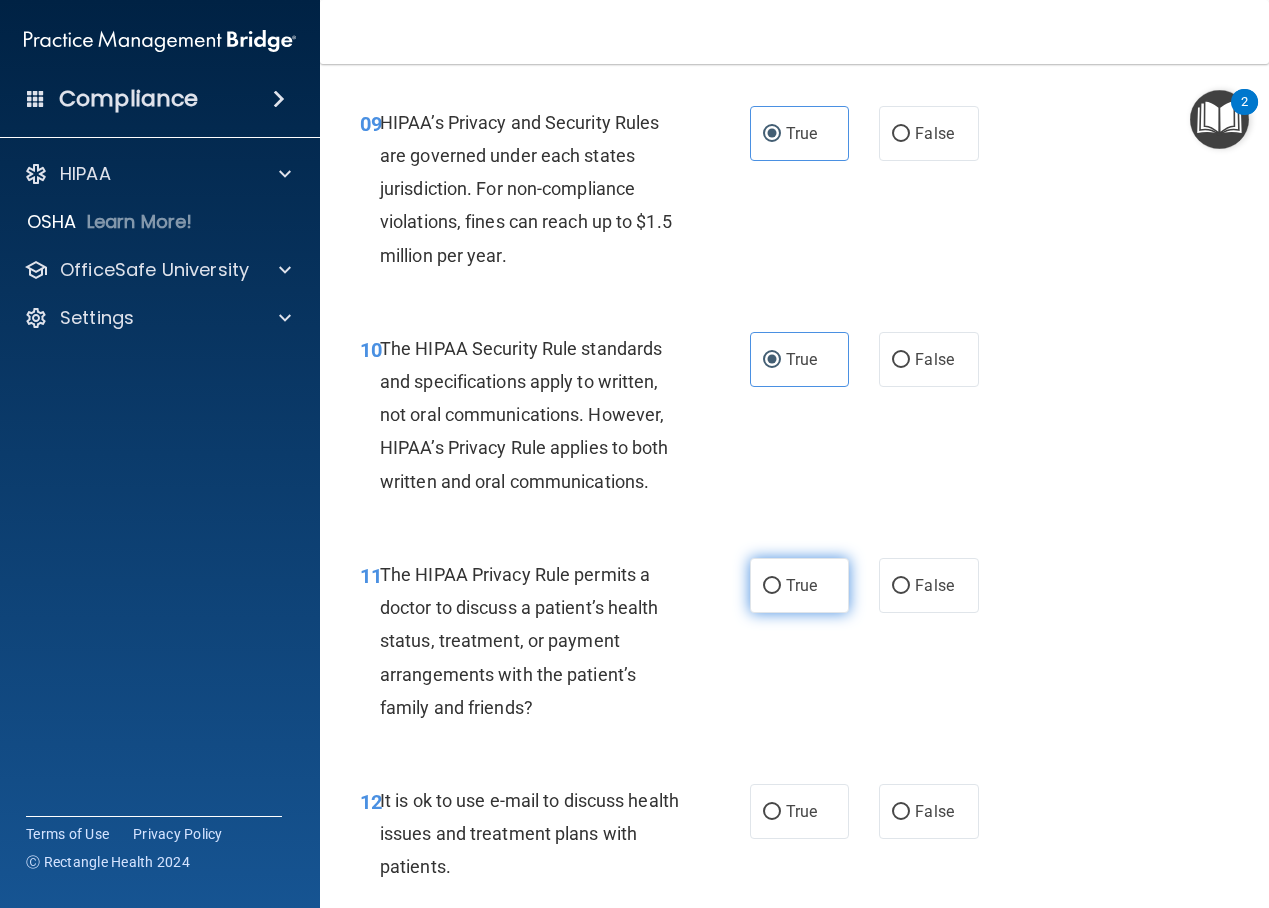 click on "True" at bounding box center [801, 585] 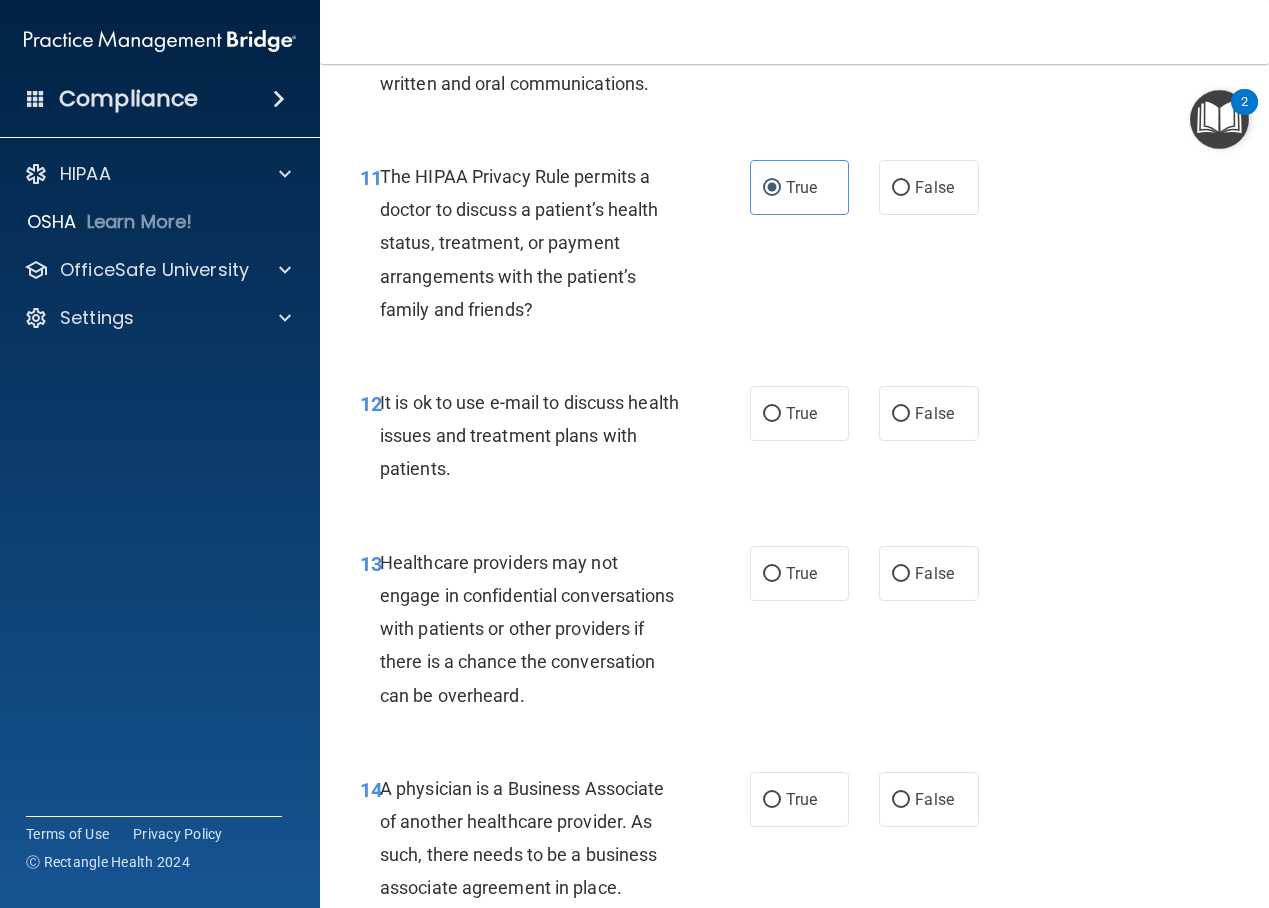 scroll, scrollTop: 2195, scrollLeft: 0, axis: vertical 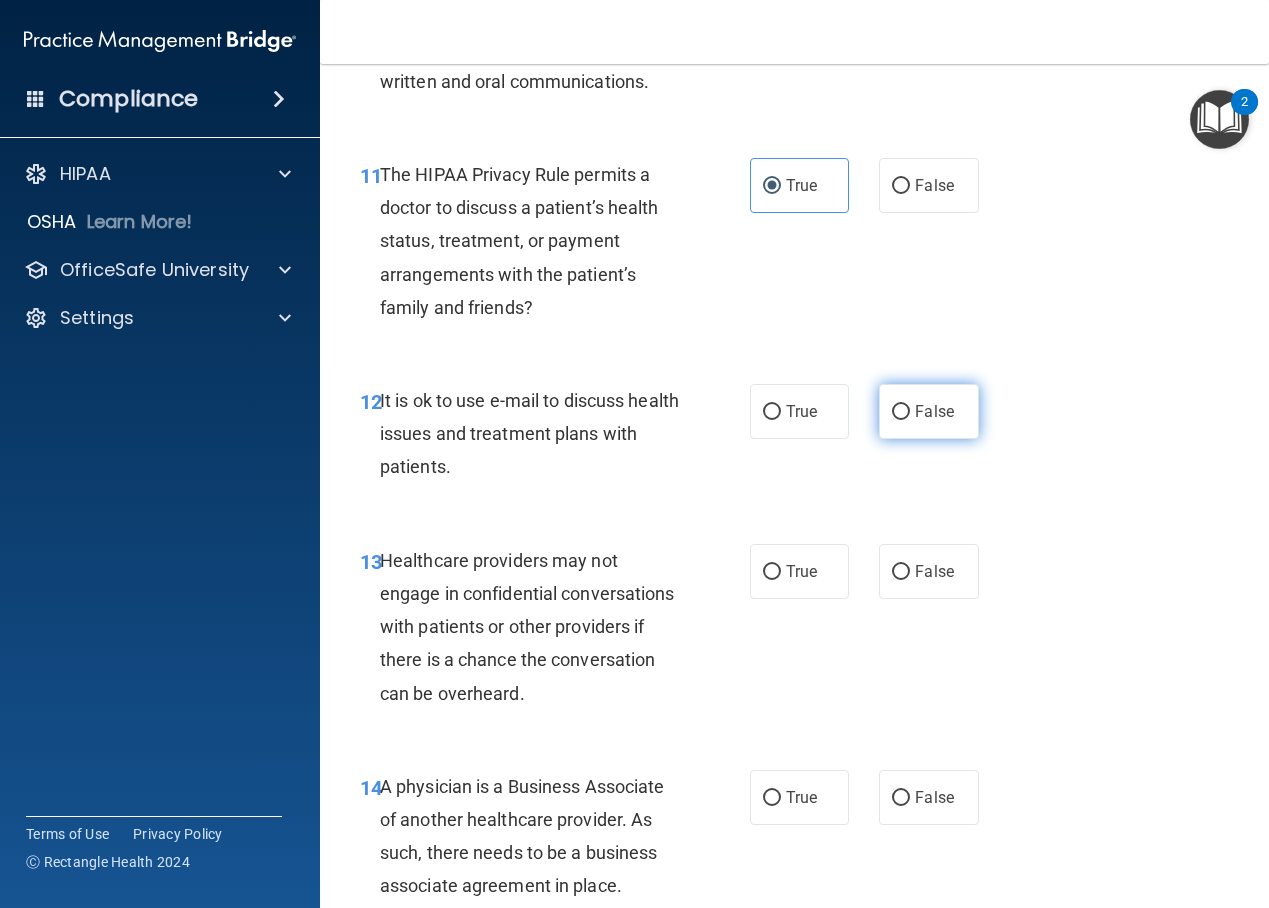 click on "False" at bounding box center (929, 411) 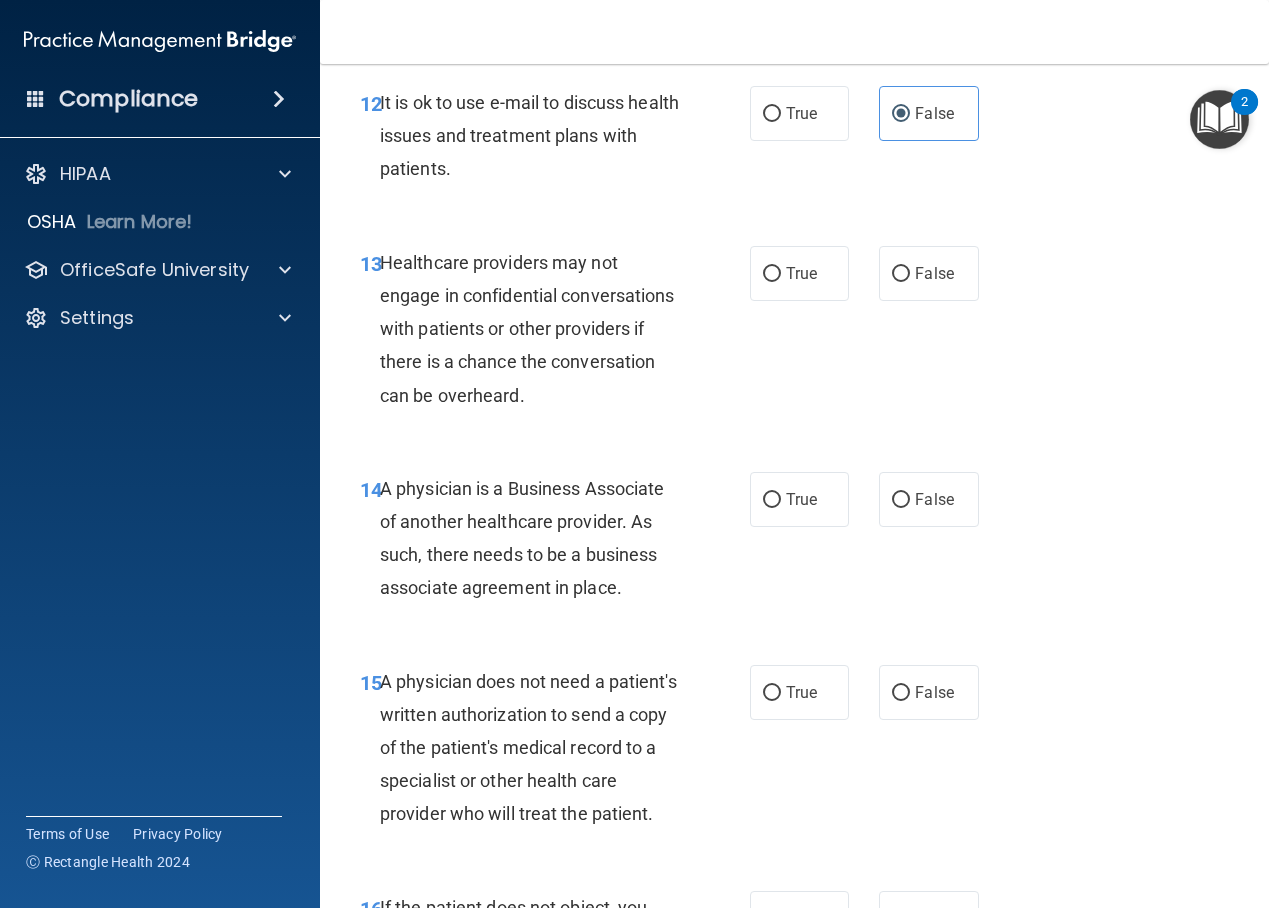 scroll, scrollTop: 2495, scrollLeft: 0, axis: vertical 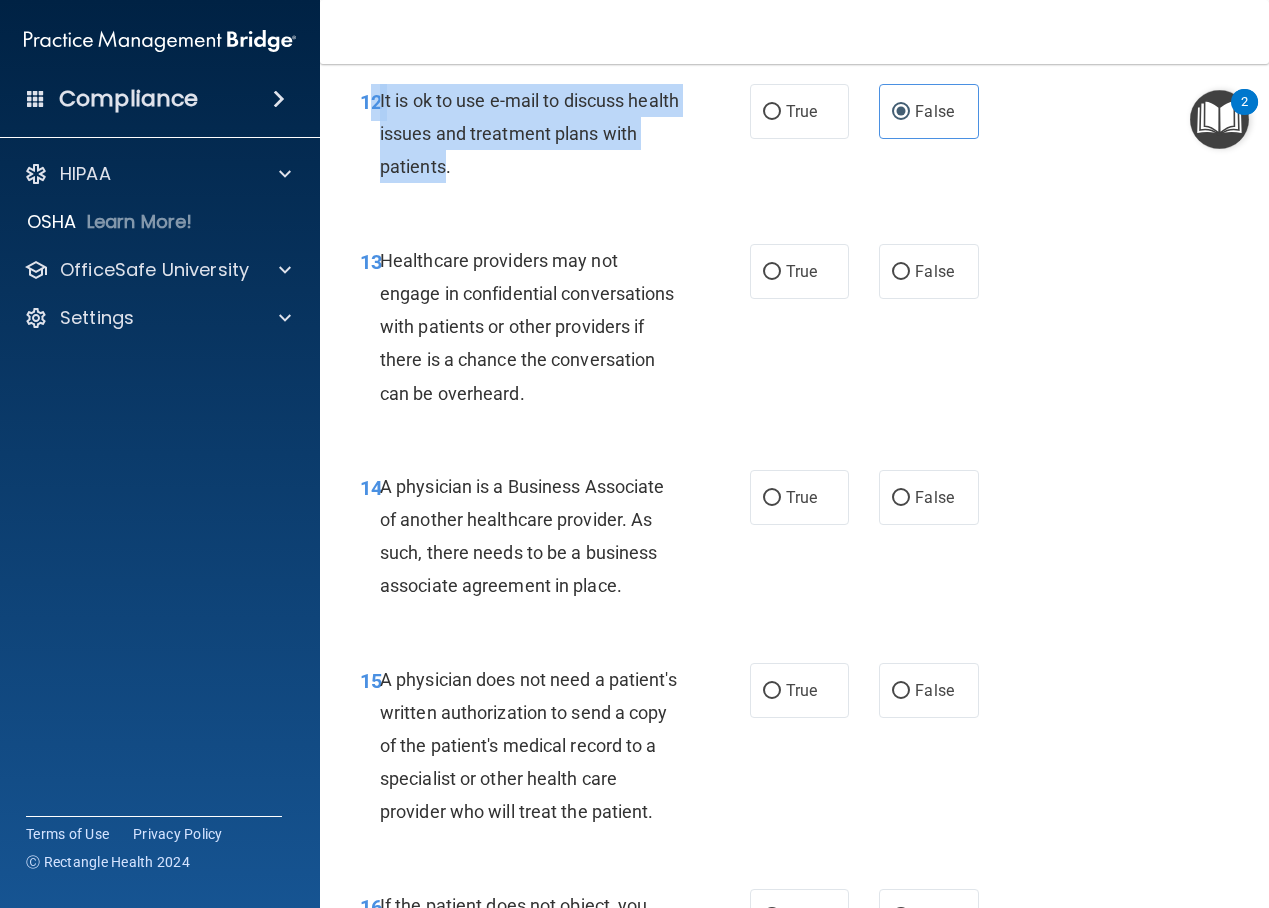 drag, startPoint x: 453, startPoint y: 217, endPoint x: 376, endPoint y: 162, distance: 94.62558 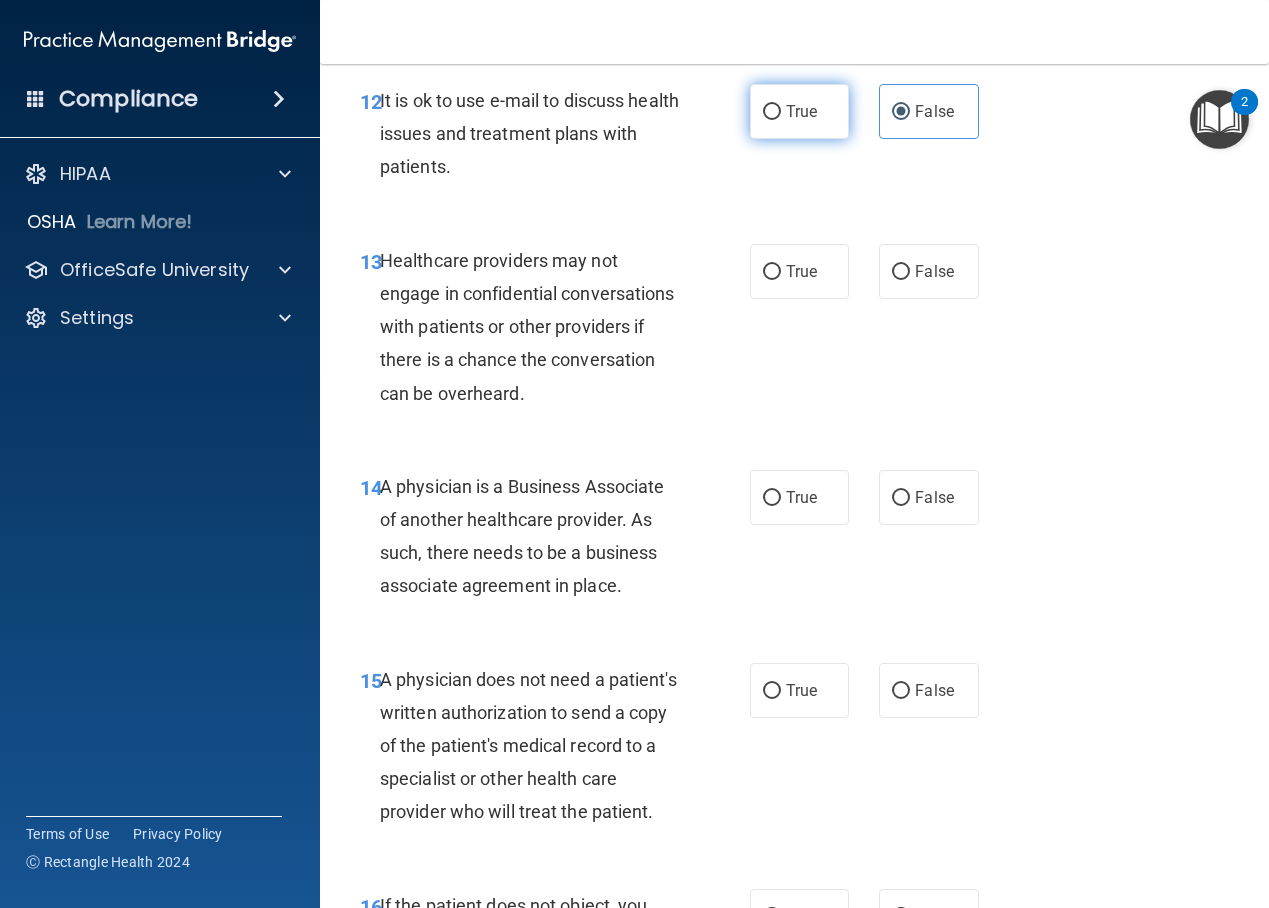 click on "True" at bounding box center [800, 111] 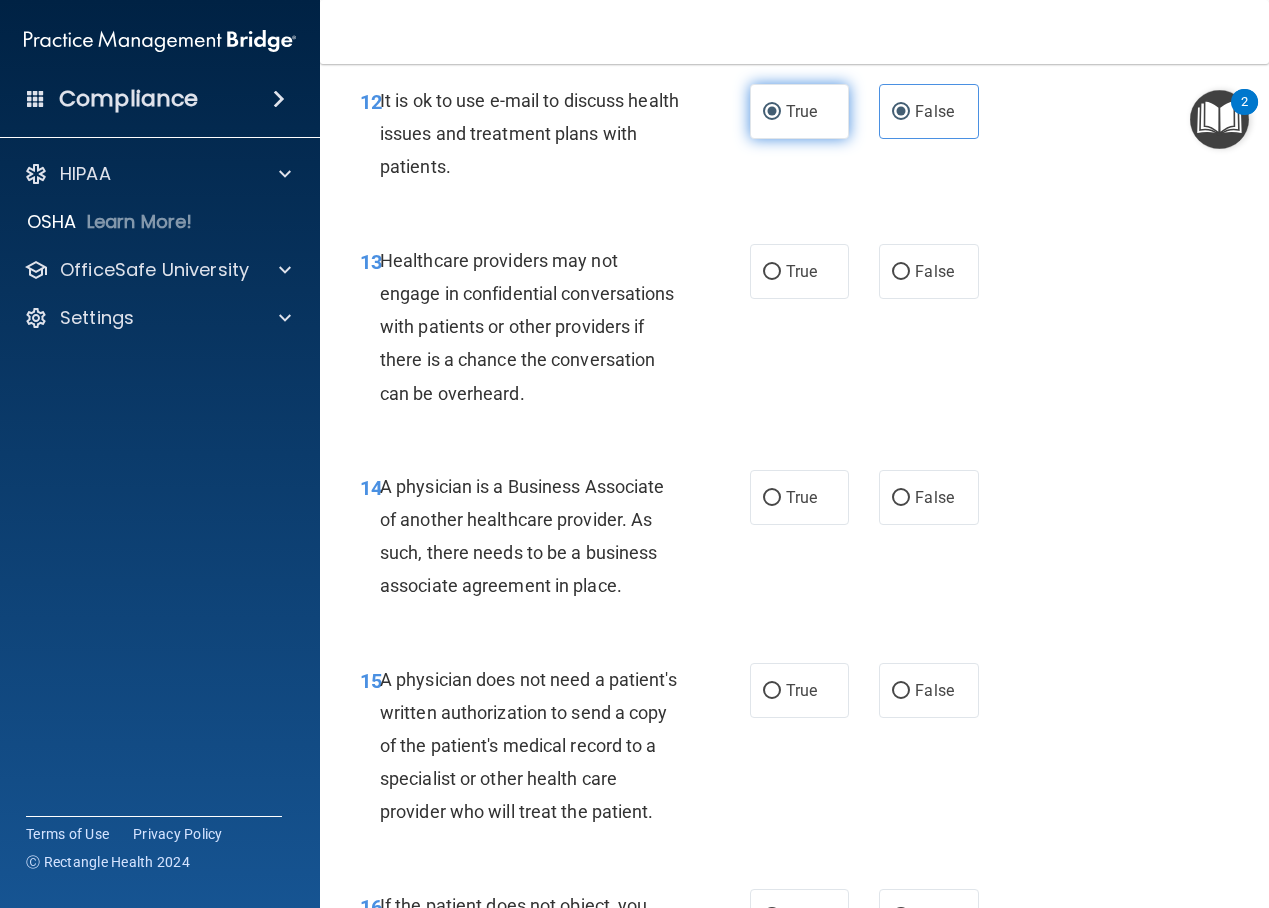 radio on "false" 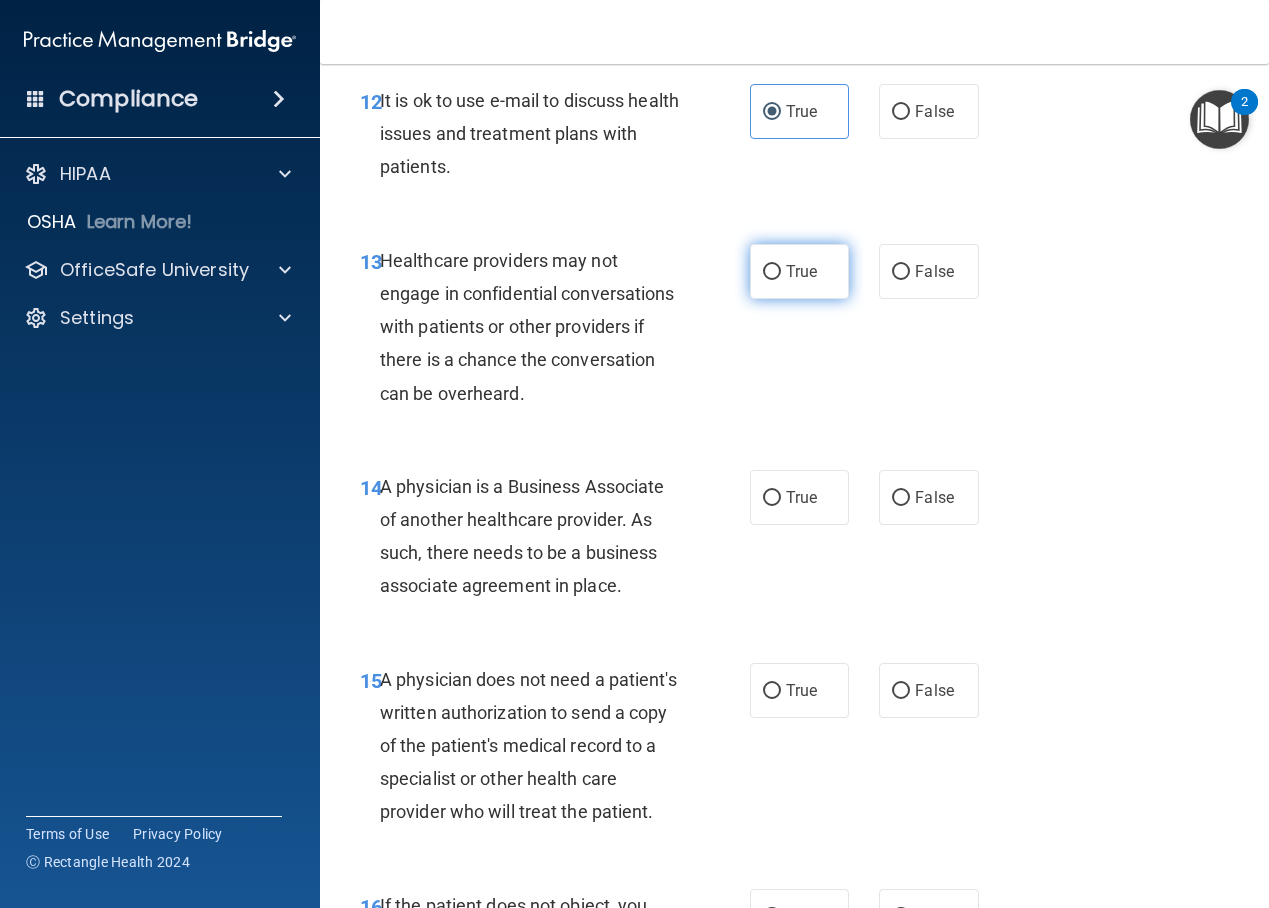 click on "True" at bounding box center (800, 271) 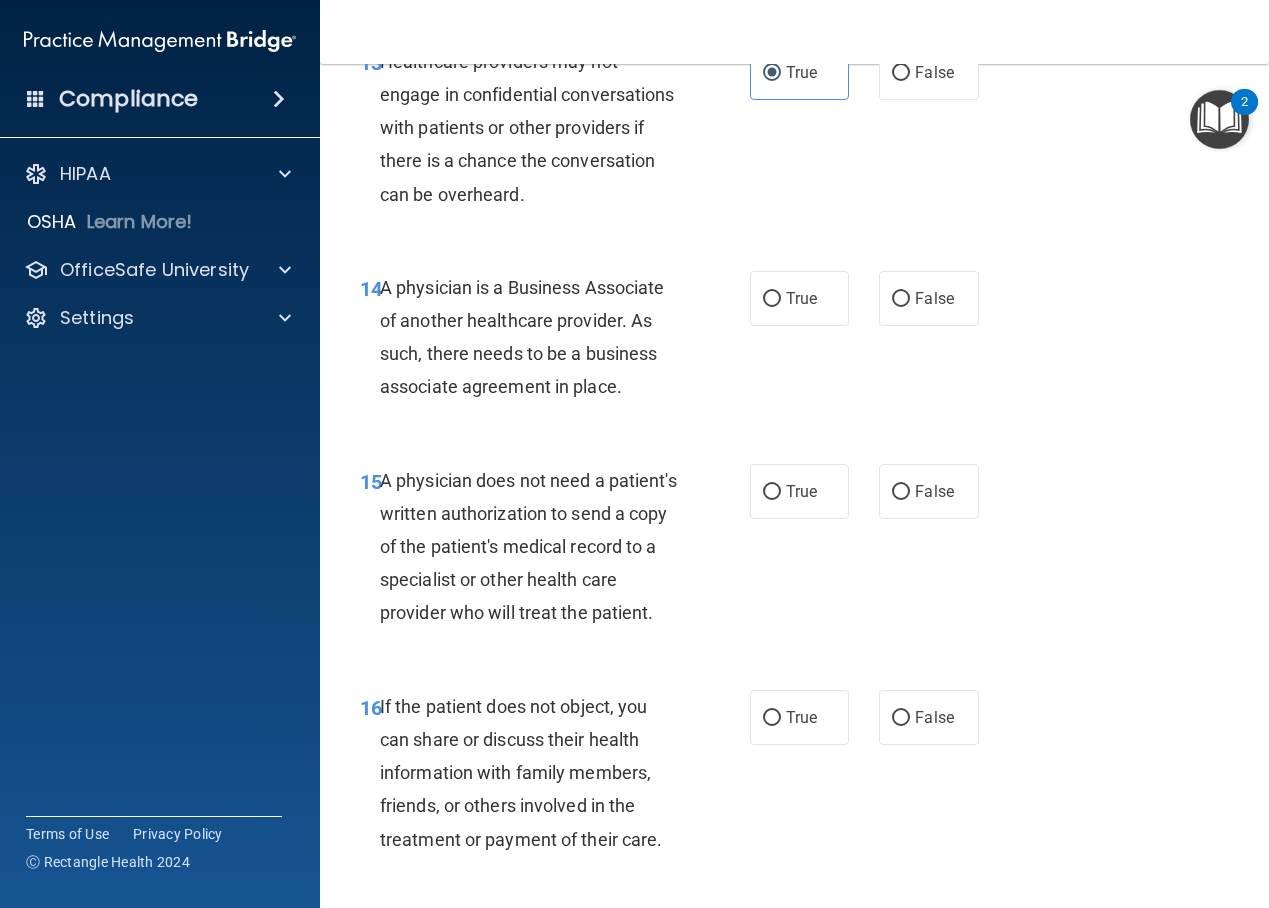 scroll, scrollTop: 2695, scrollLeft: 0, axis: vertical 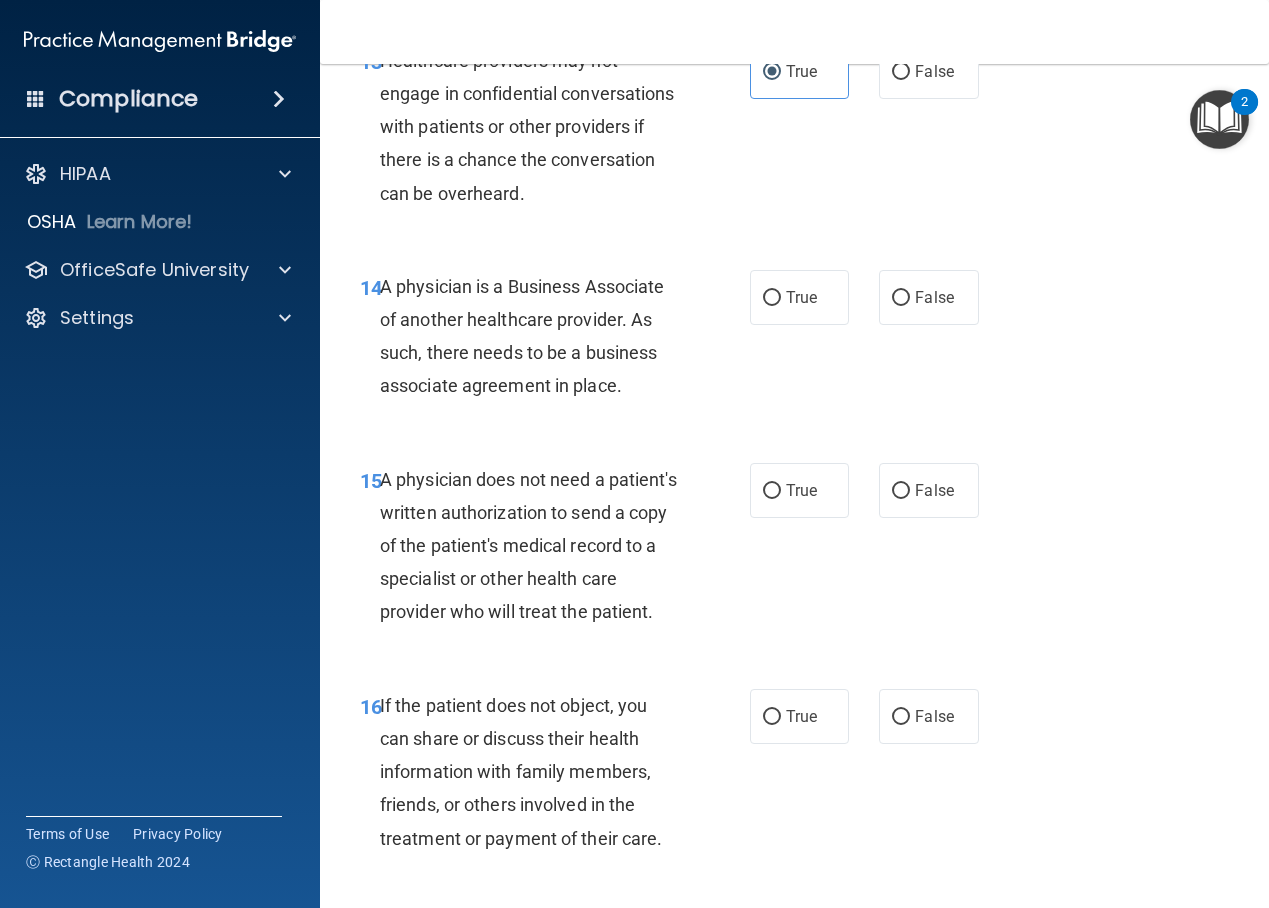 drag, startPoint x: 643, startPoint y: 450, endPoint x: 380, endPoint y: 350, distance: 281.36987 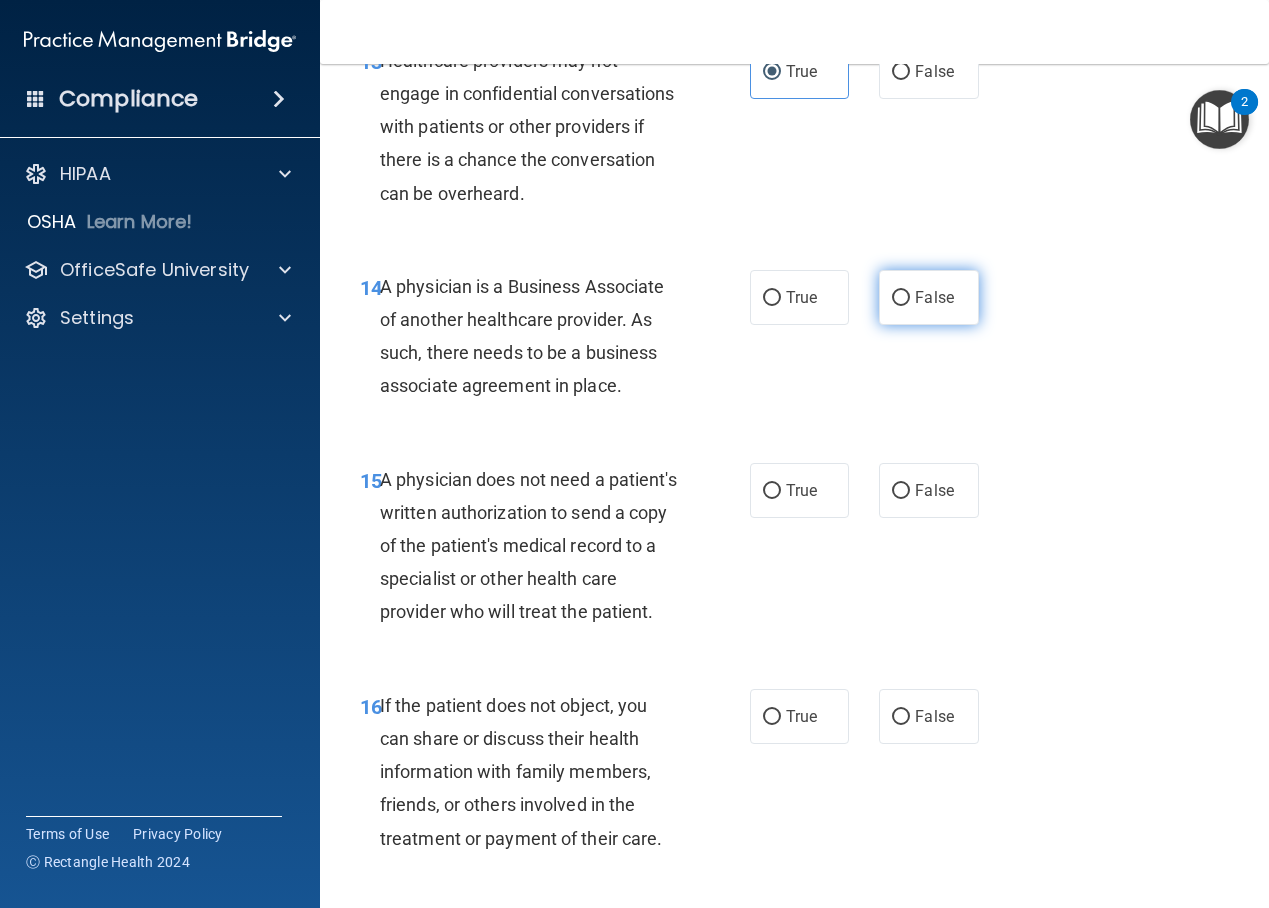 click on "False" at bounding box center [929, 297] 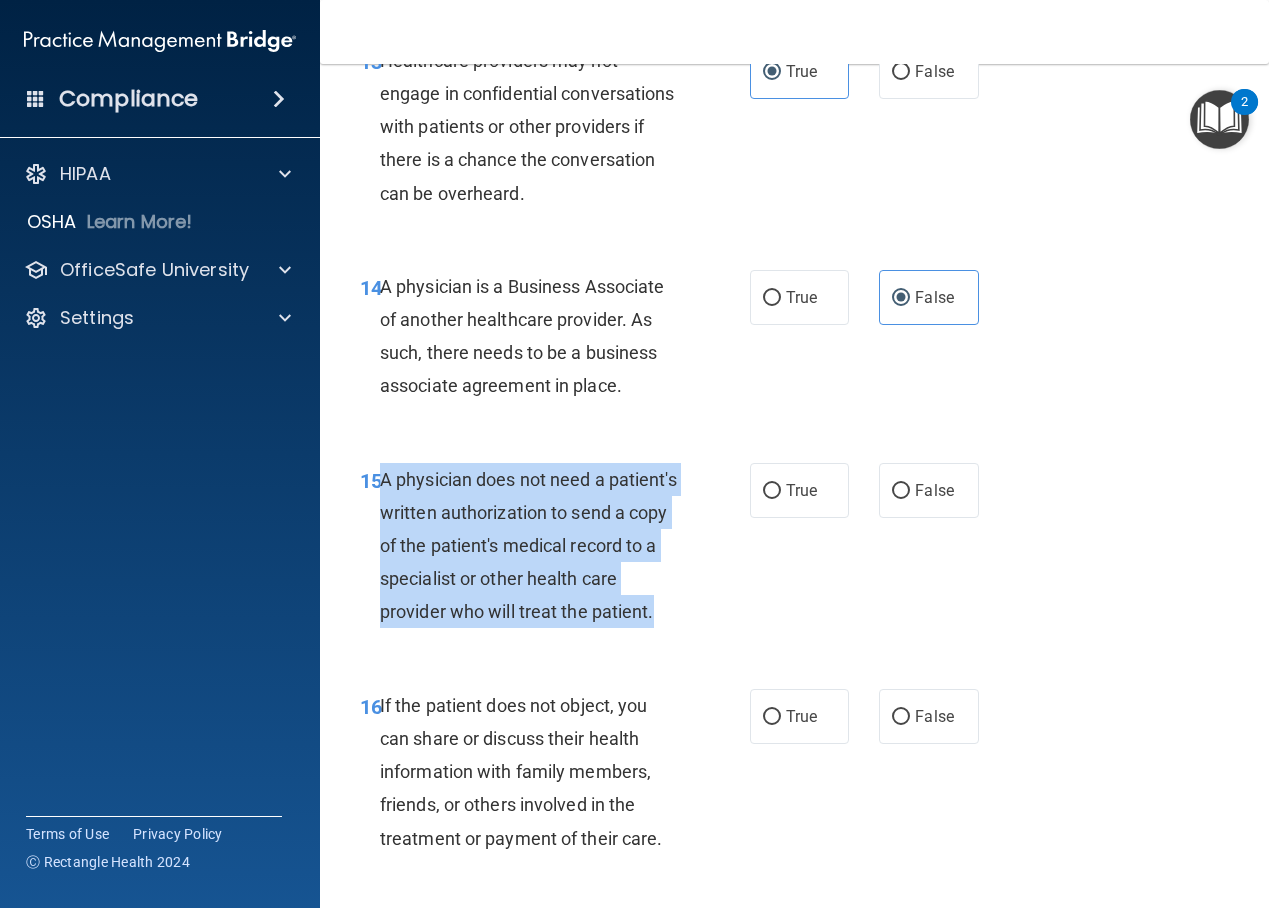 drag, startPoint x: 477, startPoint y: 714, endPoint x: 384, endPoint y: 539, distance: 198.17668 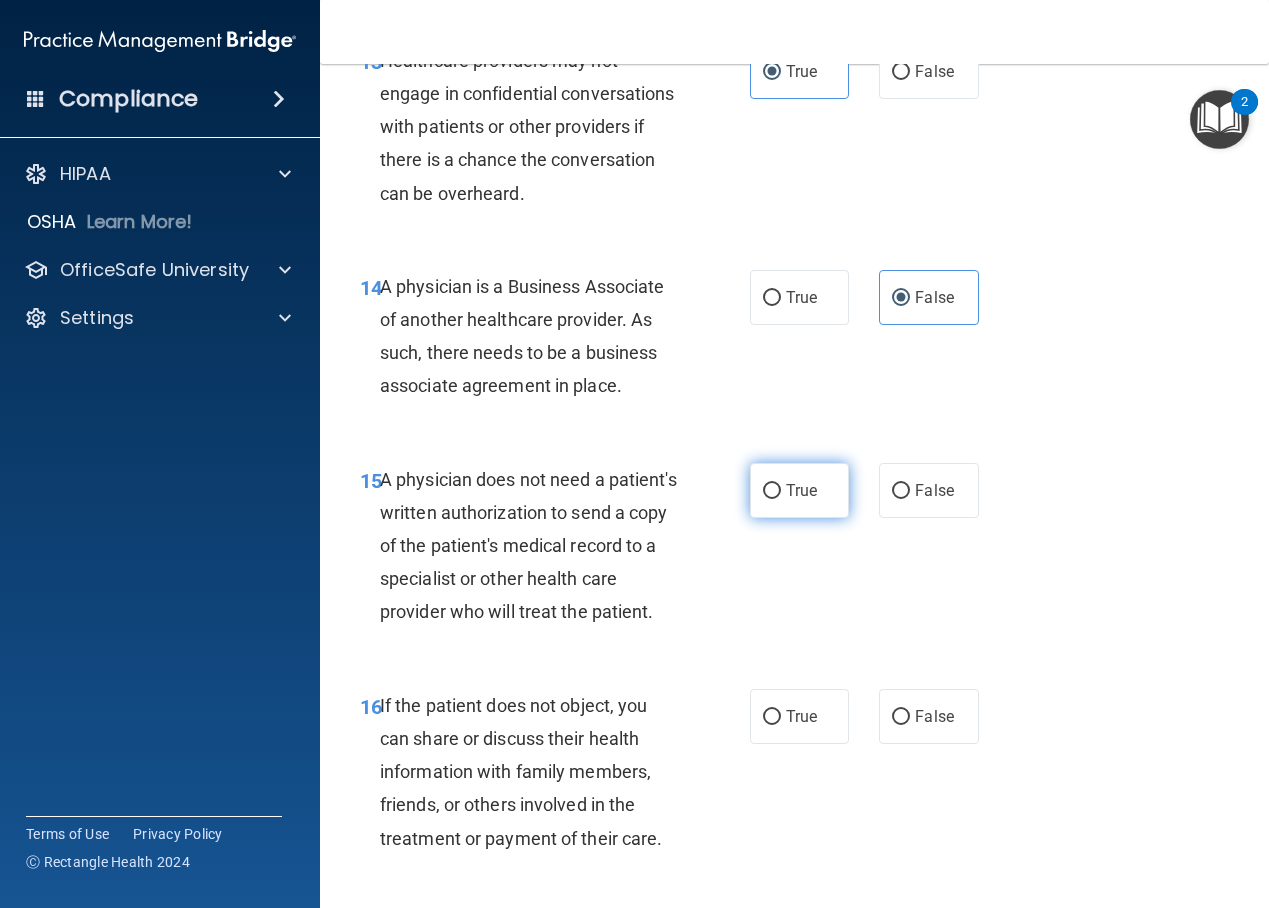 click on "True" at bounding box center (800, 490) 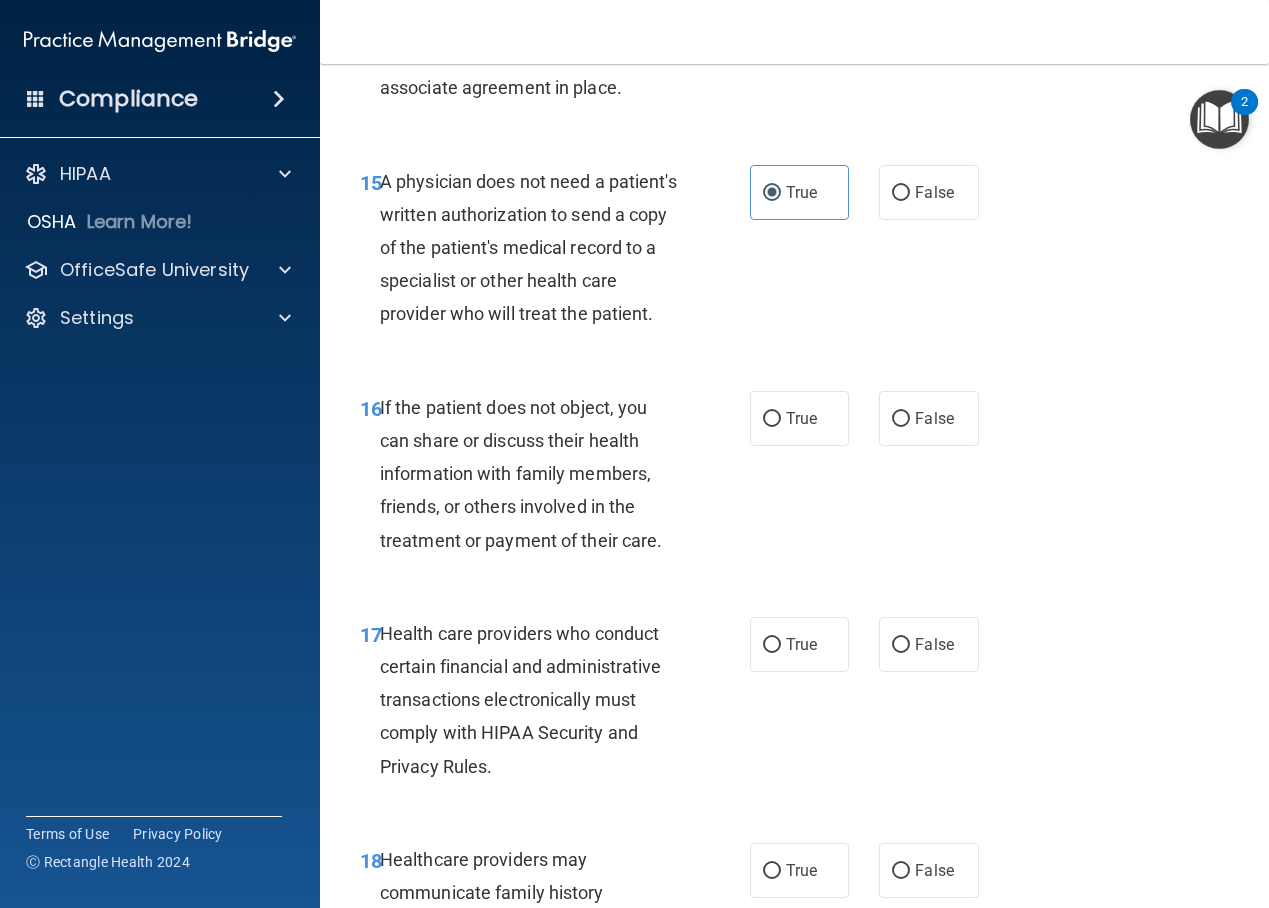 scroll, scrollTop: 2994, scrollLeft: 0, axis: vertical 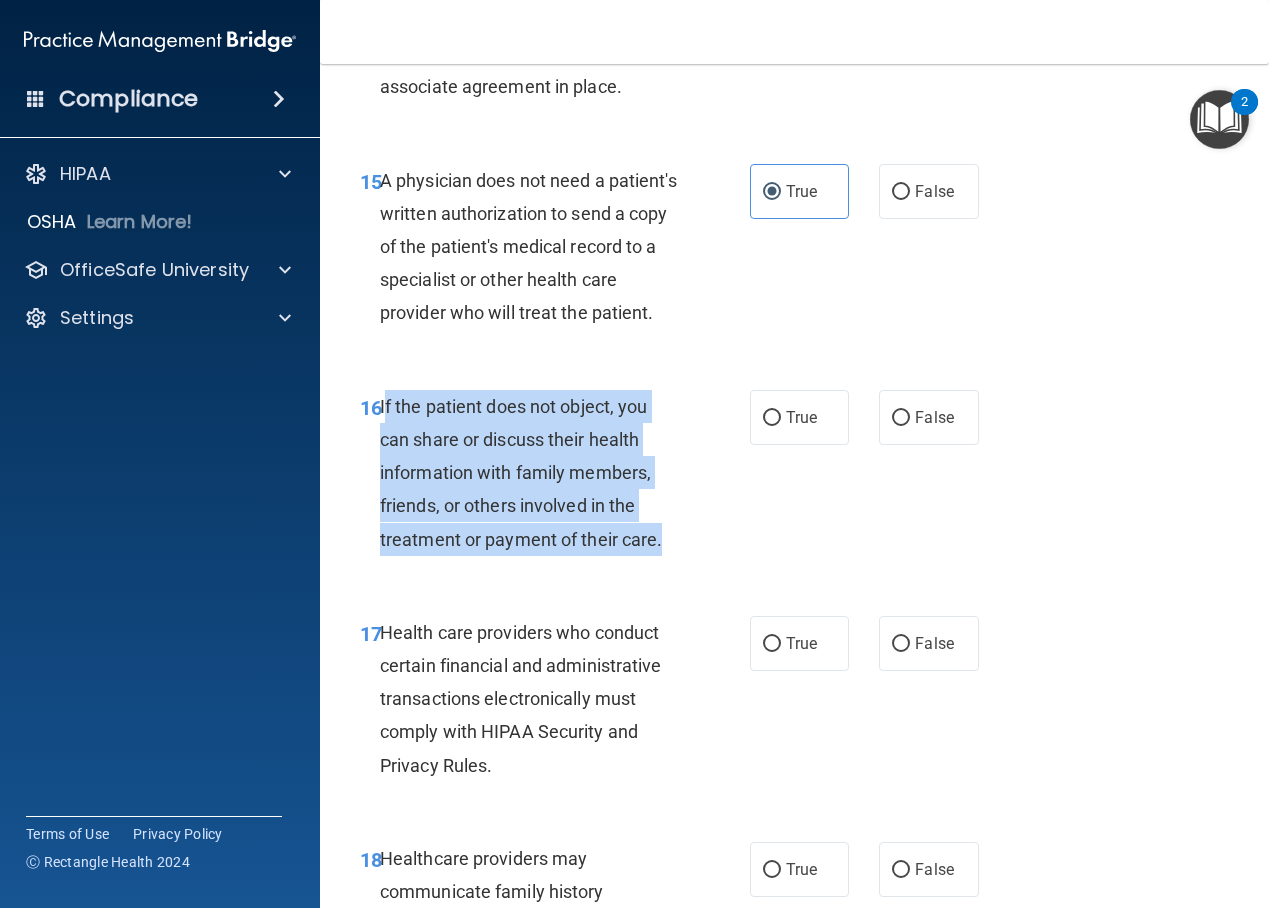 drag, startPoint x: 665, startPoint y: 641, endPoint x: 383, endPoint y: 507, distance: 312.21786 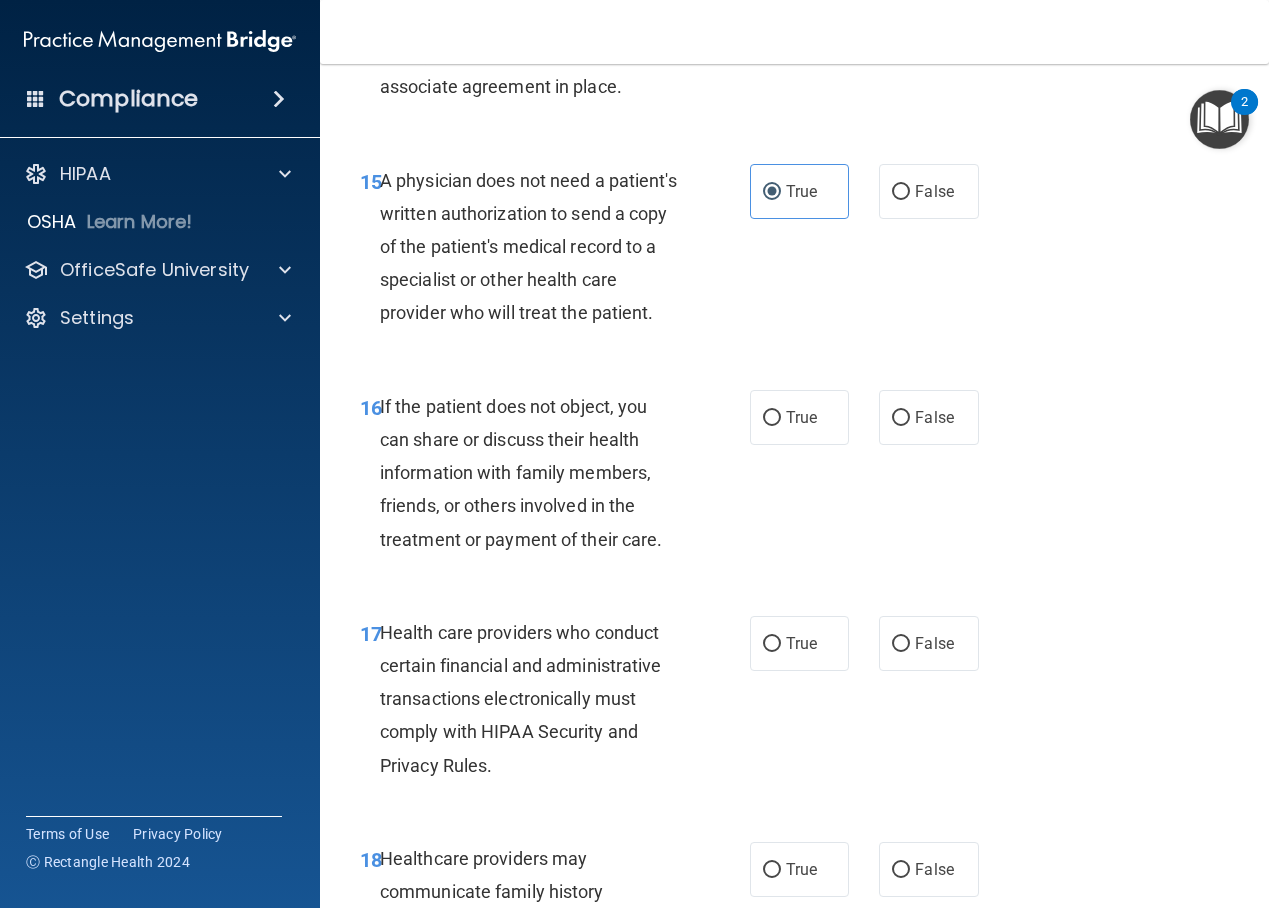 click on "16       If the patient does not object, you can share or discuss their health information with family members, friends, or others involved in the treatment or payment of their care.                   True           False" at bounding box center [794, 478] 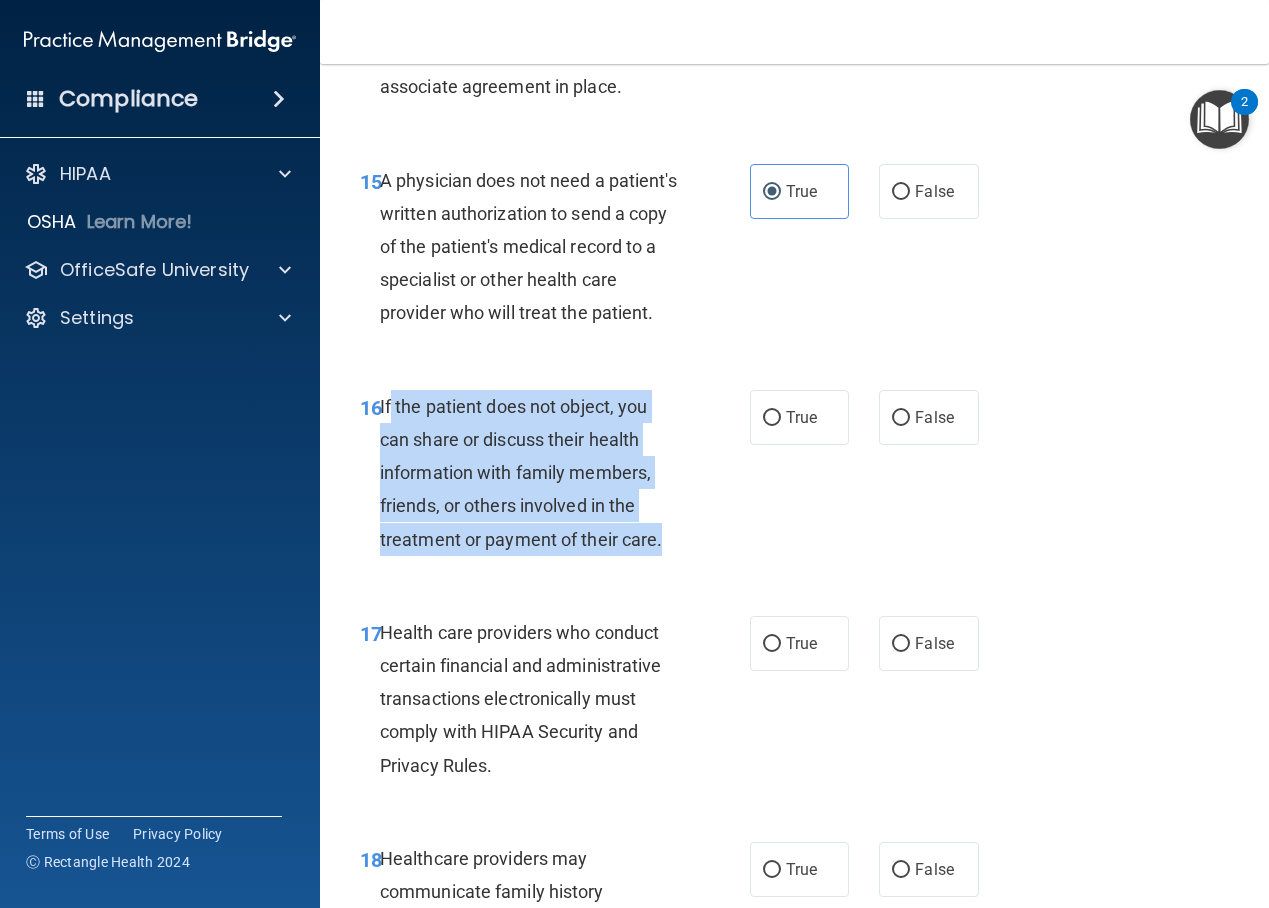 drag, startPoint x: 686, startPoint y: 639, endPoint x: 389, endPoint y: 501, distance: 327.49503 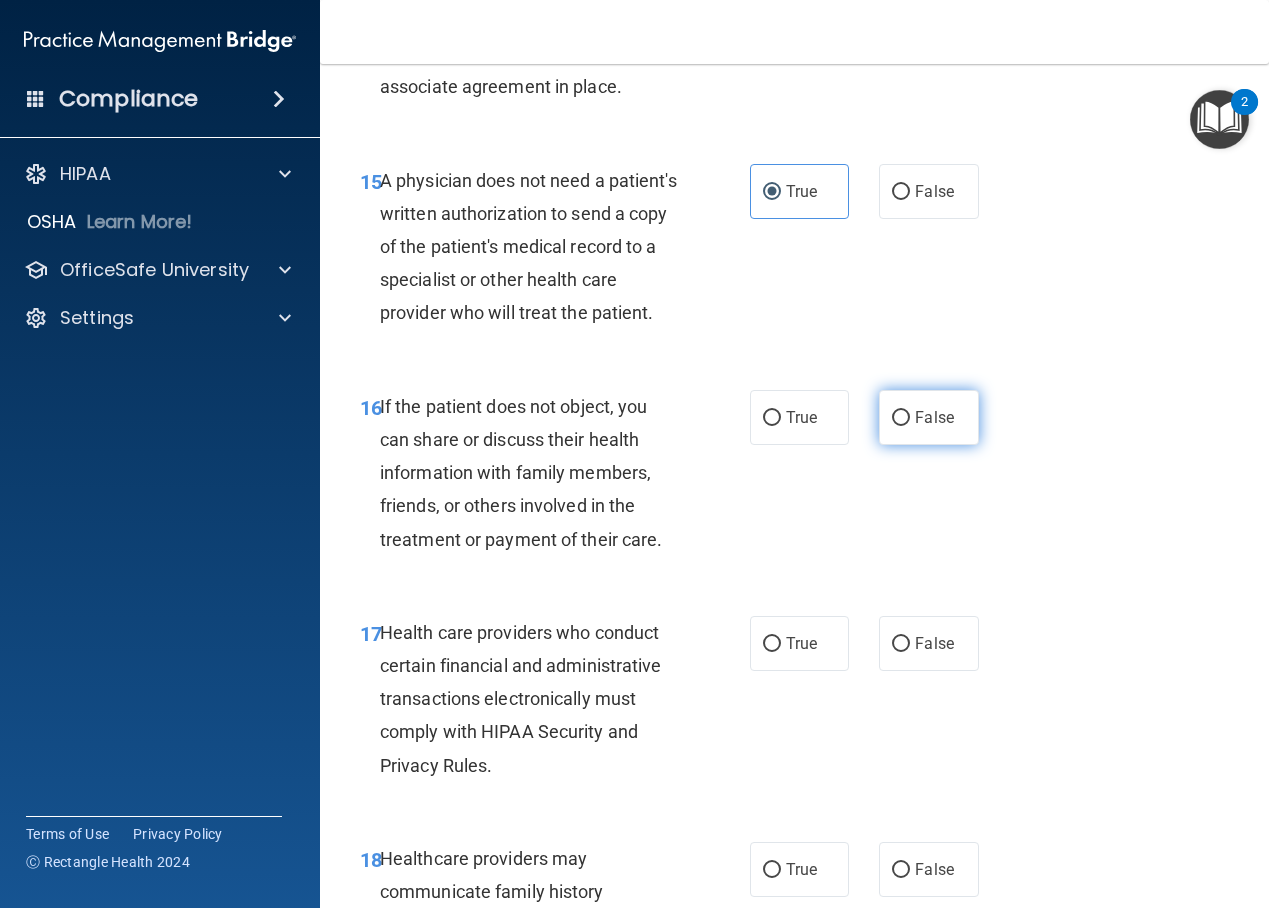 click on "True           False" at bounding box center (870, 417) 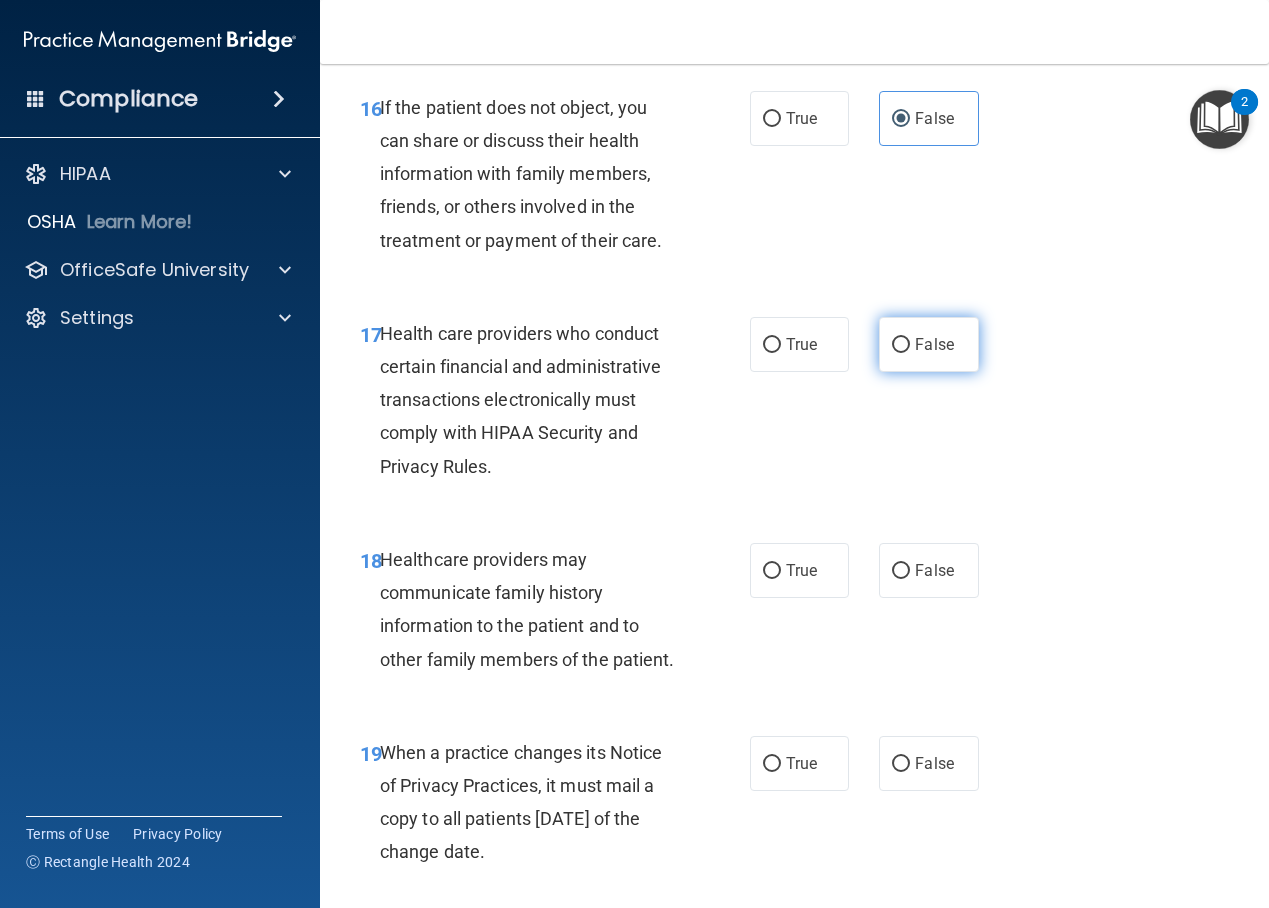 scroll, scrollTop: 3294, scrollLeft: 0, axis: vertical 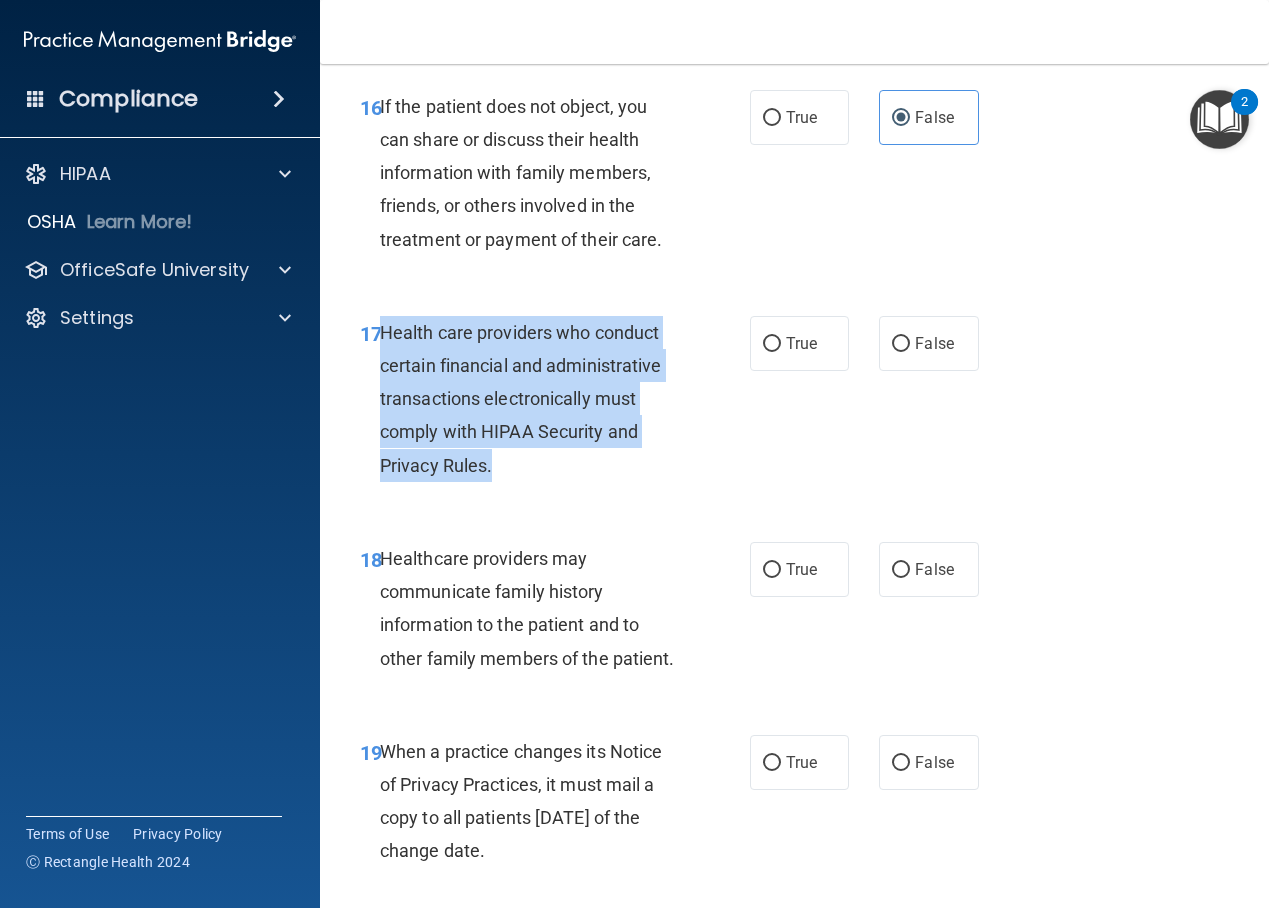 drag, startPoint x: 492, startPoint y: 572, endPoint x: 381, endPoint y: 435, distance: 176.32356 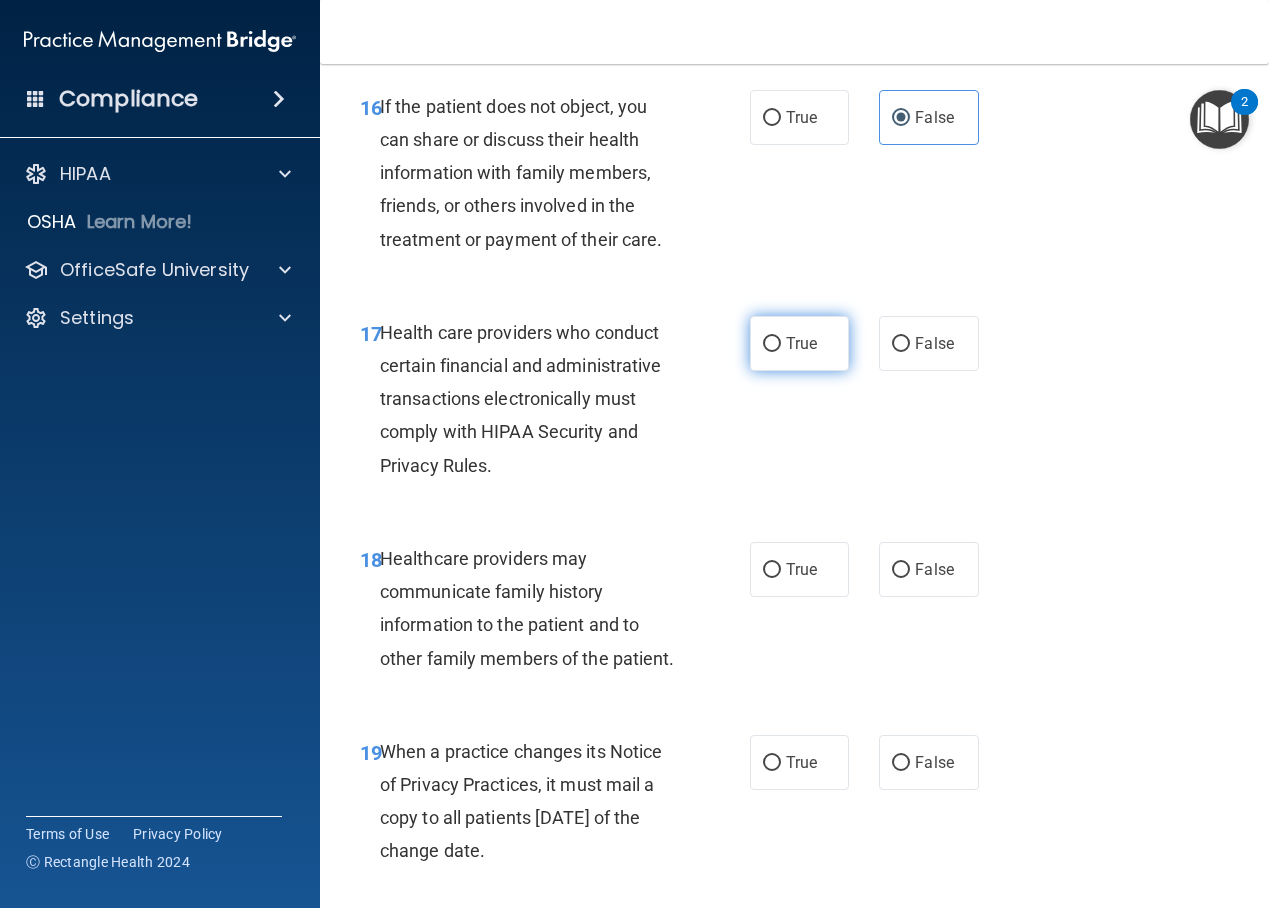 click on "True" at bounding box center [801, 343] 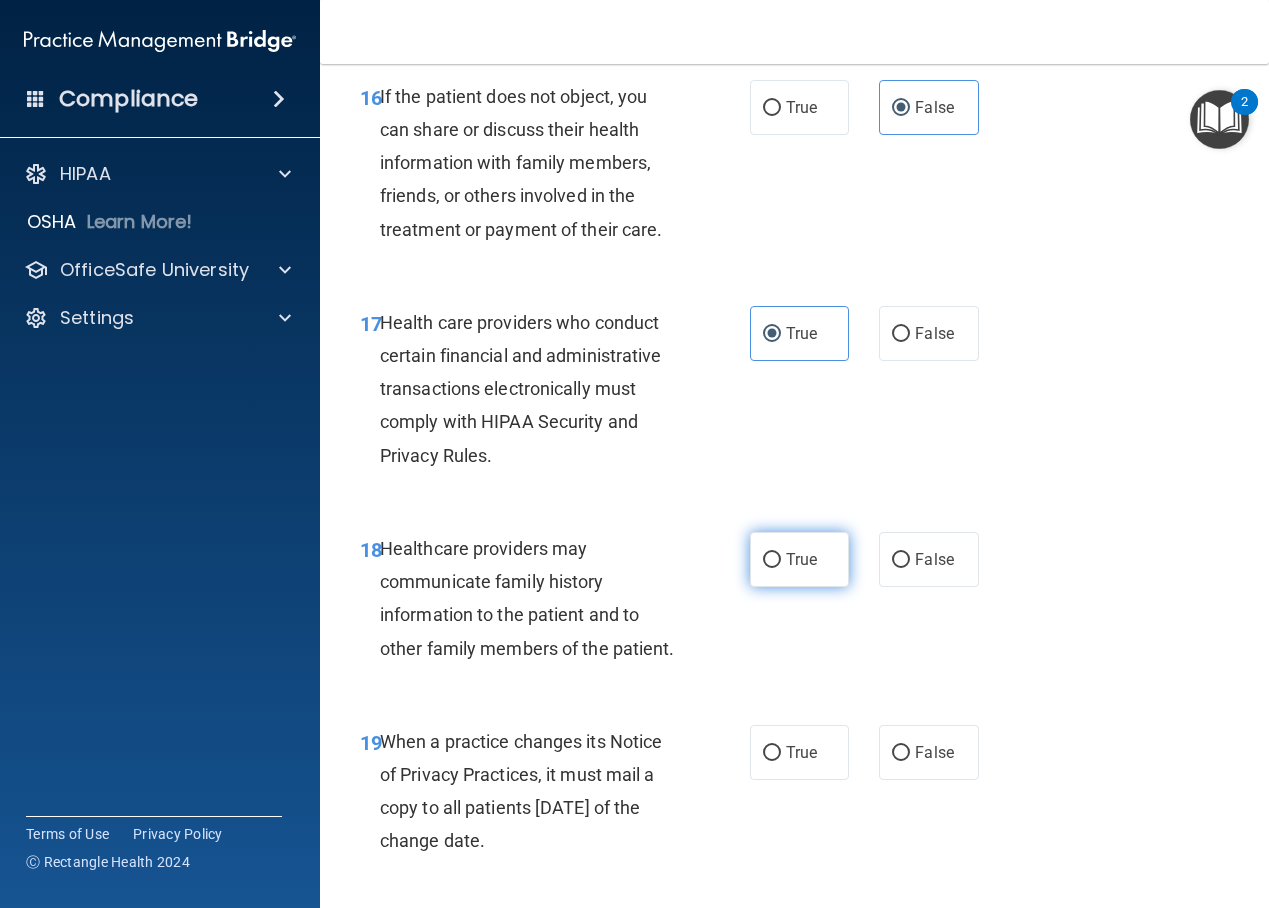 scroll, scrollTop: 3306, scrollLeft: 0, axis: vertical 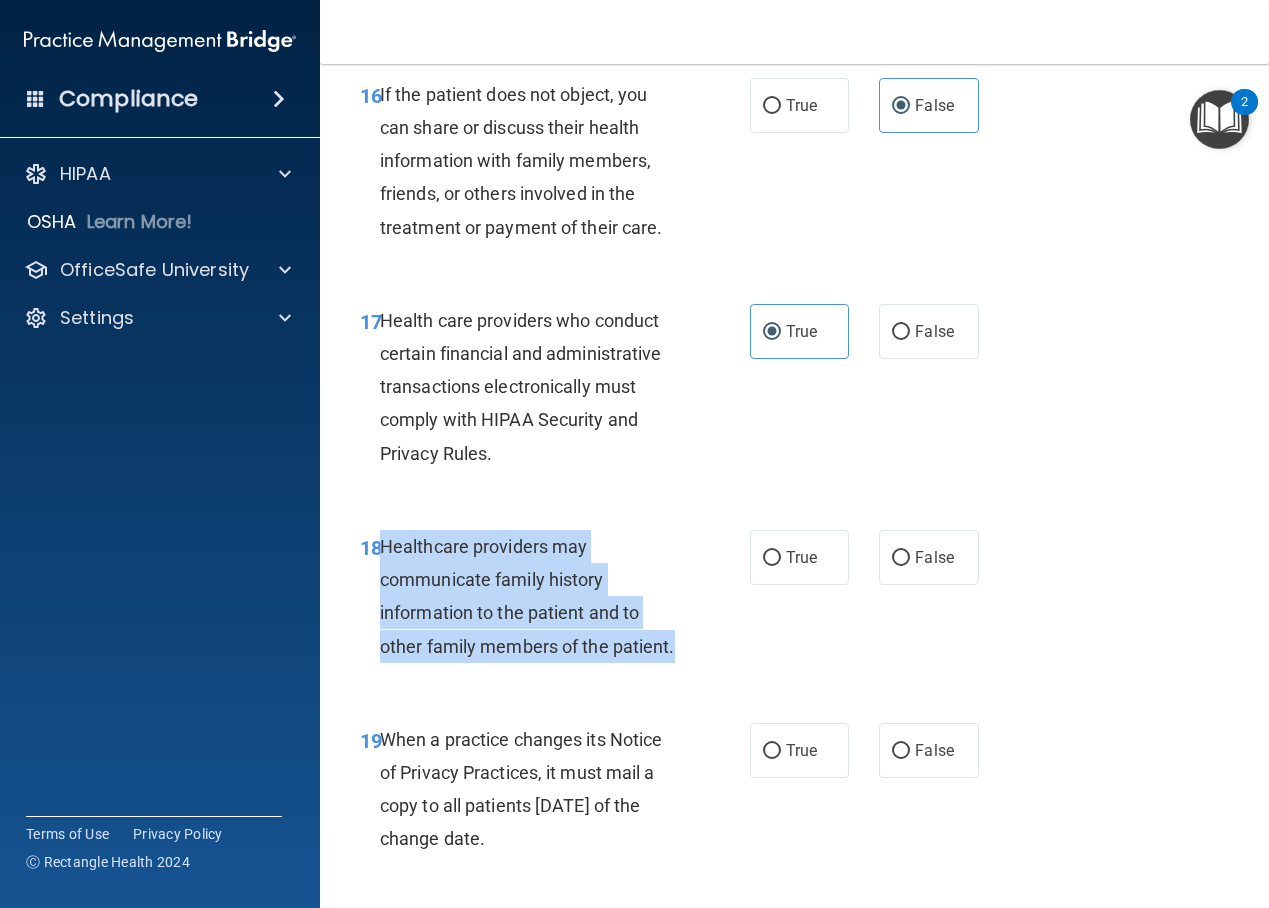 drag, startPoint x: 474, startPoint y: 765, endPoint x: 380, endPoint y: 652, distance: 146.98639 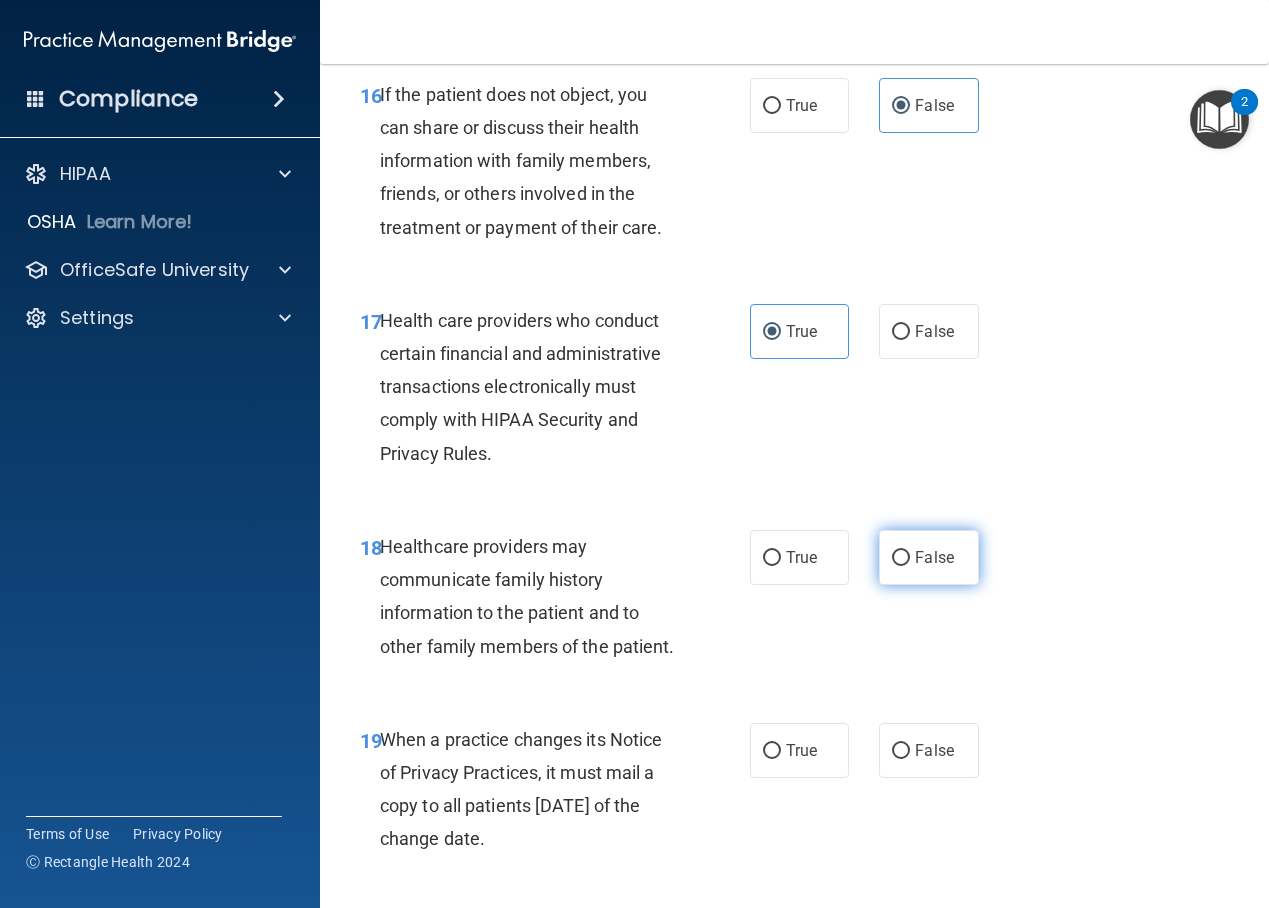 click on "False" at bounding box center (929, 557) 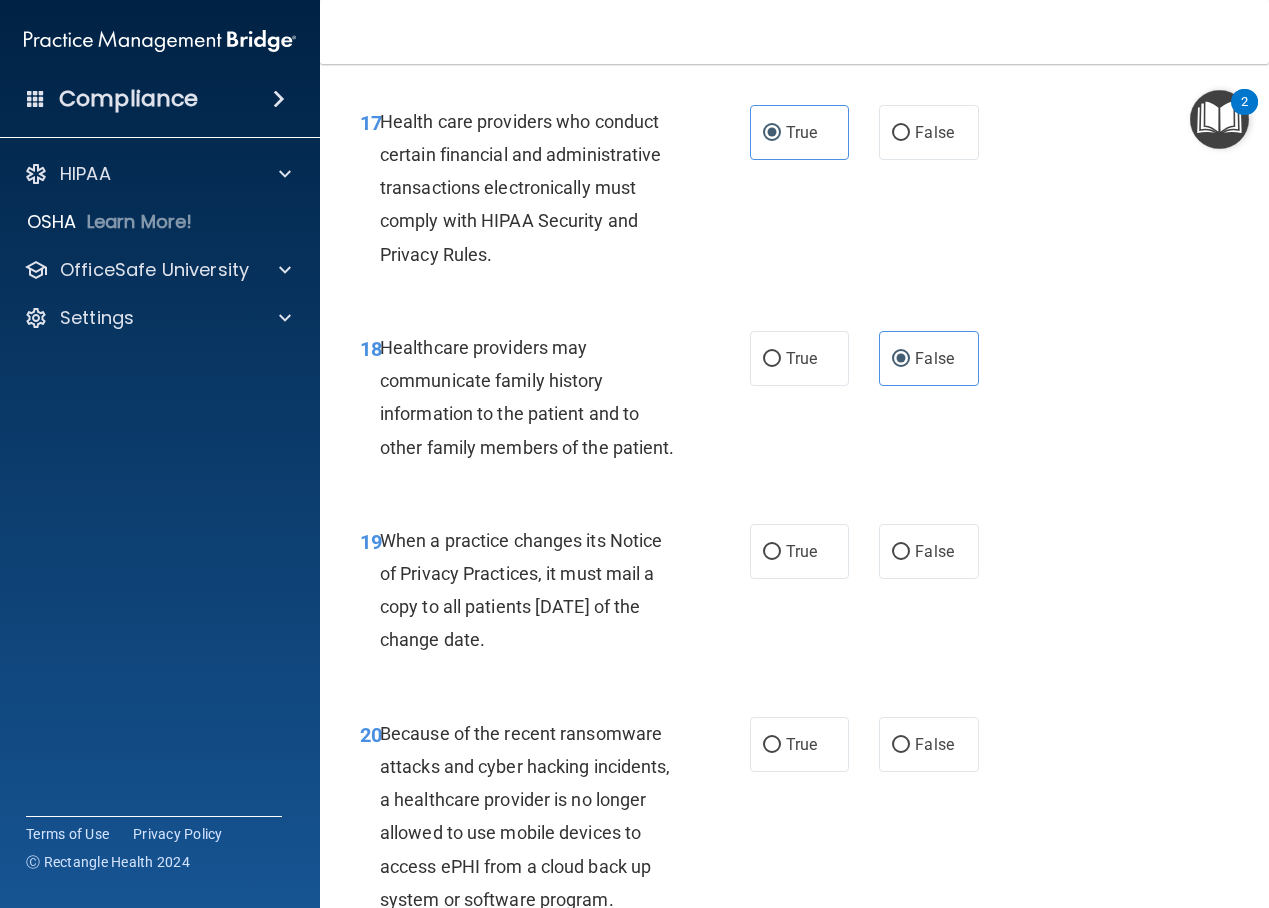 scroll, scrollTop: 3506, scrollLeft: 0, axis: vertical 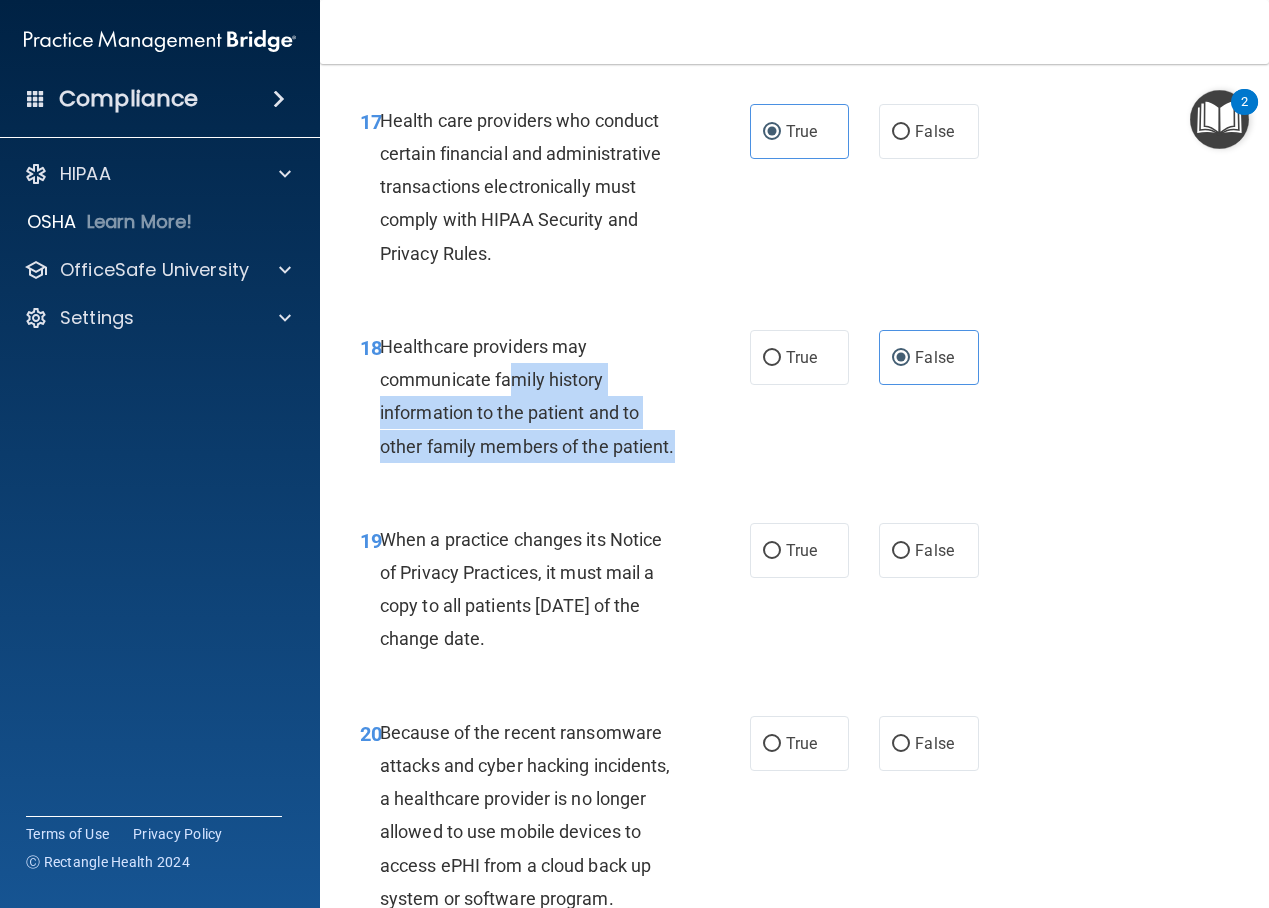 drag, startPoint x: 552, startPoint y: 574, endPoint x: 515, endPoint y: 469, distance: 111.32835 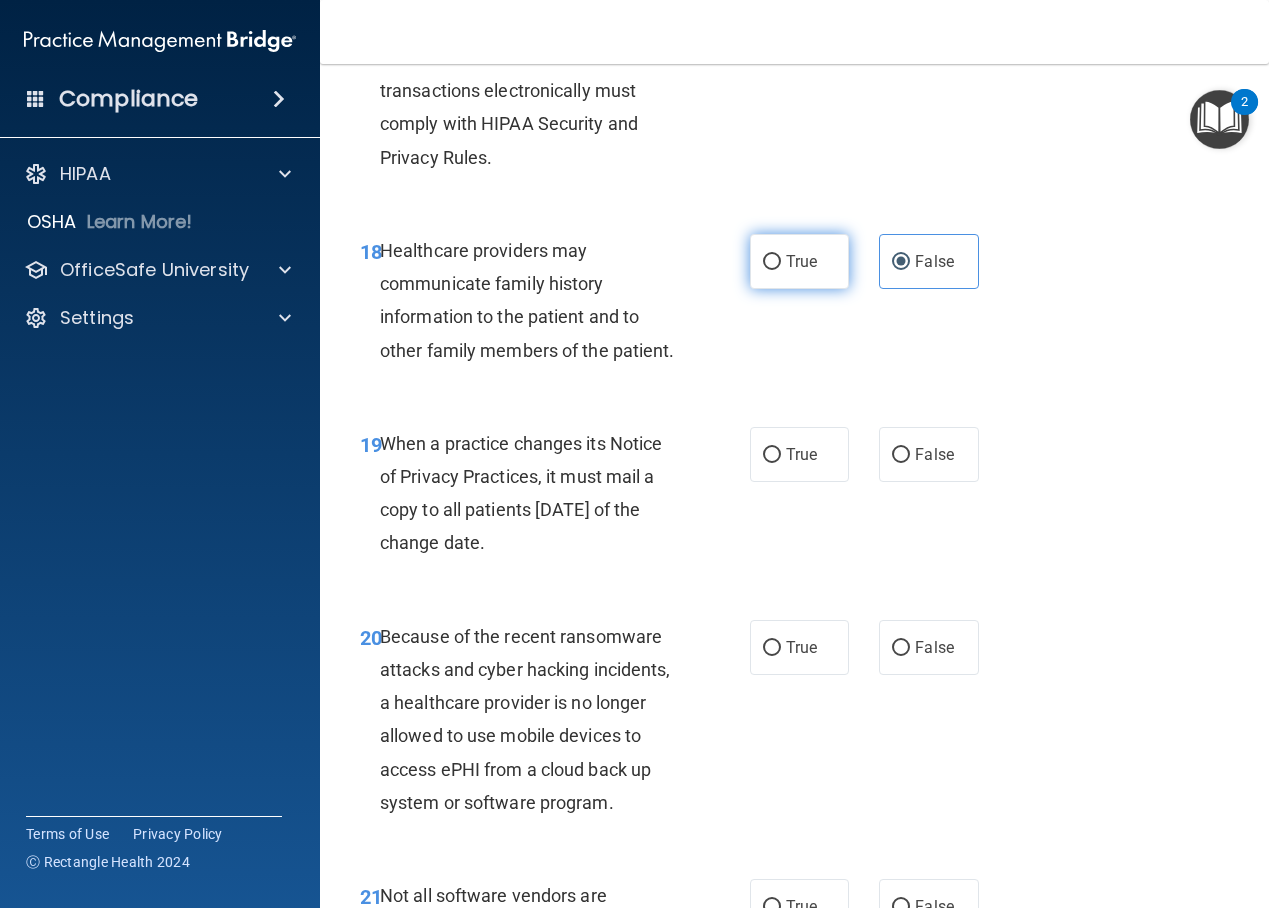 click on "True" at bounding box center (801, 261) 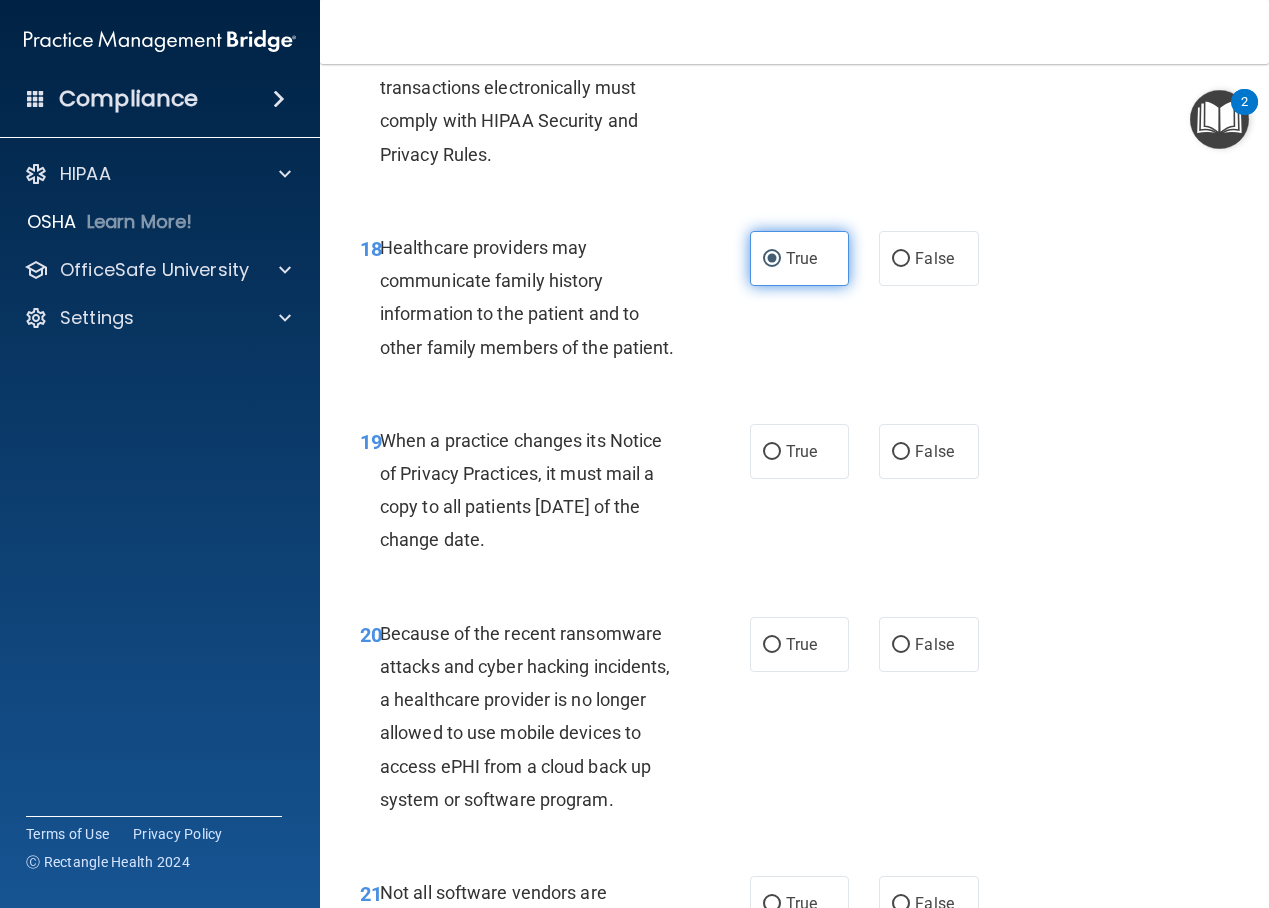 scroll, scrollTop: 3606, scrollLeft: 0, axis: vertical 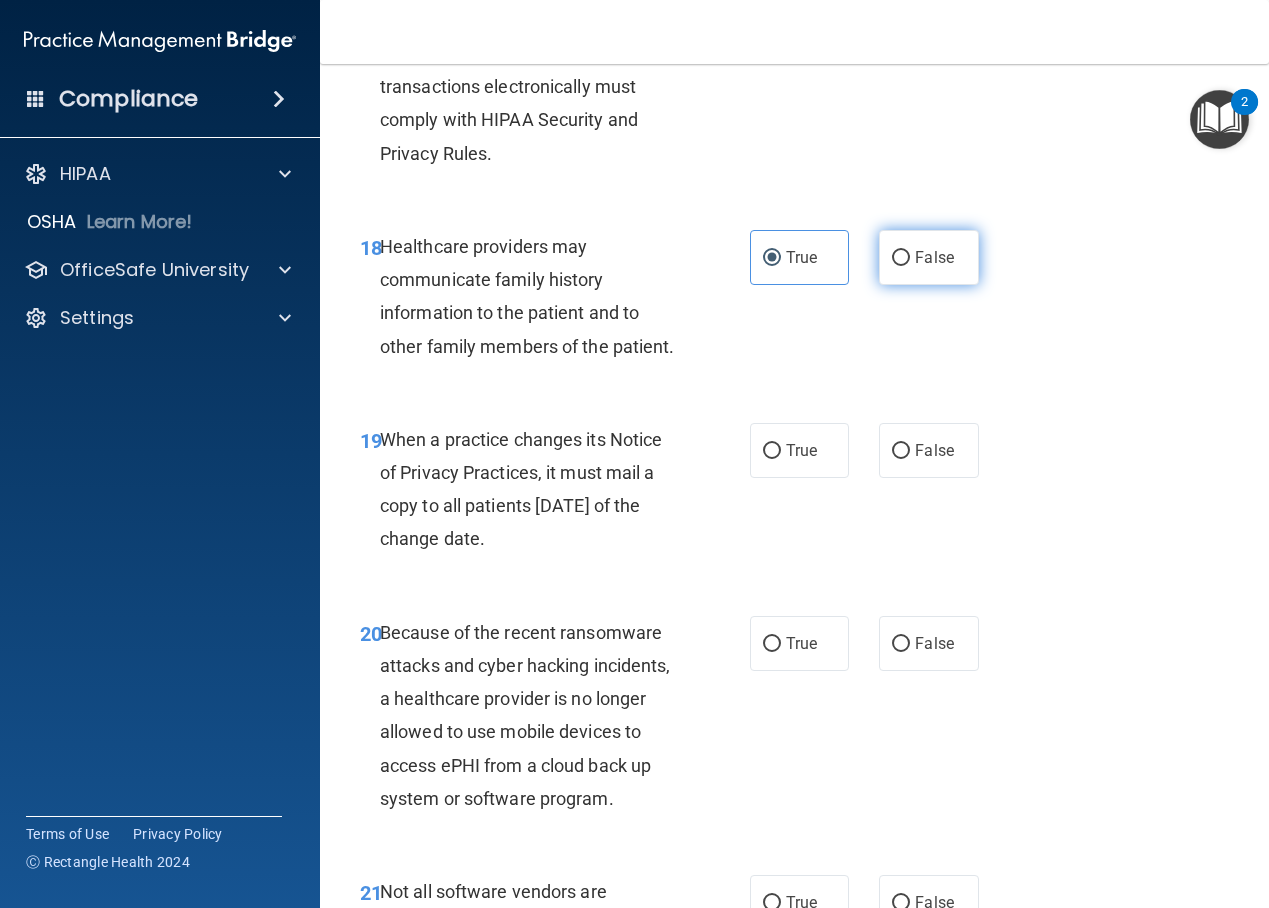 click on "False" at bounding box center (934, 257) 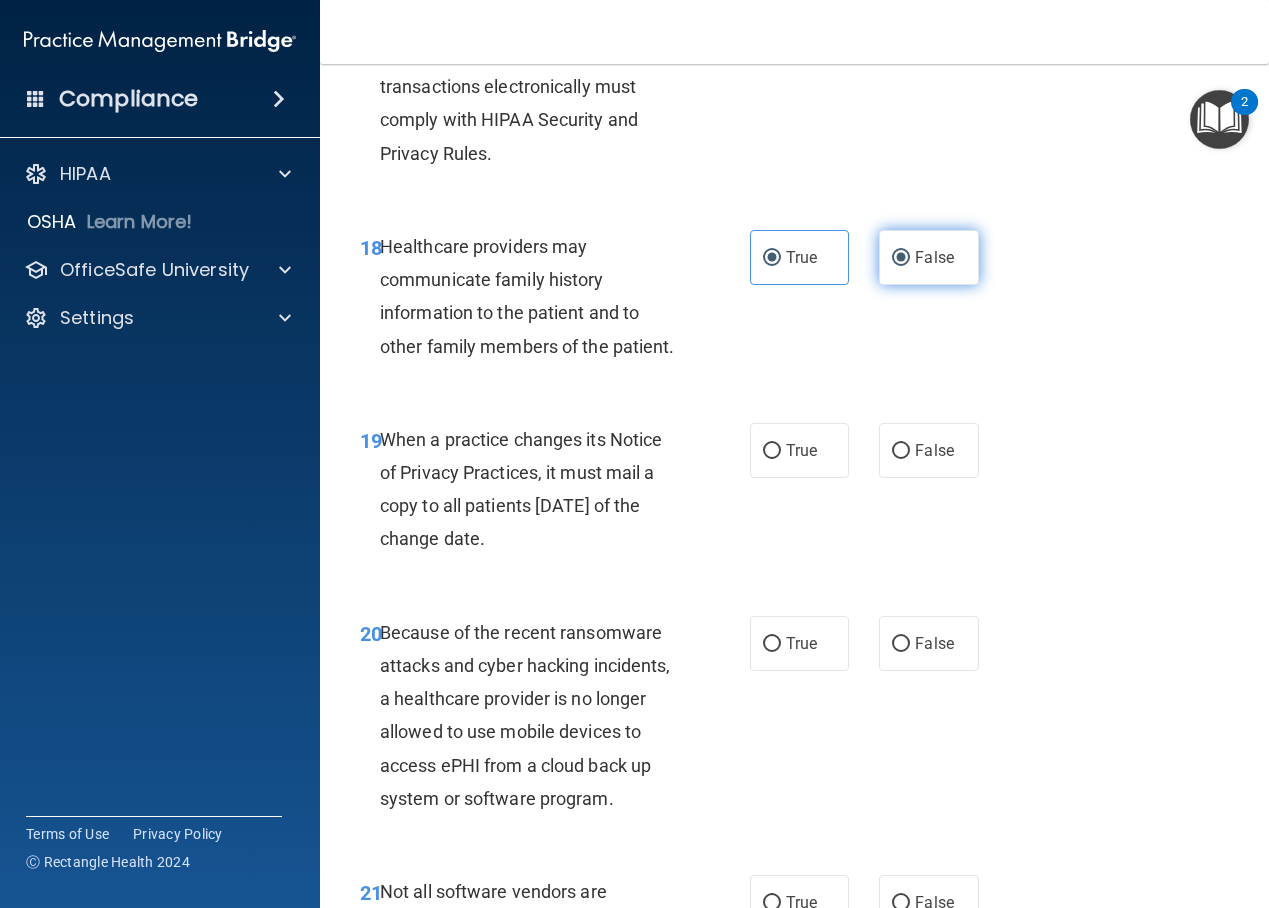 radio on "false" 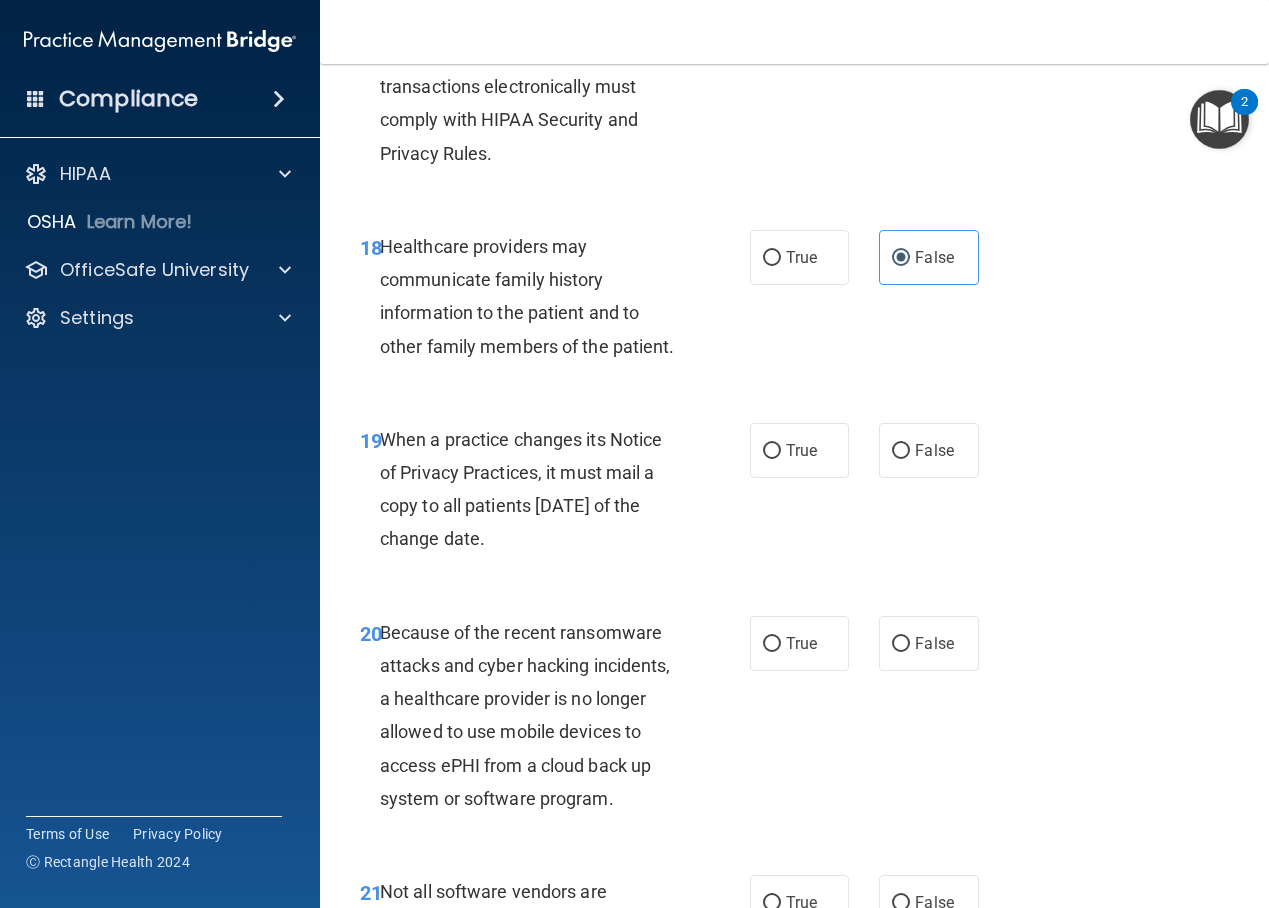 drag, startPoint x: 567, startPoint y: 660, endPoint x: 379, endPoint y: 572, distance: 207.57649 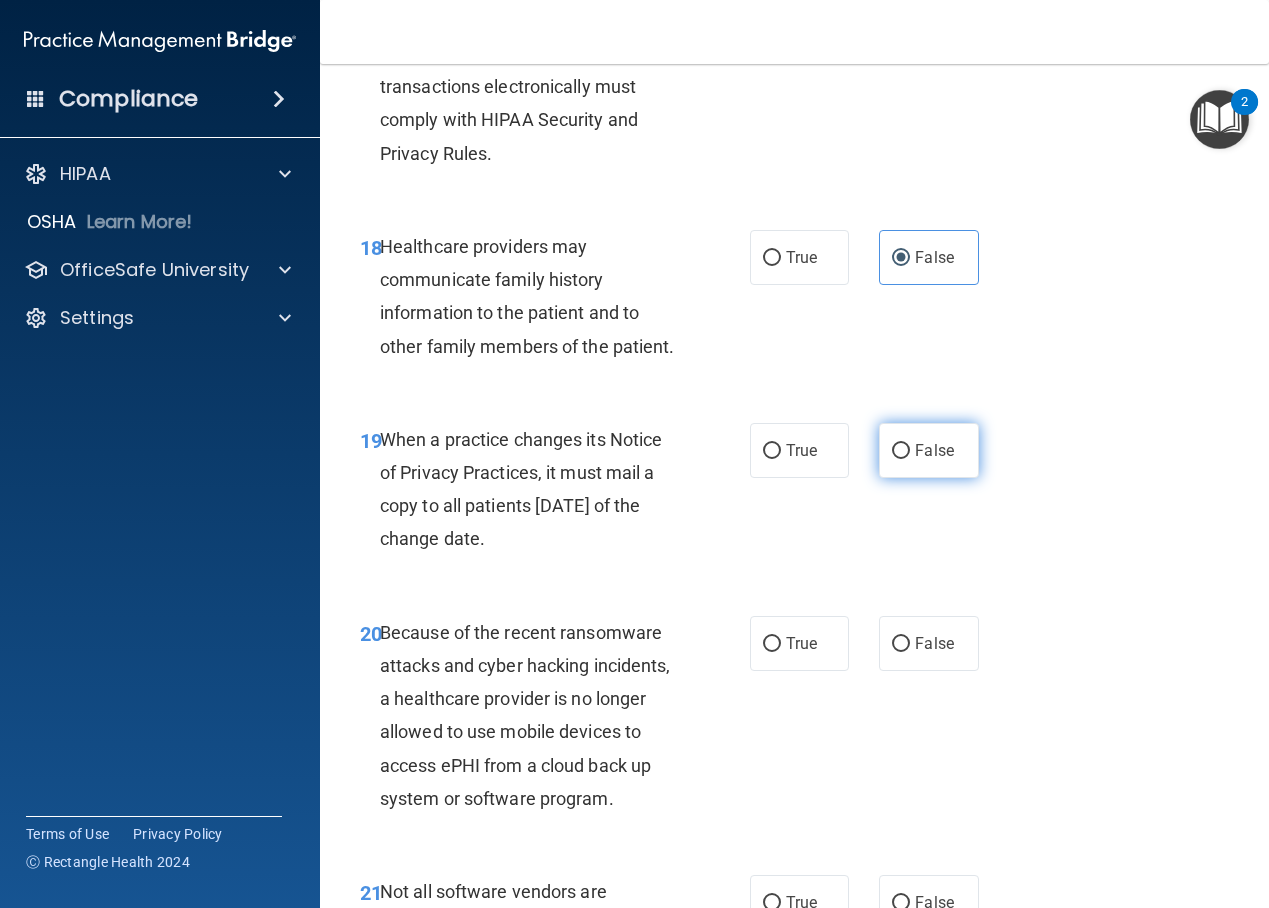 click on "False" at bounding box center [929, 450] 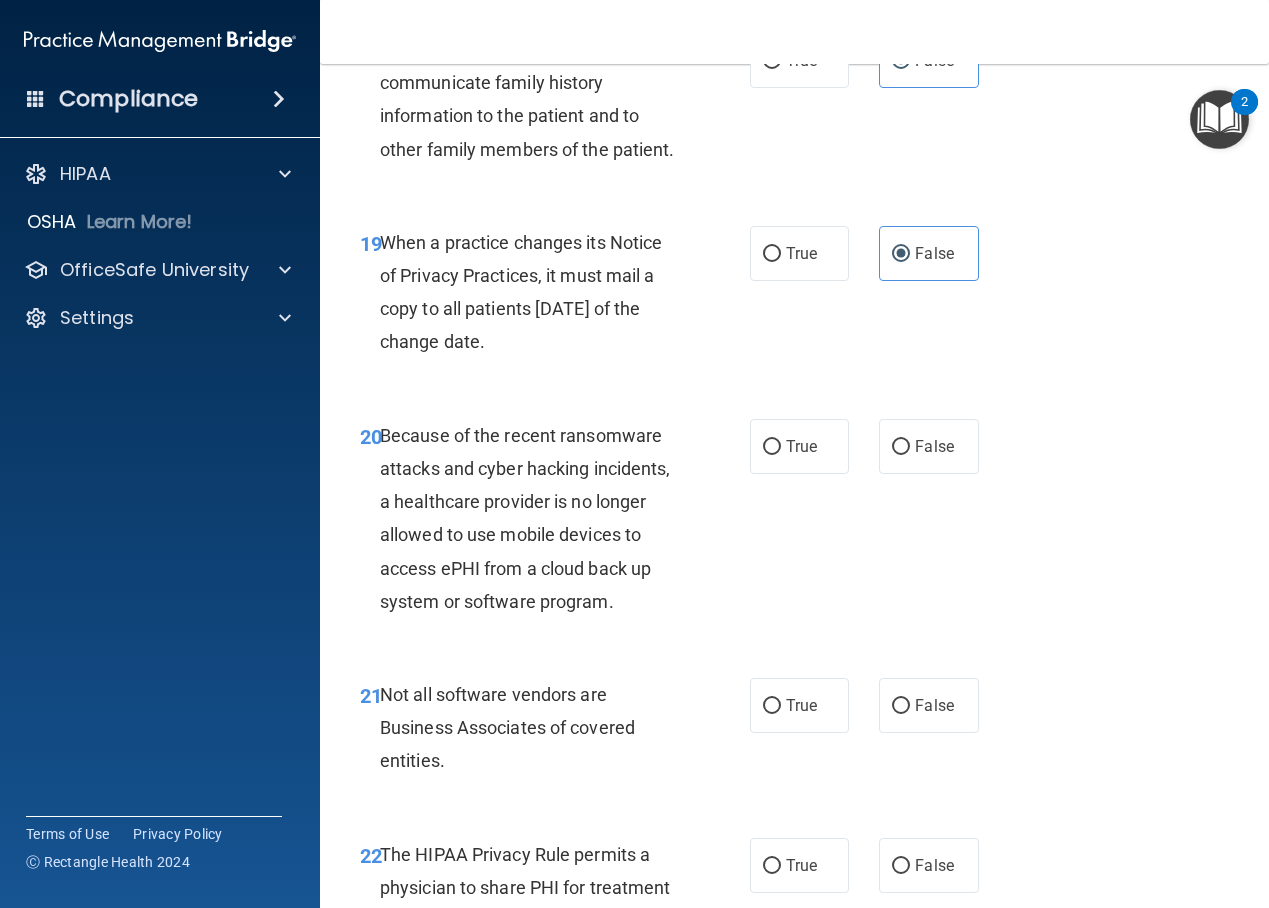 scroll, scrollTop: 3805, scrollLeft: 0, axis: vertical 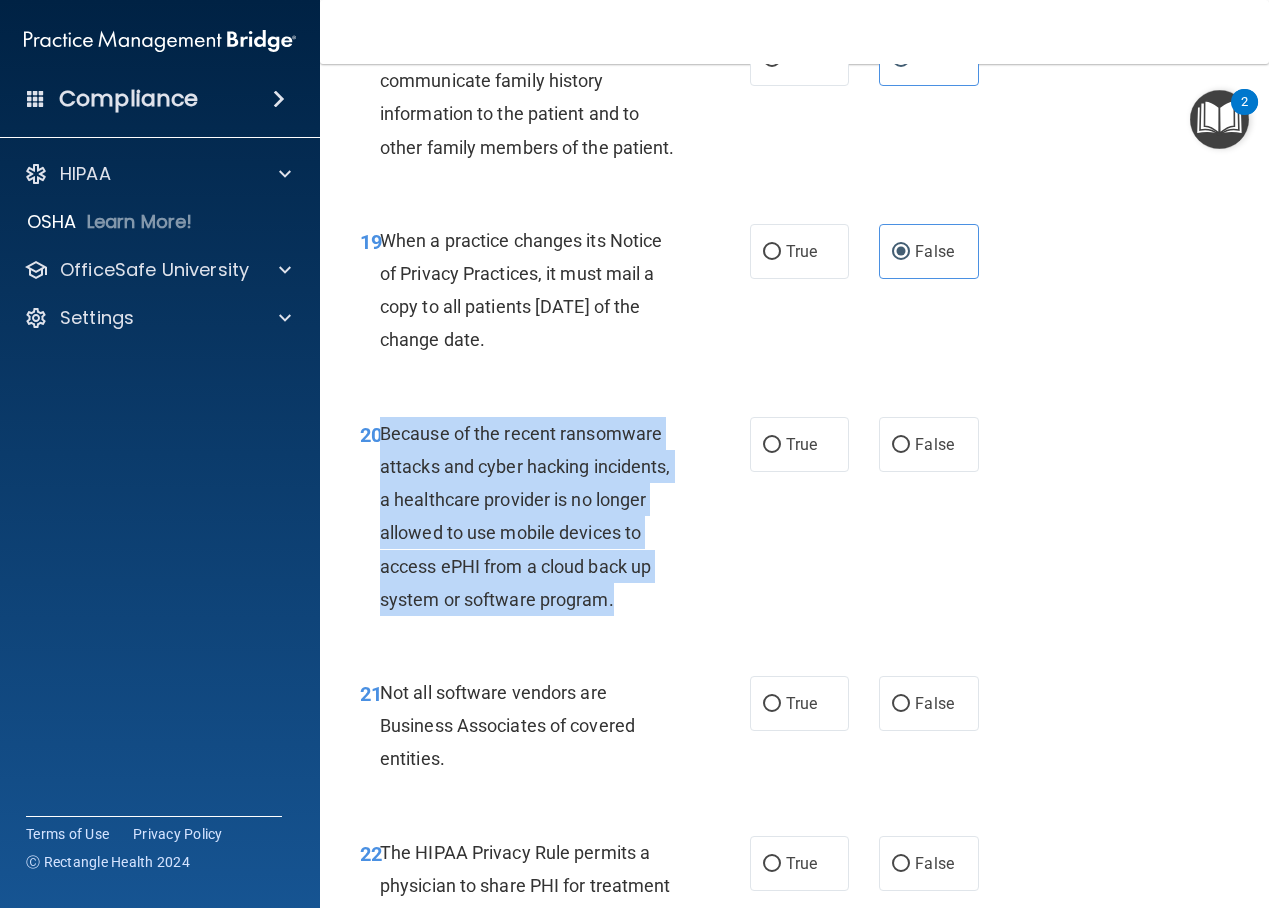 drag, startPoint x: 626, startPoint y: 735, endPoint x: 382, endPoint y: 564, distance: 297.95468 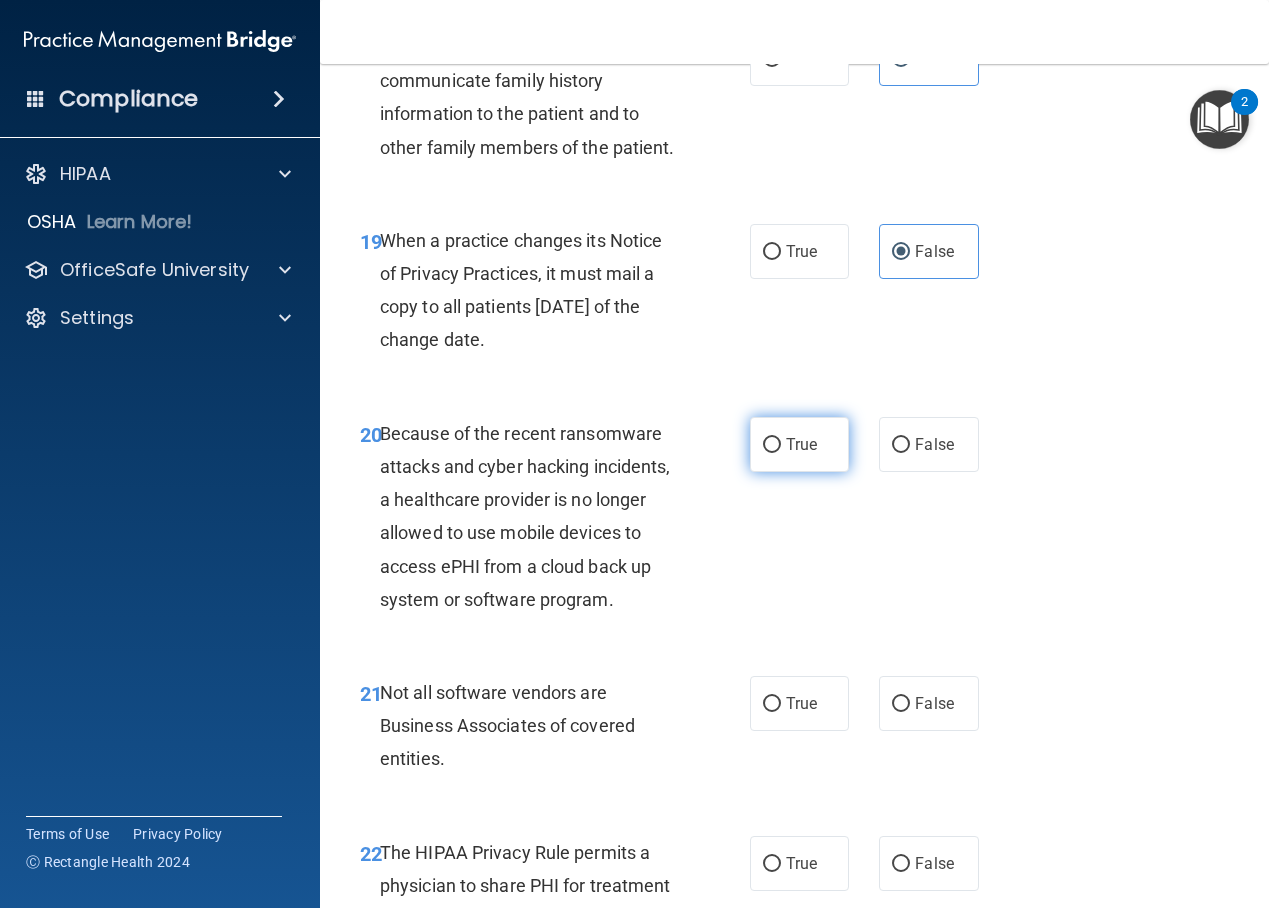 click on "True" at bounding box center [801, 444] 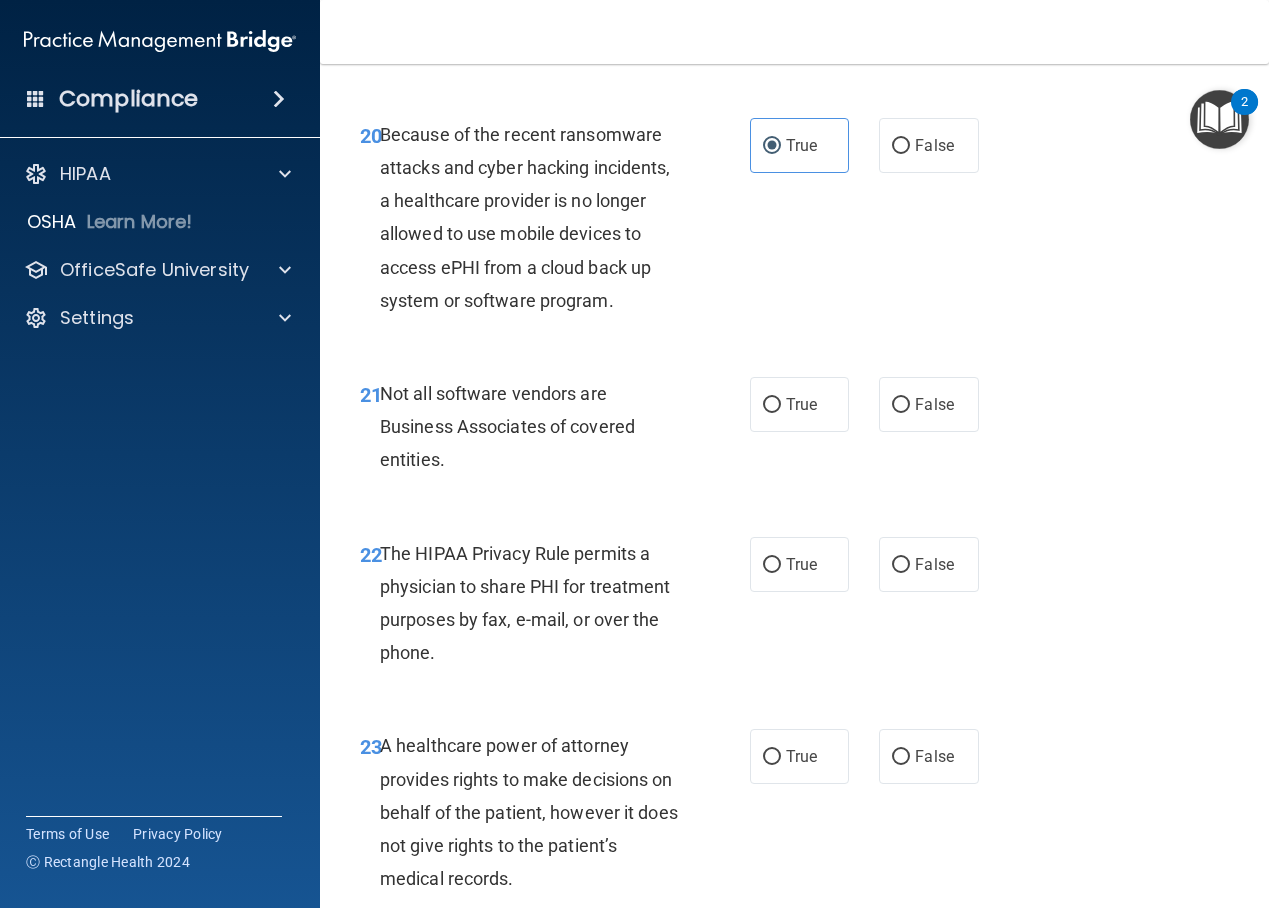 scroll, scrollTop: 4105, scrollLeft: 0, axis: vertical 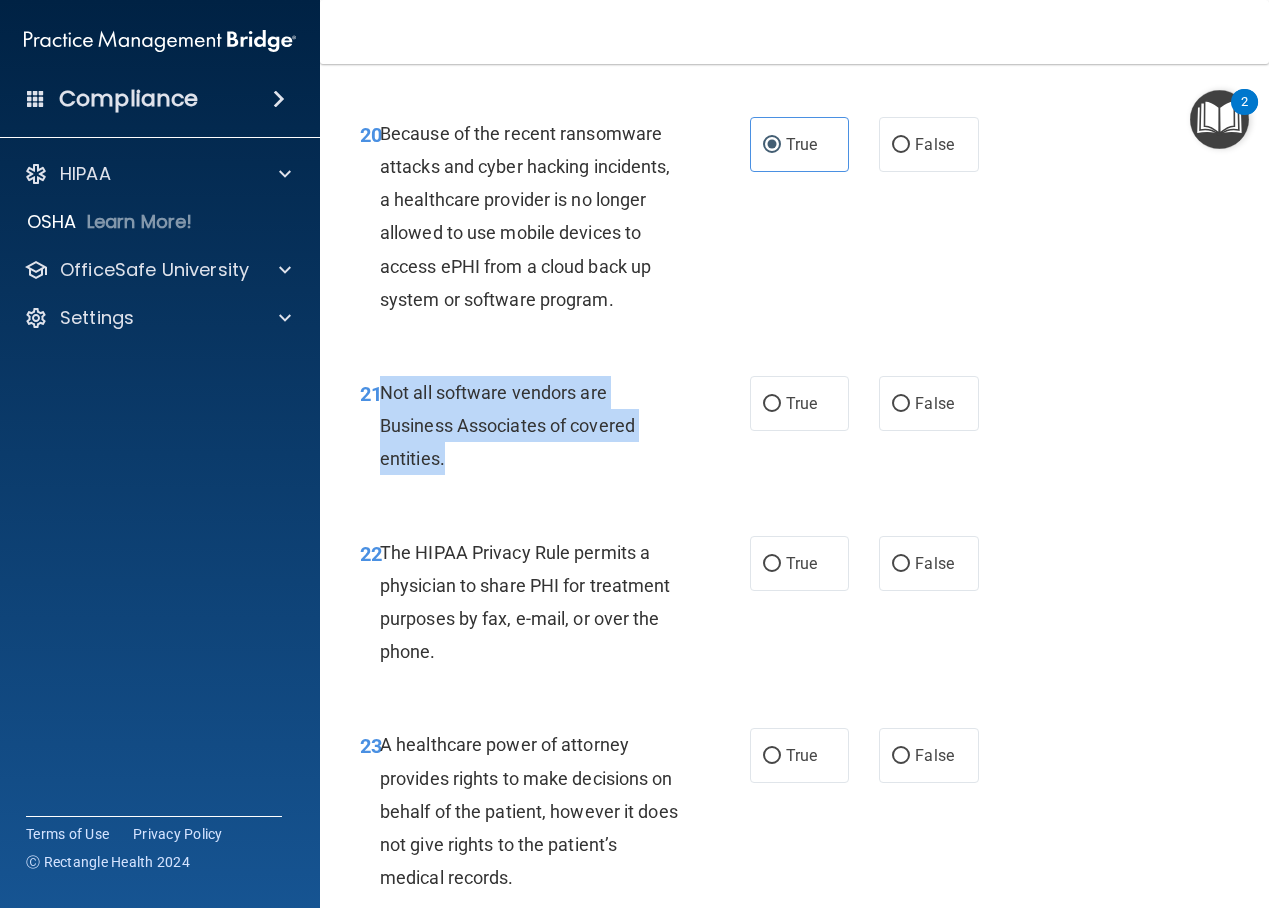drag, startPoint x: 502, startPoint y: 590, endPoint x: 385, endPoint y: 517, distance: 137.90576 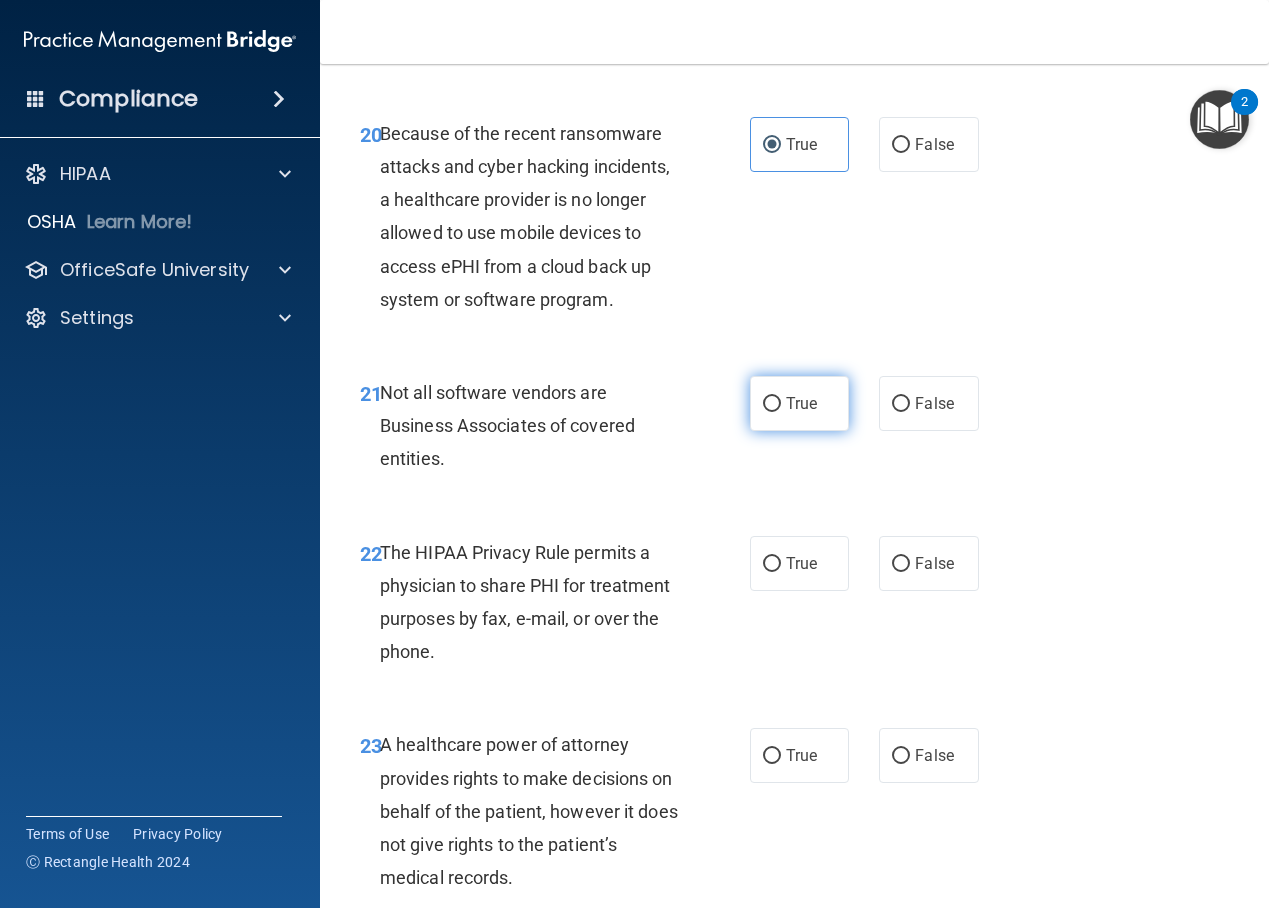 click on "True" at bounding box center (800, 403) 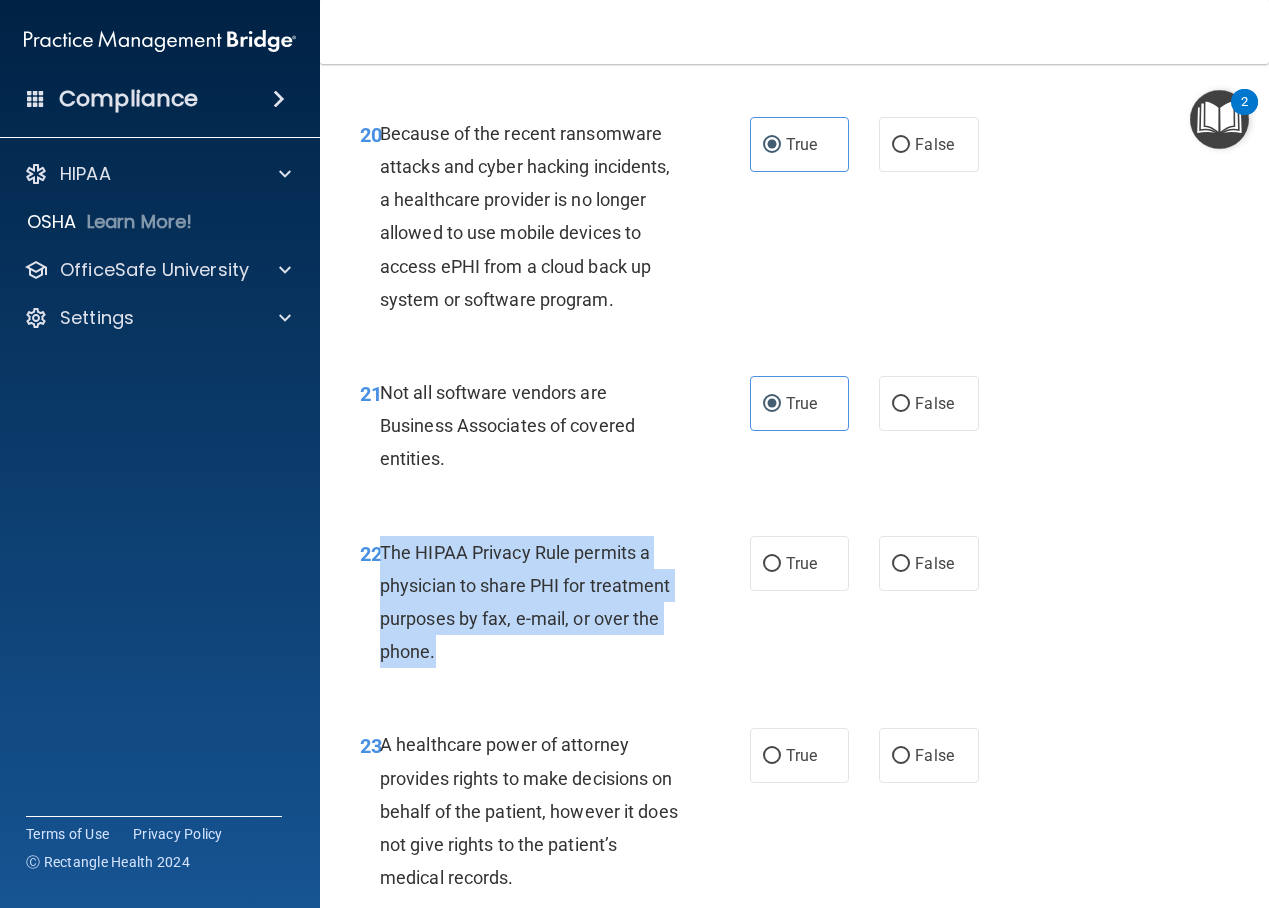 drag, startPoint x: 587, startPoint y: 787, endPoint x: 383, endPoint y: 677, distance: 231.76712 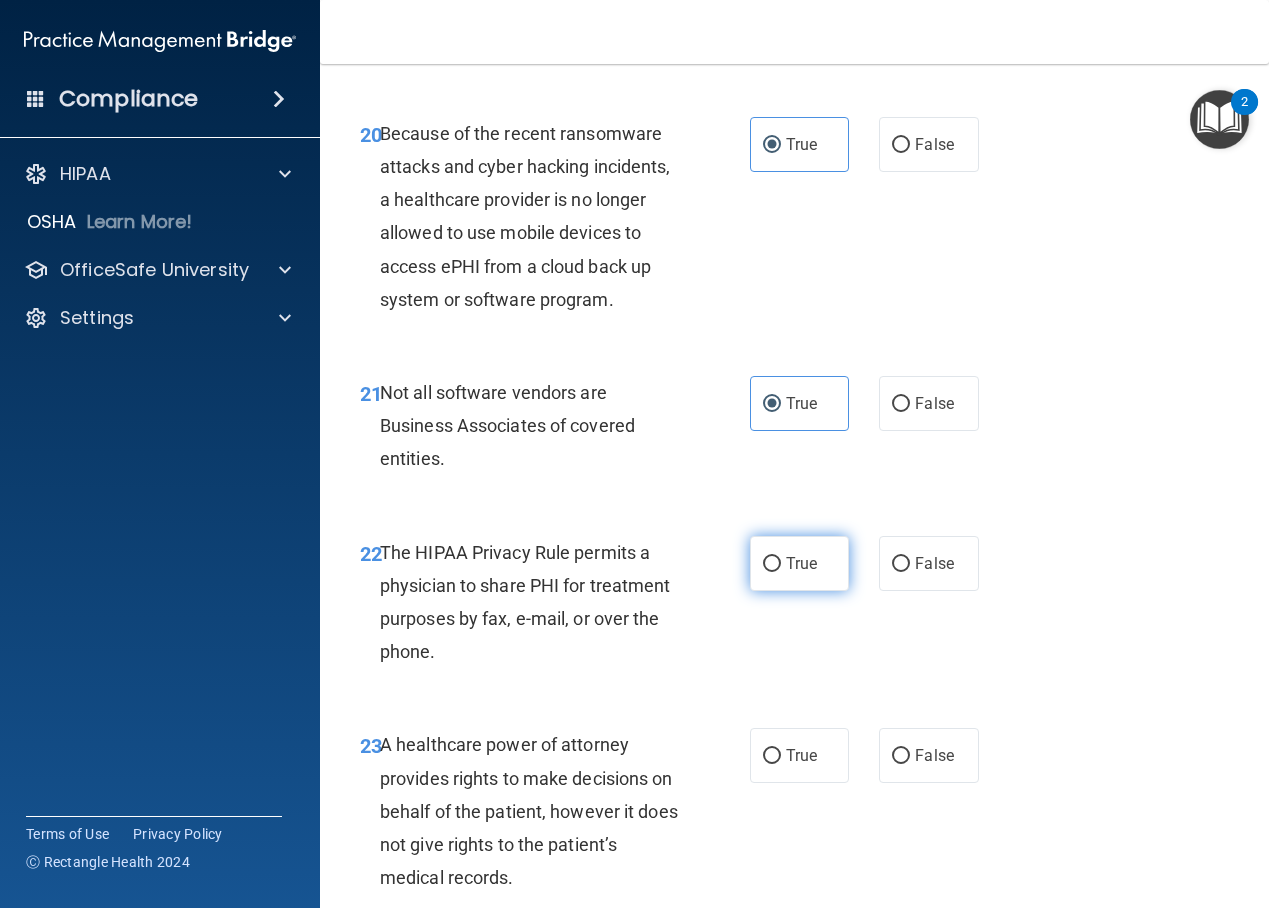 click on "True" at bounding box center [800, 563] 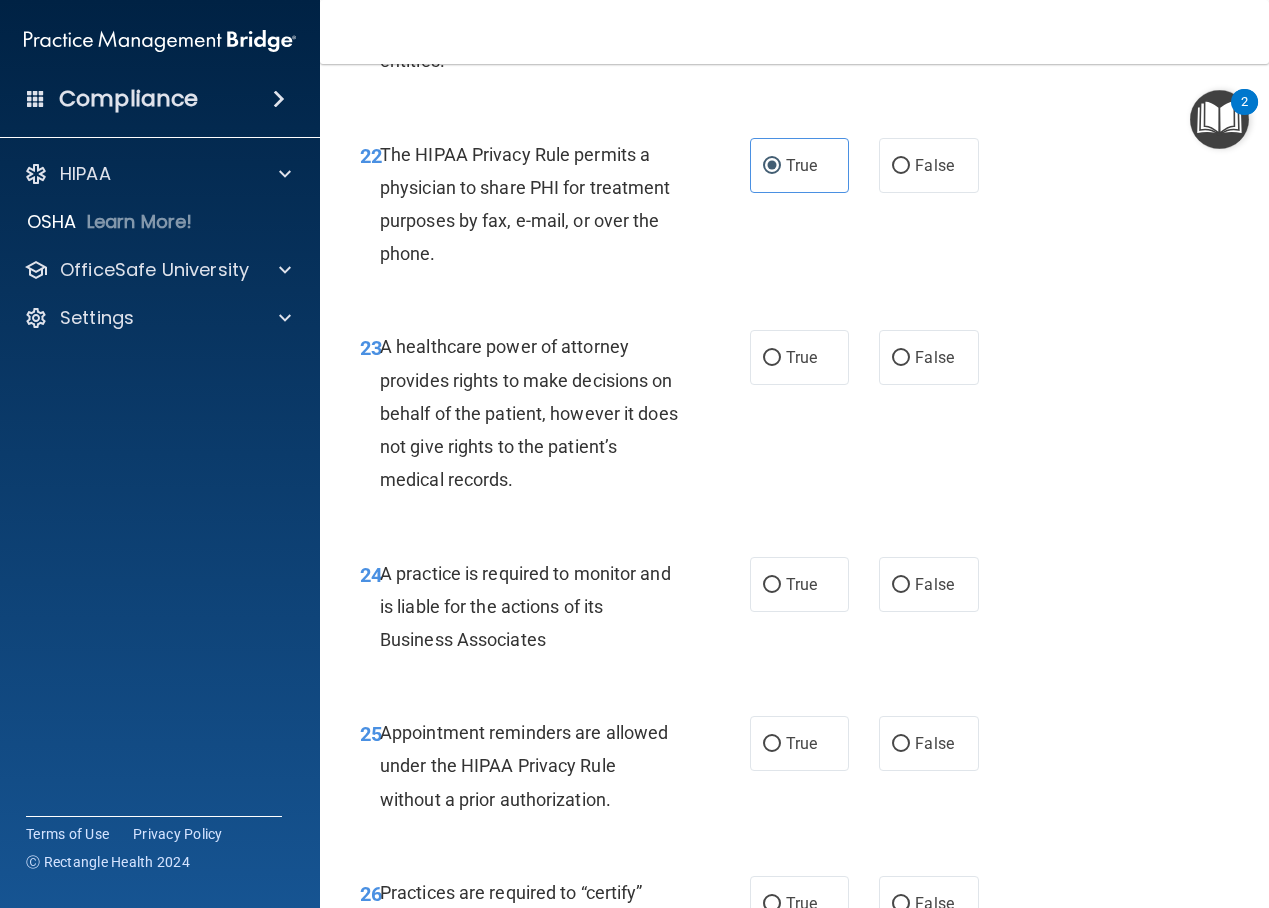 scroll, scrollTop: 4504, scrollLeft: 0, axis: vertical 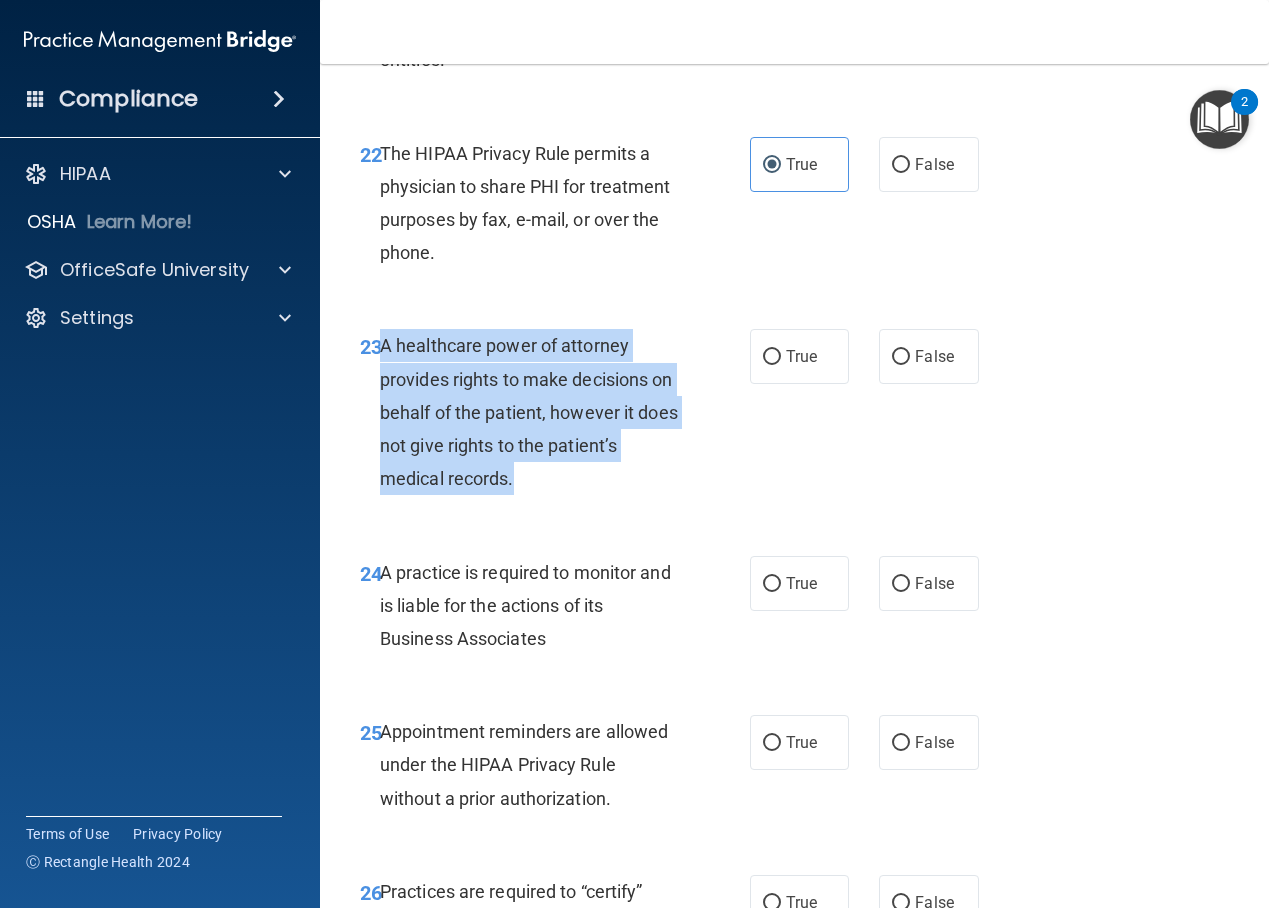 drag, startPoint x: 524, startPoint y: 605, endPoint x: 383, endPoint y: 469, distance: 195.90048 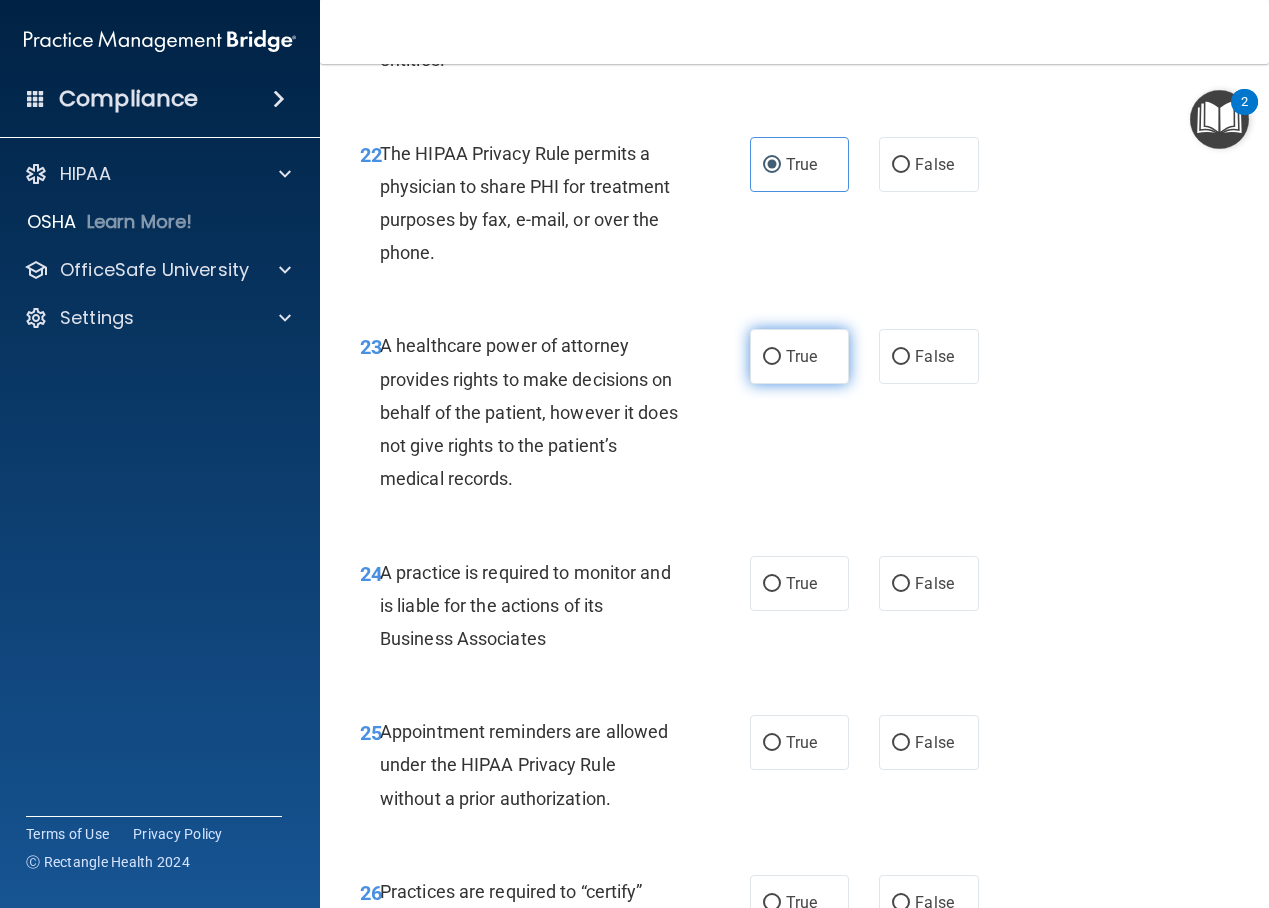 click on "True" at bounding box center (800, 356) 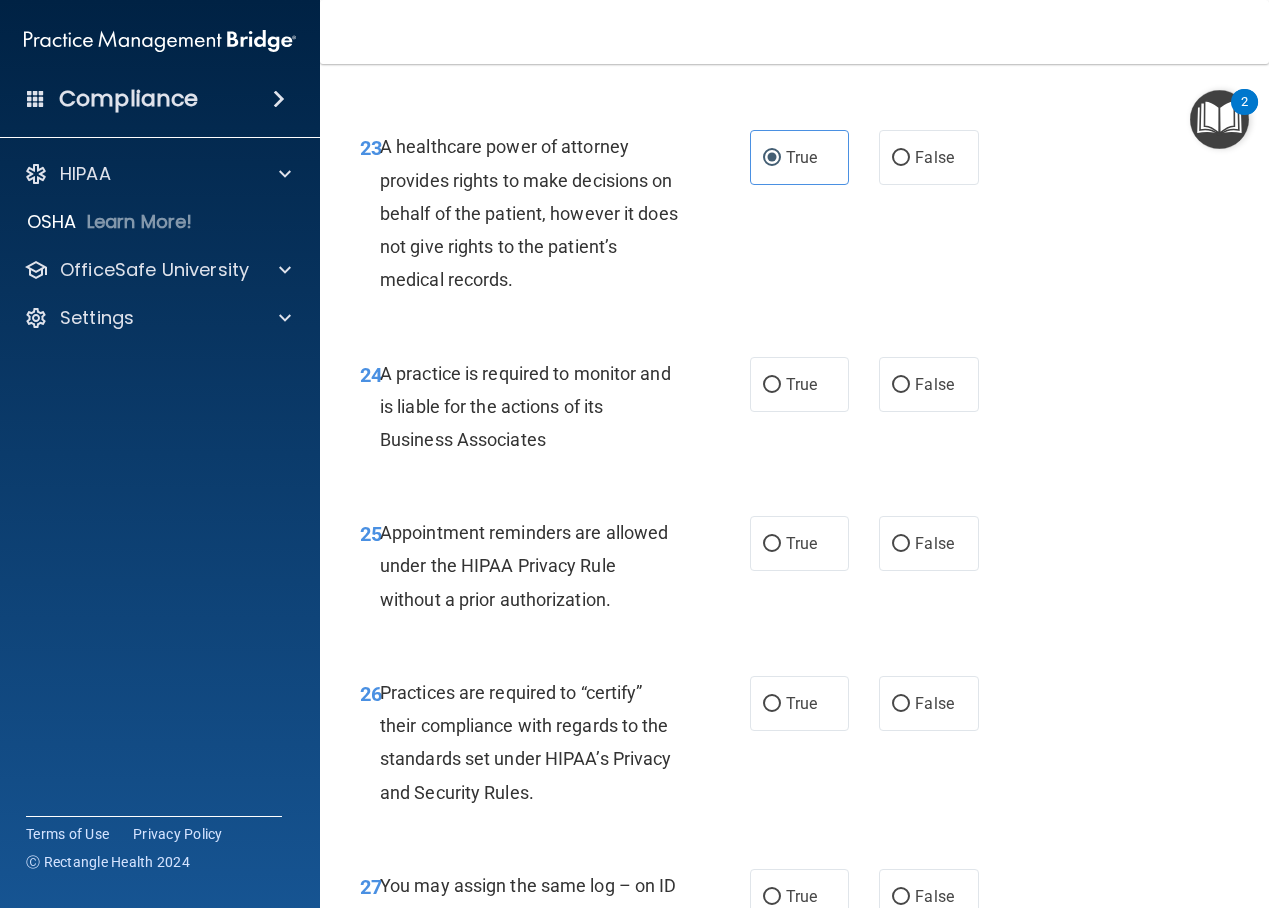 scroll, scrollTop: 4704, scrollLeft: 0, axis: vertical 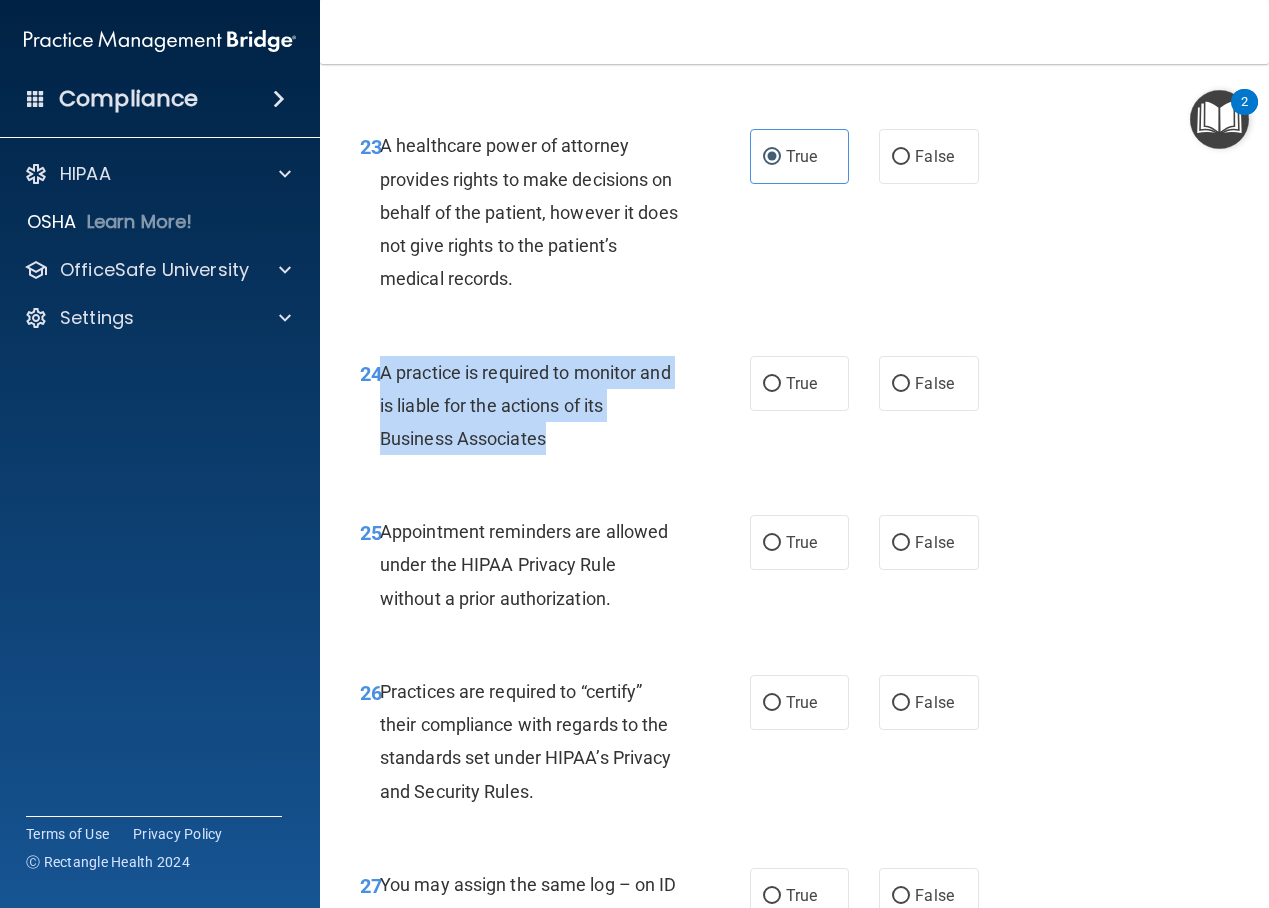 drag, startPoint x: 576, startPoint y: 568, endPoint x: 383, endPoint y: 511, distance: 201.24115 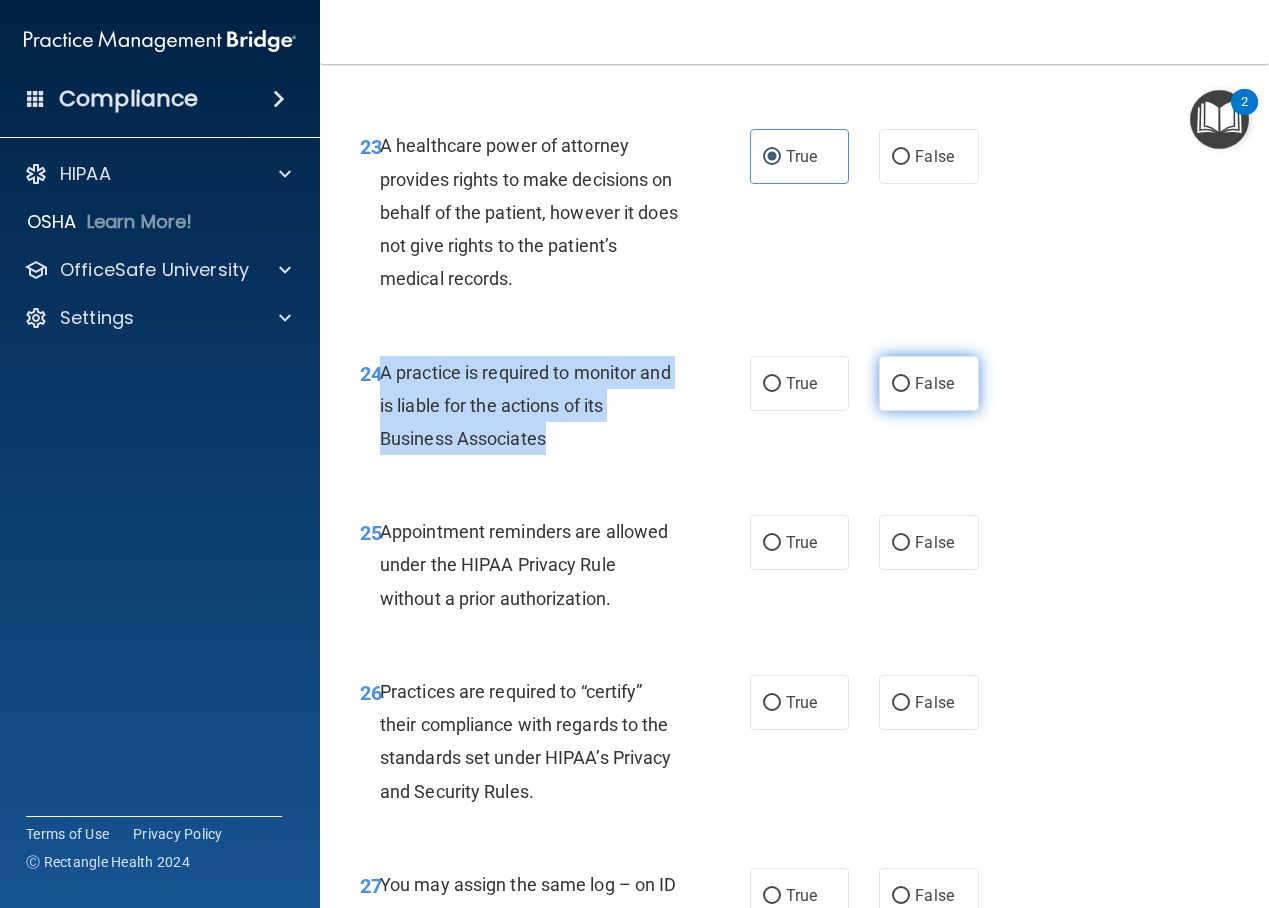 click on "False" at bounding box center [901, 384] 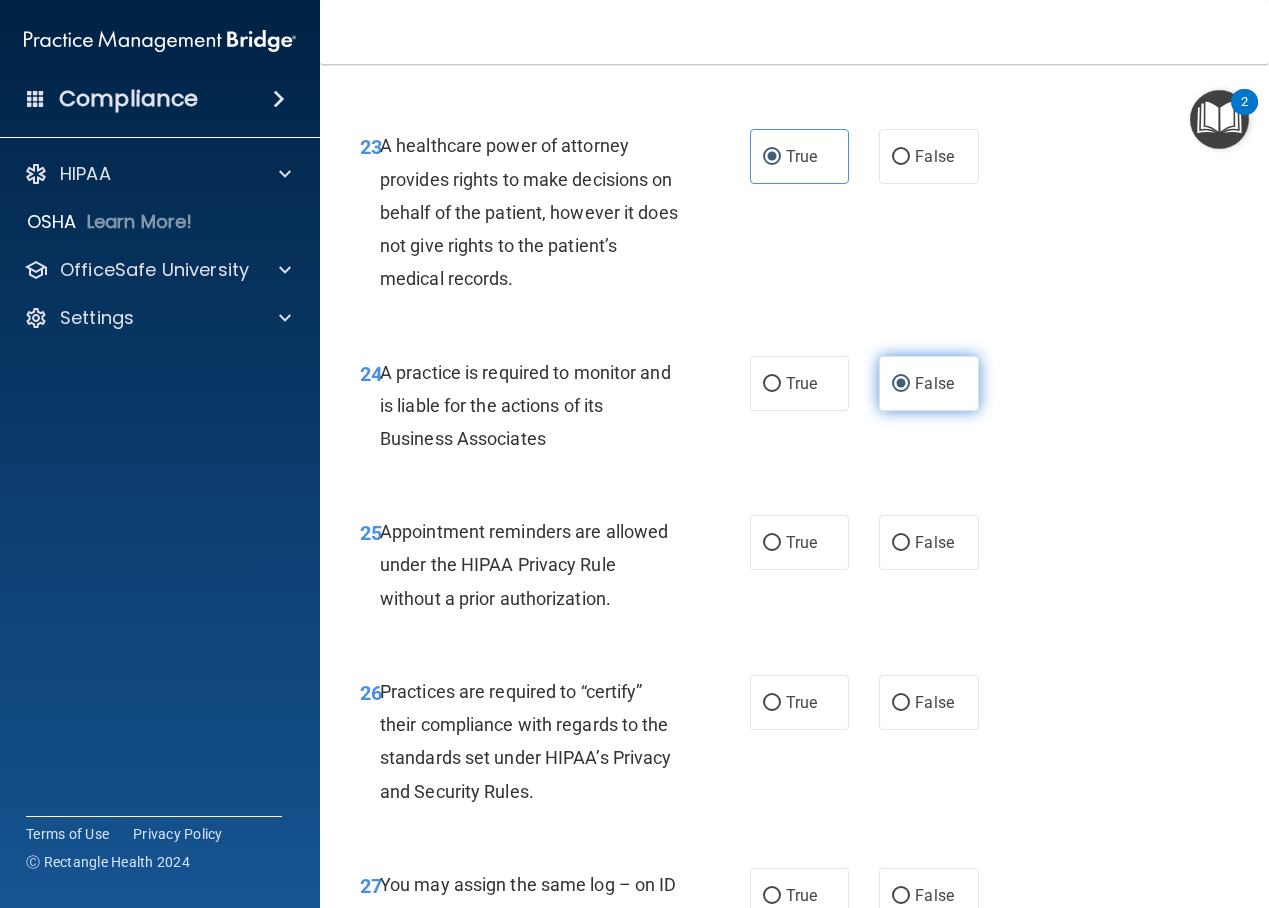 click on "False" at bounding box center (934, 383) 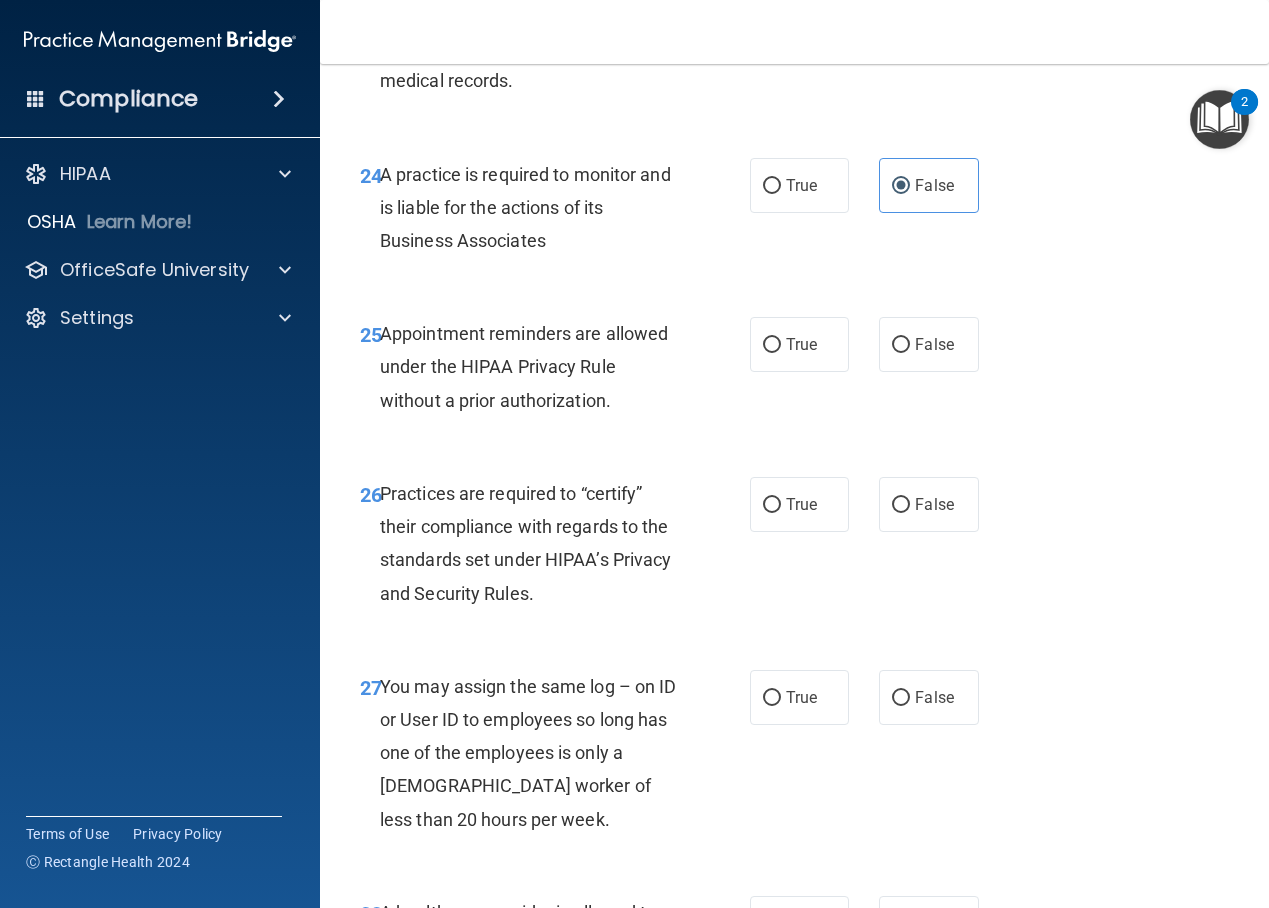 scroll, scrollTop: 4904, scrollLeft: 0, axis: vertical 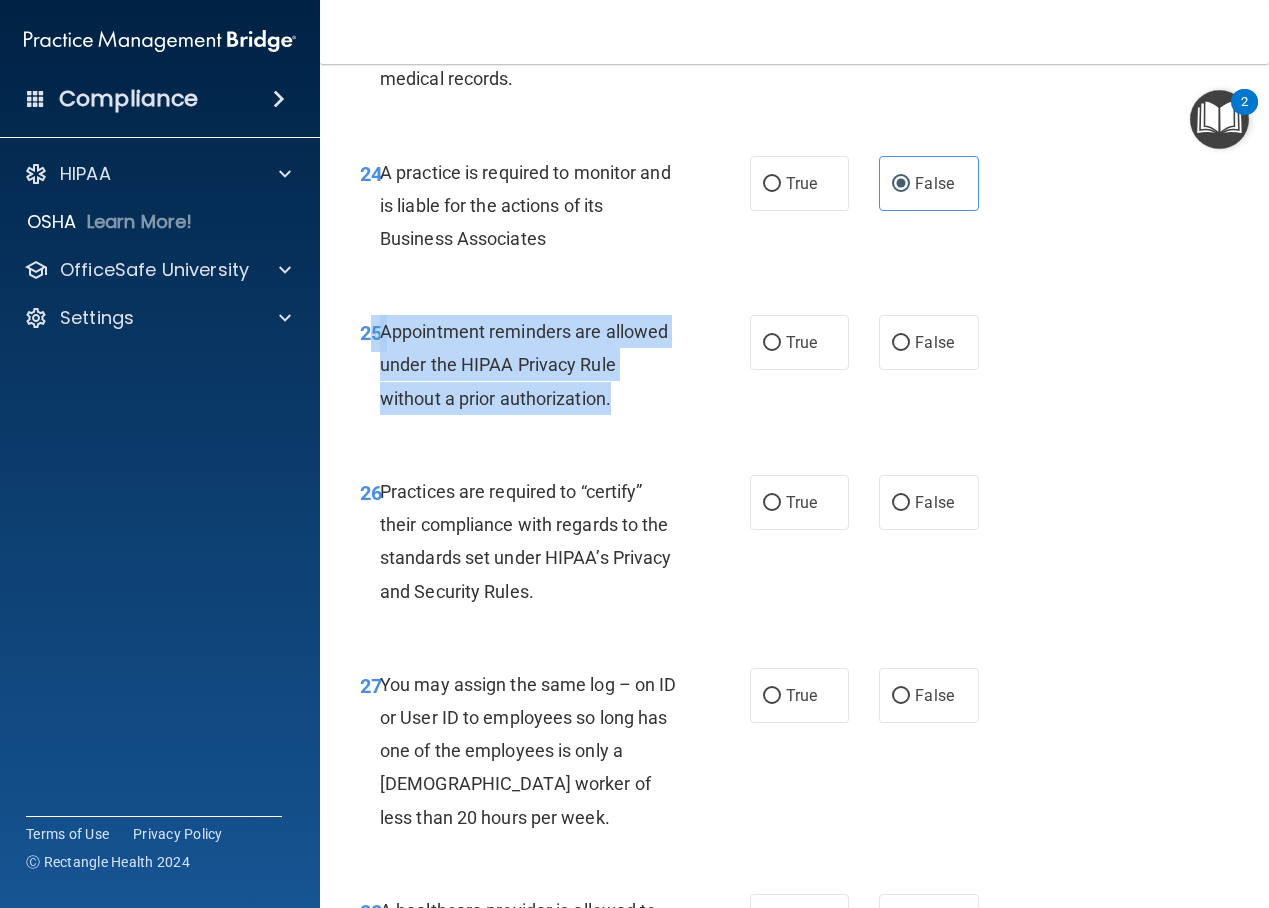 drag, startPoint x: 632, startPoint y: 531, endPoint x: 376, endPoint y: 457, distance: 266.48077 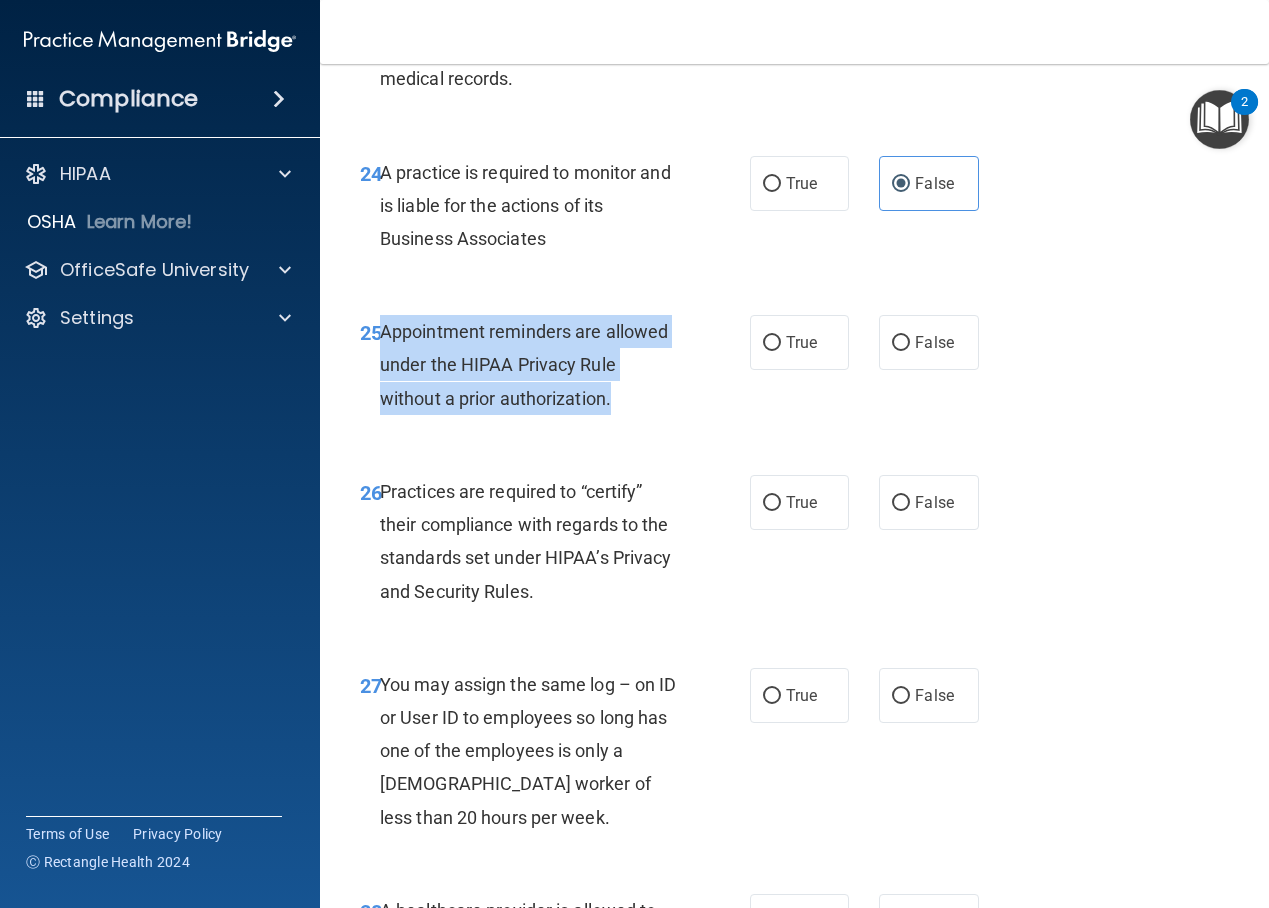 drag, startPoint x: 622, startPoint y: 534, endPoint x: 384, endPoint y: 461, distance: 248.94377 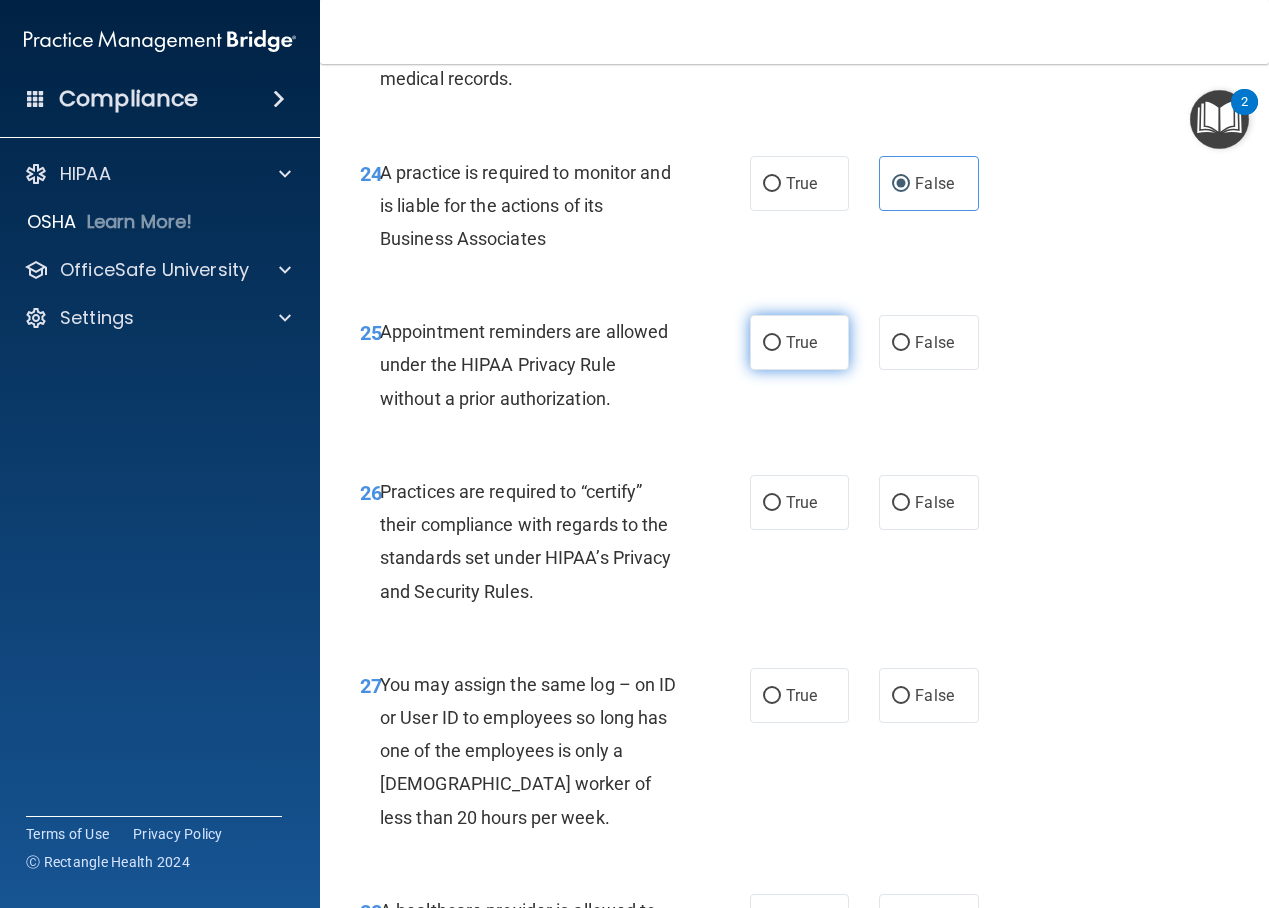 click on "True" at bounding box center (801, 342) 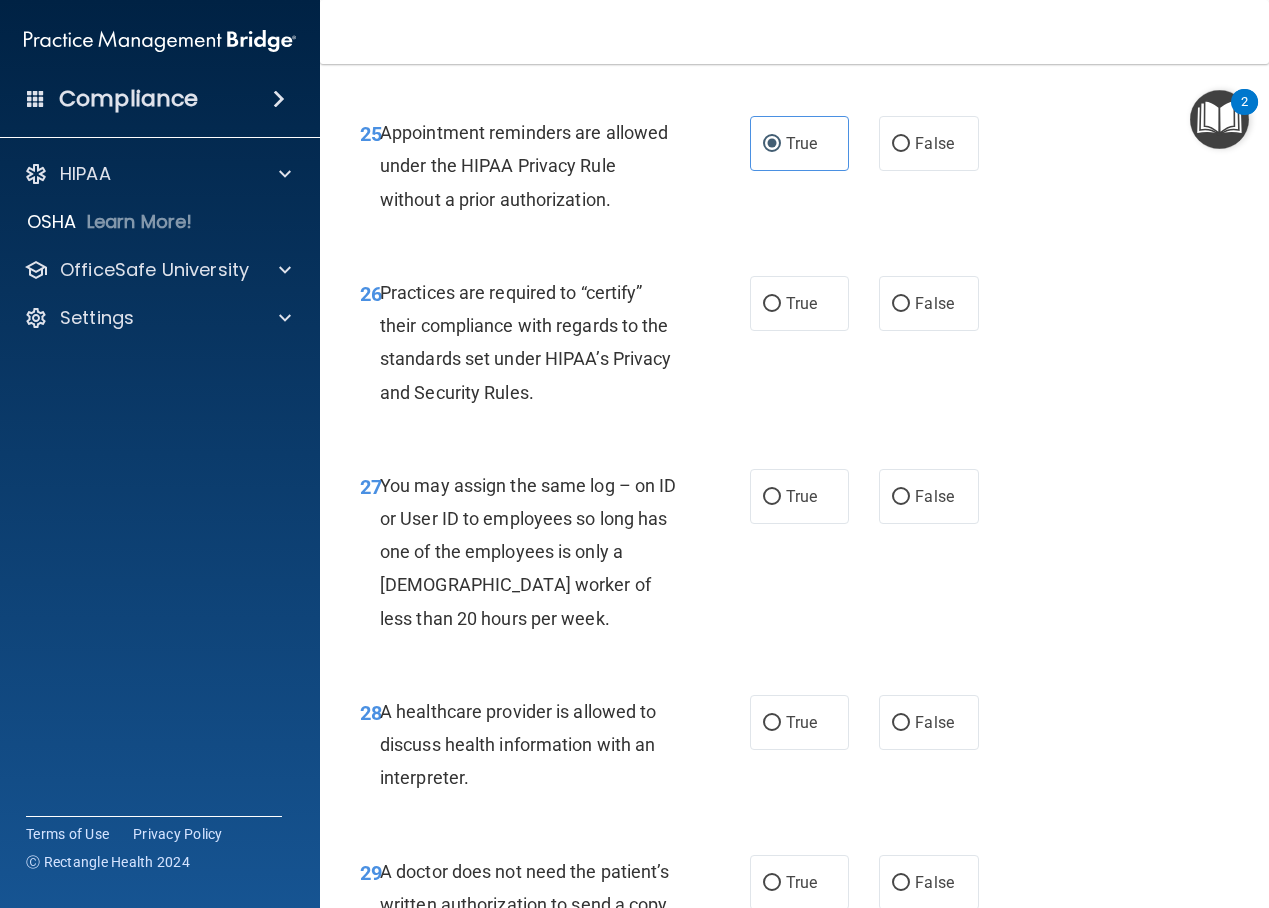 scroll, scrollTop: 5104, scrollLeft: 0, axis: vertical 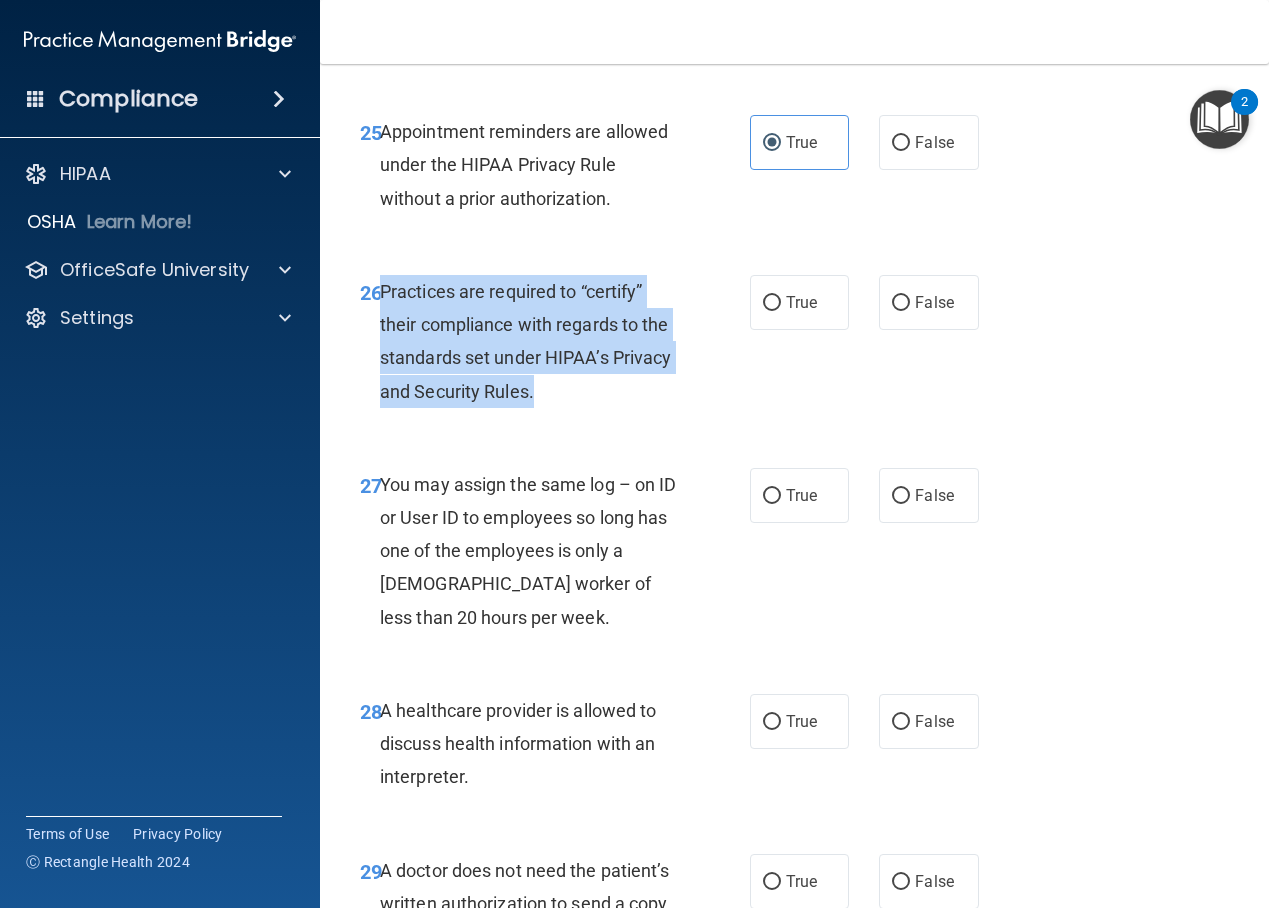 drag, startPoint x: 552, startPoint y: 518, endPoint x: 384, endPoint y: 427, distance: 191.06282 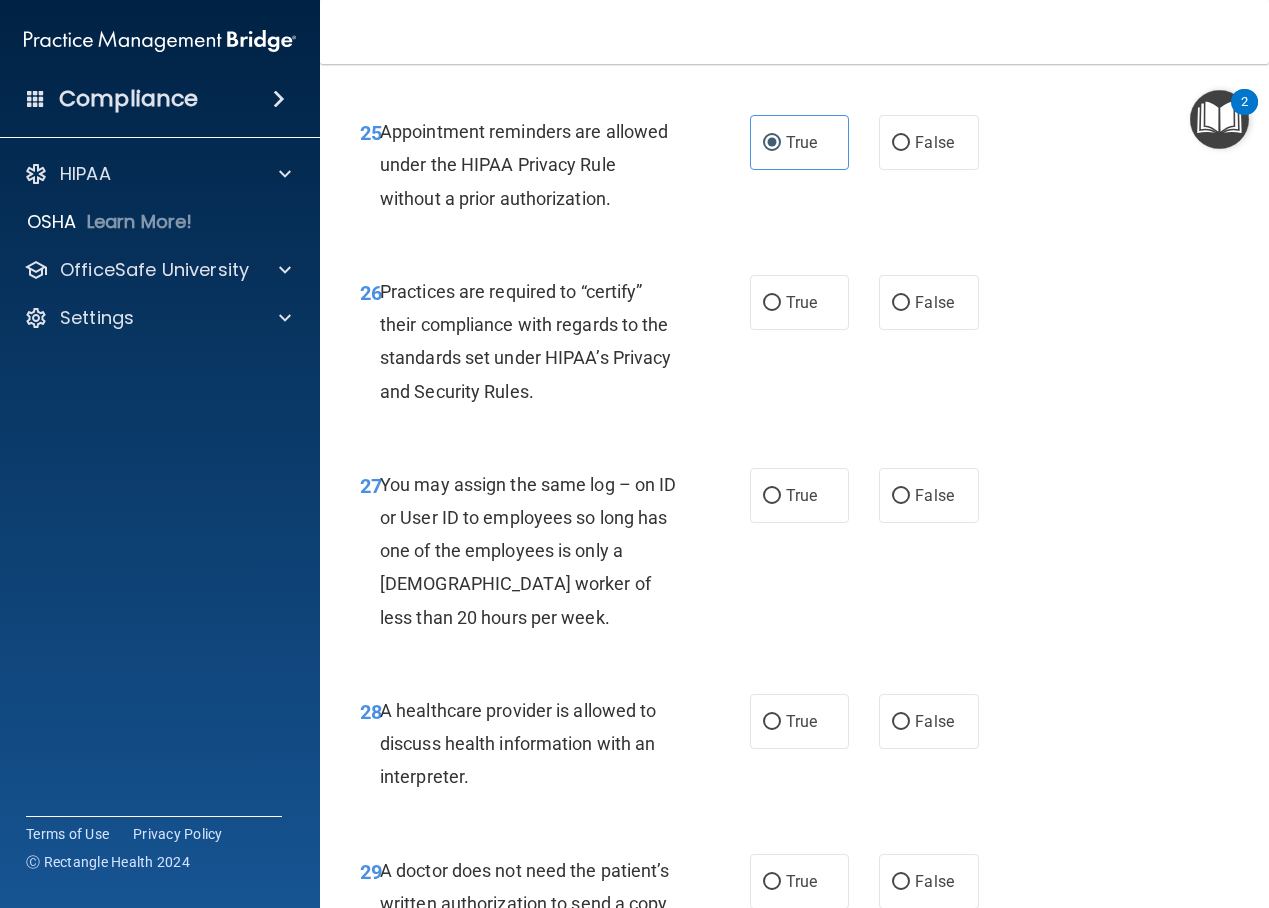 click on "26       Practices are required to “certify” their compliance with regards to the standards set under HIPAA’s Privacy and Security Rules.                 True           False" at bounding box center [794, 346] 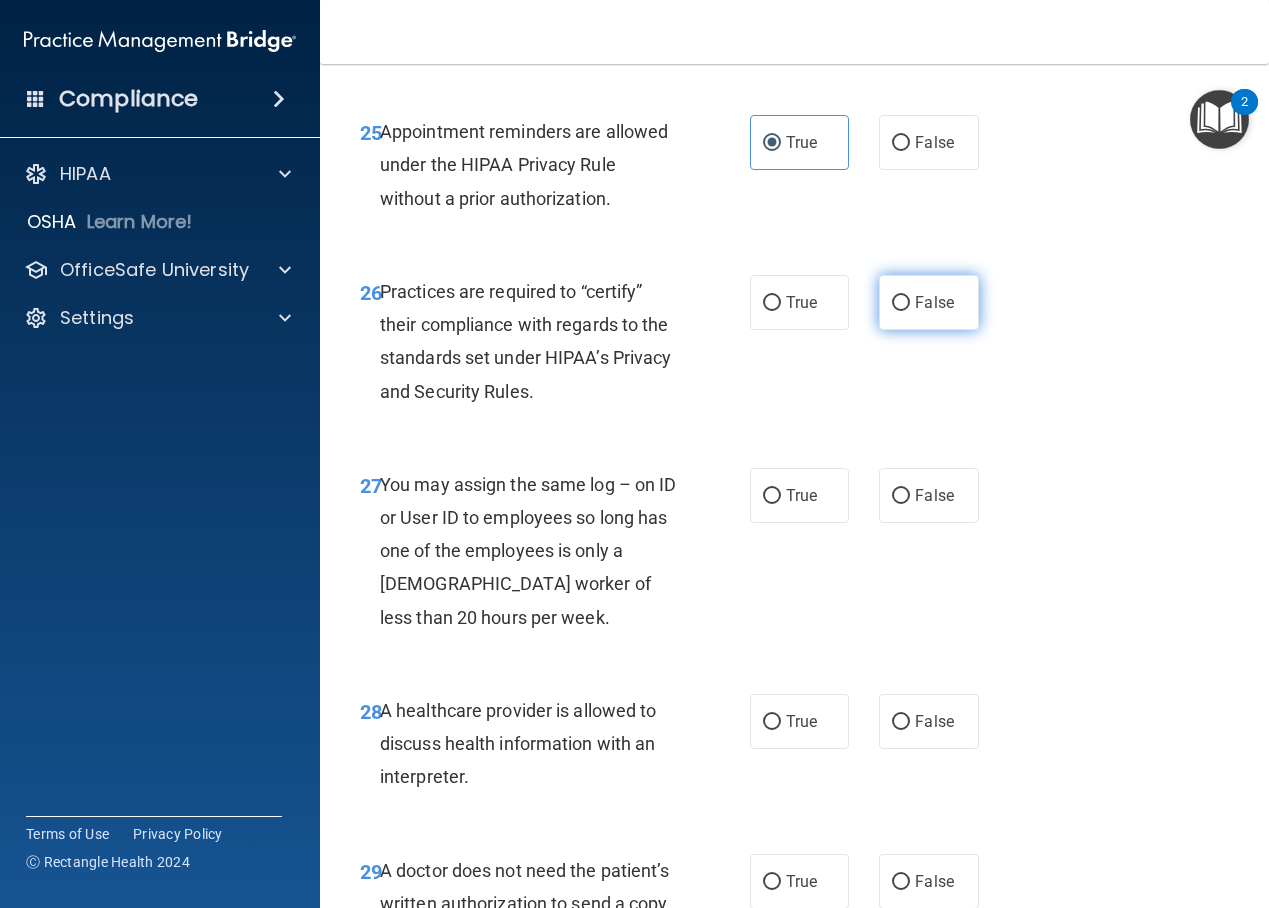 click on "False" at bounding box center [929, 302] 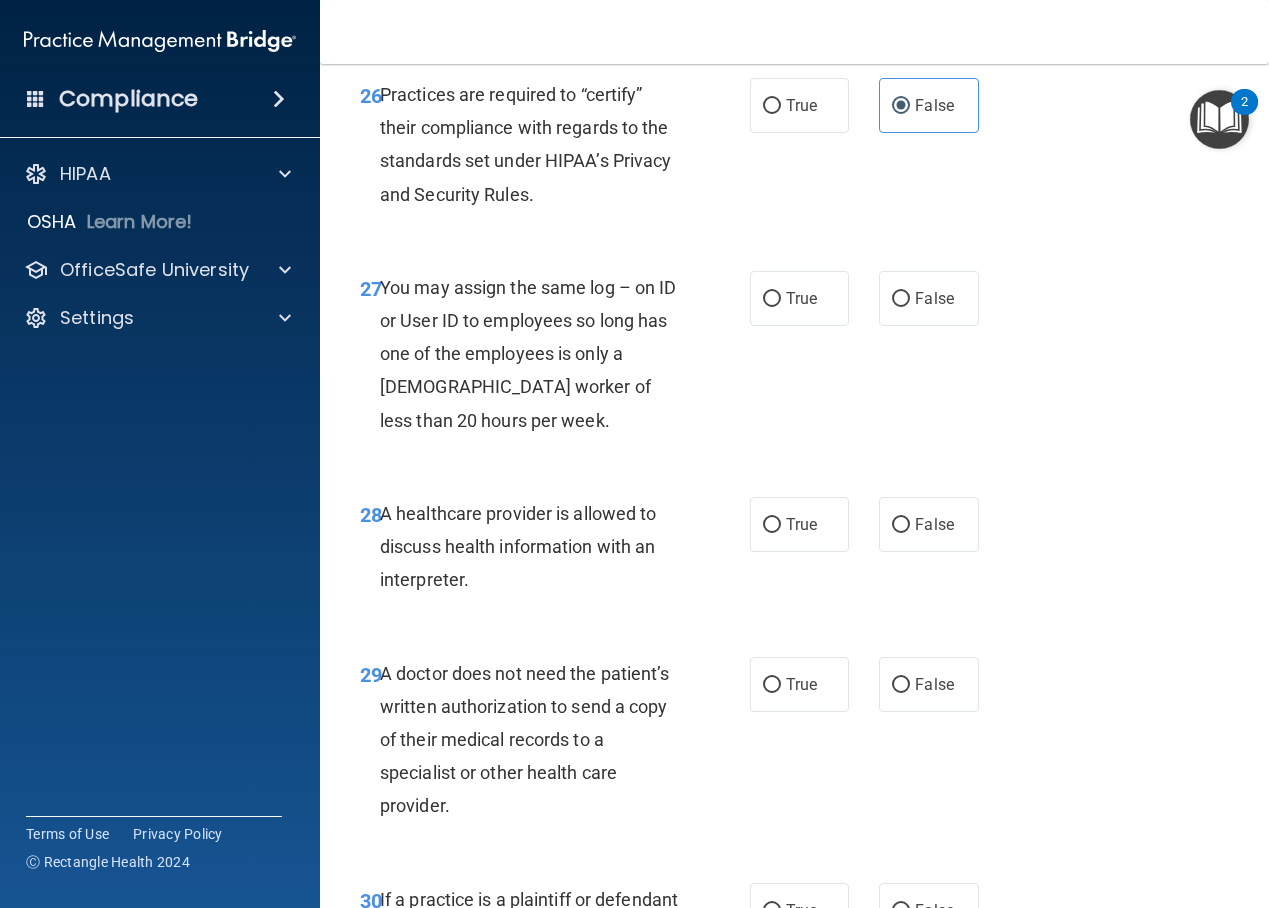 scroll, scrollTop: 5303, scrollLeft: 0, axis: vertical 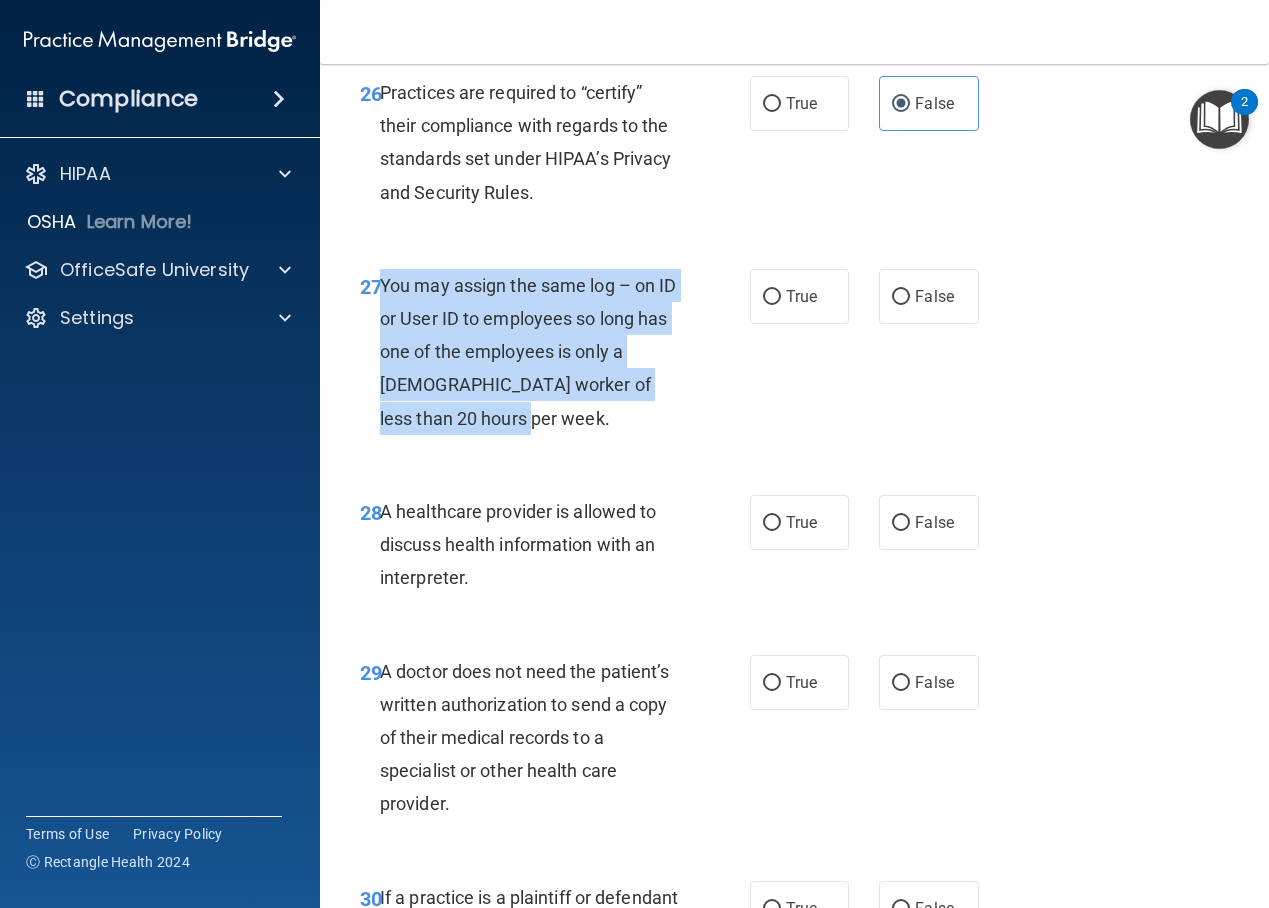 drag, startPoint x: 521, startPoint y: 548, endPoint x: 382, endPoint y: 414, distance: 193.07253 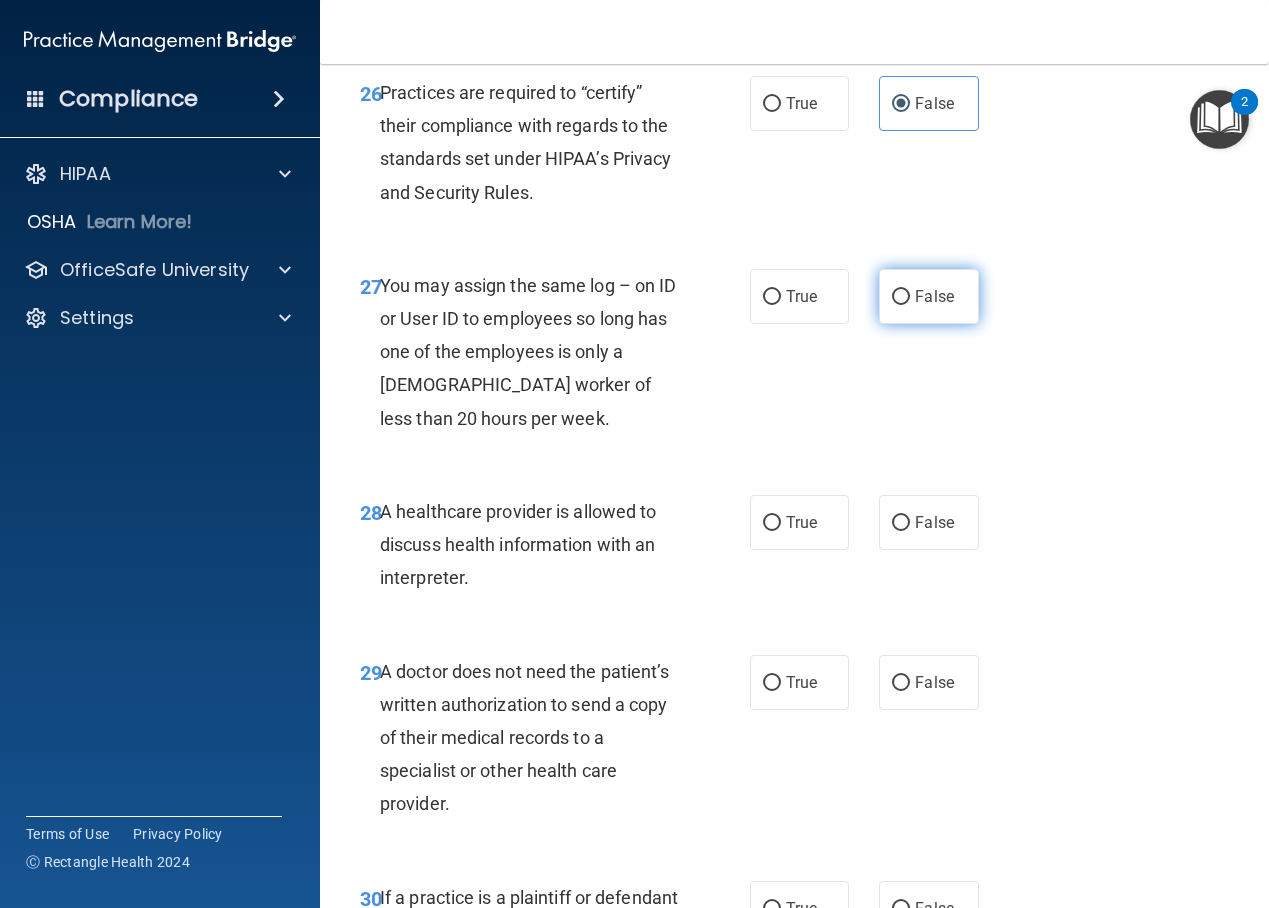 click on "False" at bounding box center (929, 296) 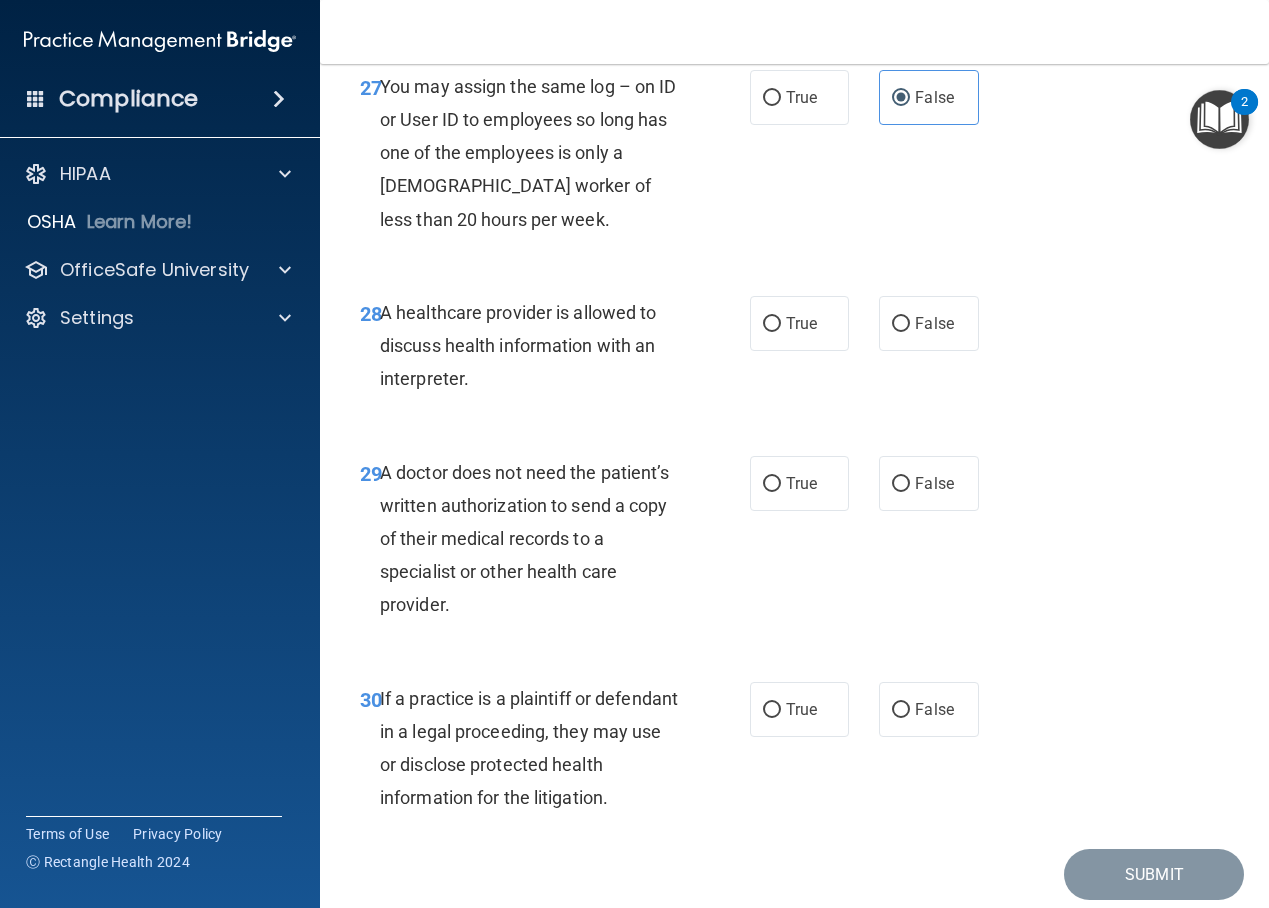 scroll, scrollTop: 5503, scrollLeft: 0, axis: vertical 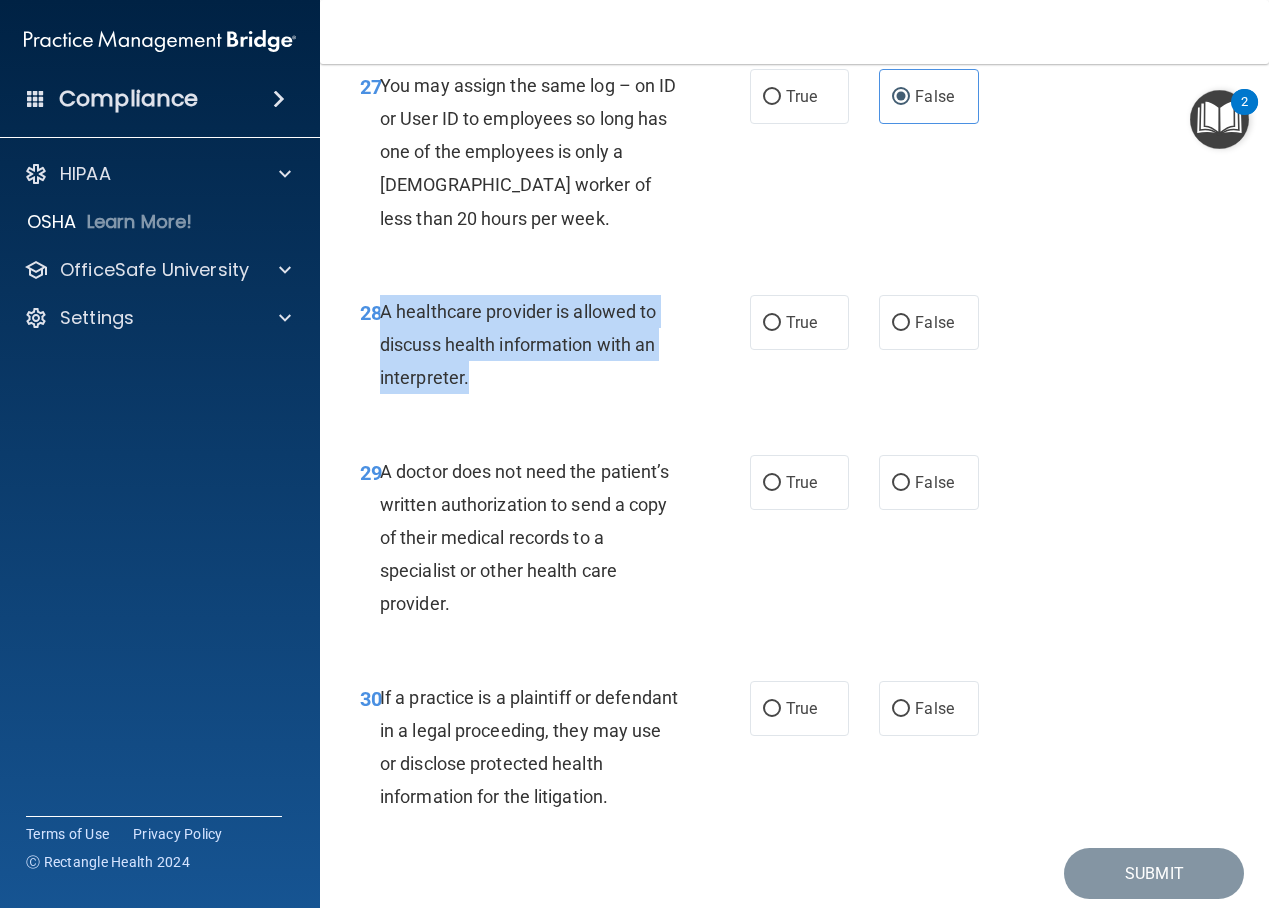 drag, startPoint x: 488, startPoint y: 488, endPoint x: 378, endPoint y: 445, distance: 118.10589 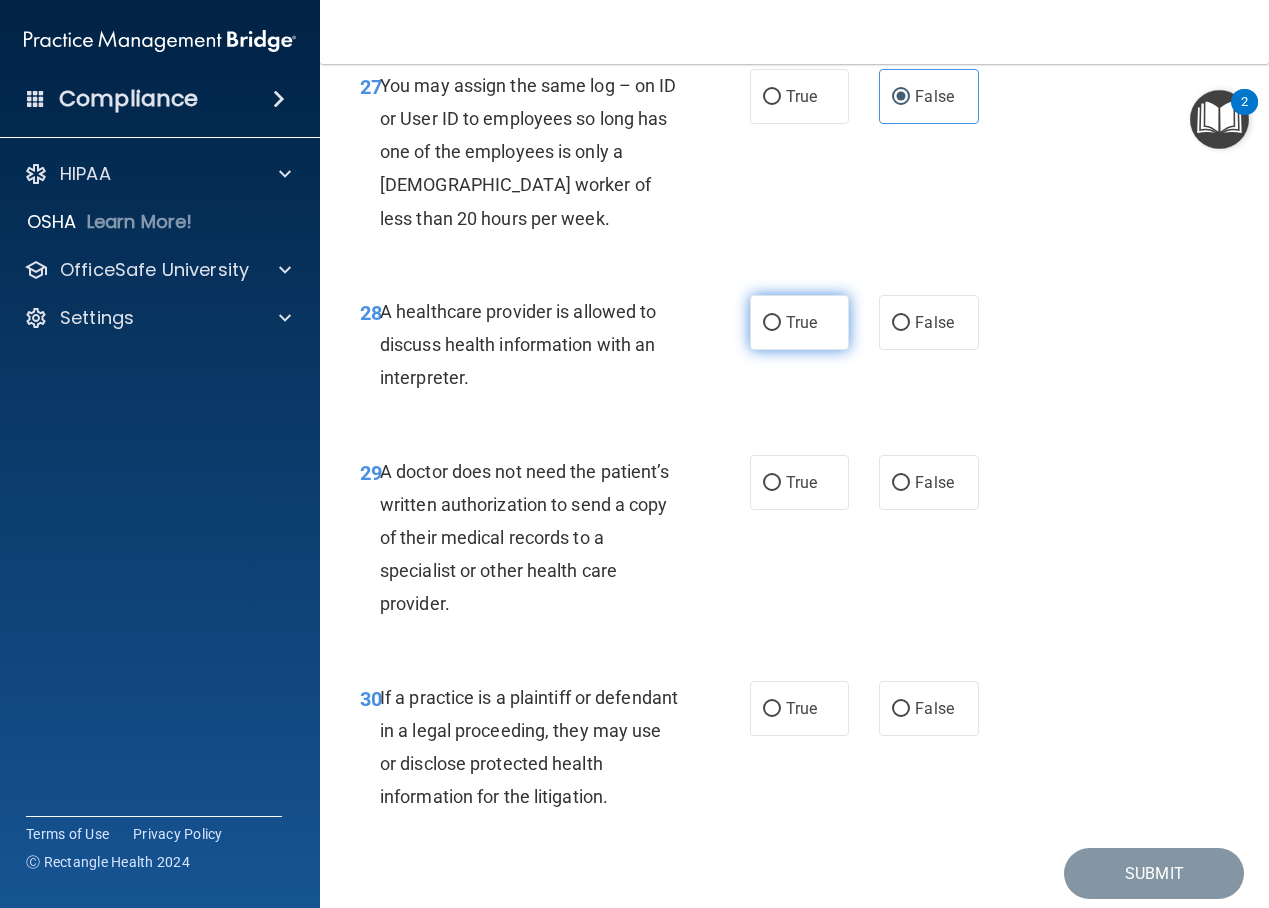 click on "True" at bounding box center [800, 322] 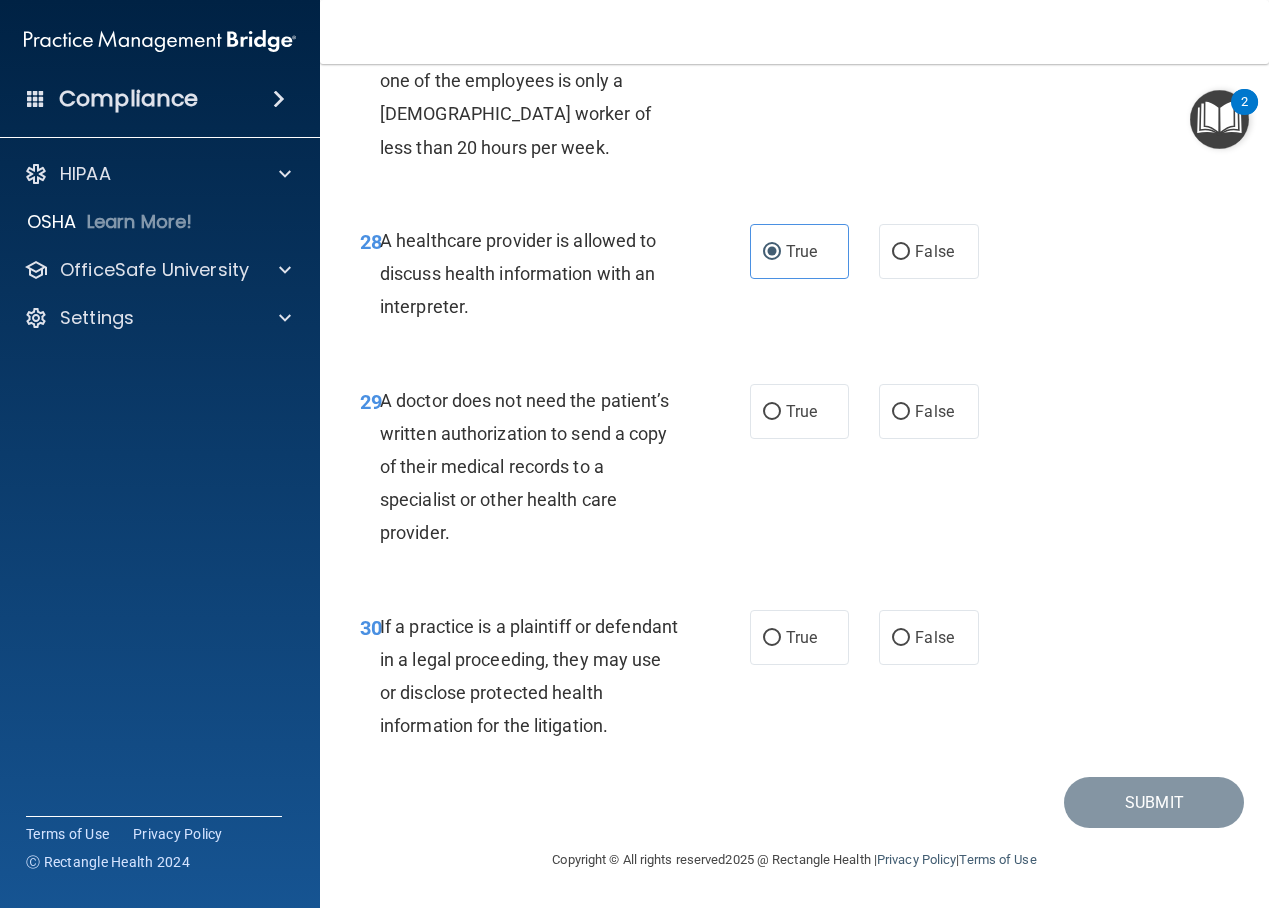 scroll, scrollTop: 5707, scrollLeft: 0, axis: vertical 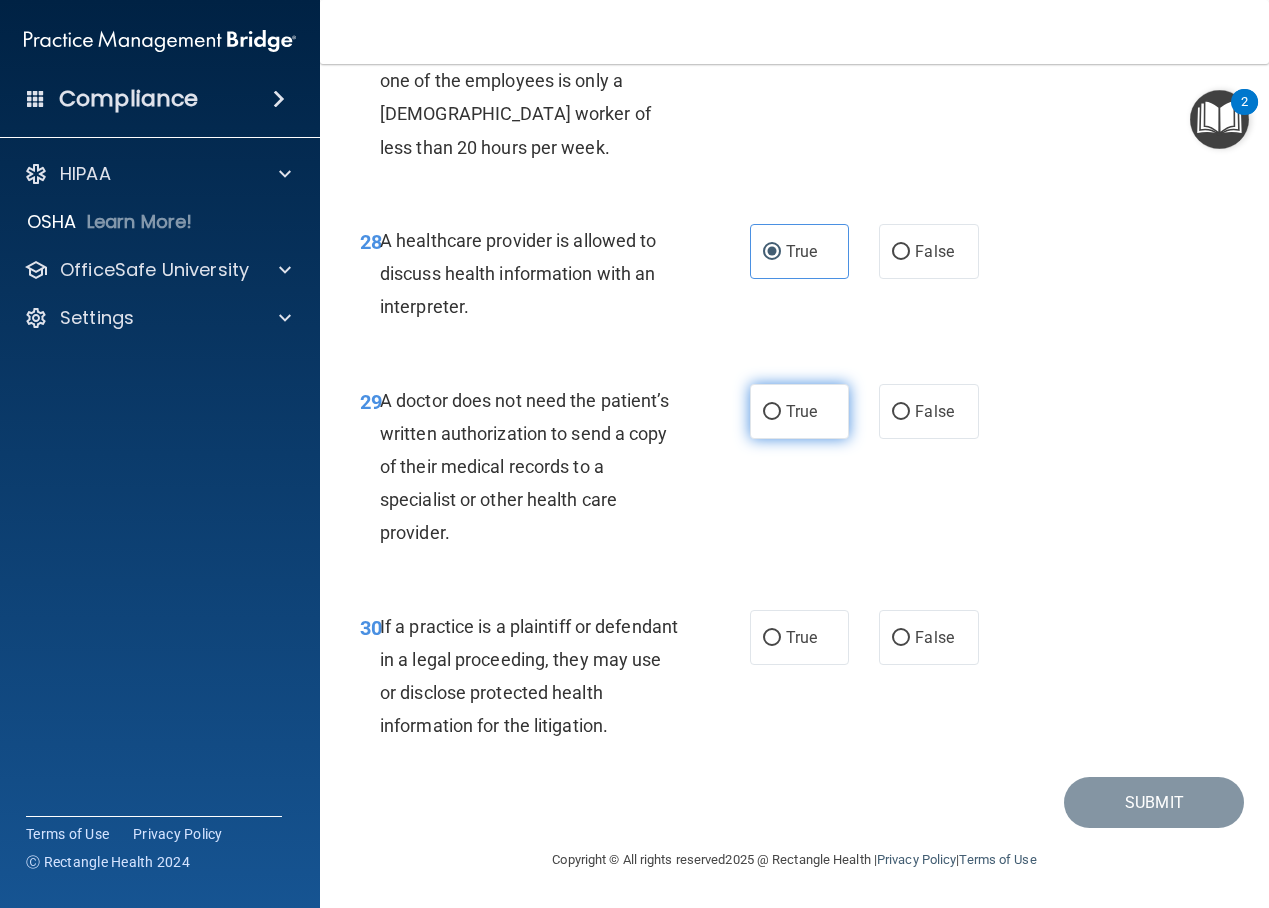 click on "True" at bounding box center [800, 411] 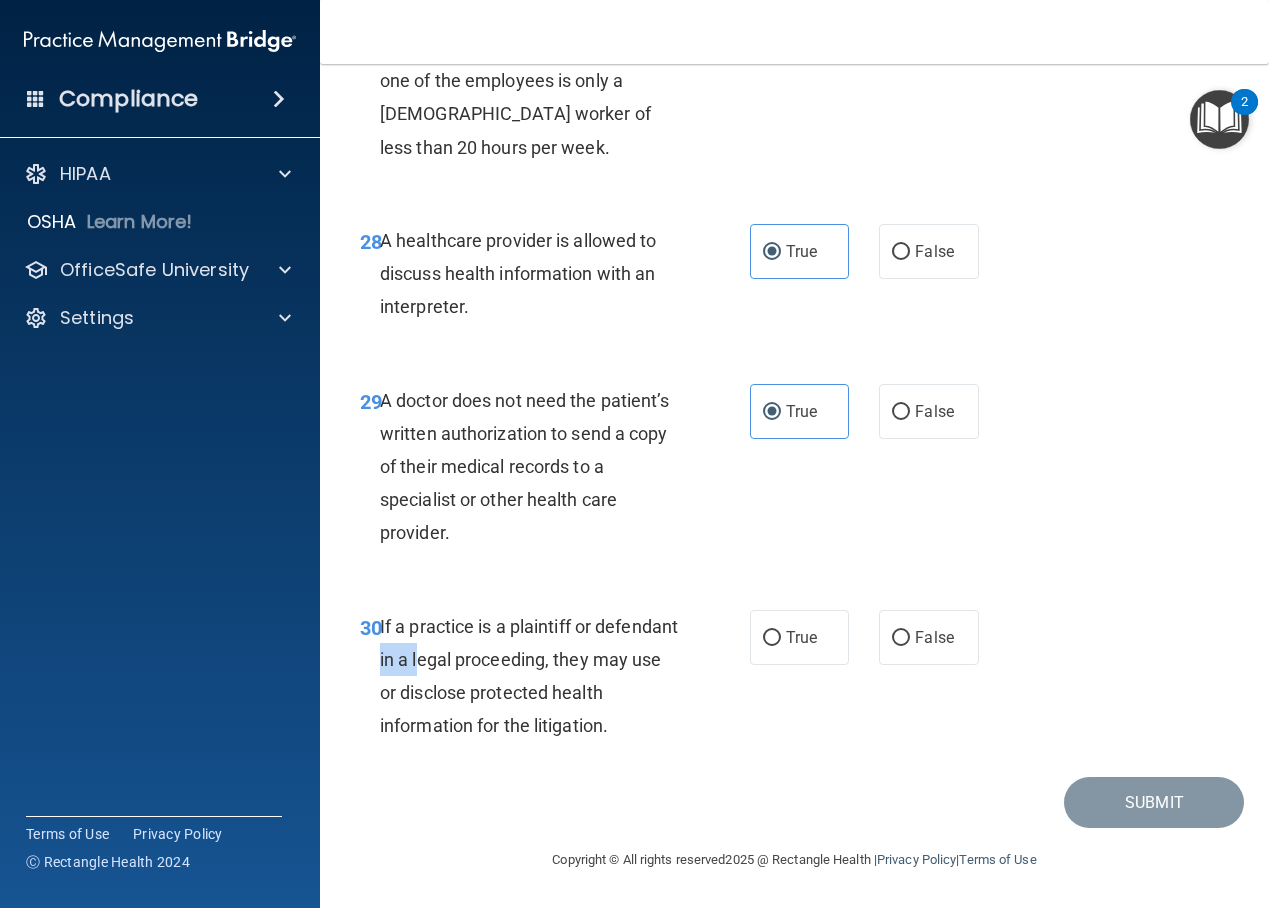 drag, startPoint x: 498, startPoint y: 656, endPoint x: 463, endPoint y: 642, distance: 37.696156 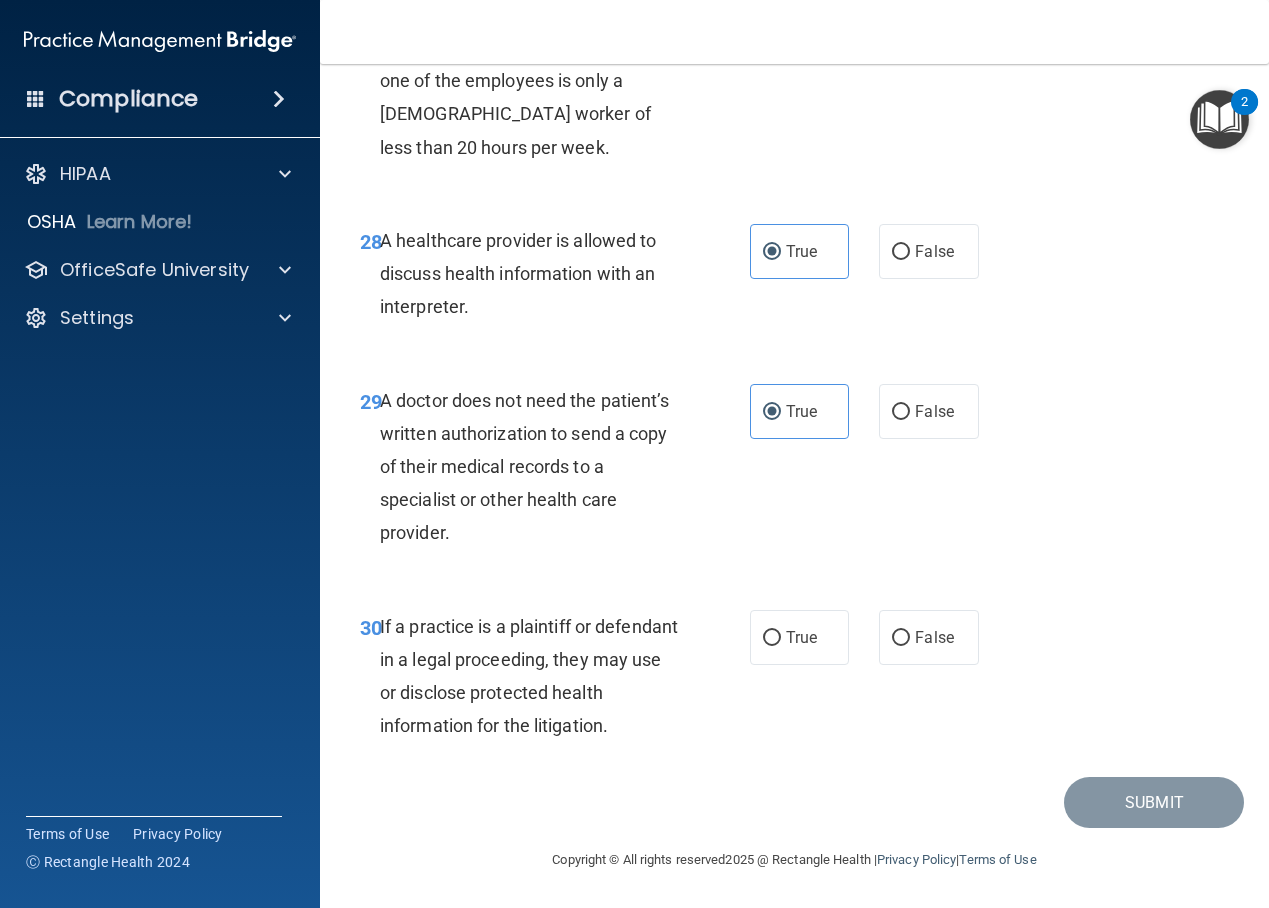 drag, startPoint x: 463, startPoint y: 642, endPoint x: 603, endPoint y: 711, distance: 156.08011 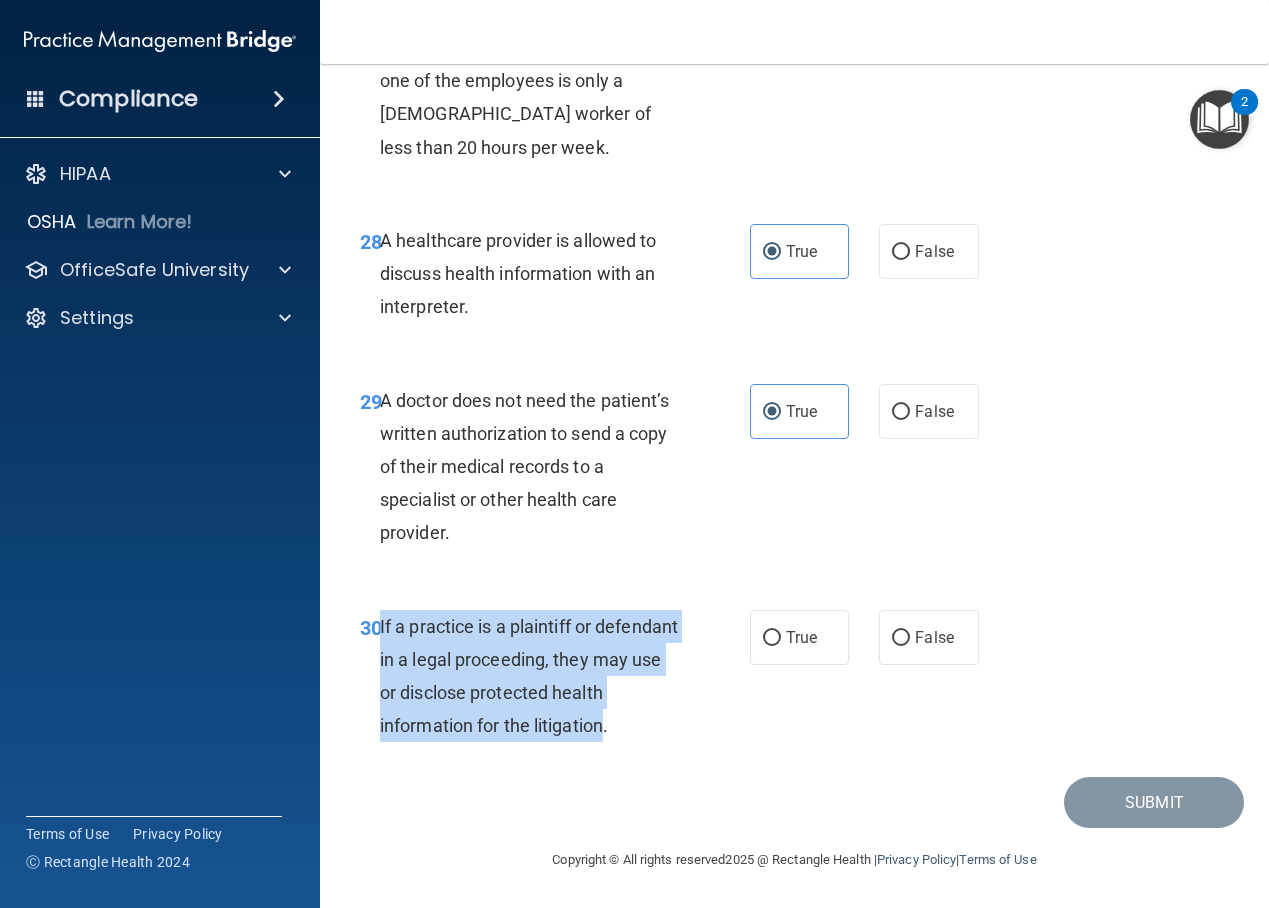 drag, startPoint x: 650, startPoint y: 724, endPoint x: 380, endPoint y: 614, distance: 291.5476 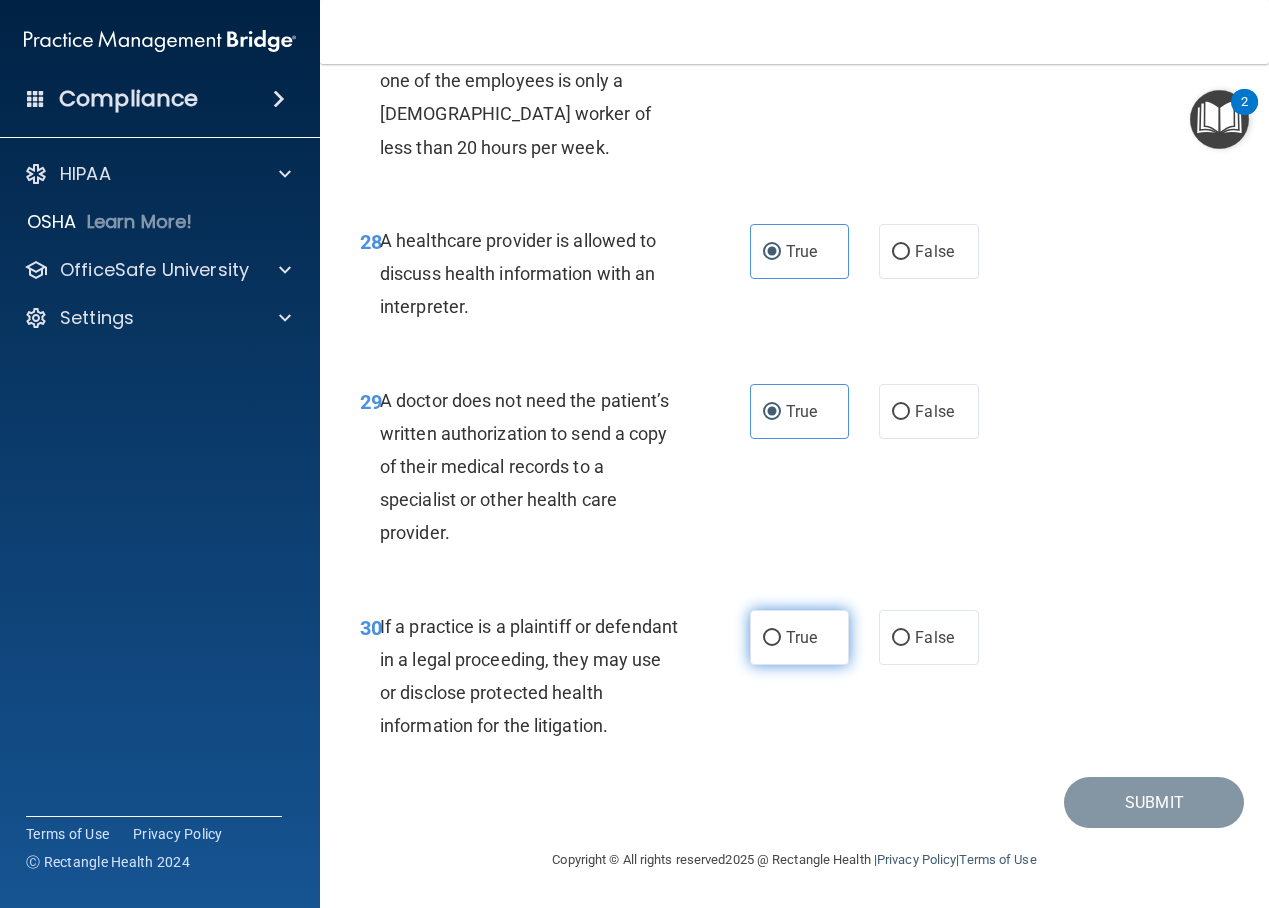click on "True" at bounding box center [800, 637] 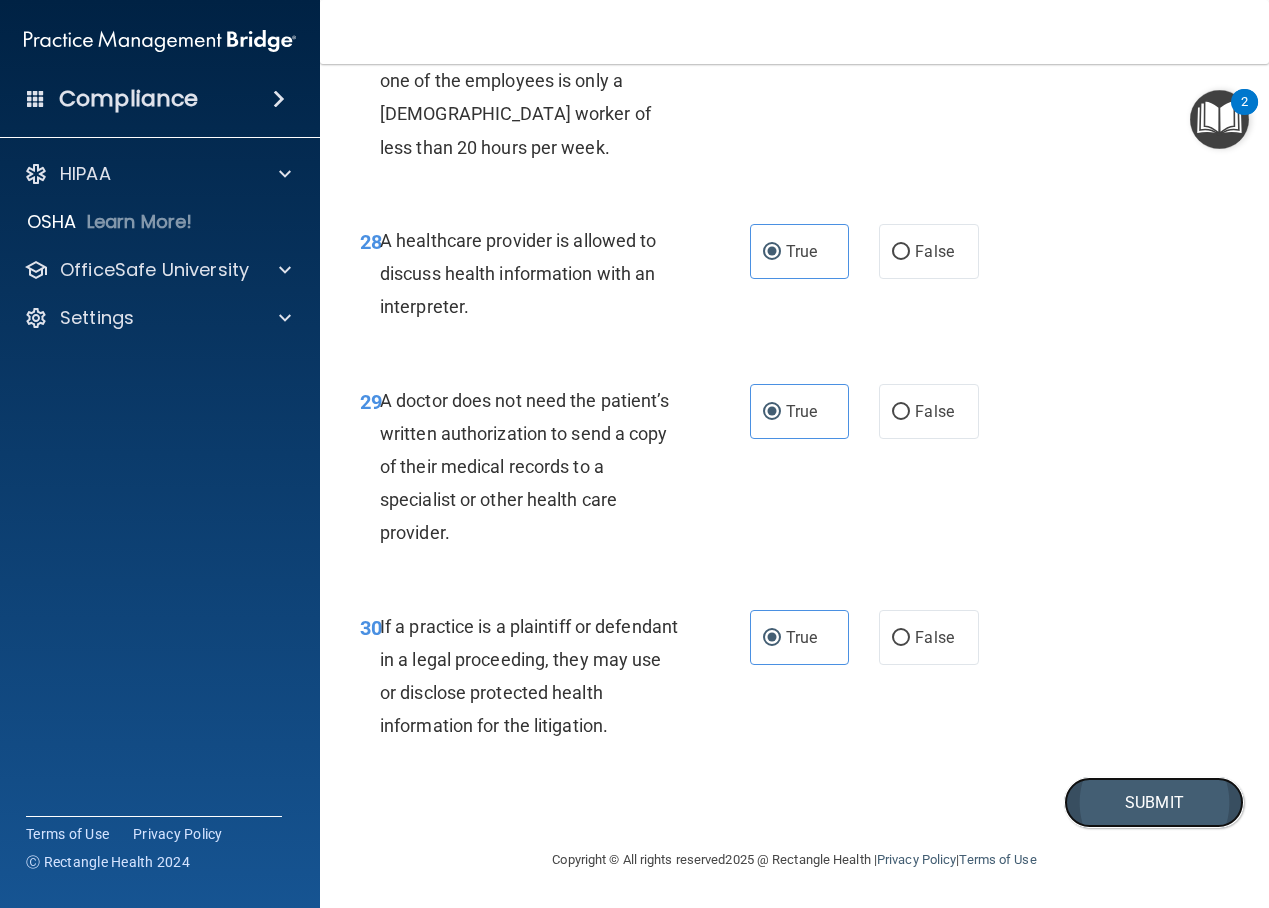 click on "Submit" at bounding box center (1154, 802) 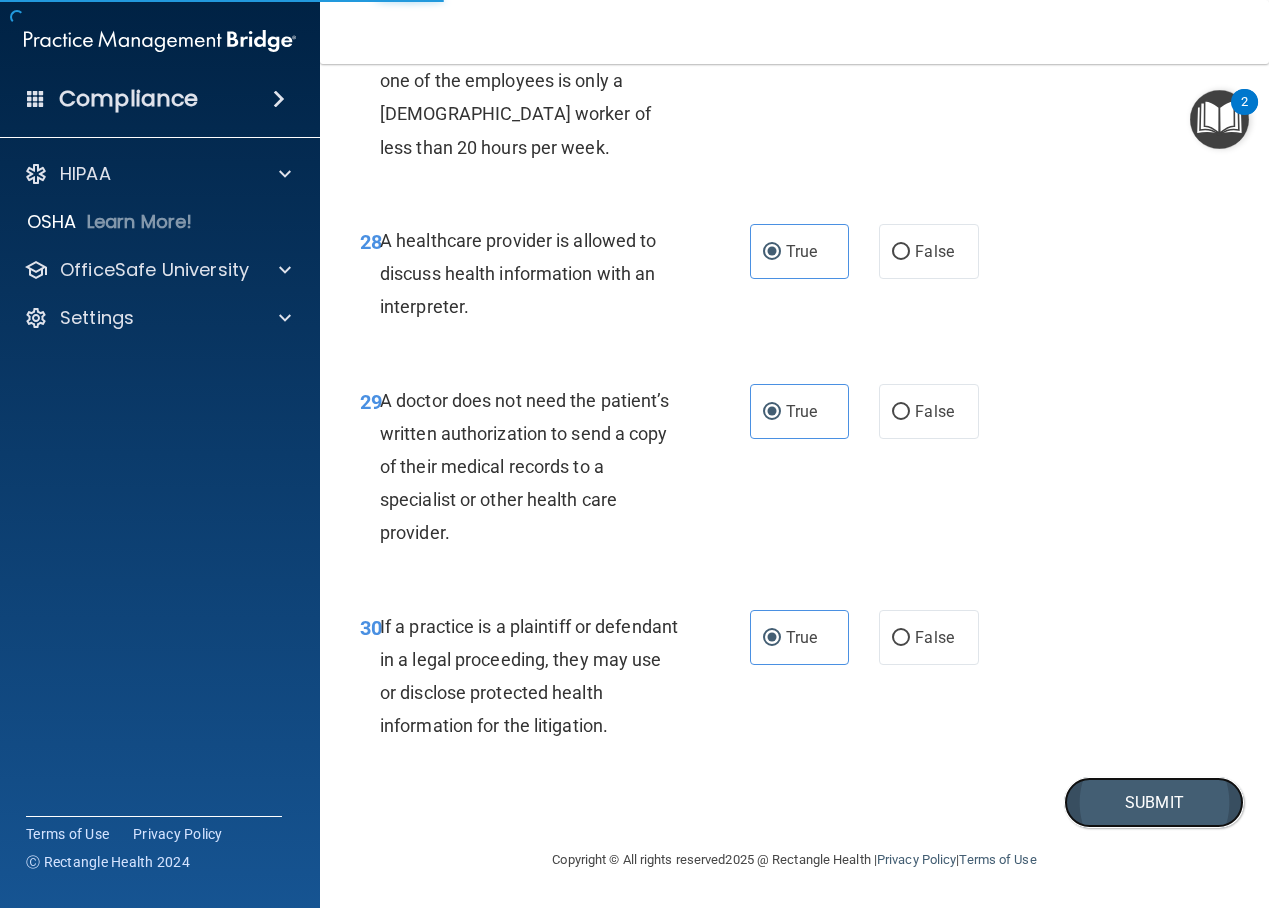 click on "Submit" at bounding box center (1154, 802) 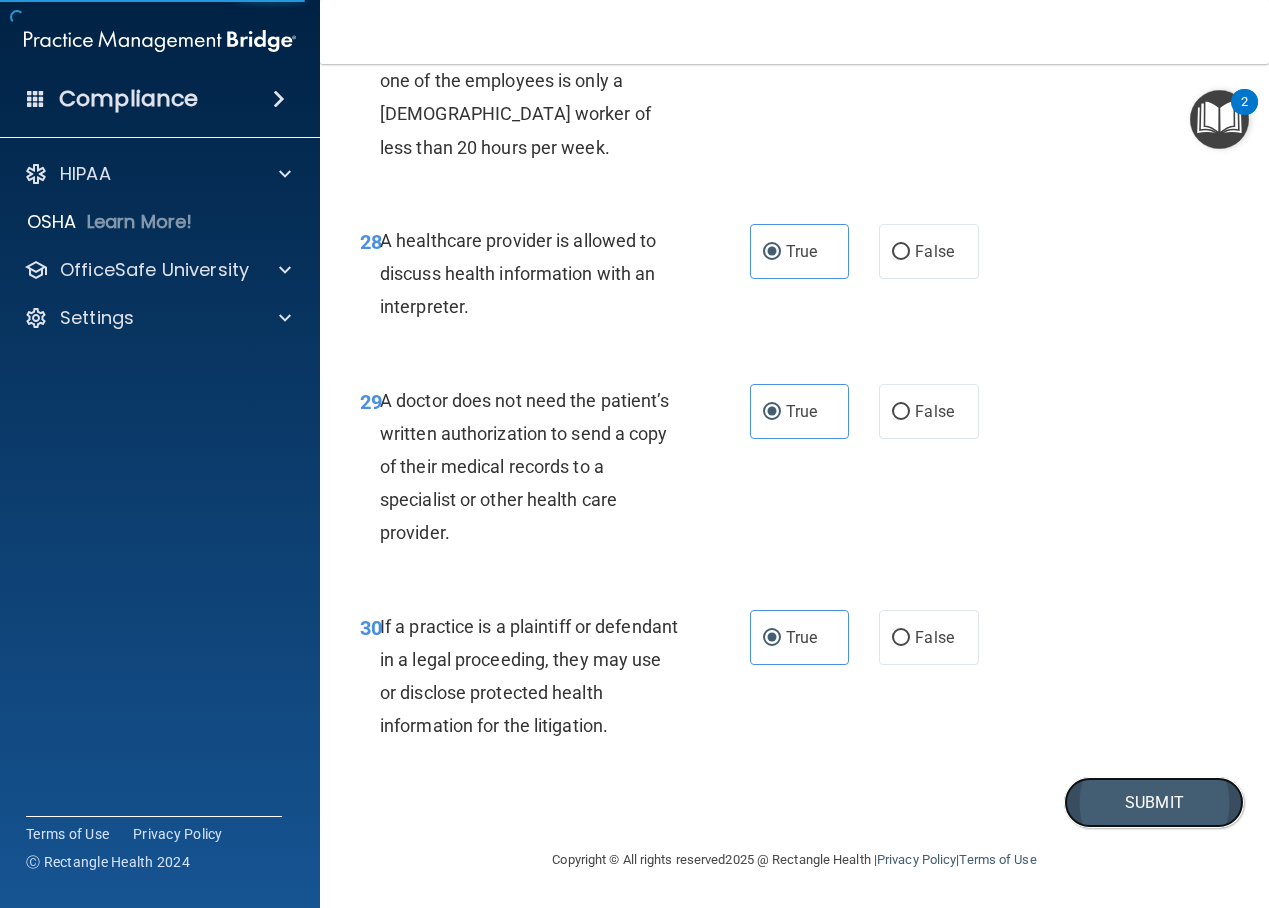 click on "Submit" at bounding box center [1154, 802] 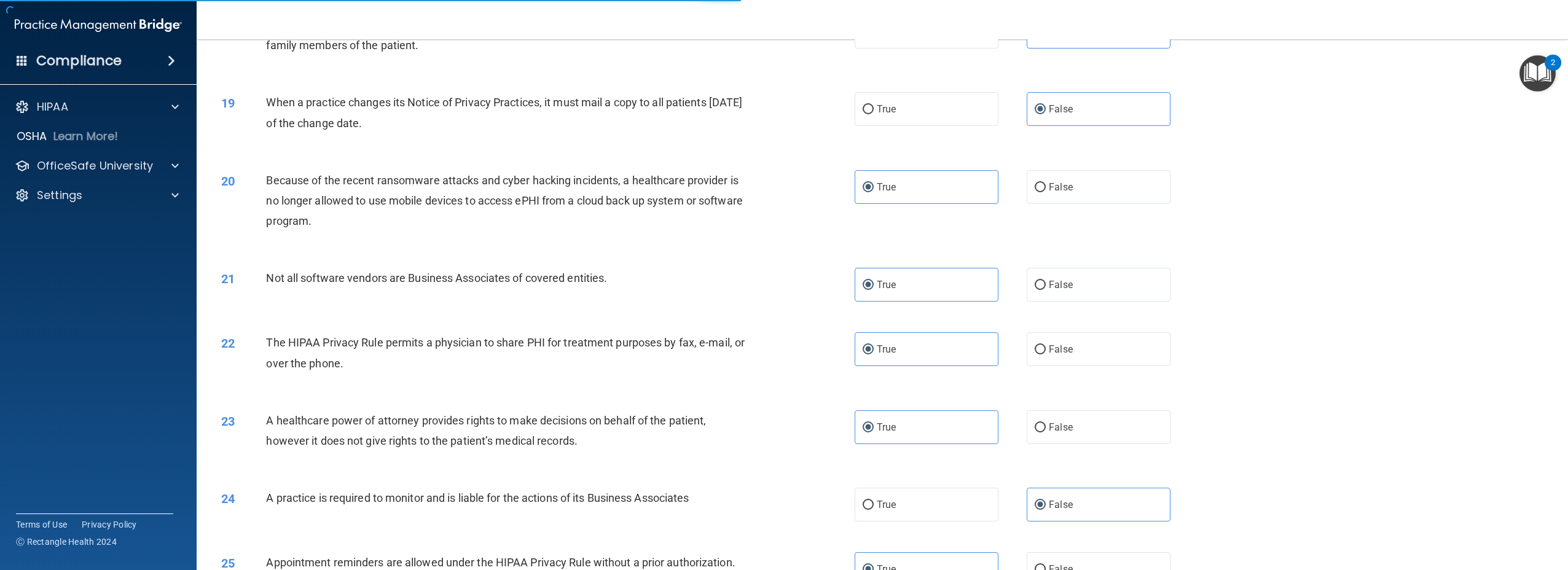 scroll, scrollTop: 0, scrollLeft: 0, axis: both 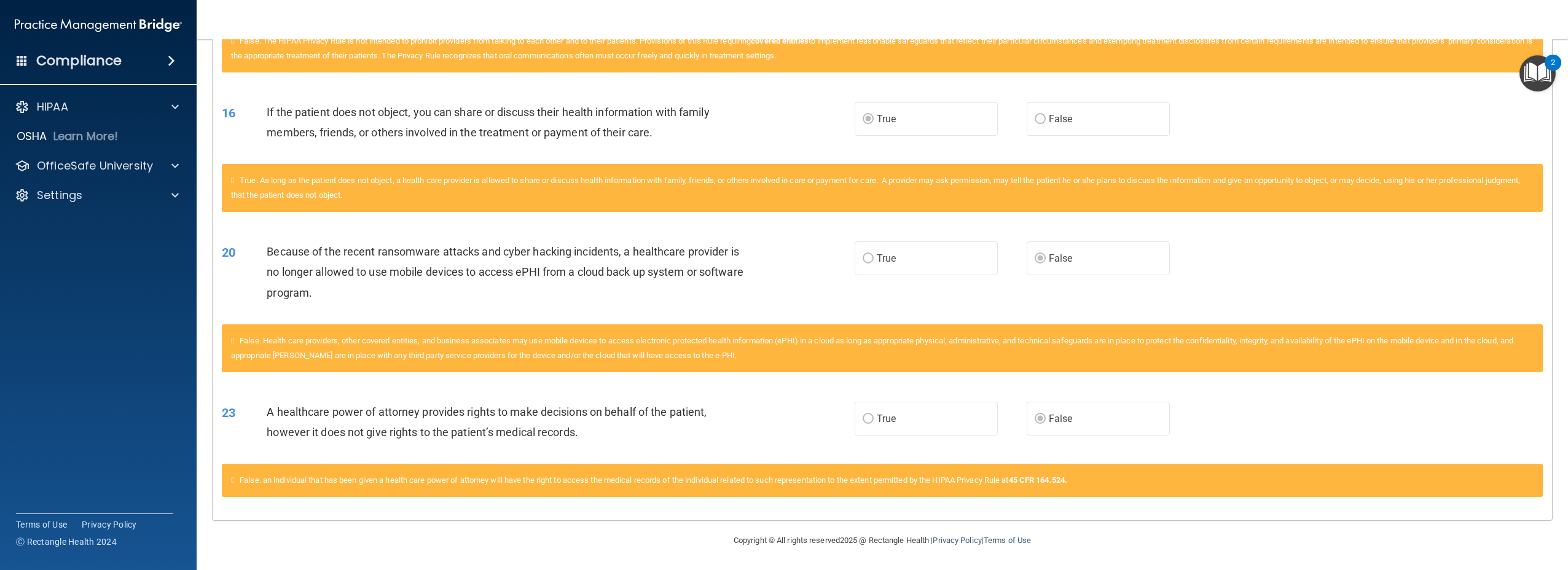 drag, startPoint x: 223, startPoint y: 313, endPoint x: 1151, endPoint y: 490, distance: 944.7291 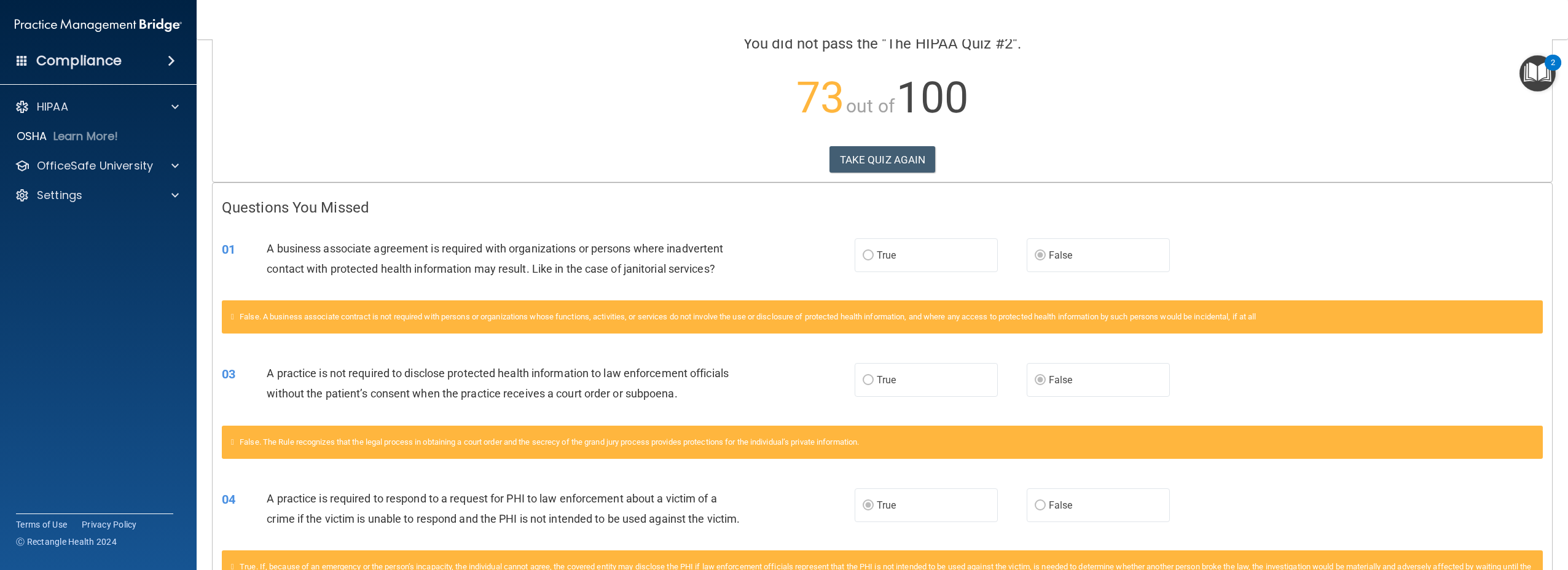 scroll, scrollTop: 0, scrollLeft: 0, axis: both 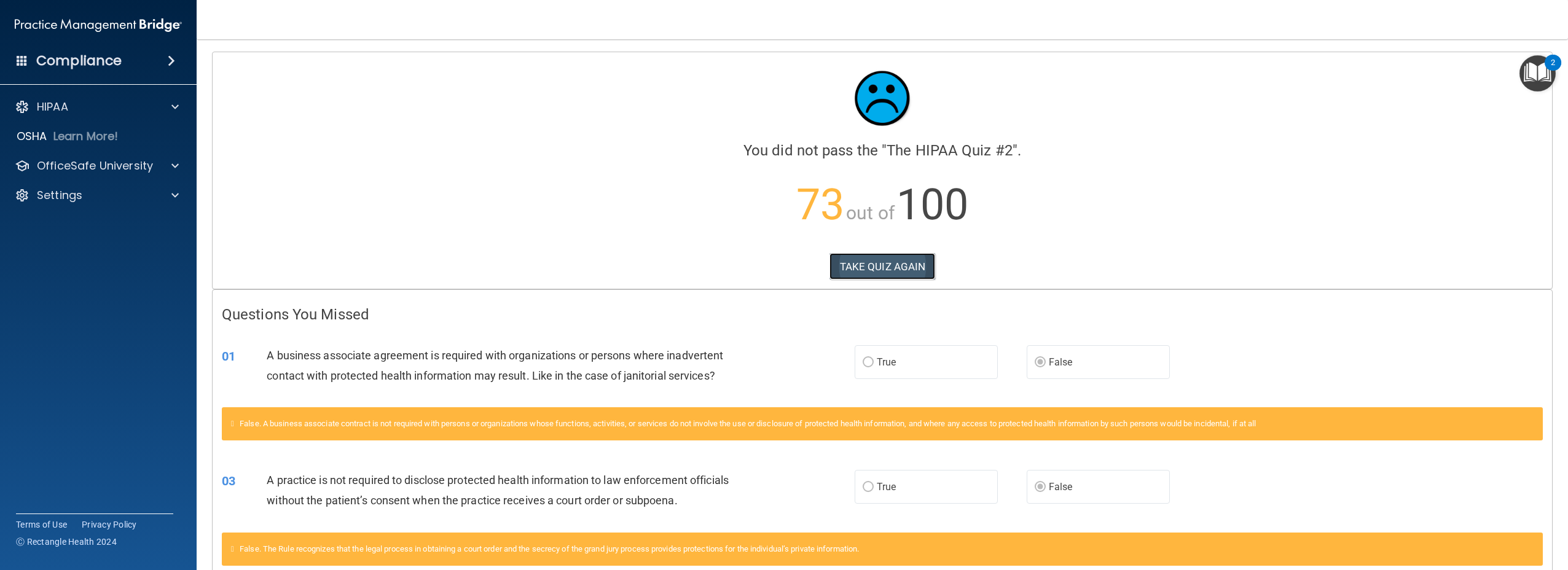 click on "TAKE QUIZ AGAIN" at bounding box center (882, 267) 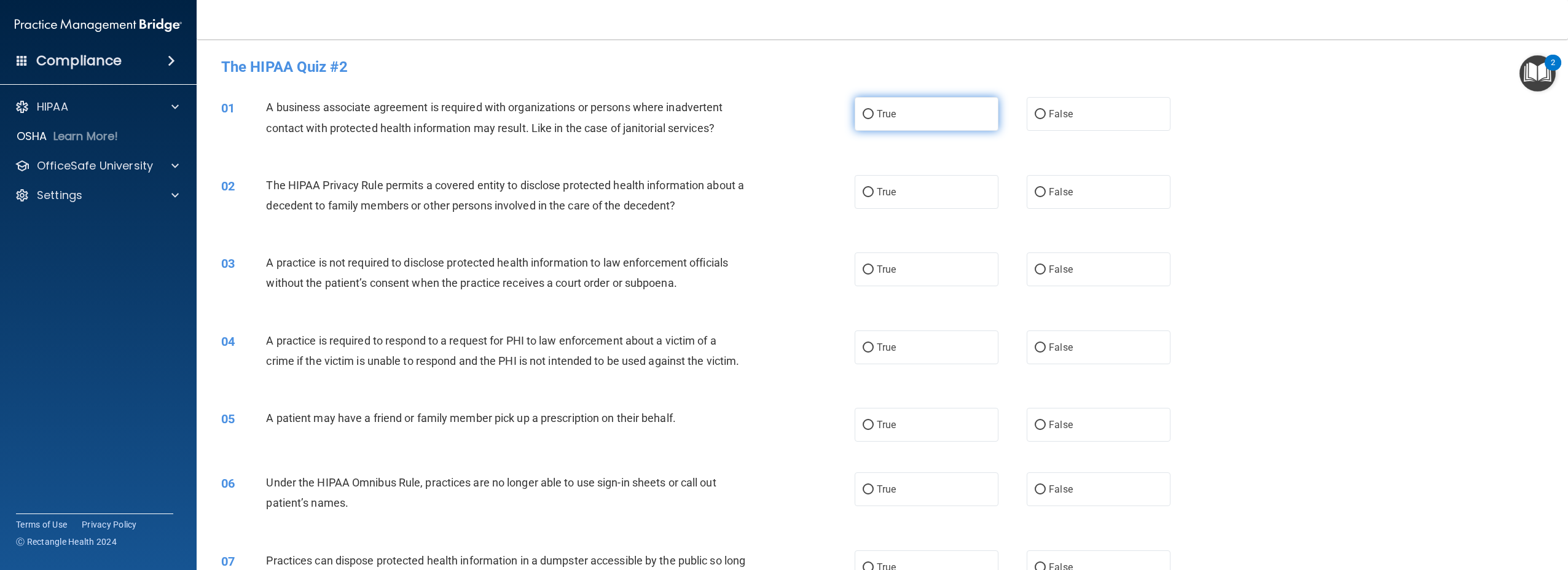 click on "True" at bounding box center [927, 114] 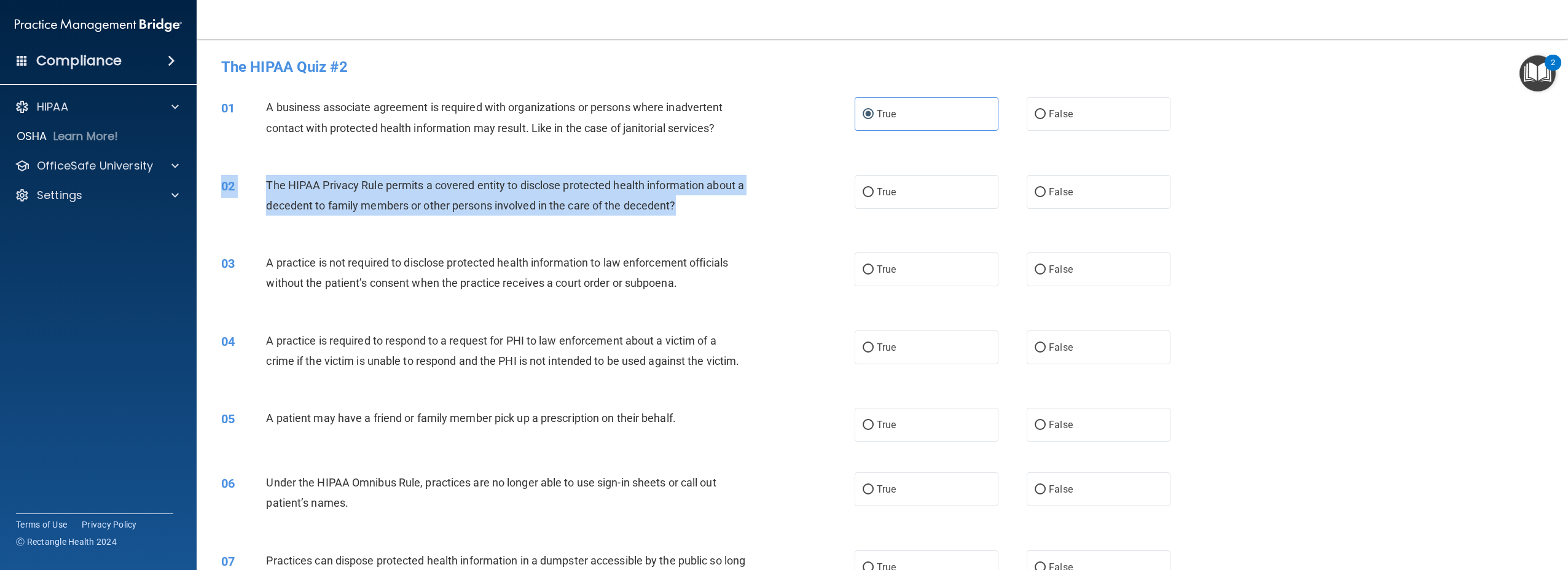 drag, startPoint x: 698, startPoint y: 209, endPoint x: 298, endPoint y: 161, distance: 402.8697 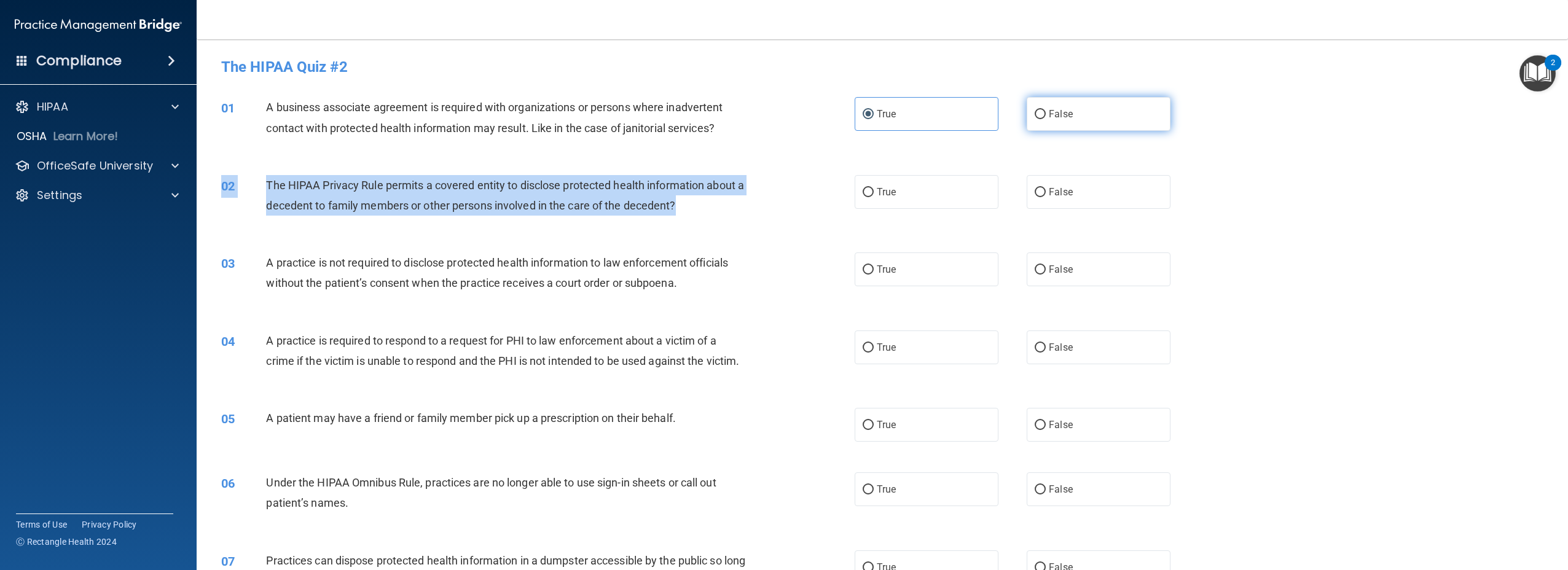 click on "False" at bounding box center (1099, 114) 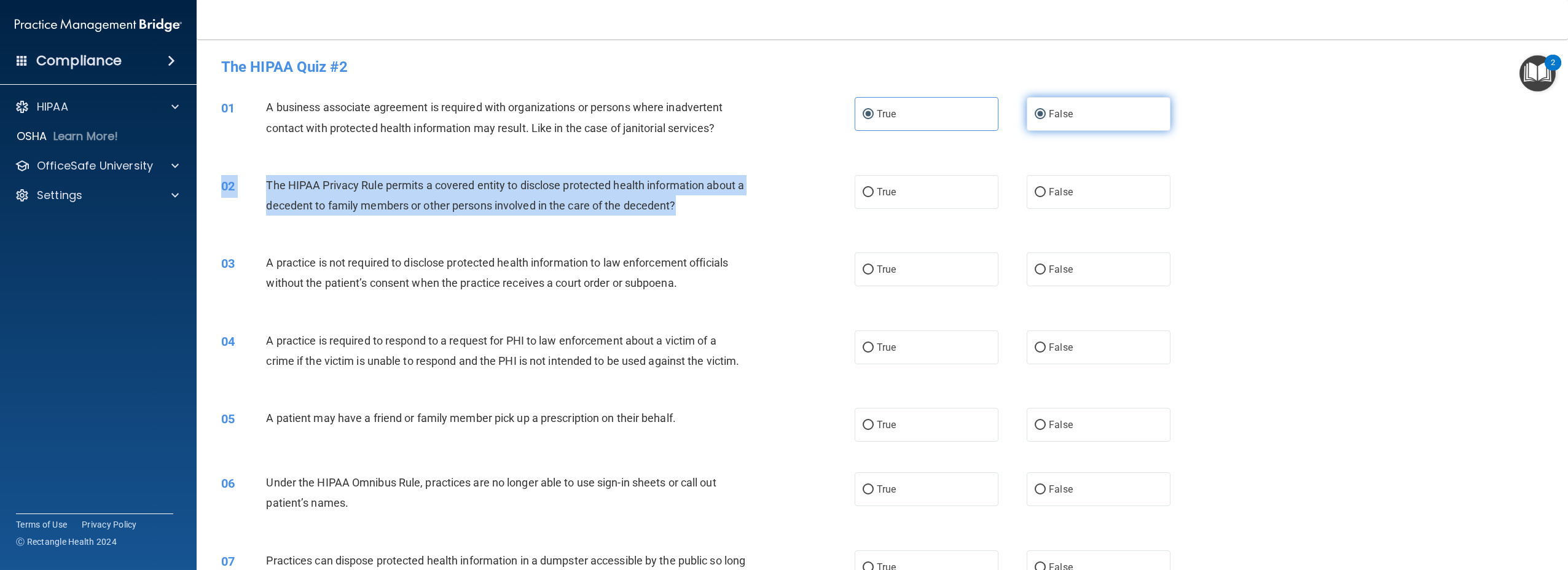 radio on "false" 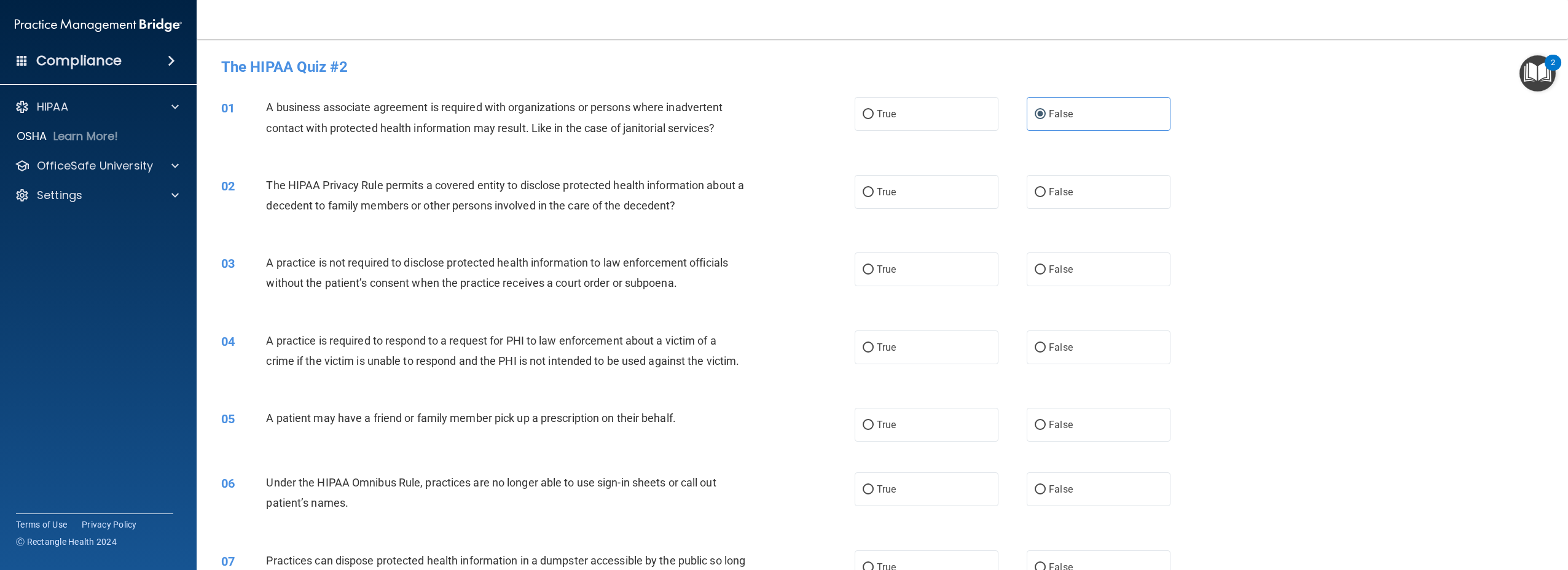 click on "A practice is not required to disclose protected health information to law enforcement officials without the patient’s consent when the practice receives  a court order or subpoena." at bounding box center [497, 273] 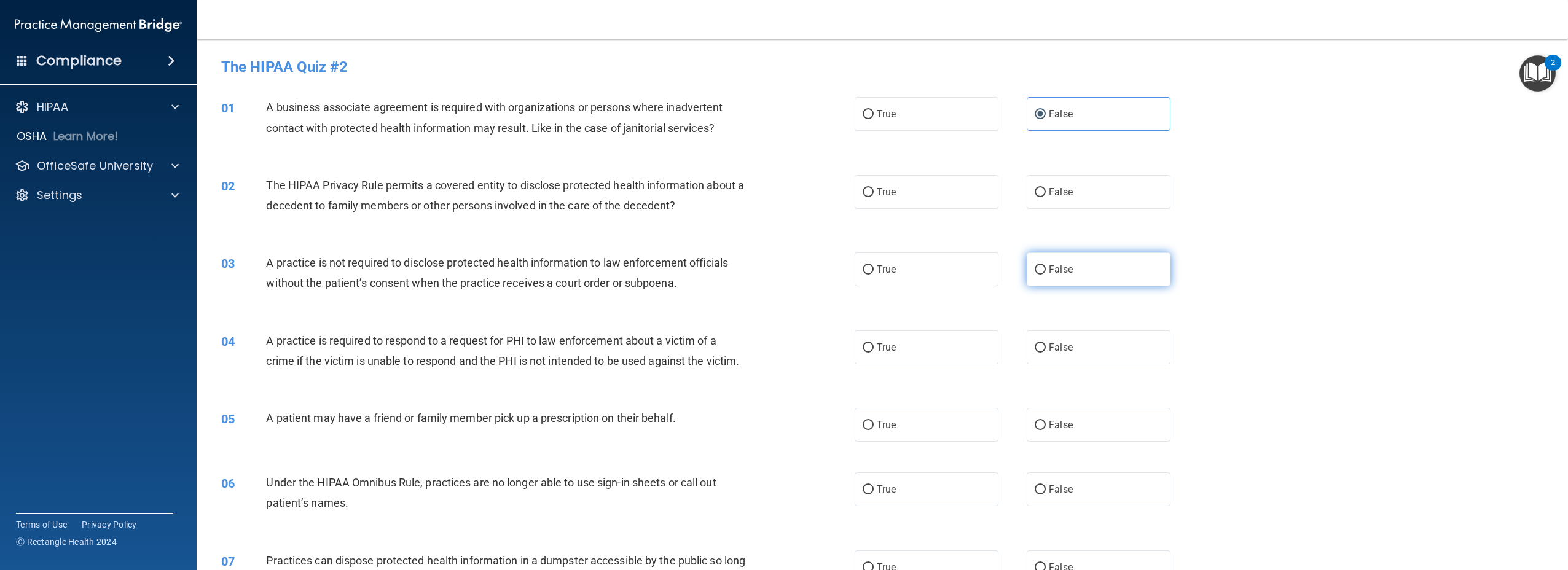 click on "False" at bounding box center [1040, 270] 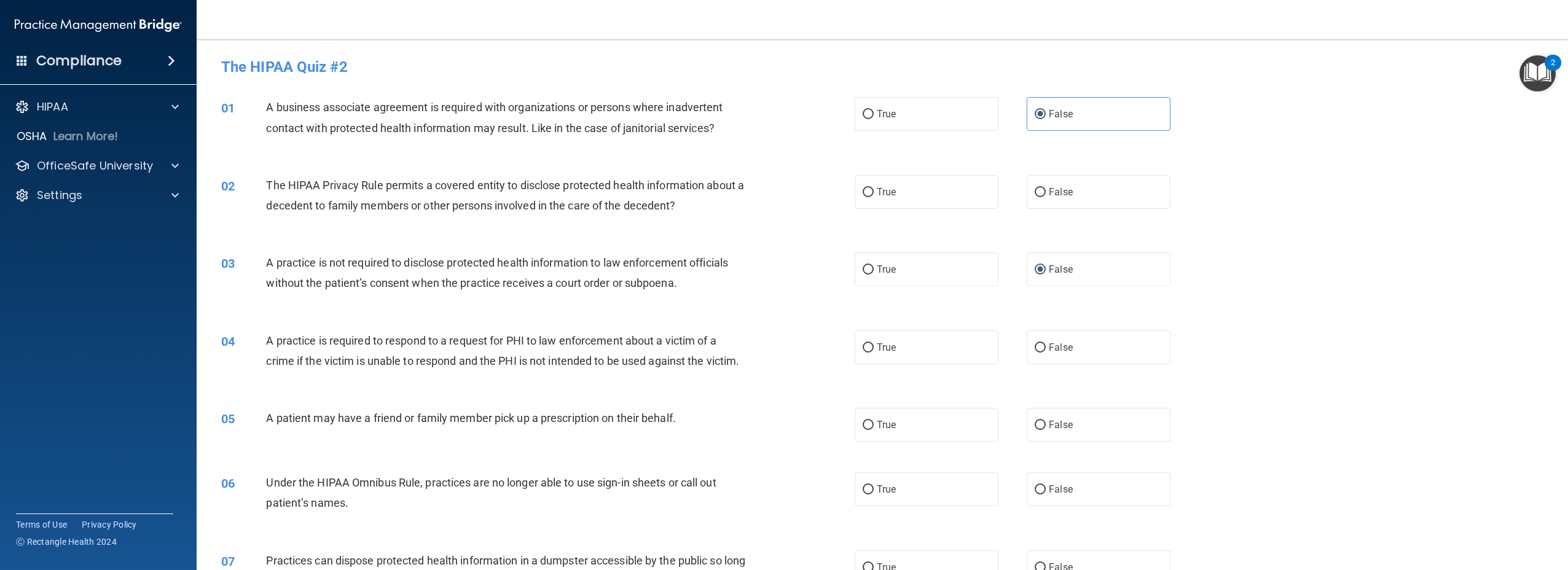 click on "04       A practice is required to respond to a request for PHI to law enforcement about a victim of a crime if the victim is unable to respond and the PHI is not intended to be used against the victim." at bounding box center (538, 354) 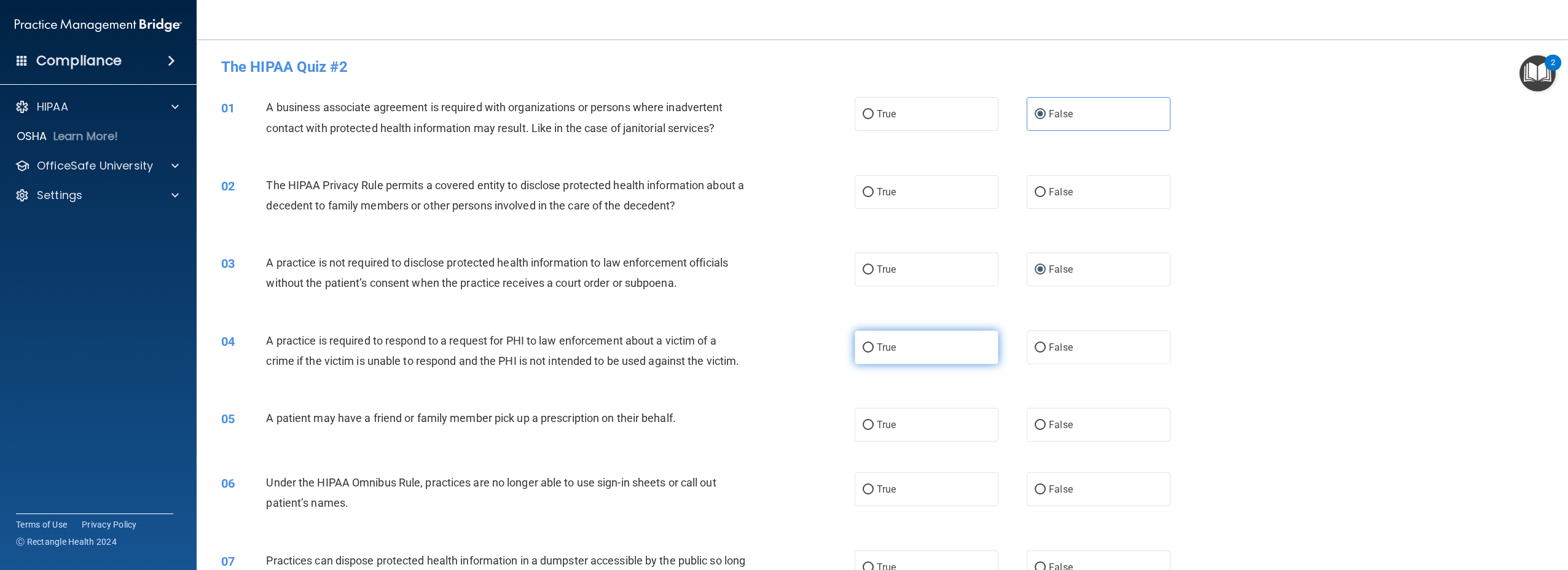 click on "True" at bounding box center [868, 348] 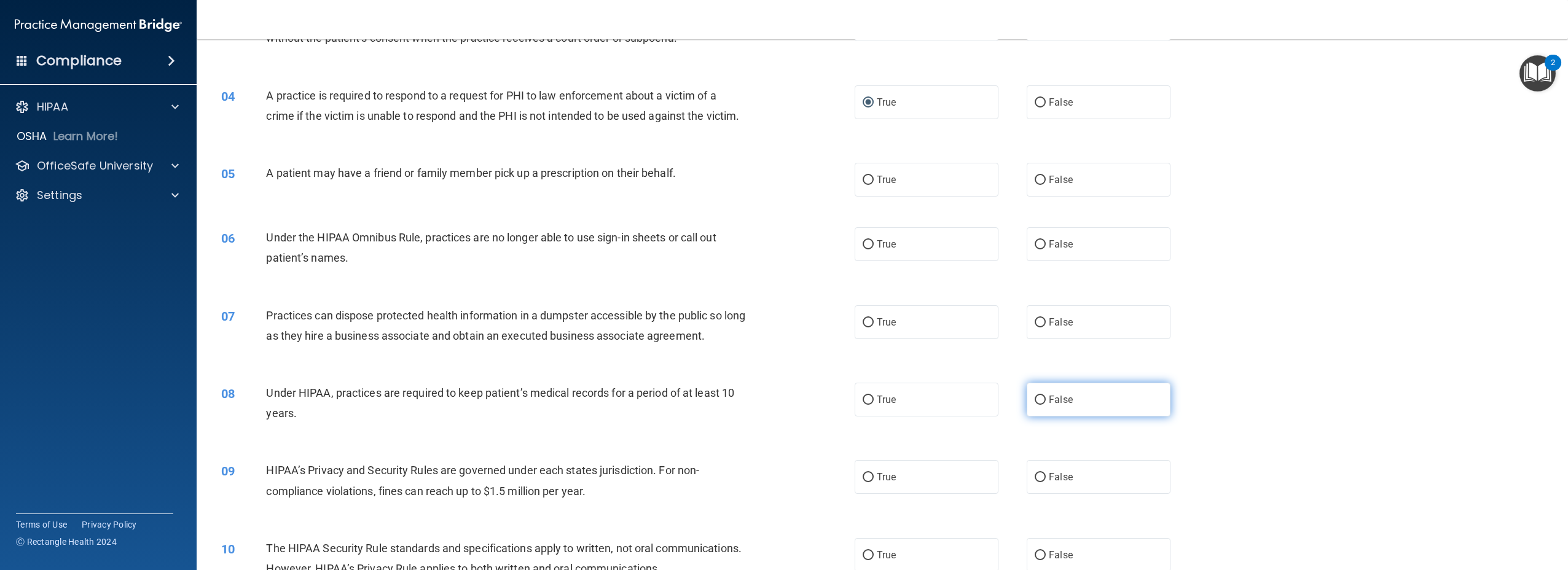 scroll, scrollTop: 246, scrollLeft: 0, axis: vertical 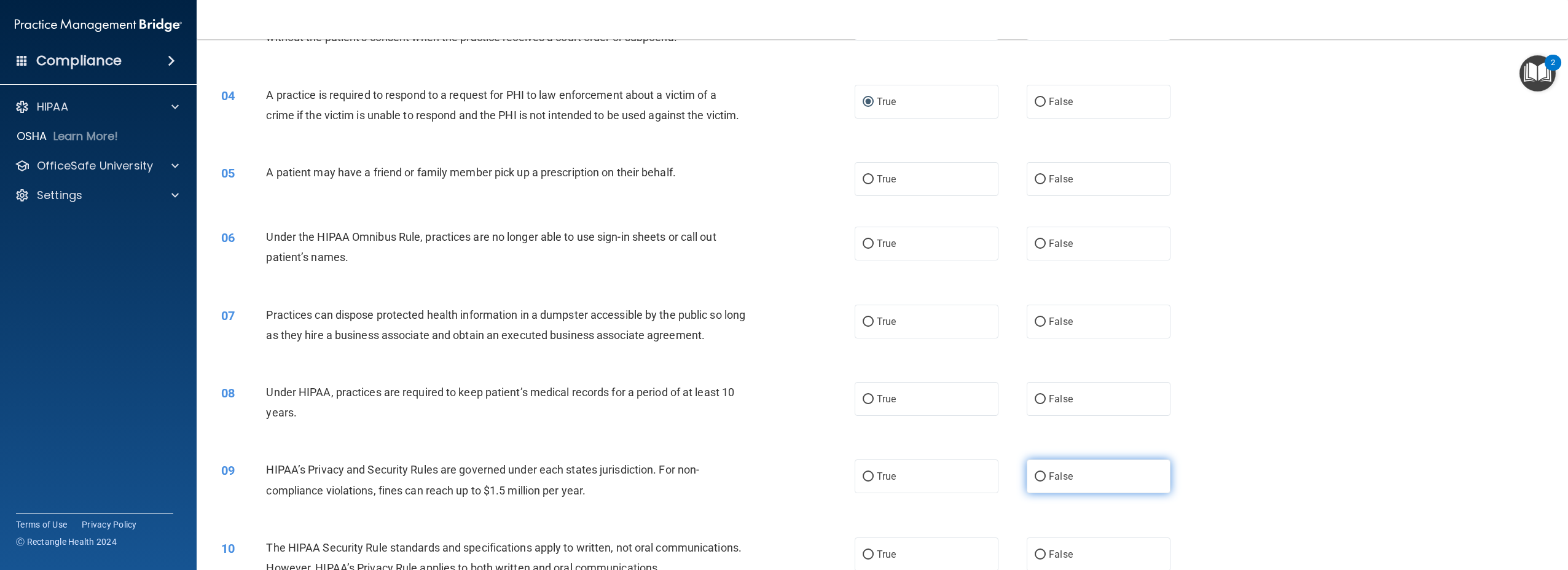 click on "False" at bounding box center [1099, 476] 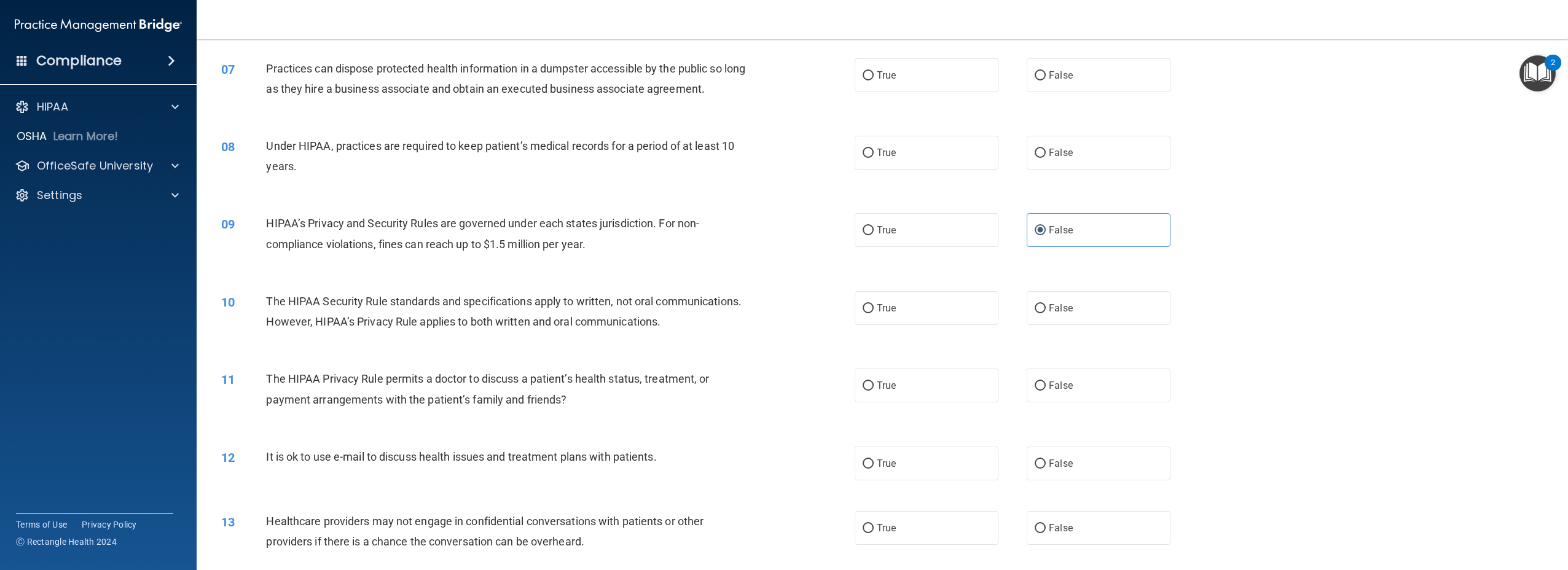scroll, scrollTop: 493, scrollLeft: 0, axis: vertical 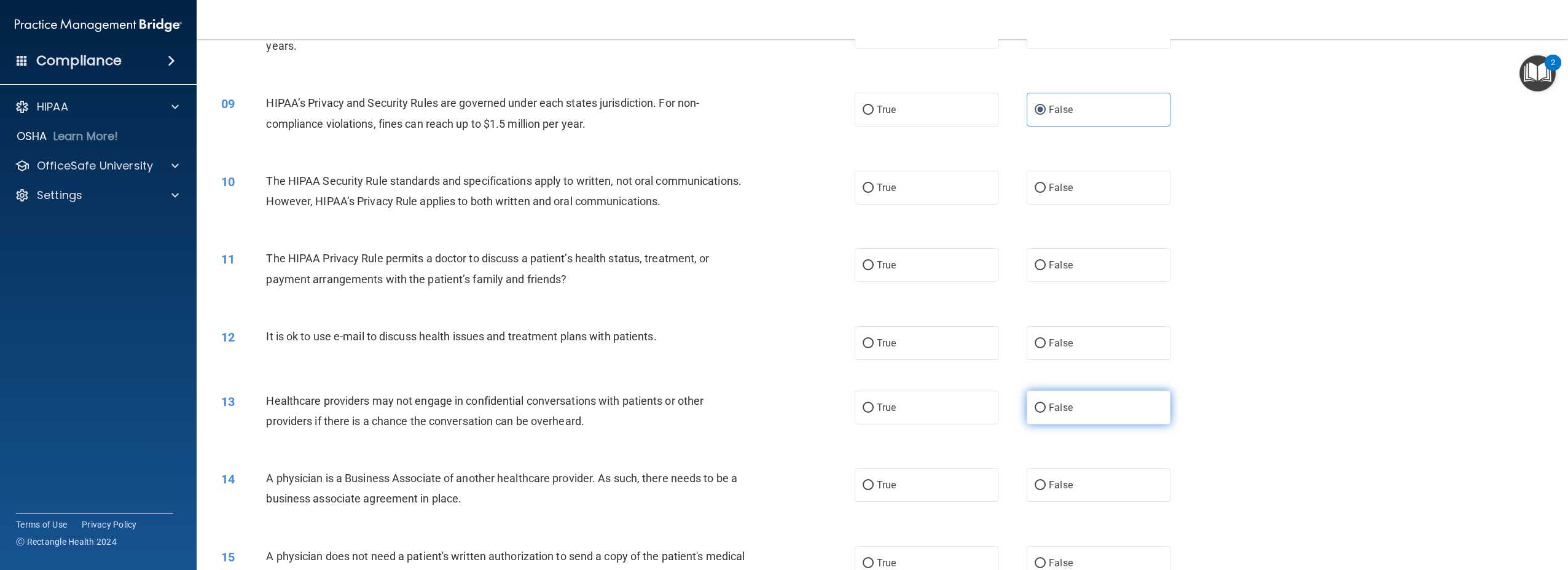 click on "False" at bounding box center (1099, 407) 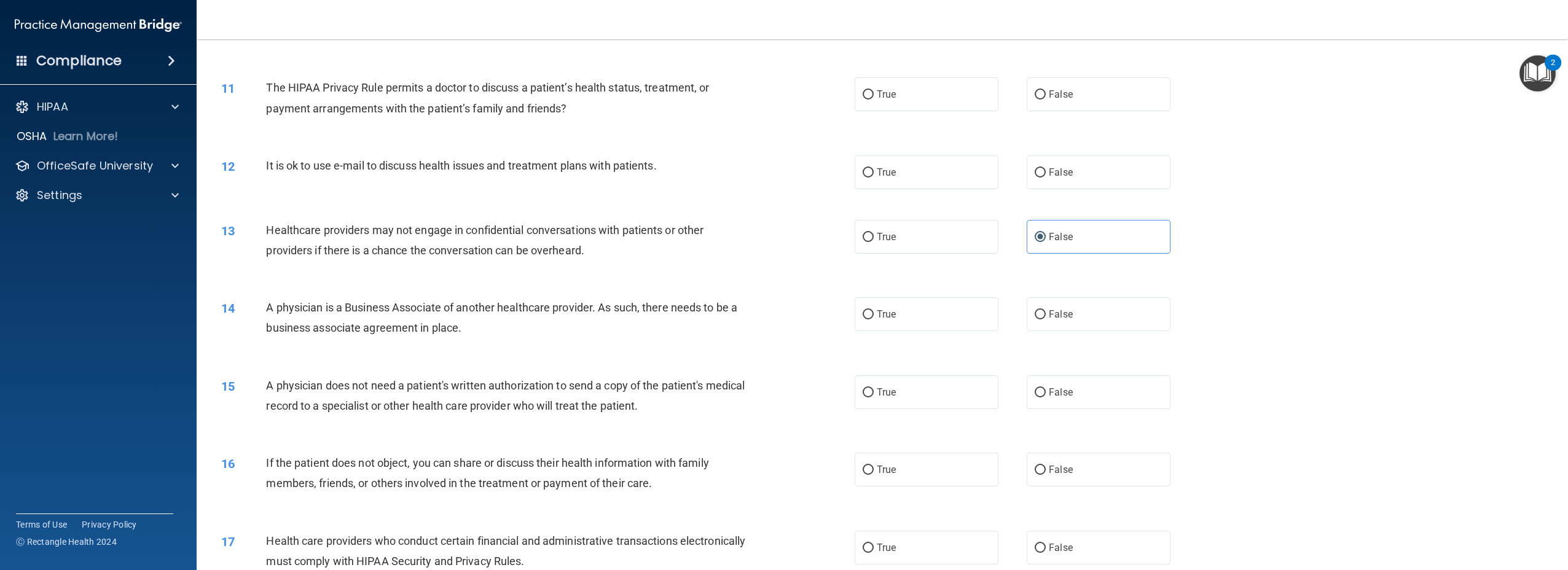 scroll, scrollTop: 784, scrollLeft: 0, axis: vertical 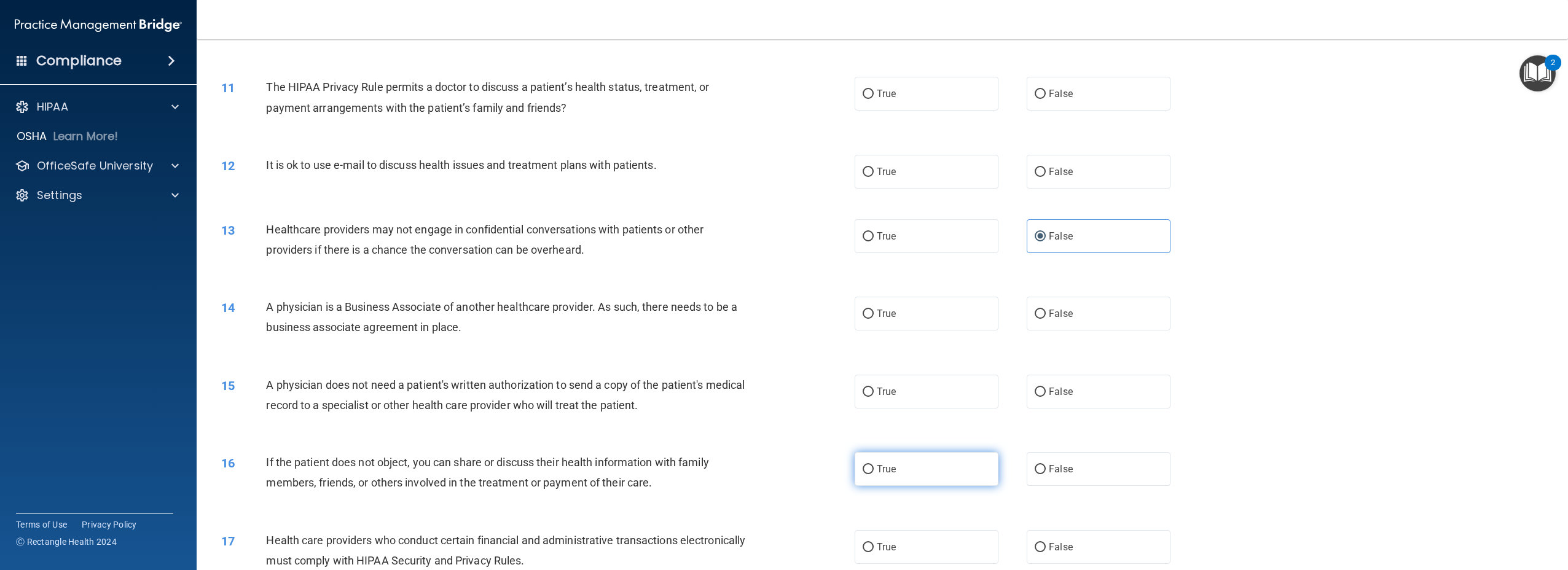 click on "True" at bounding box center (886, 469) 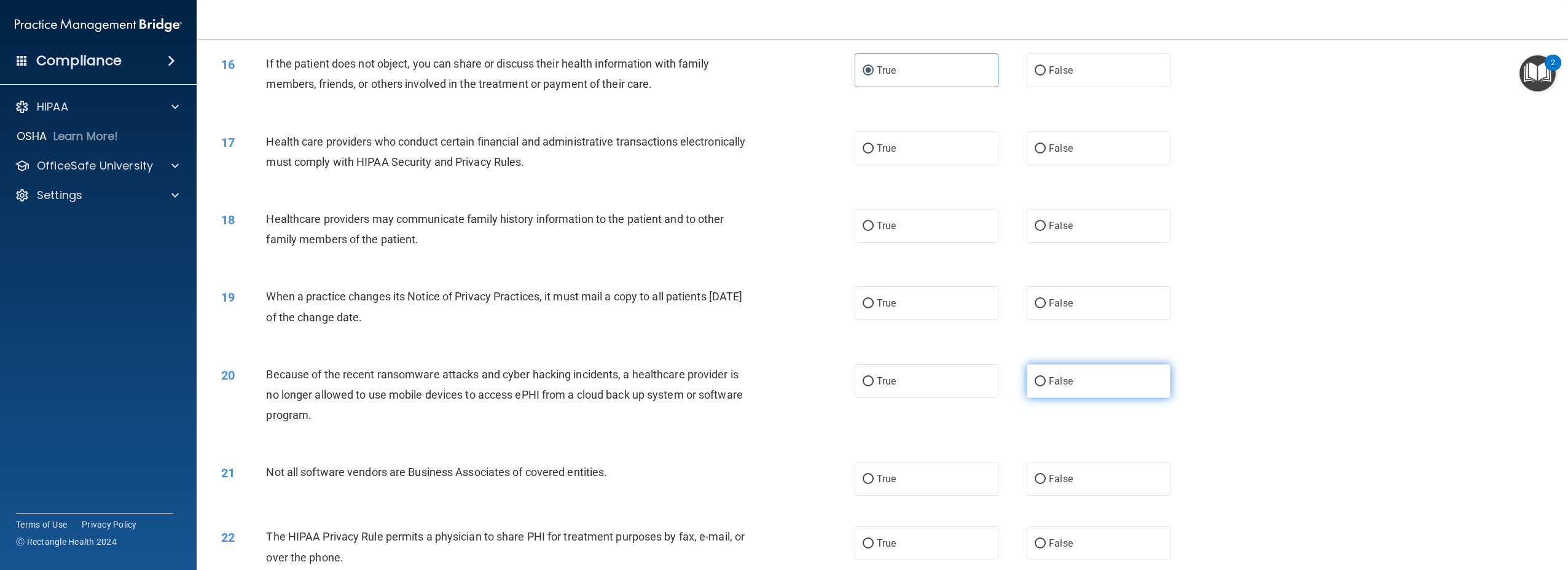 scroll, scrollTop: 1183, scrollLeft: 0, axis: vertical 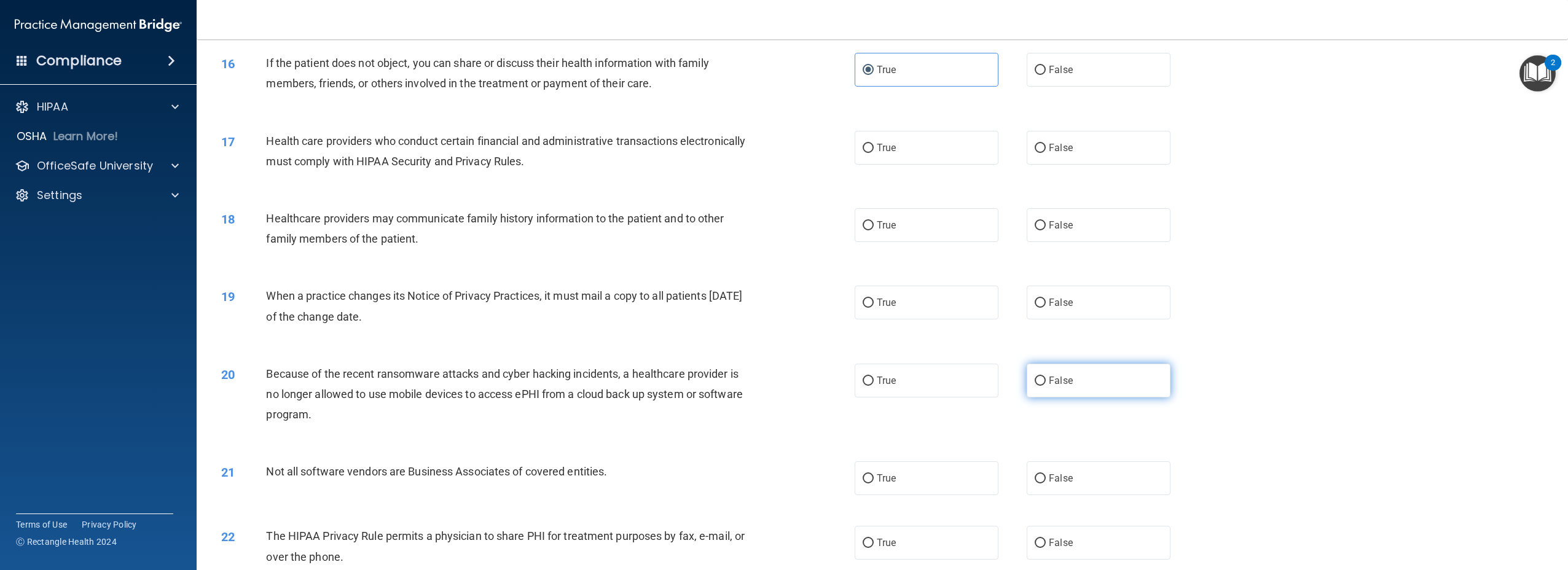 click on "False" at bounding box center (1099, 380) 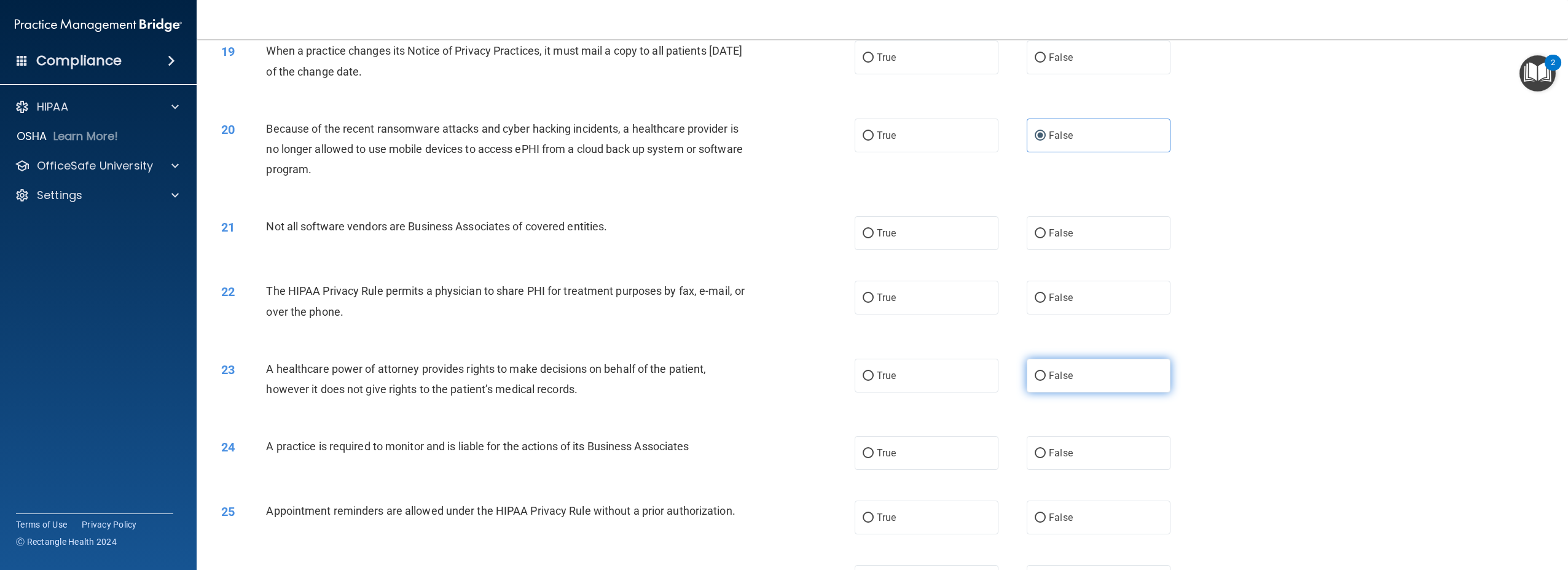 scroll, scrollTop: 1429, scrollLeft: 0, axis: vertical 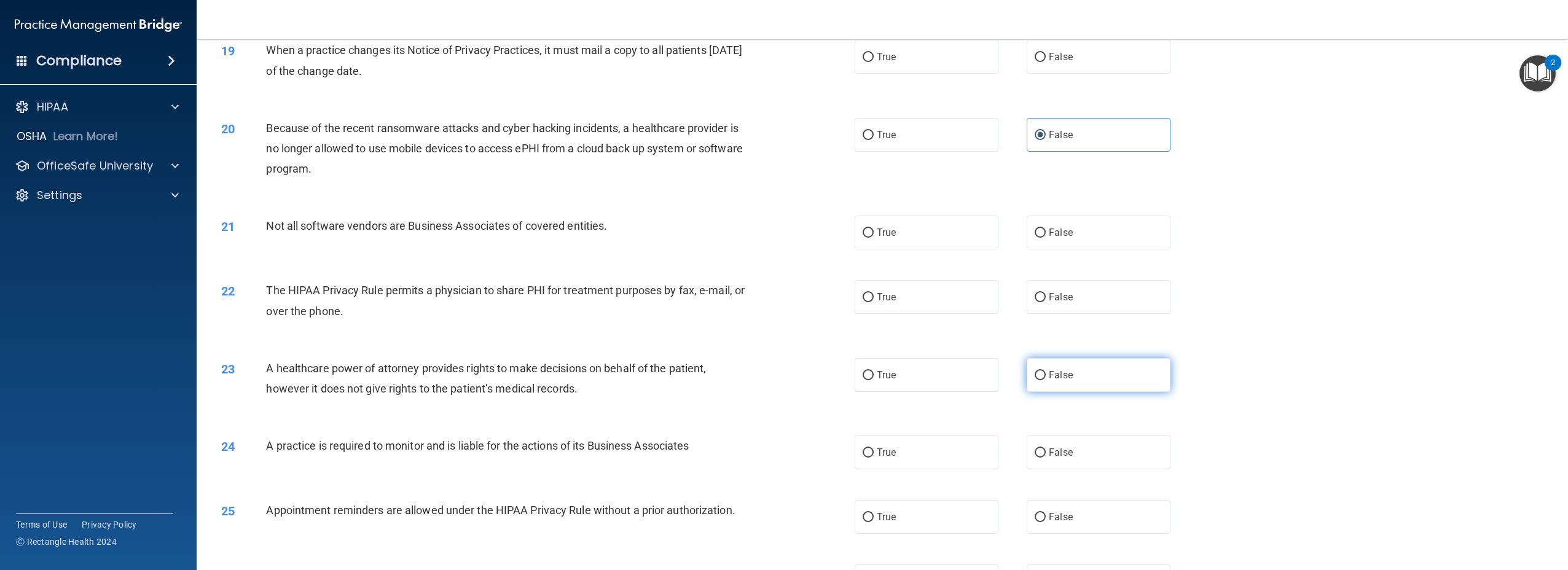 click on "False" at bounding box center (1060, 375) 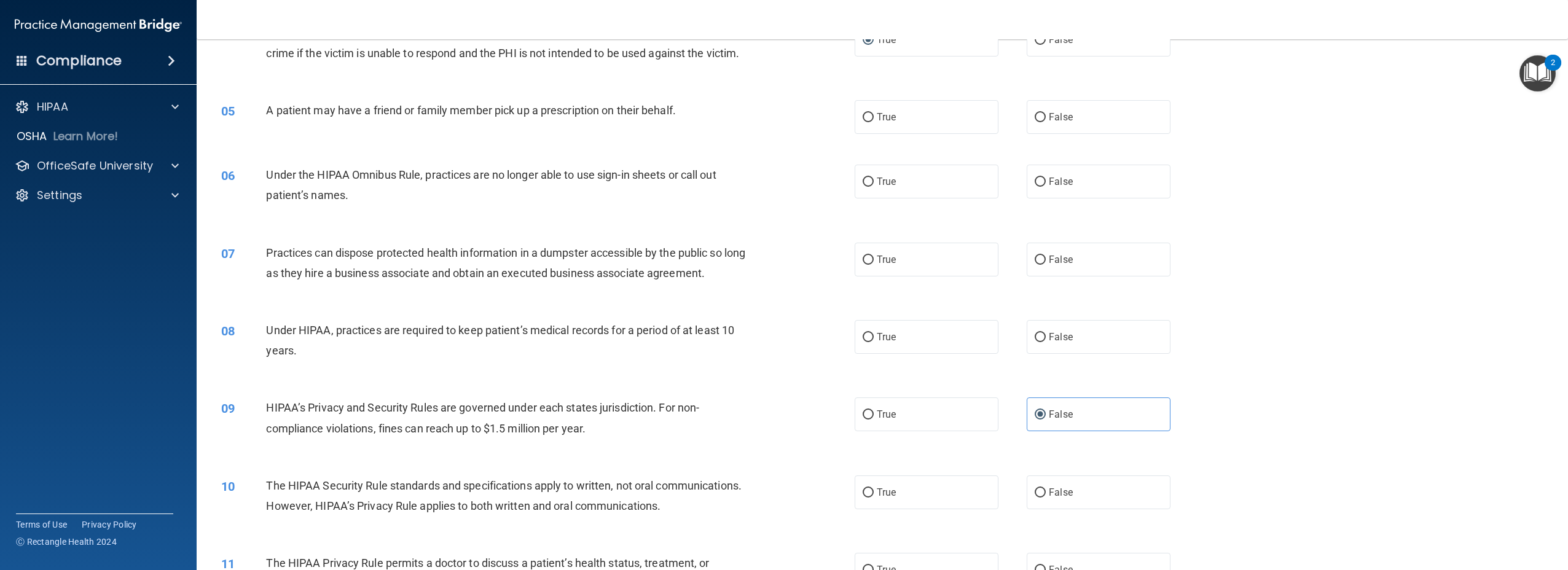 scroll, scrollTop: 0, scrollLeft: 0, axis: both 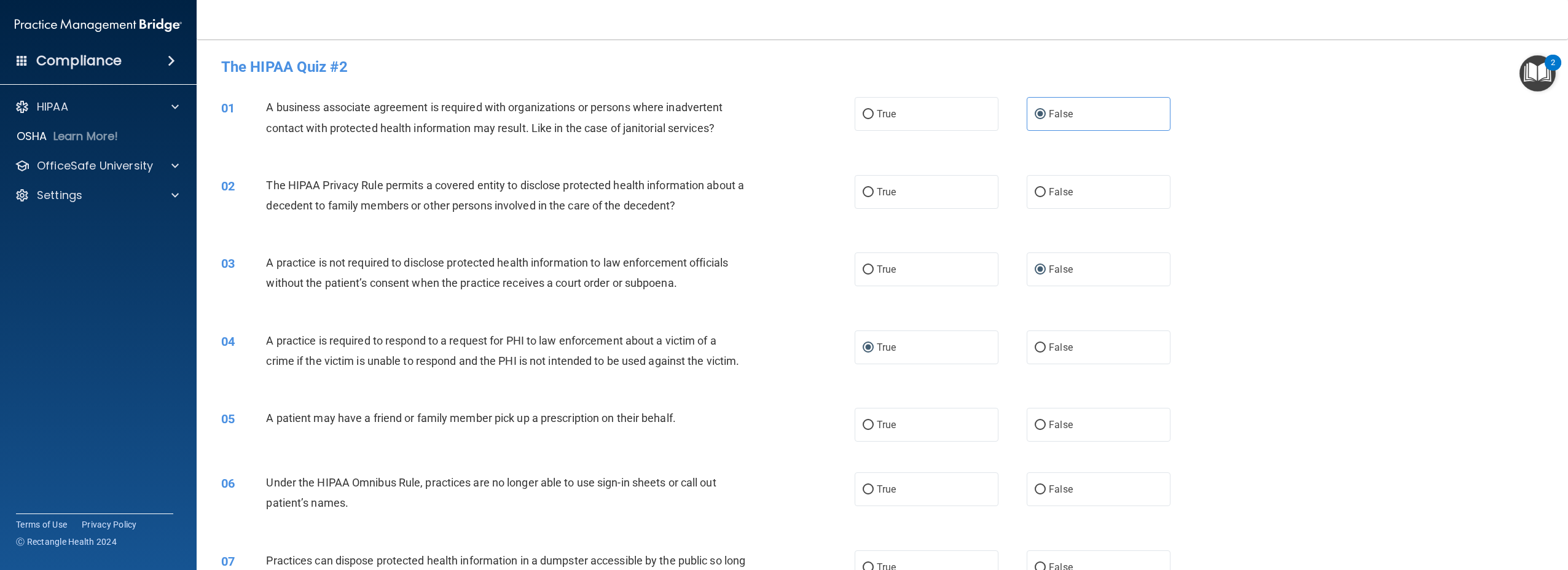 click on "The HIPAA Privacy Rule permits a covered entity to disclose protected health information about a decedent to family members or other persons involved in the care of the decedent?" at bounding box center [505, 195] 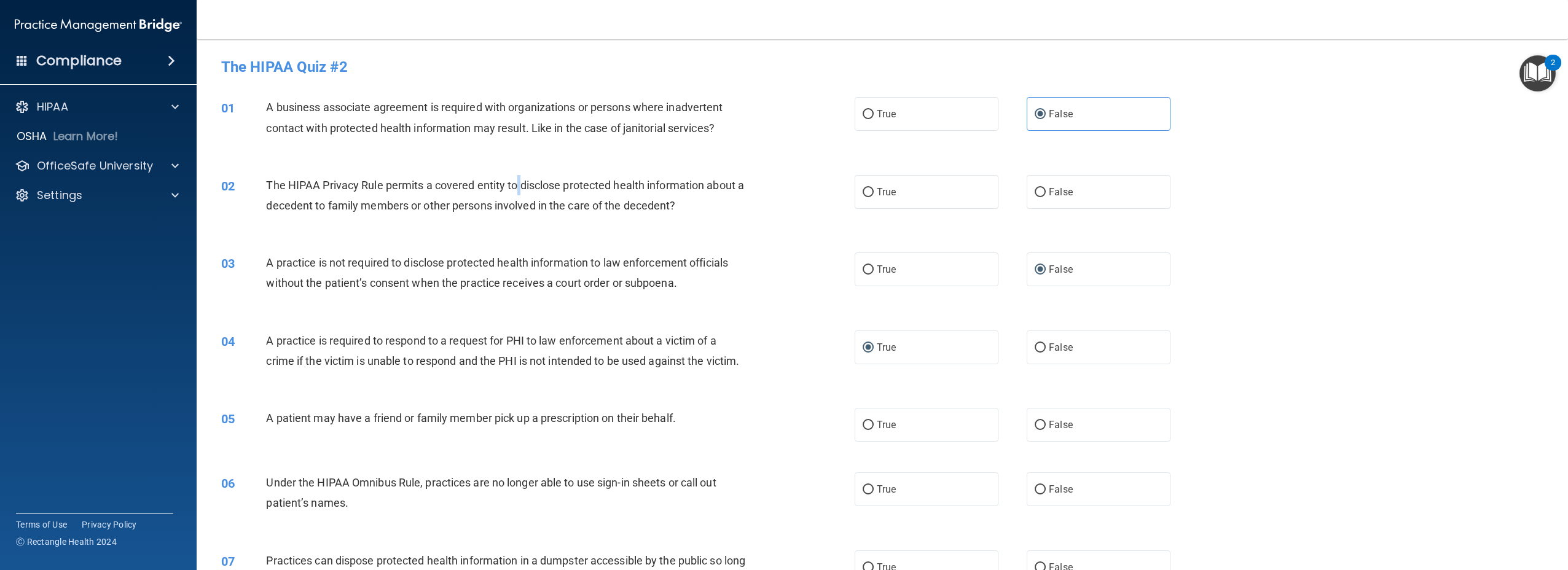 click on "The HIPAA Privacy Rule permits a covered entity to disclose protected health information about a decedent to family members or other persons involved in the care of the decedent?" at bounding box center (505, 195) 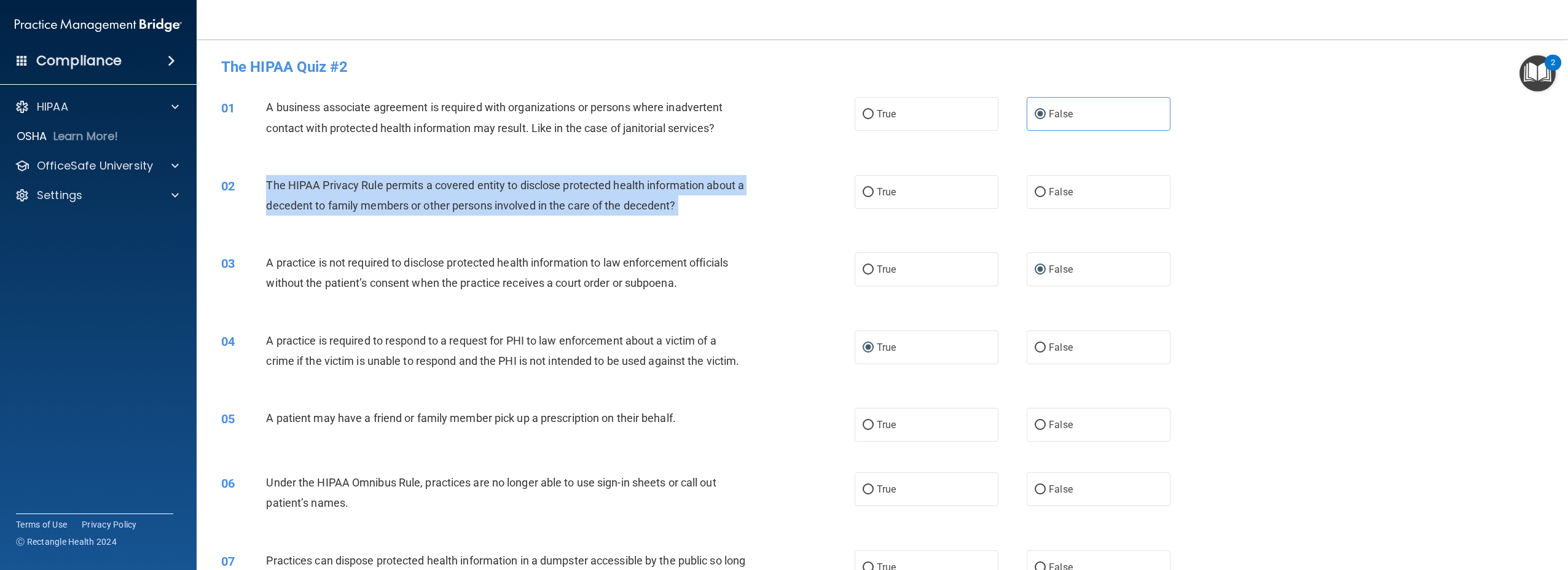 click on "The HIPAA Privacy Rule permits a covered entity to disclose protected health information about a decedent to family members or other persons involved in the care of the decedent?" at bounding box center [505, 195] 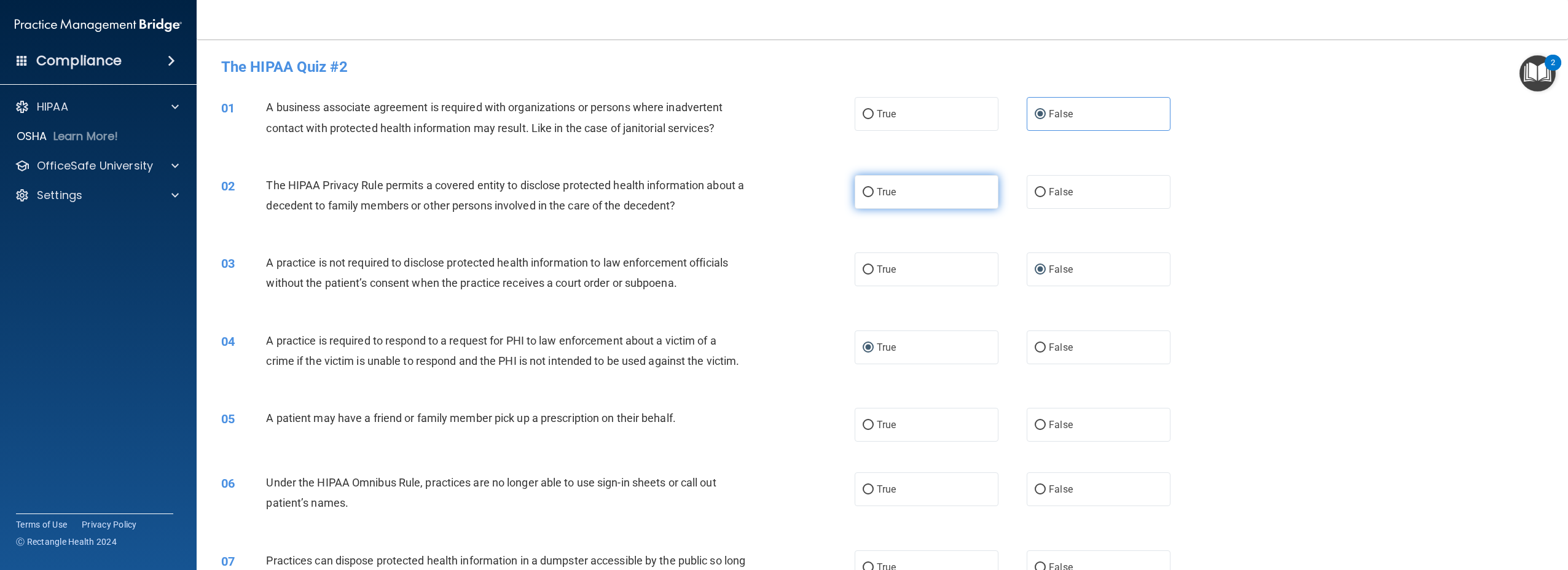 click on "True" at bounding box center (927, 192) 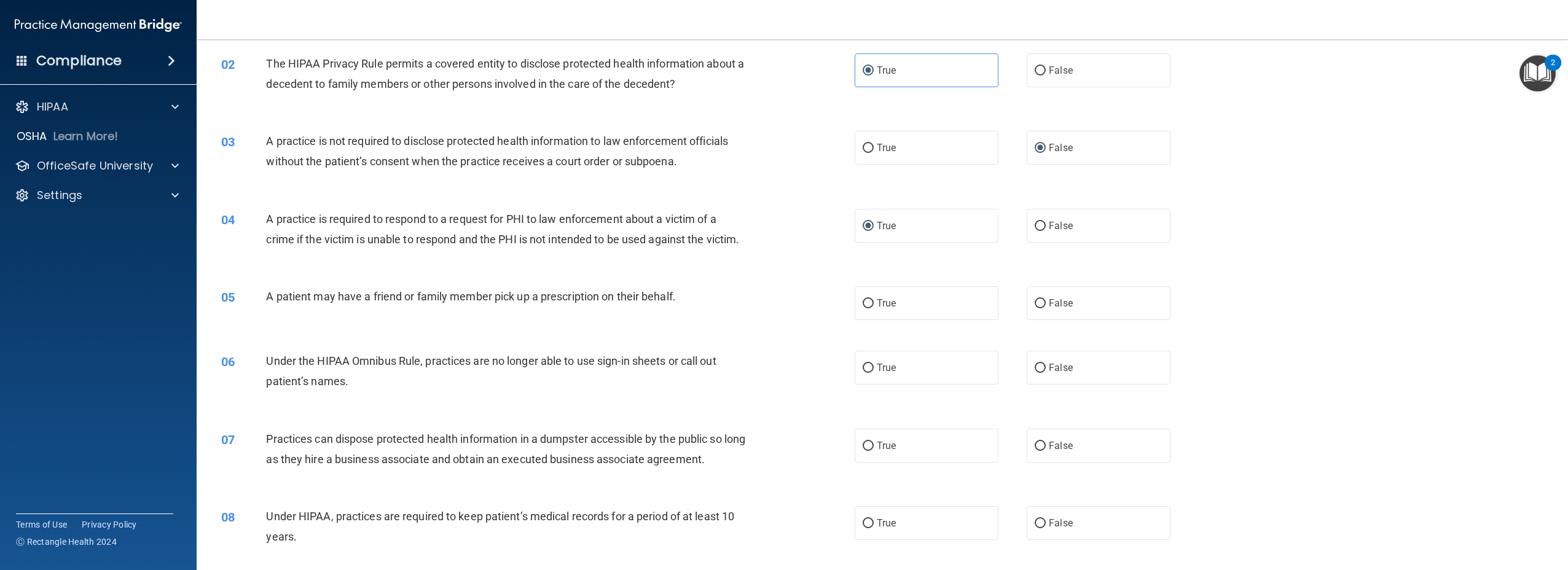 scroll, scrollTop: 122, scrollLeft: 0, axis: vertical 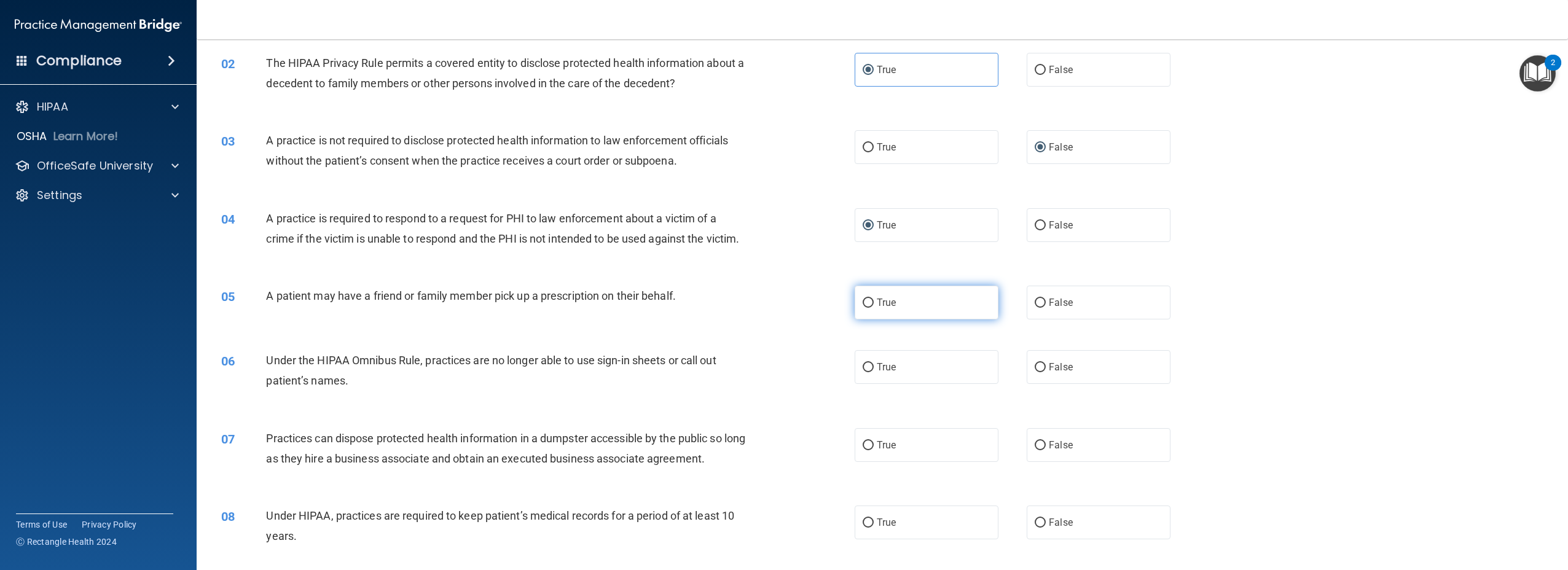 click on "True" at bounding box center (927, 302) 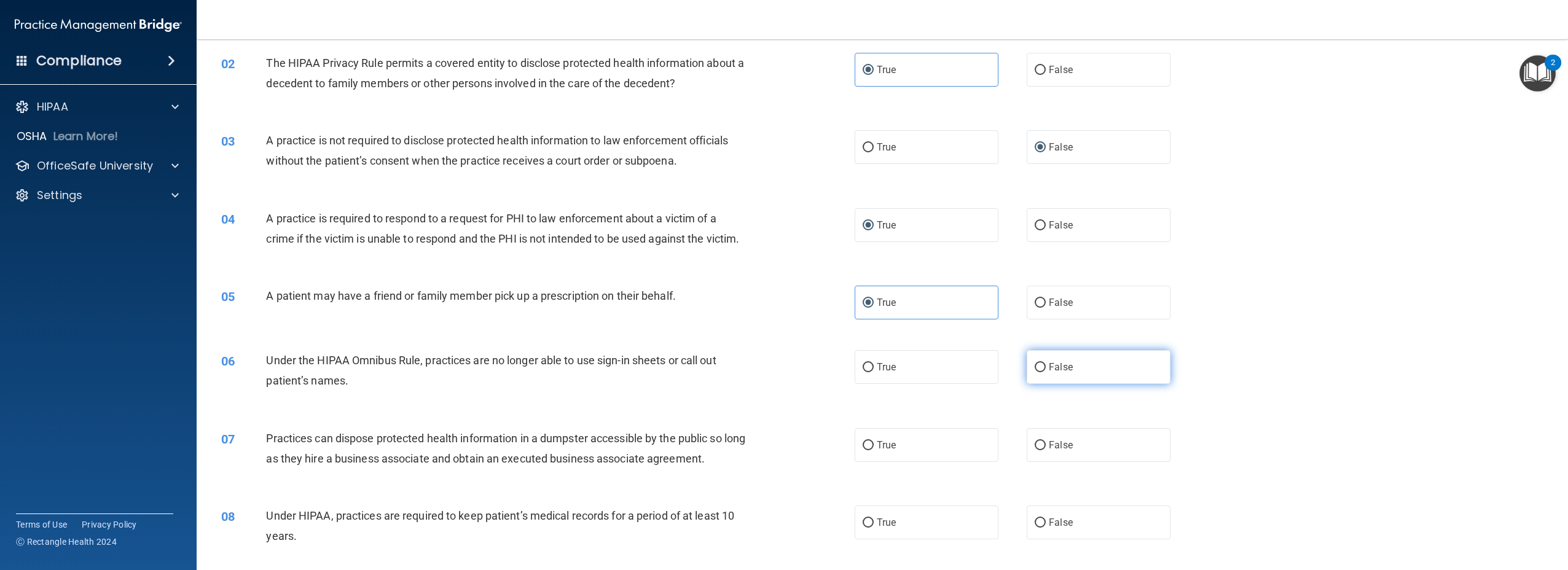 click on "False" at bounding box center (1099, 367) 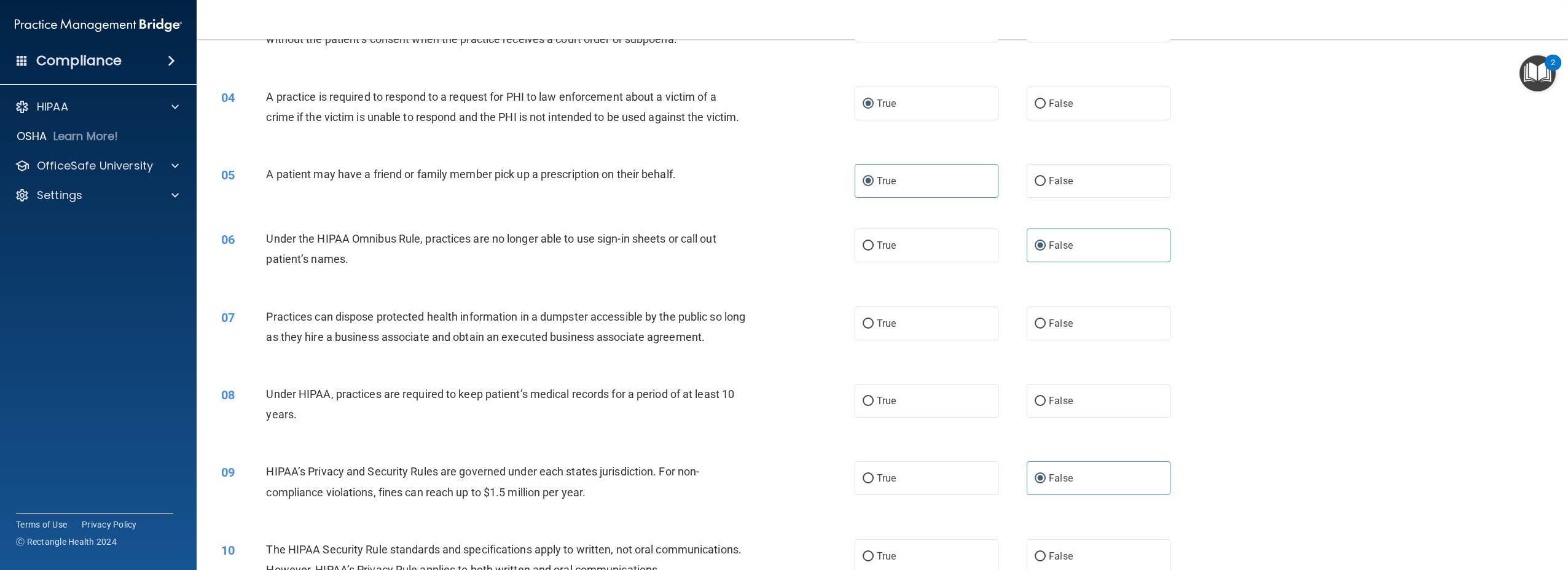 scroll, scrollTop: 244, scrollLeft: 0, axis: vertical 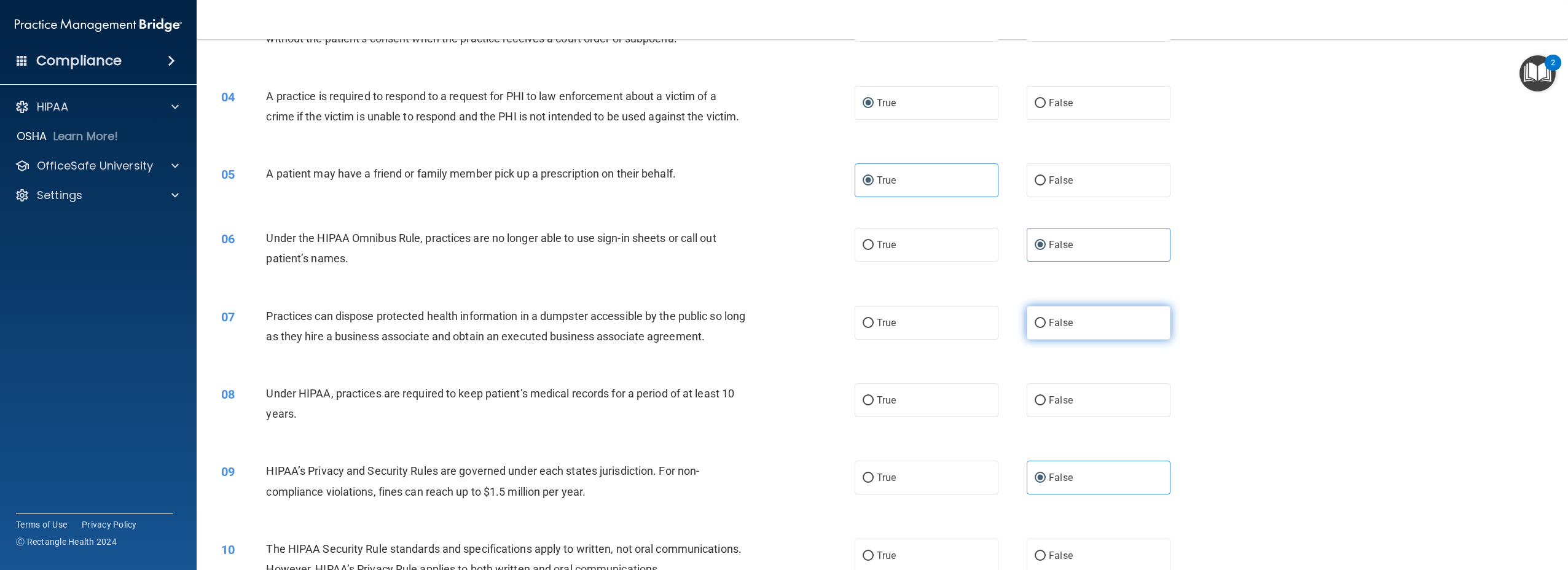 click on "False" at bounding box center [1099, 322] 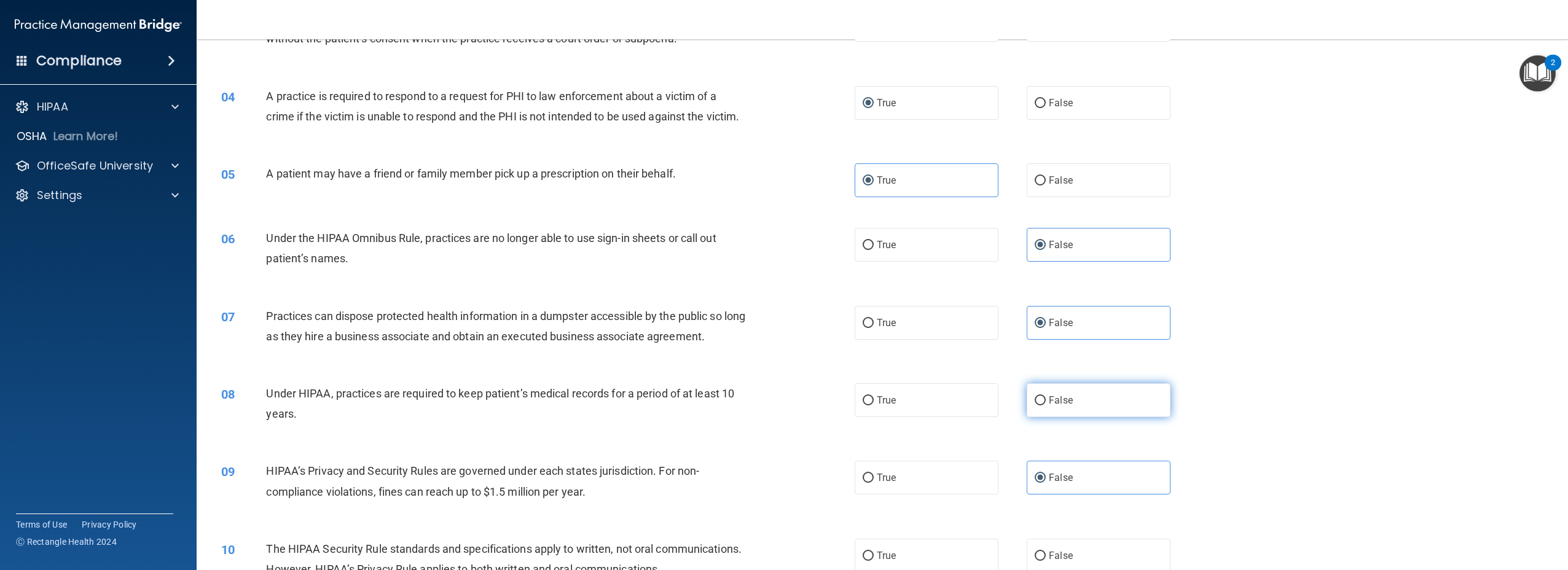 click on "False" at bounding box center (1099, 400) 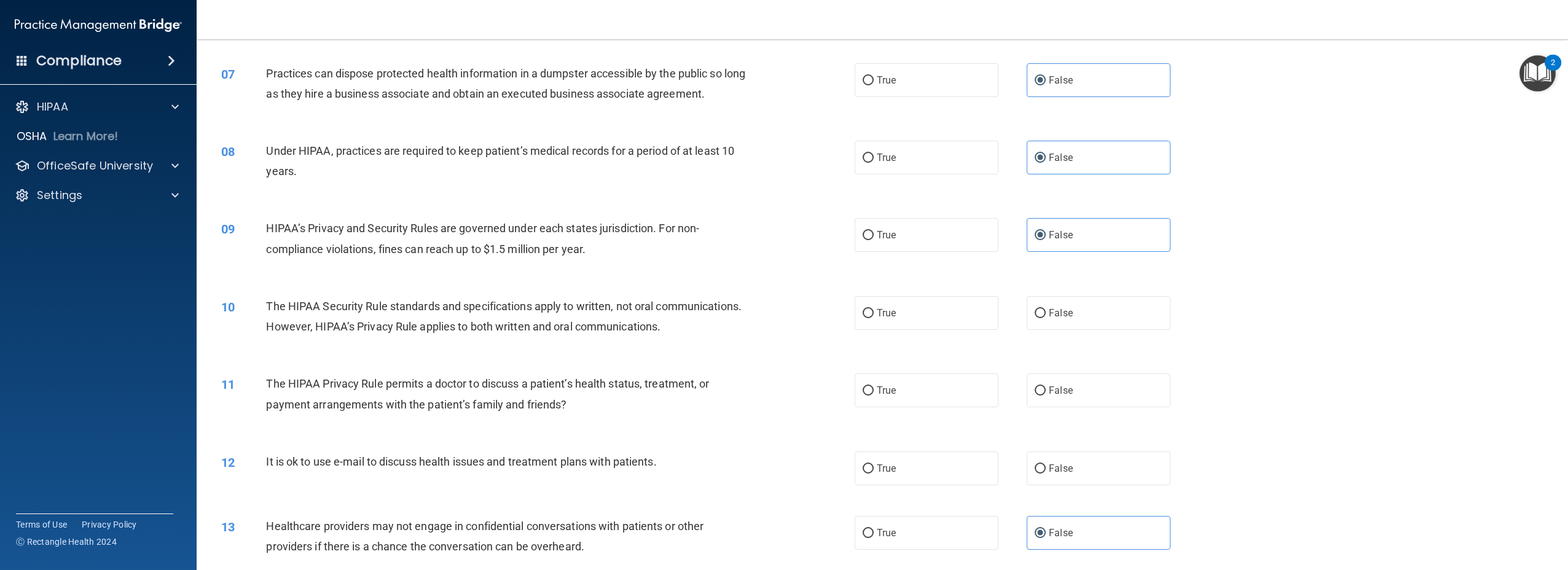 scroll, scrollTop: 490, scrollLeft: 0, axis: vertical 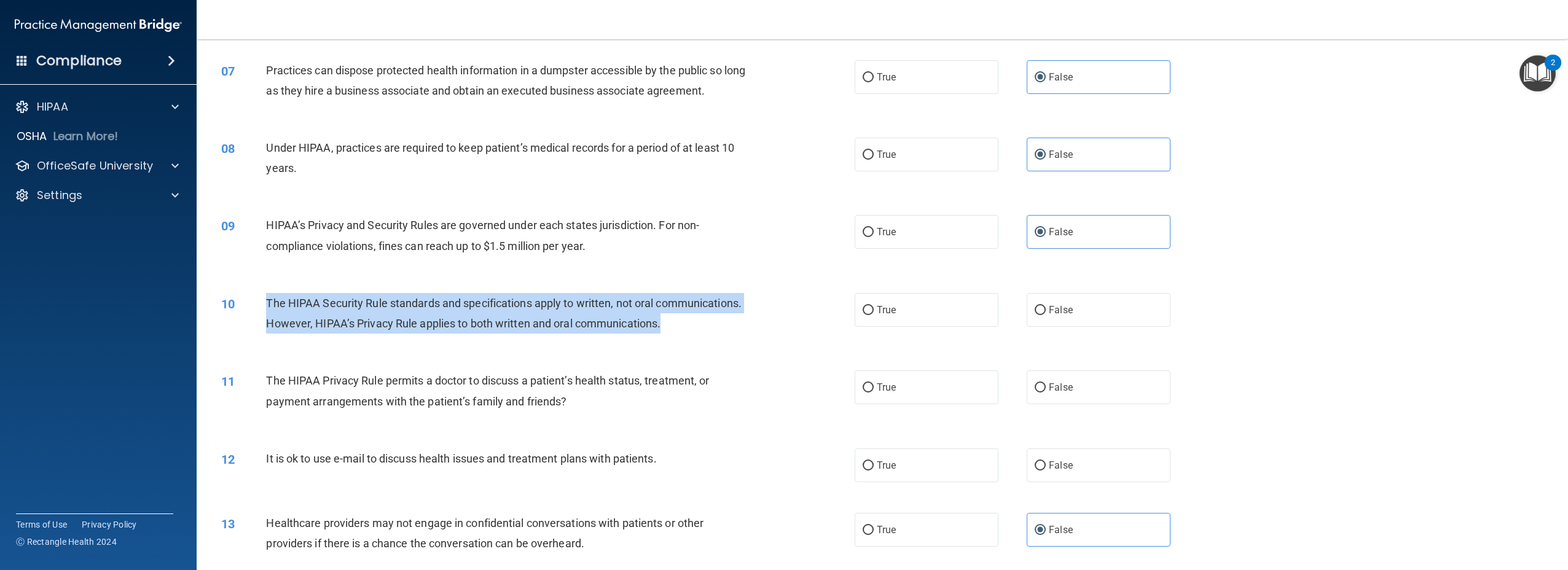 drag, startPoint x: 382, startPoint y: 361, endPoint x: 267, endPoint y: 318, distance: 122.776 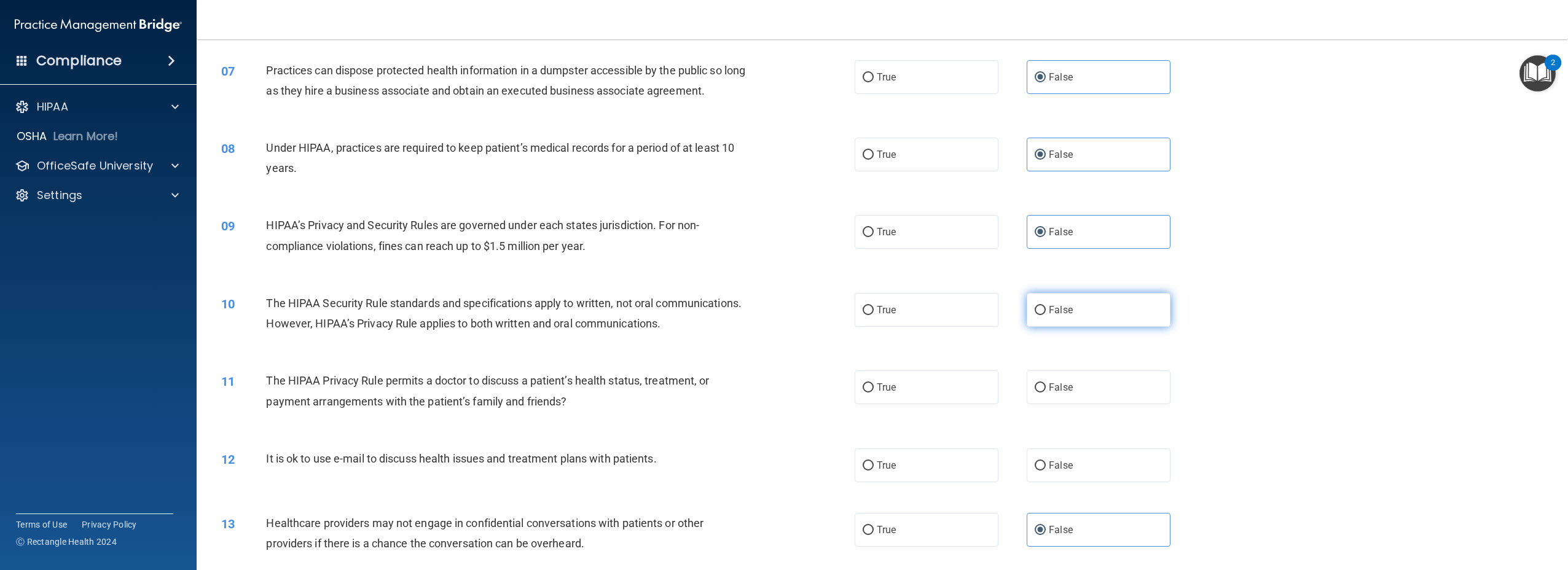 click on "False" at bounding box center [1099, 310] 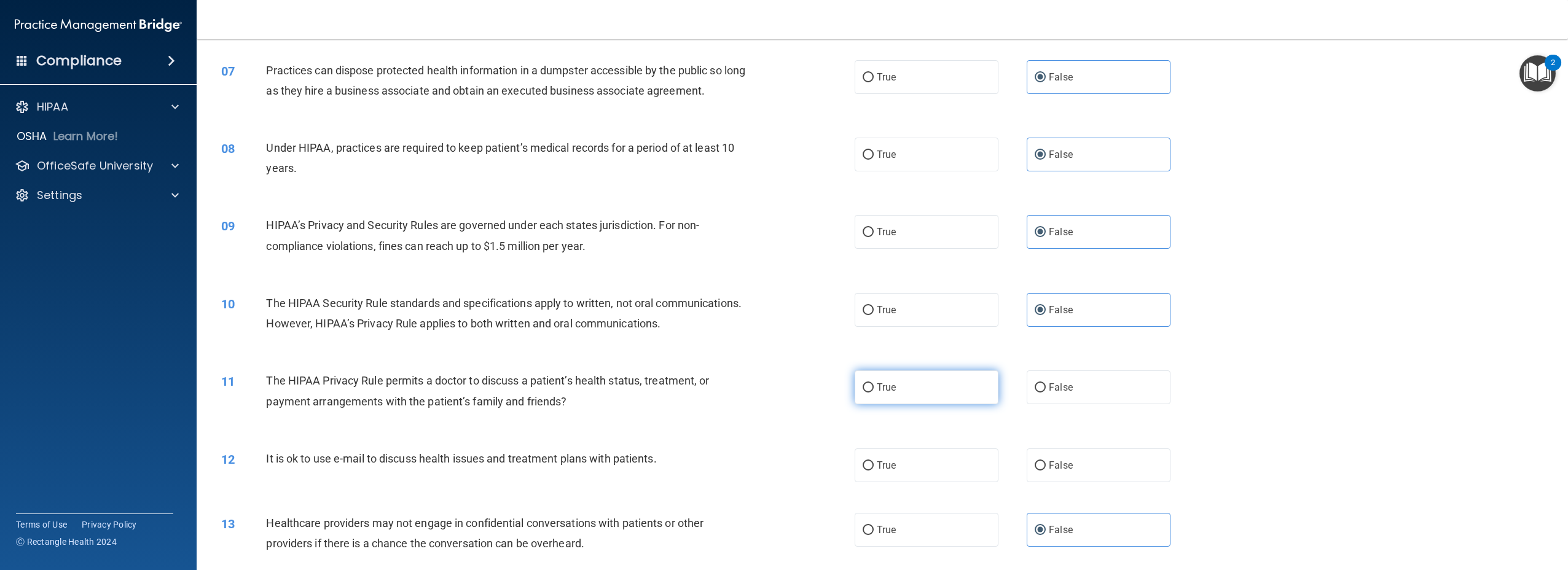 click on "True" at bounding box center (927, 387) 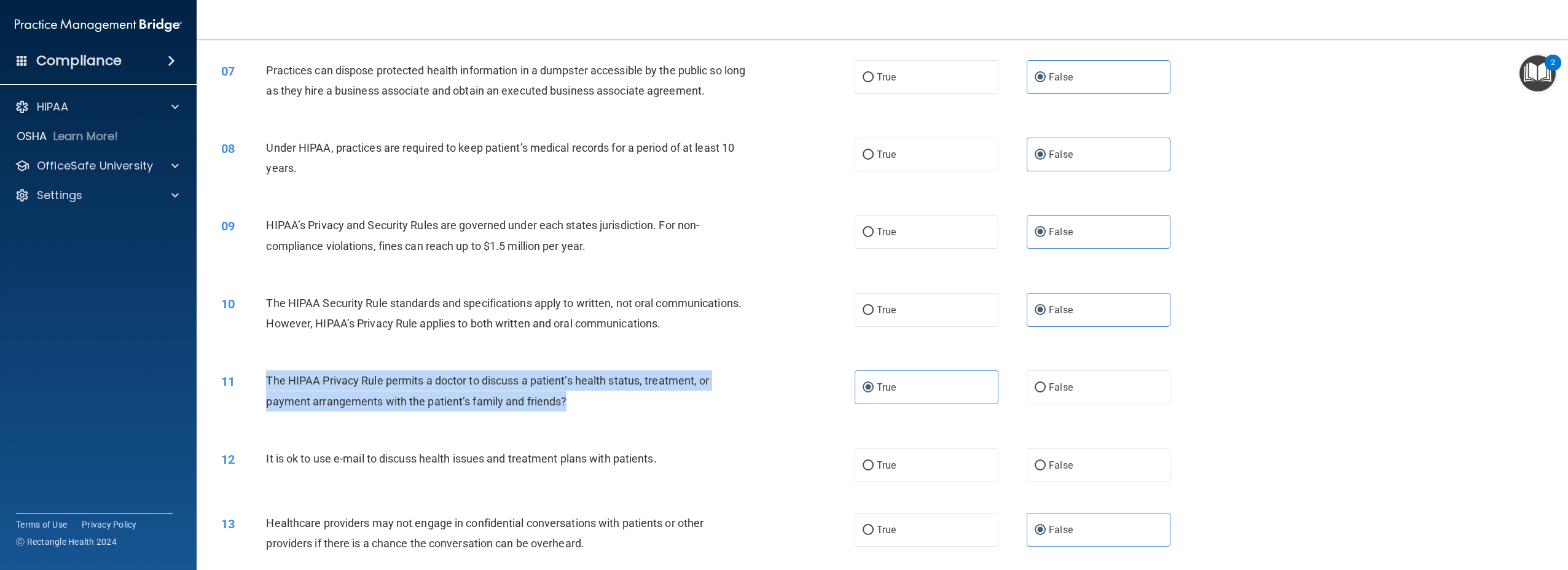drag, startPoint x: 571, startPoint y: 443, endPoint x: 269, endPoint y: 415, distance: 303.2952 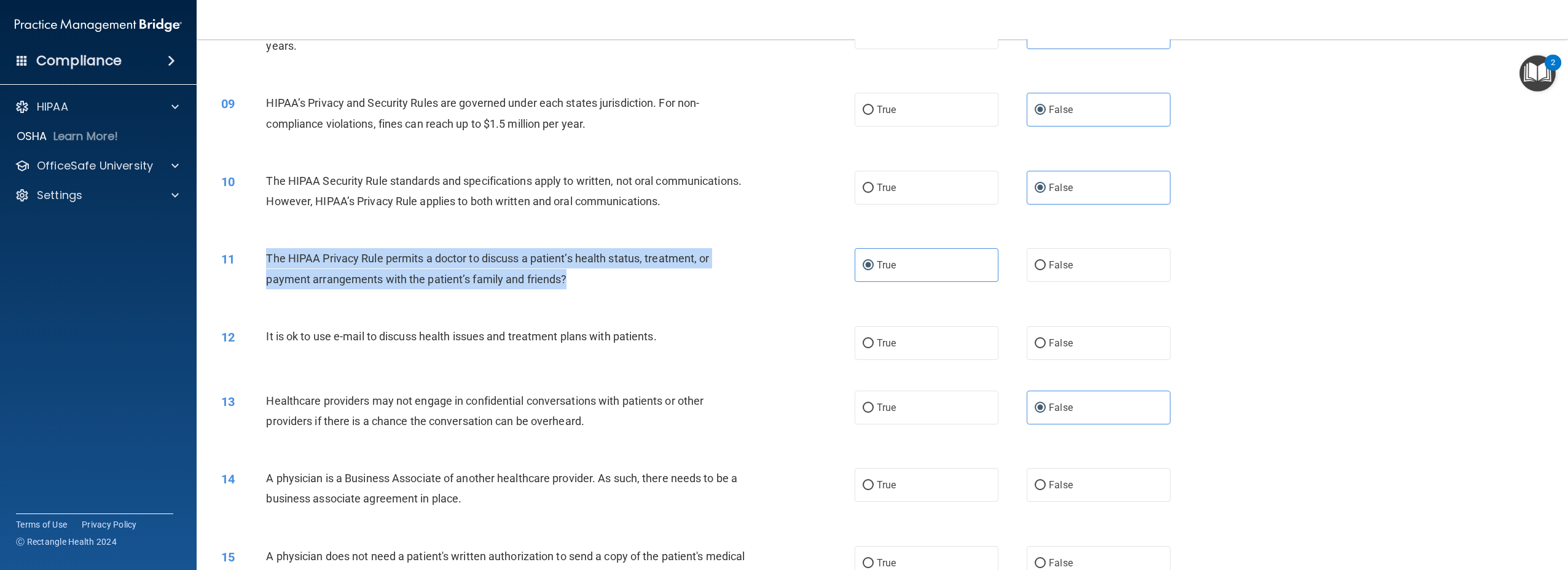 scroll, scrollTop: 613, scrollLeft: 0, axis: vertical 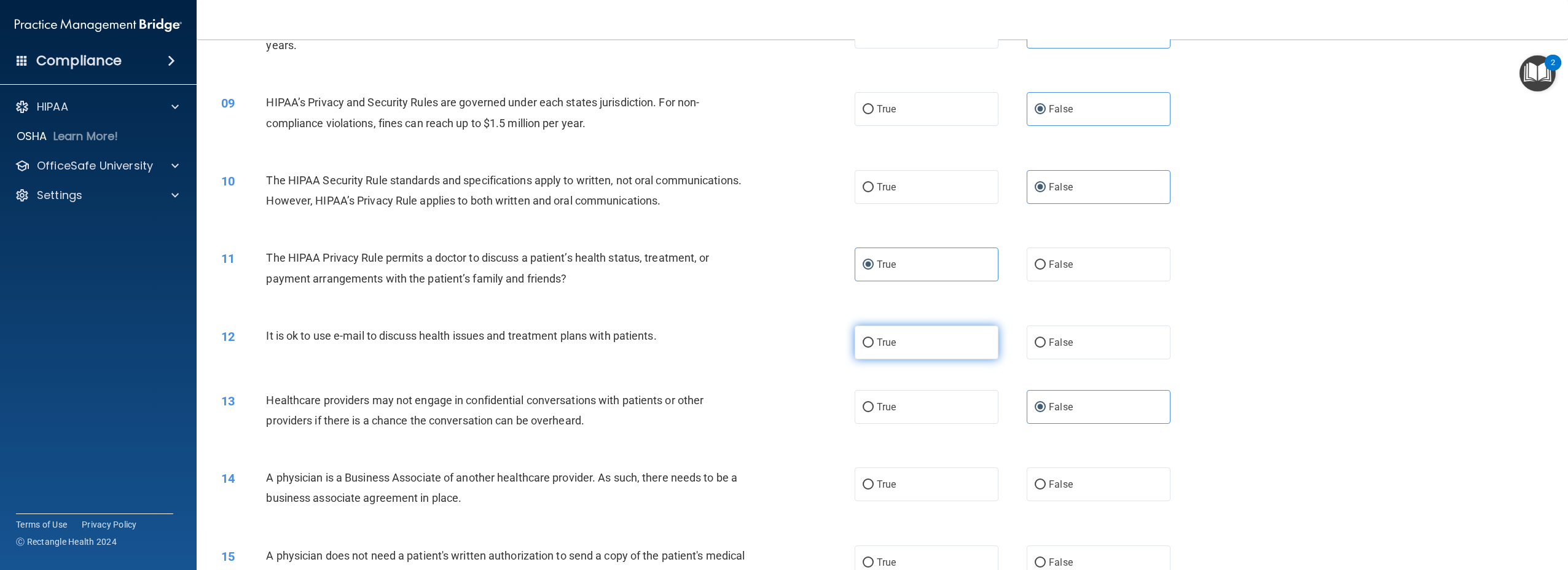 click on "True" at bounding box center [927, 342] 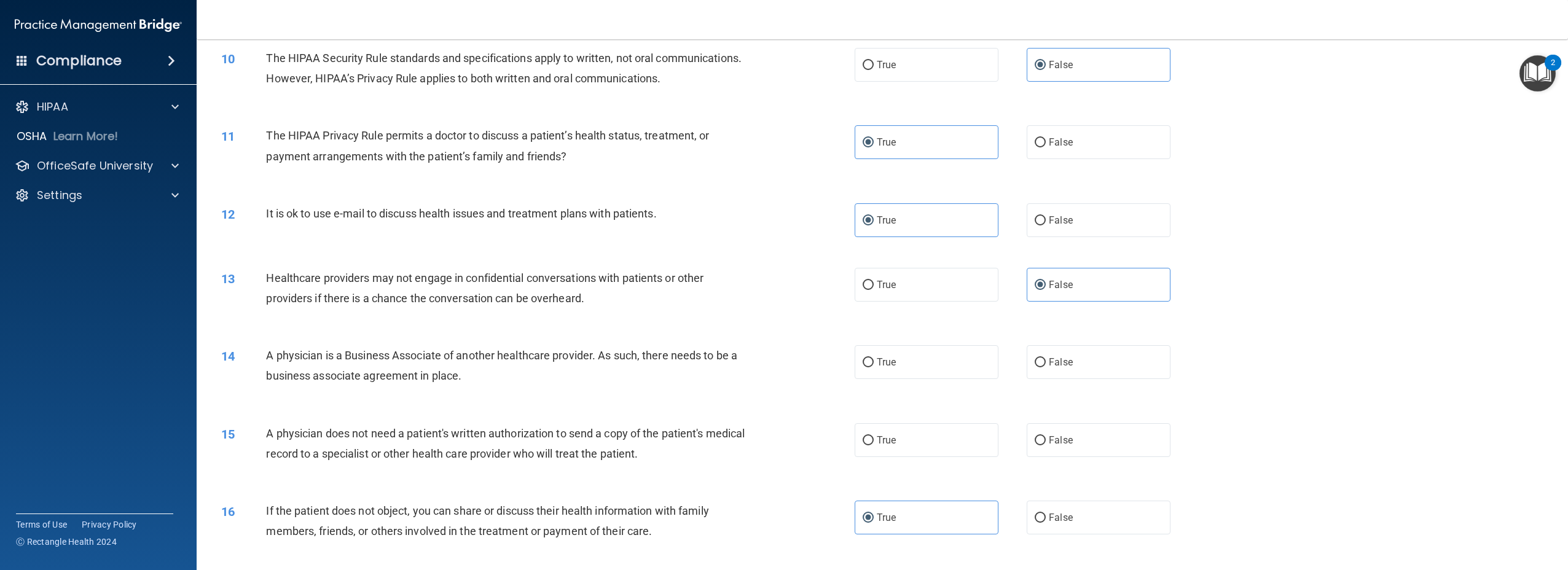 scroll, scrollTop: 736, scrollLeft: 0, axis: vertical 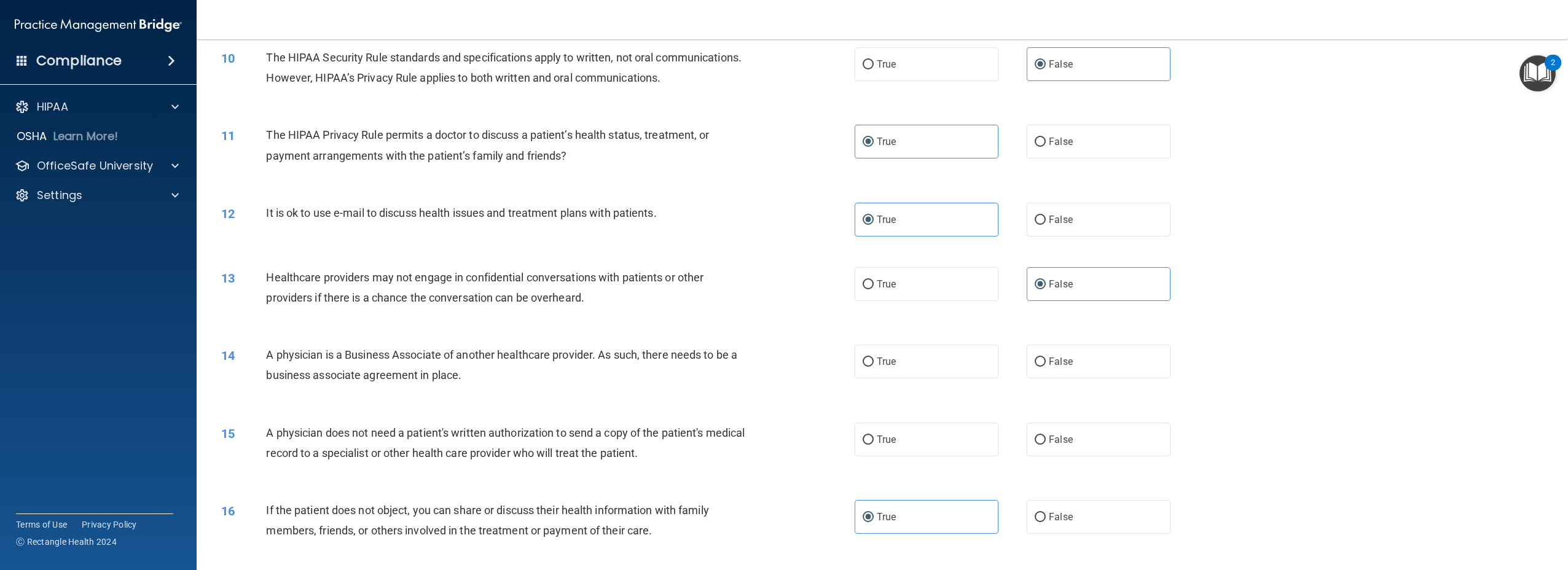 click on "A physician is a Business Associate of another healthcare provider.  As such, there needs to be a business associate agreement in place." at bounding box center (501, 365) 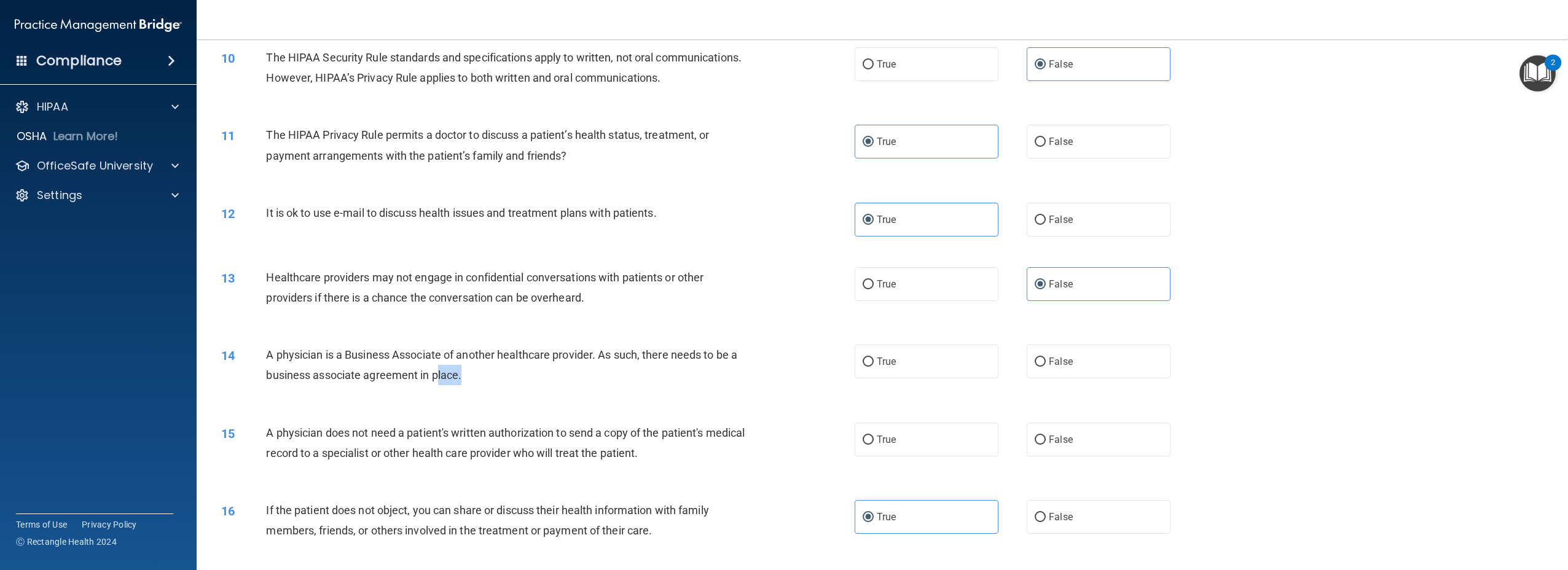 click on "A physician is a Business Associate of another healthcare provider.  As such, there needs to be a business associate agreement in place." at bounding box center (501, 365) 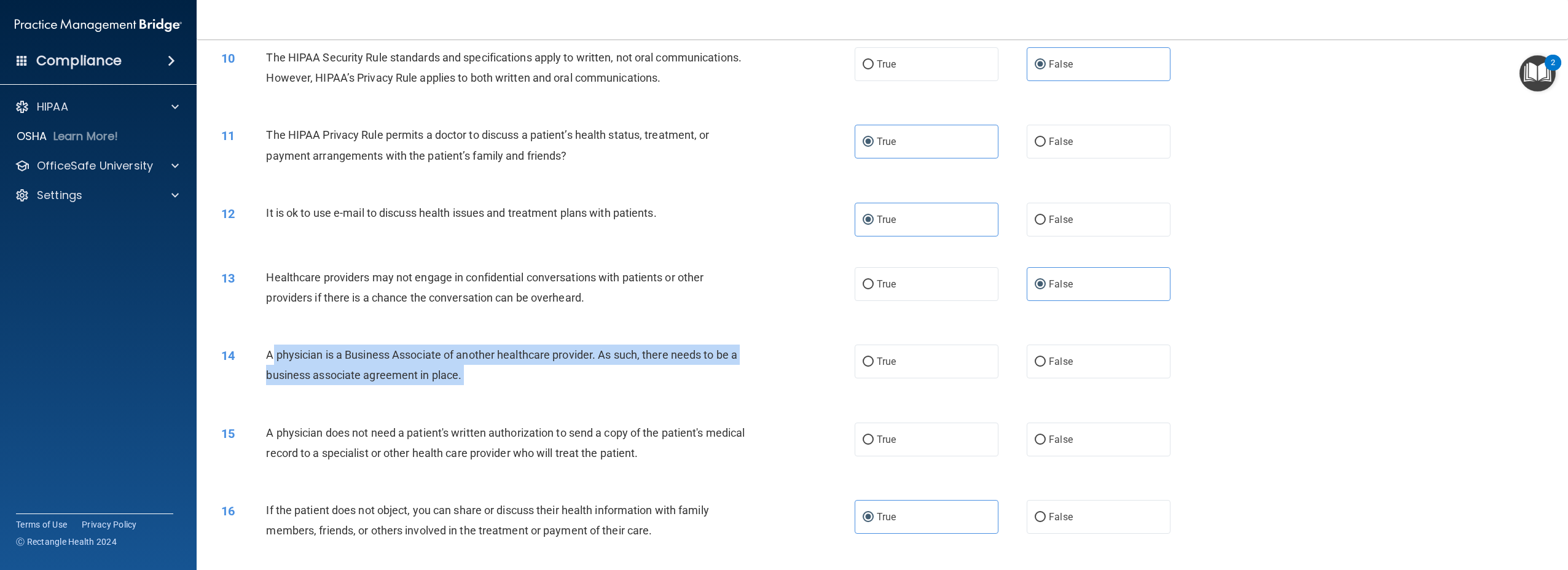 click on "A physician is a Business Associate of another healthcare provider.  As such, there needs to be a business associate agreement in place." at bounding box center [501, 365] 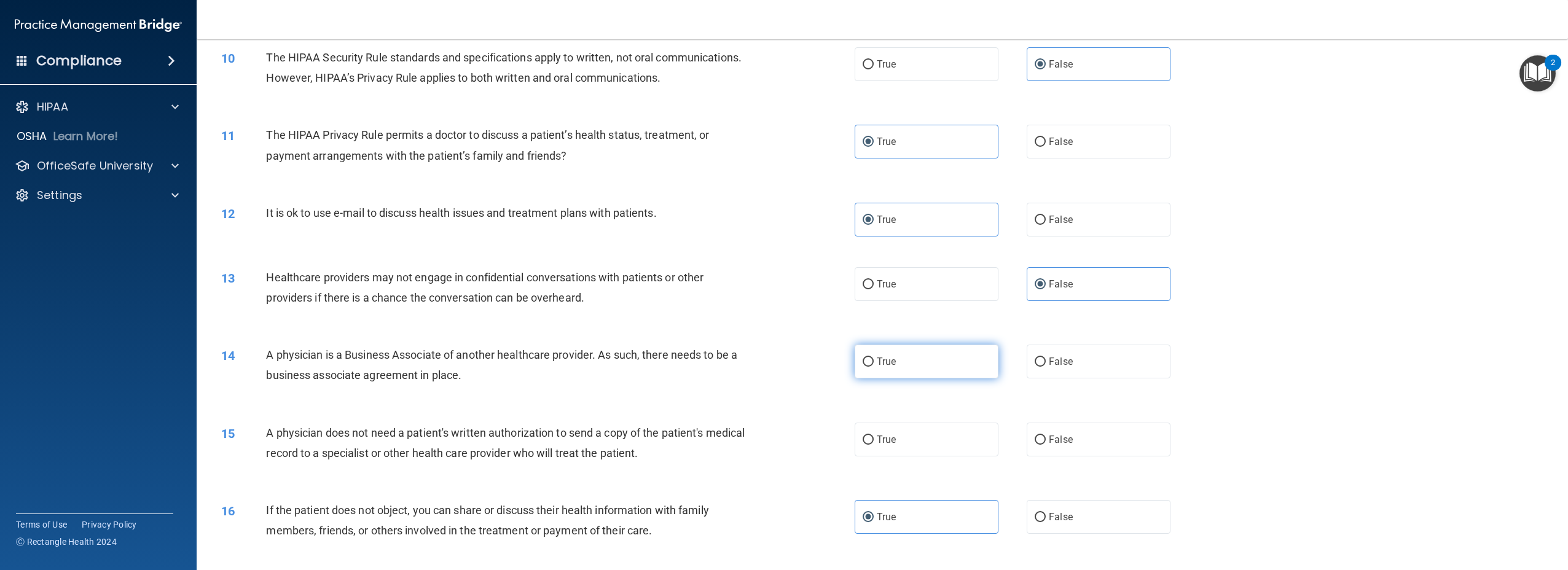 click on "True" at bounding box center (927, 361) 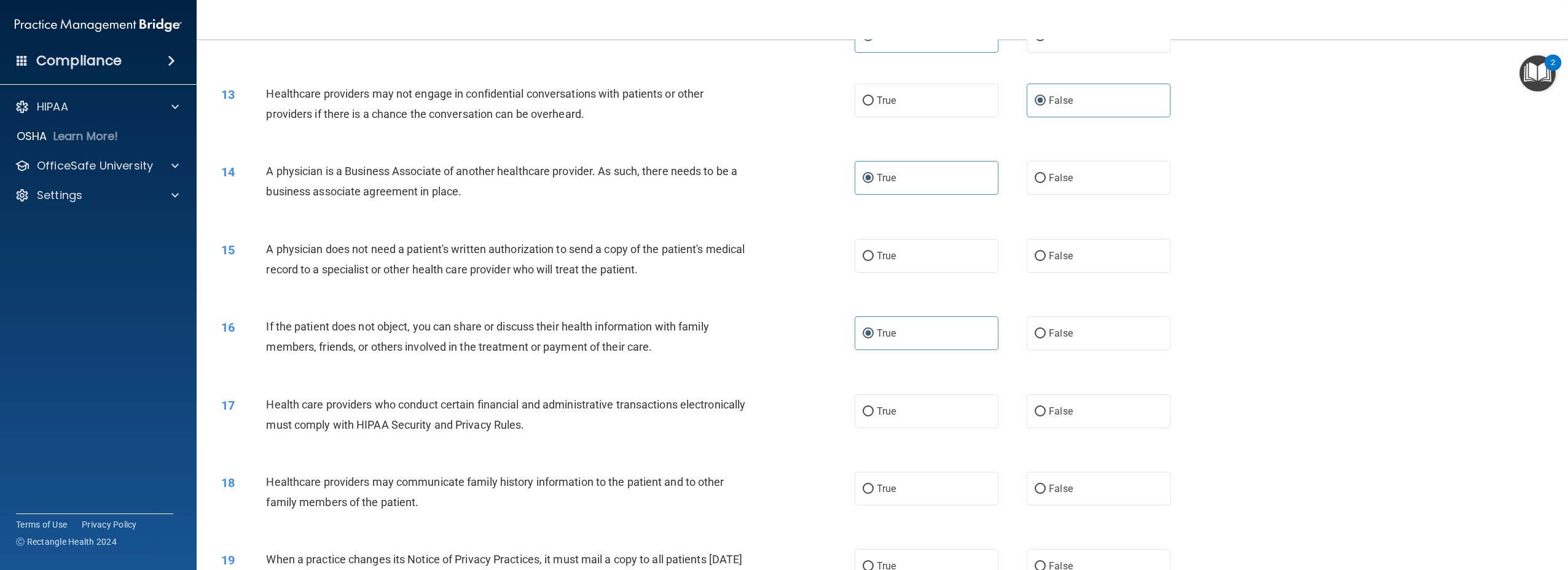 scroll, scrollTop: 920, scrollLeft: 0, axis: vertical 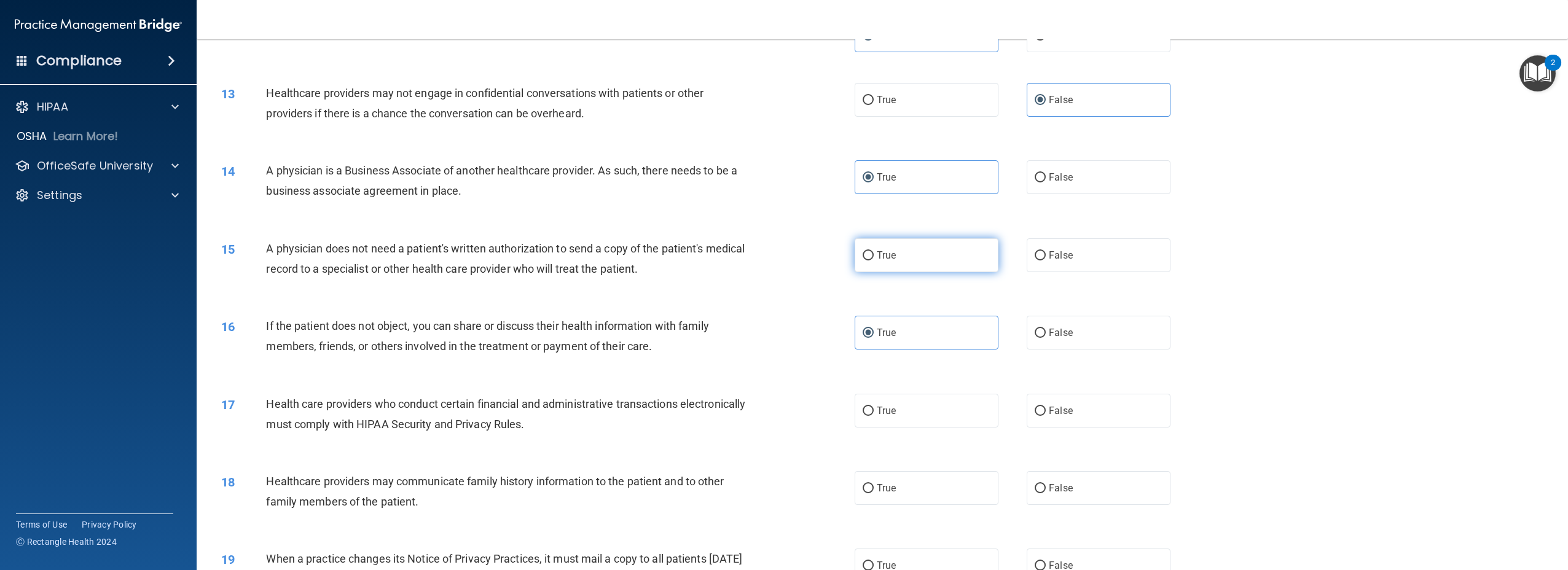 click on "True" at bounding box center (927, 255) 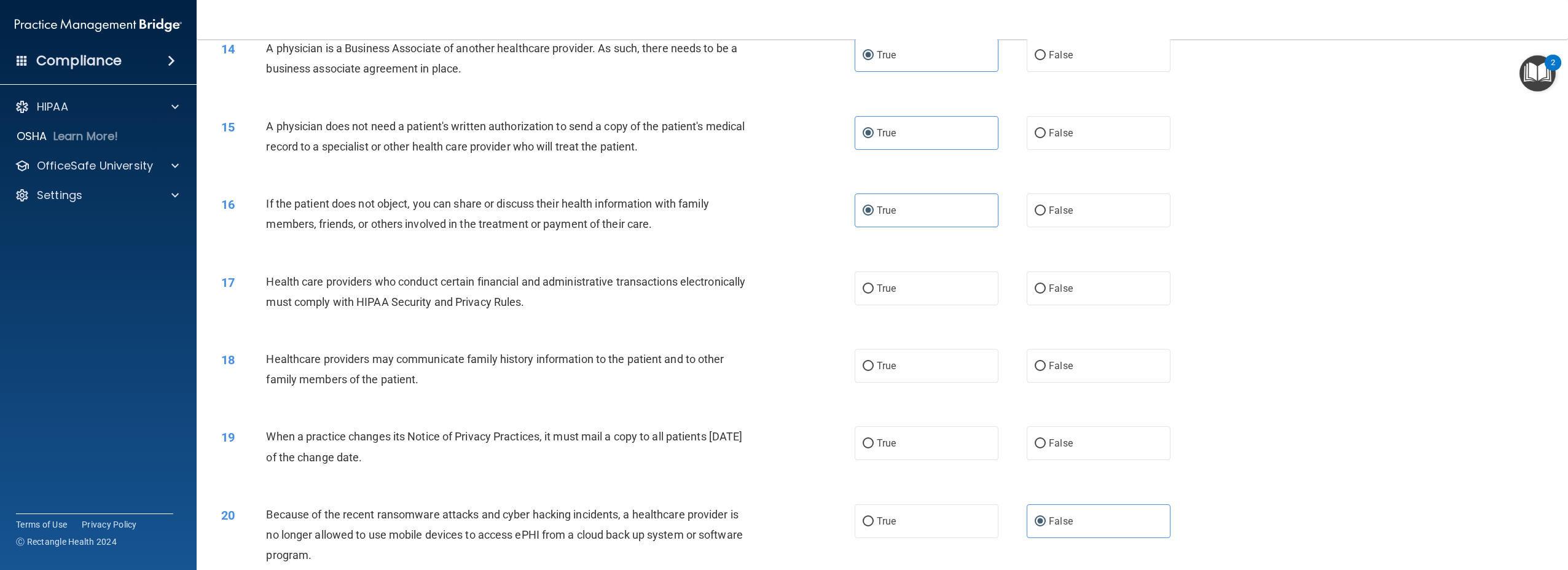 scroll, scrollTop: 1043, scrollLeft: 0, axis: vertical 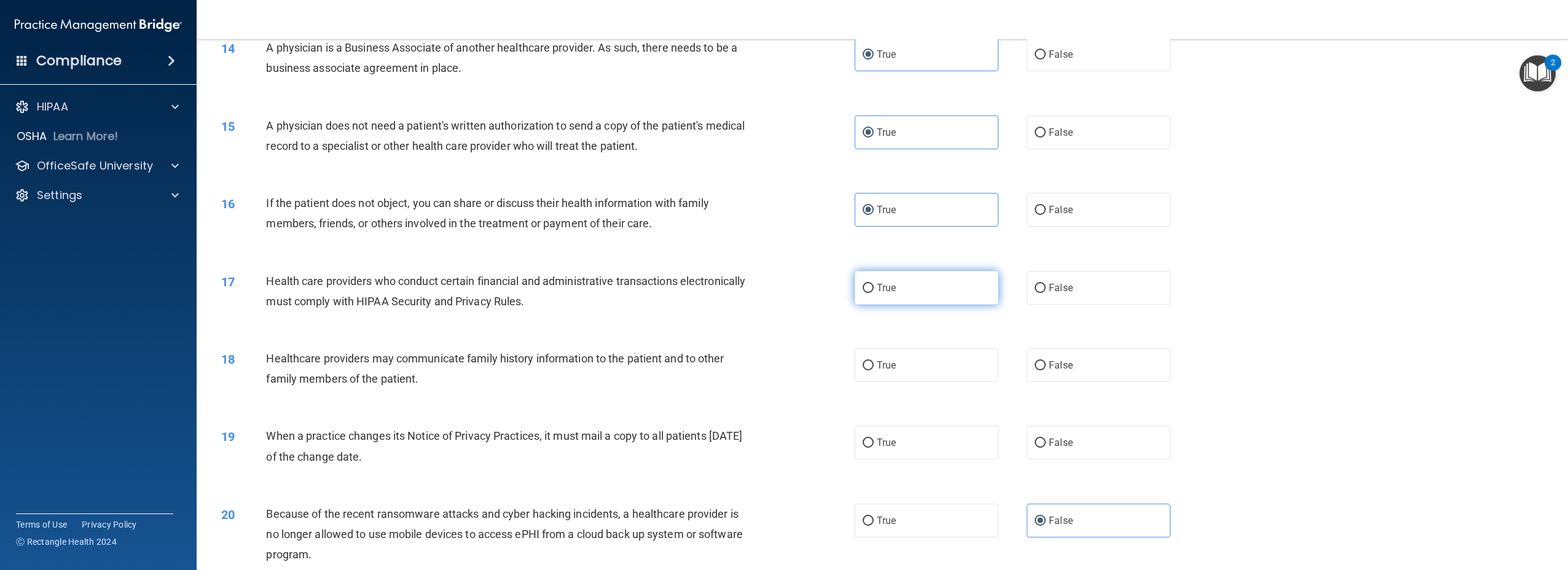 click on "True" at bounding box center [927, 287] 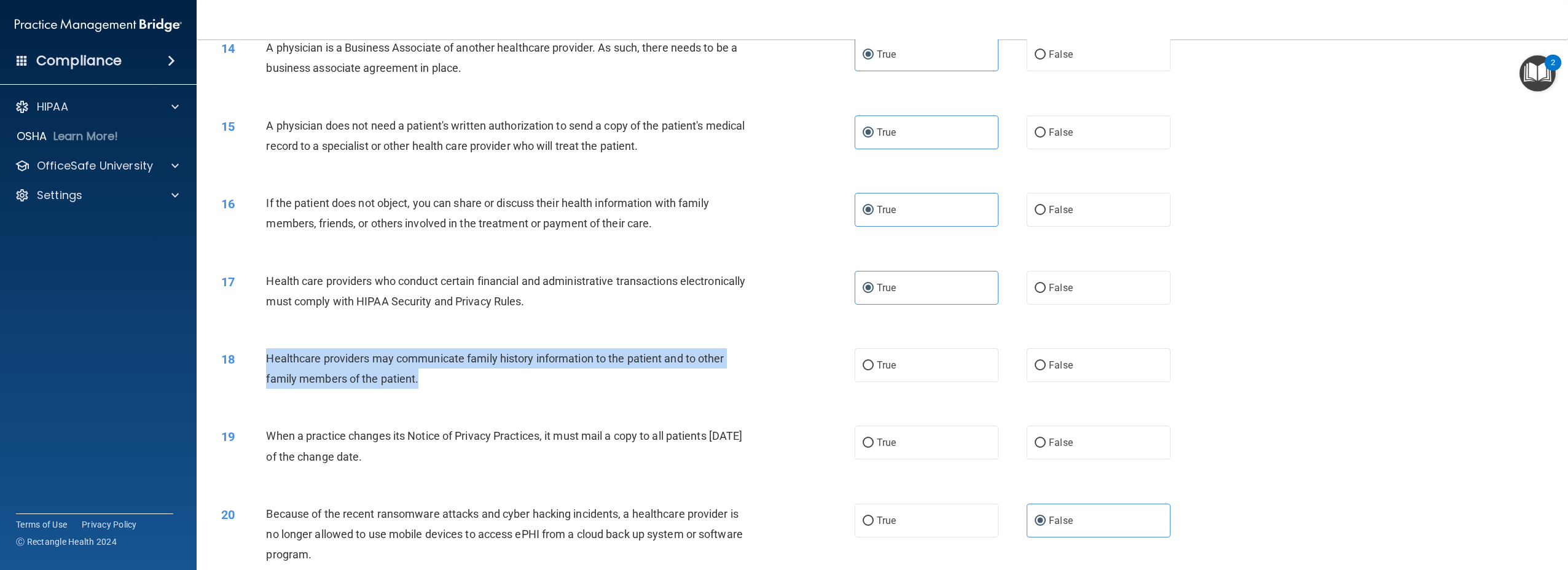 drag, startPoint x: 418, startPoint y: 422, endPoint x: 265, endPoint y: 402, distance: 154.3017 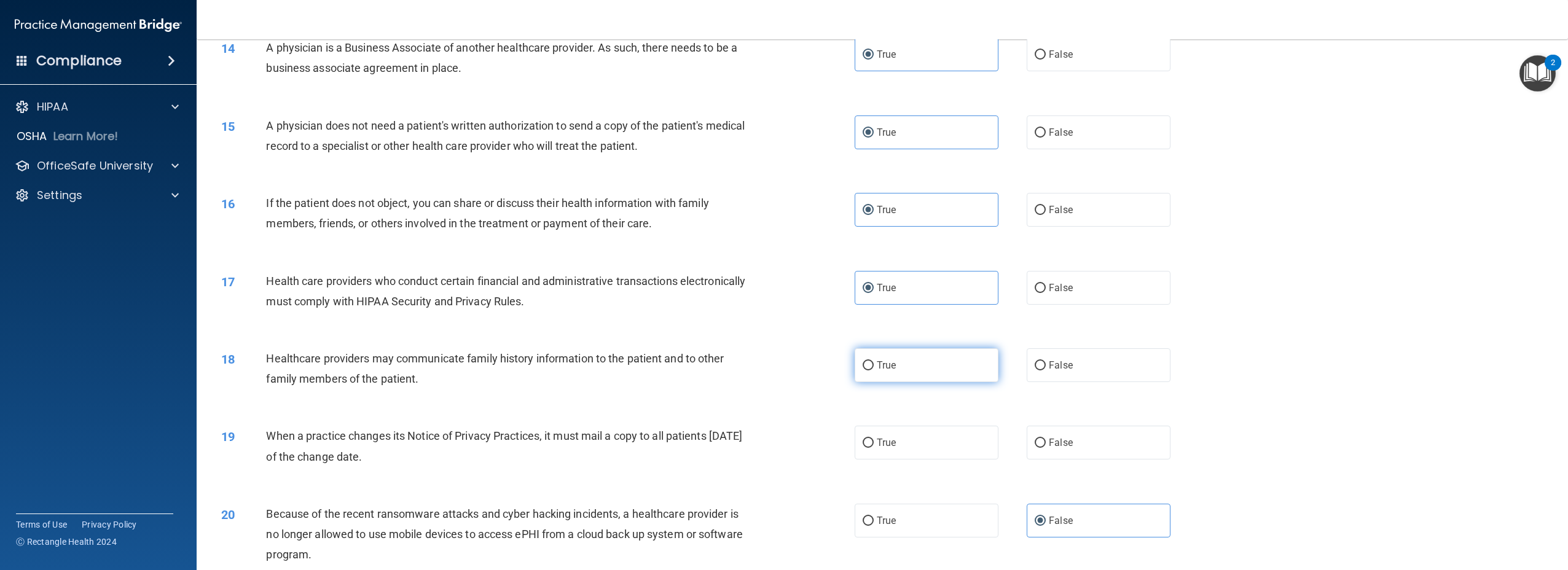 click on "True" at bounding box center (927, 365) 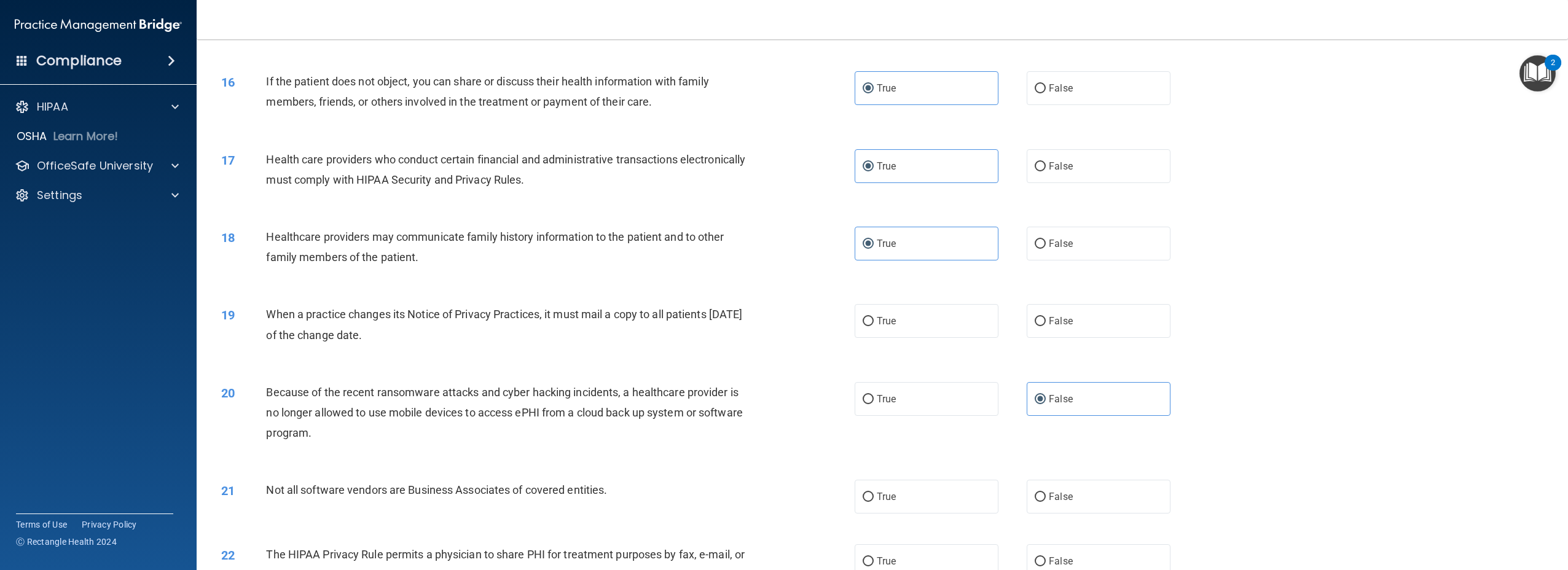 scroll, scrollTop: 1165, scrollLeft: 0, axis: vertical 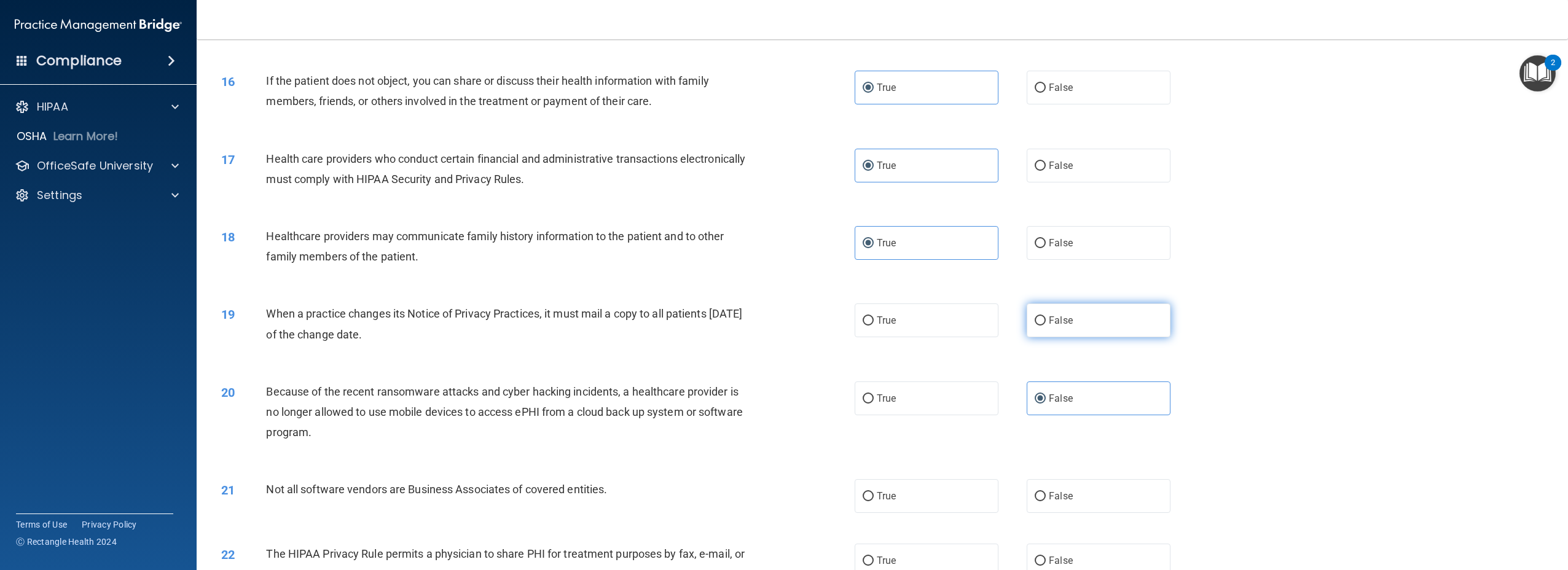 click on "False" at bounding box center (1099, 320) 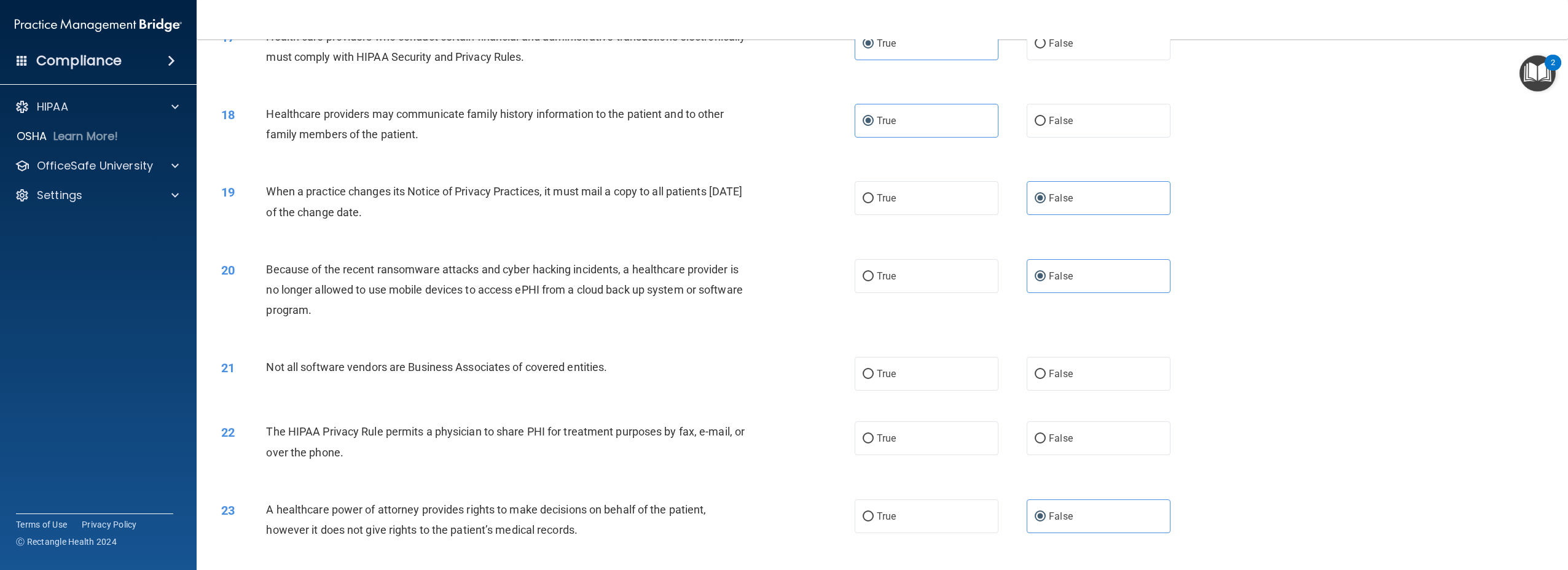 scroll, scrollTop: 1288, scrollLeft: 0, axis: vertical 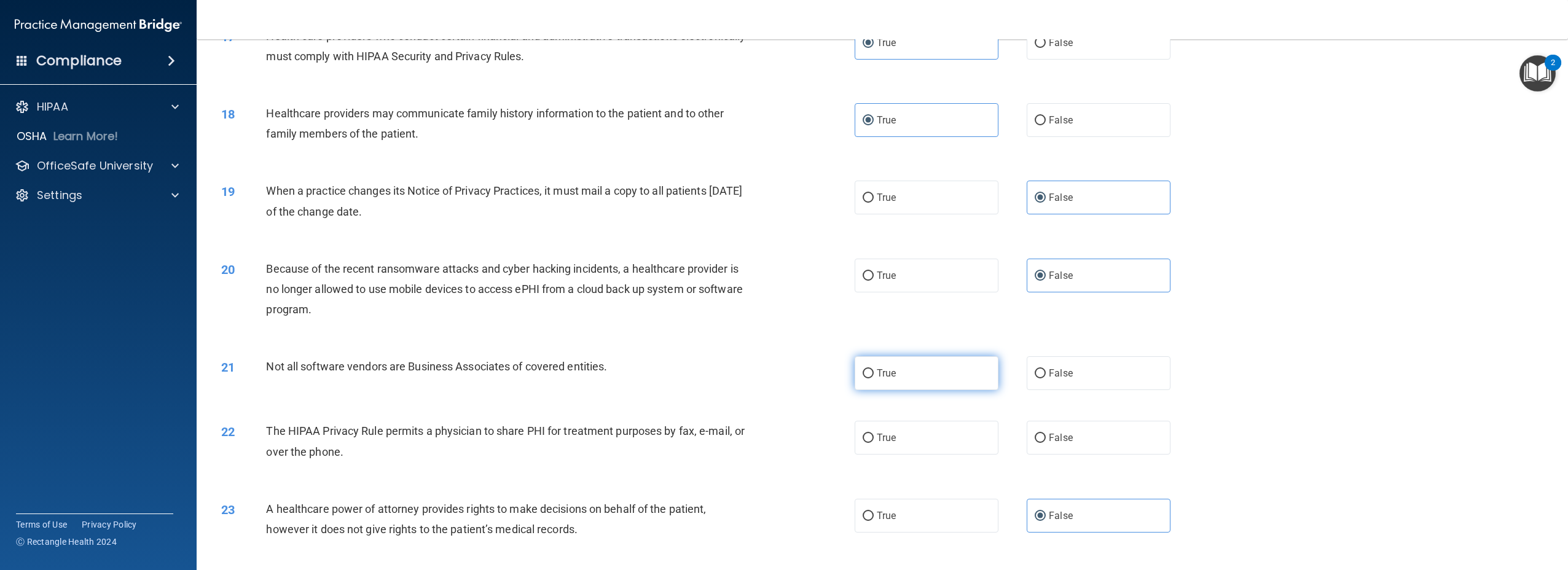 click on "True" at bounding box center (927, 373) 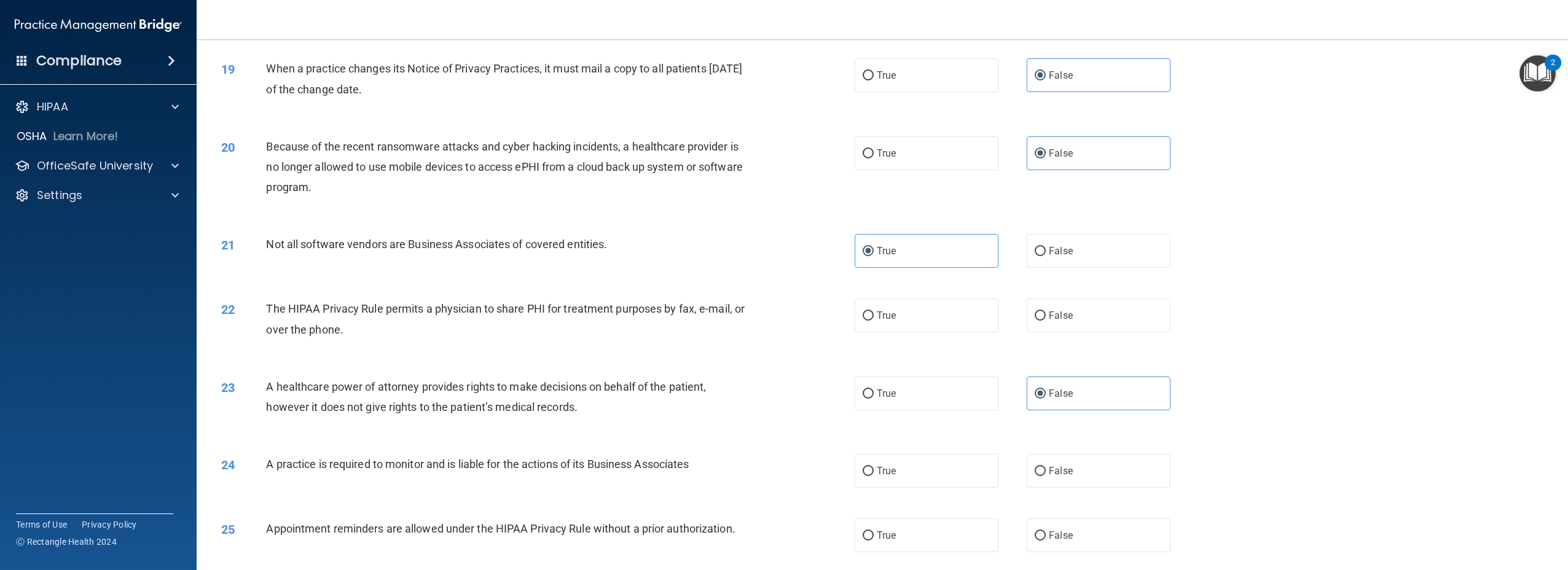 scroll, scrollTop: 1411, scrollLeft: 0, axis: vertical 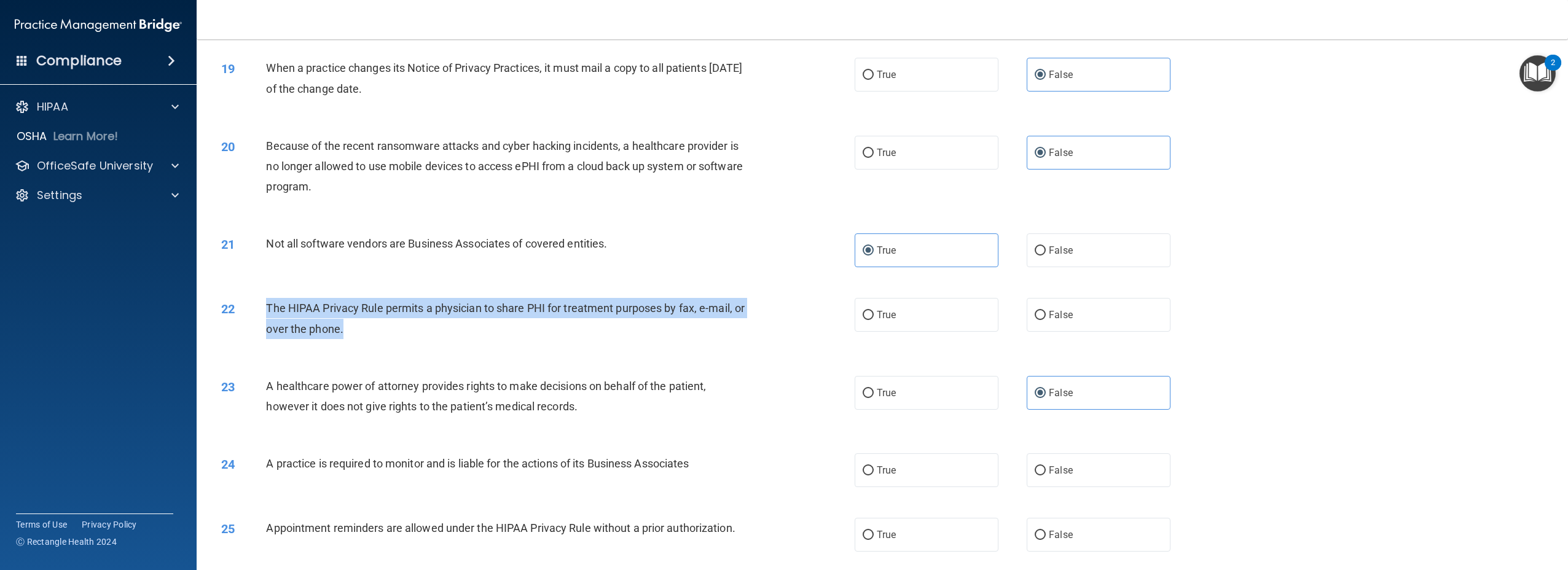 drag, startPoint x: 362, startPoint y: 370, endPoint x: 265, endPoint y: 353, distance: 98.47842 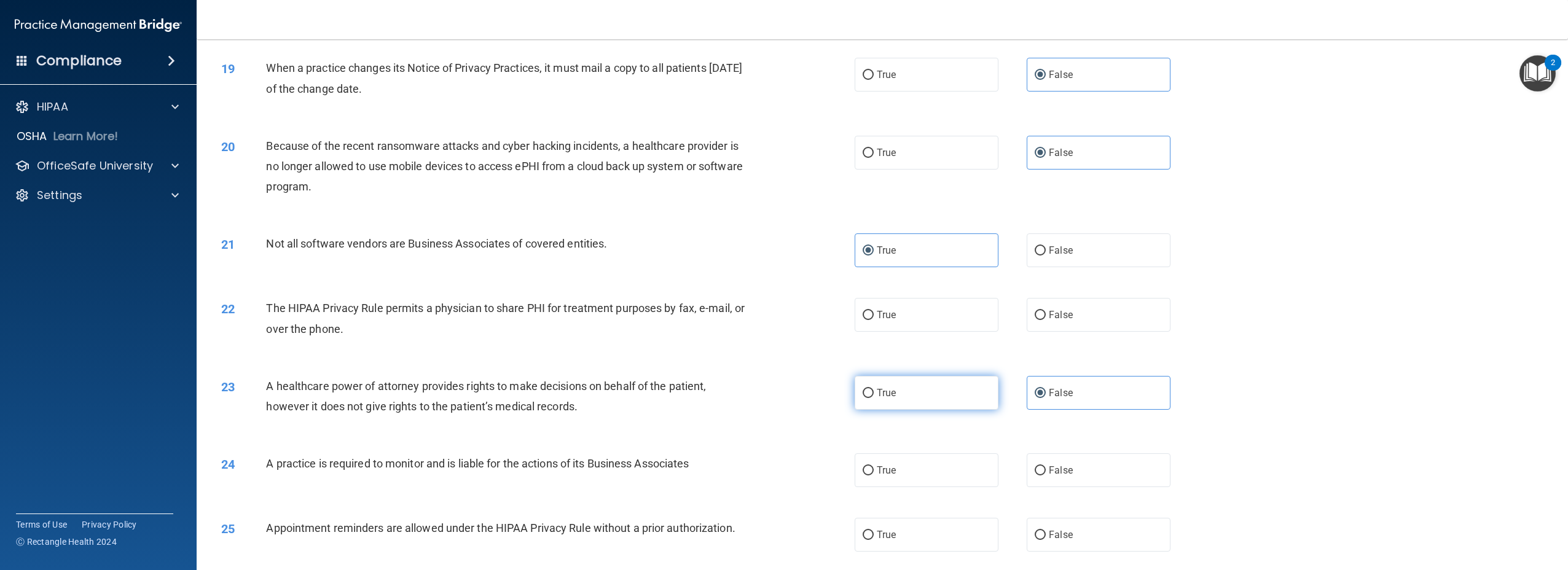 click on "True" at bounding box center [927, 392] 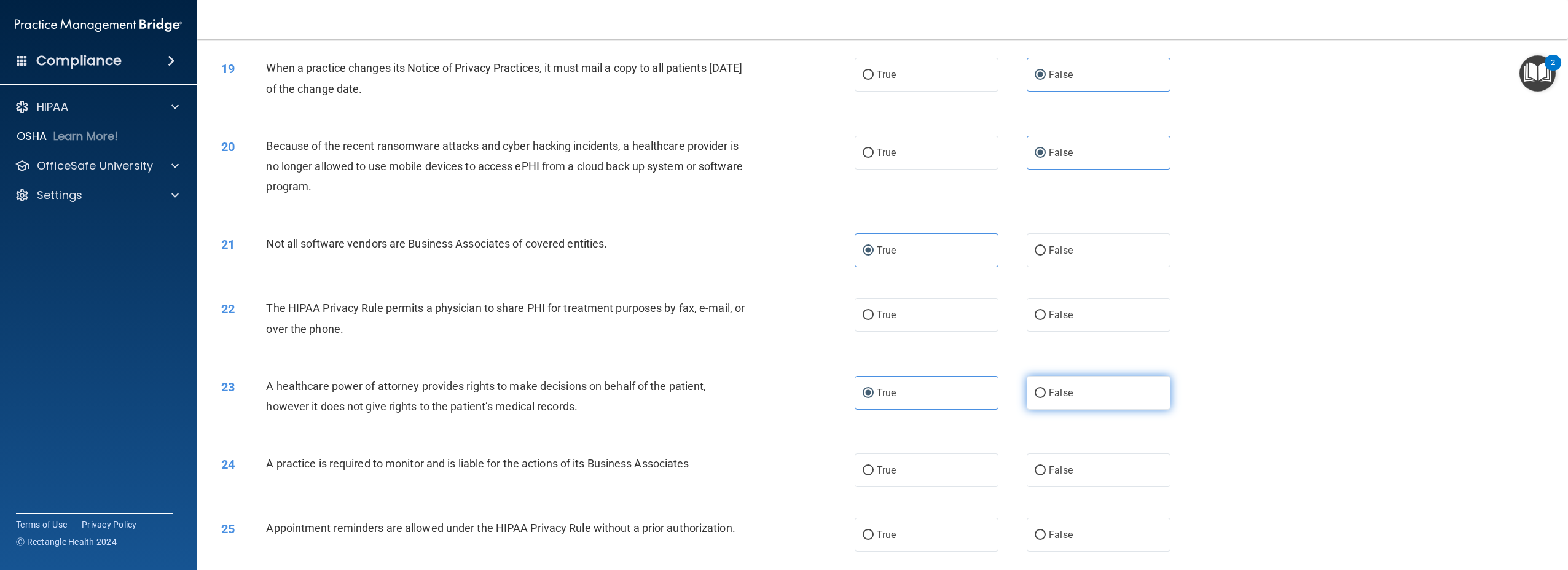 click on "False" at bounding box center [1099, 392] 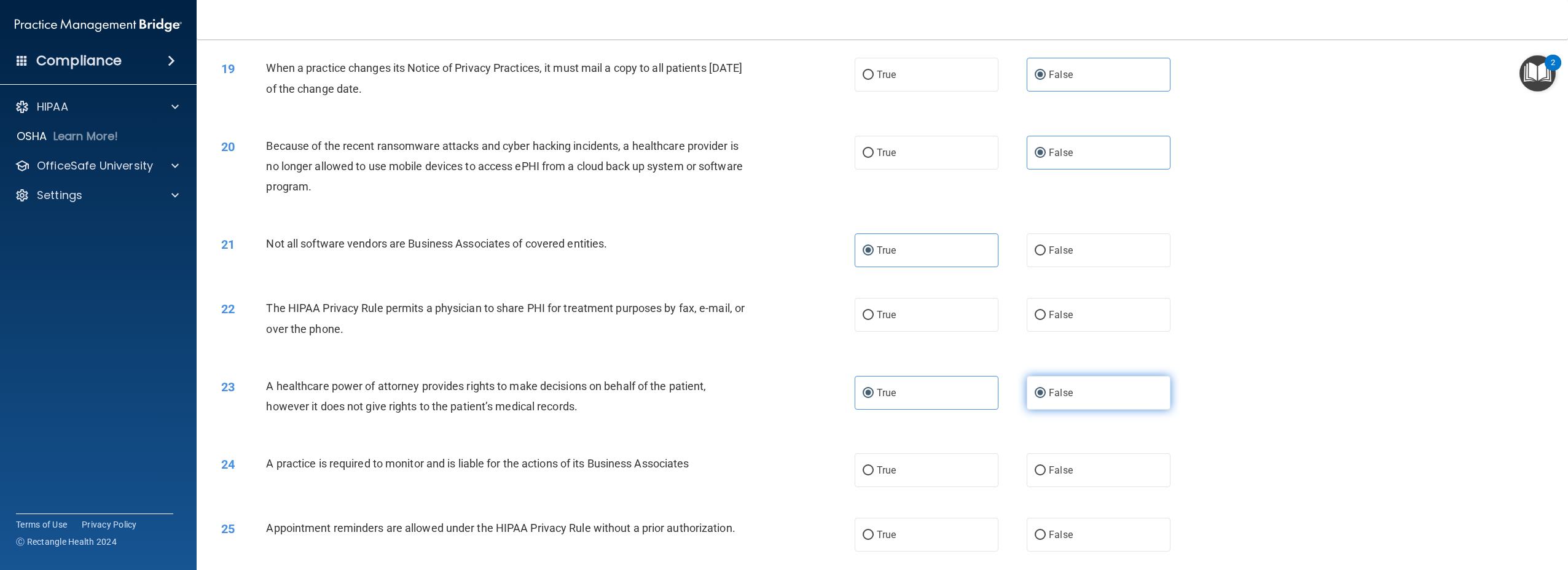 radio on "false" 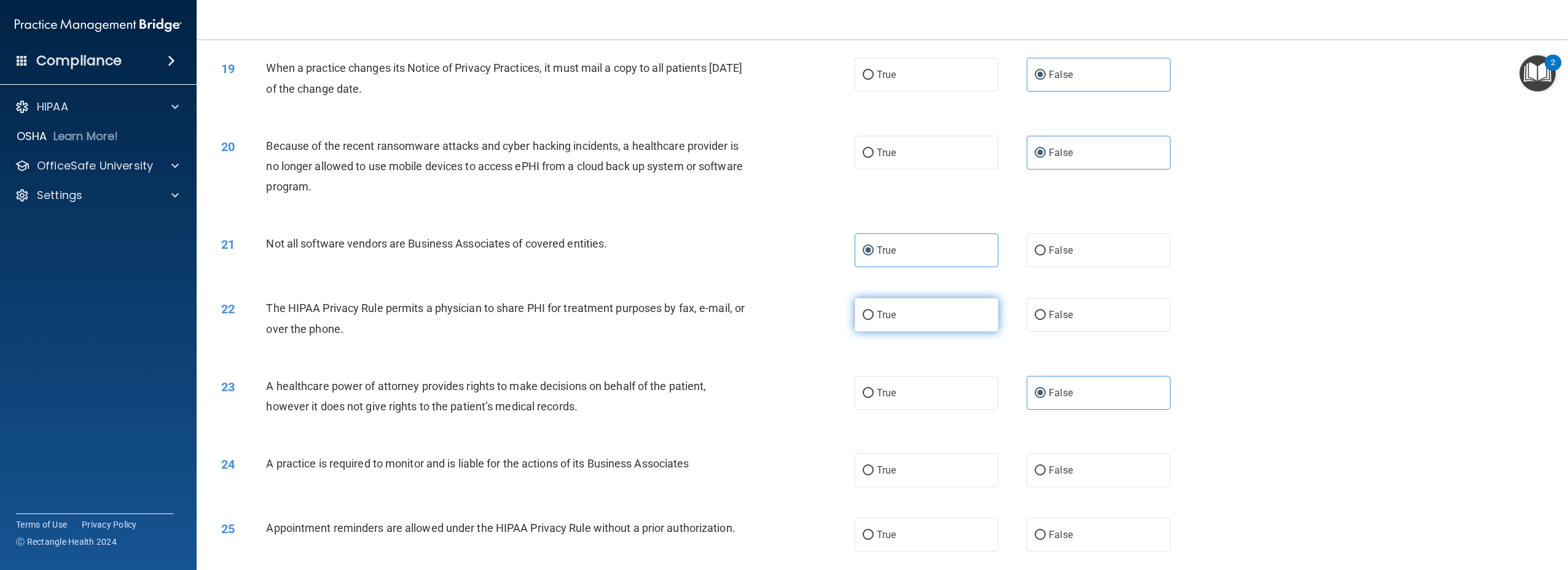 click on "True" at bounding box center [927, 314] 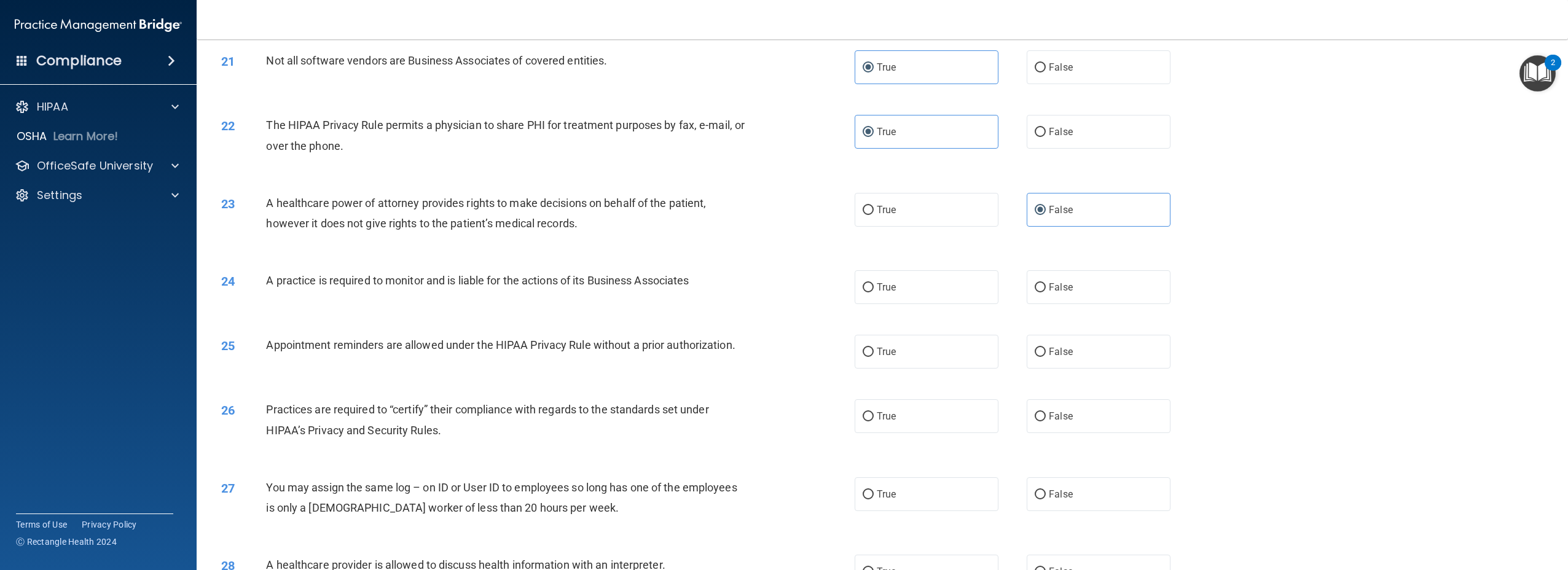 scroll, scrollTop: 1595, scrollLeft: 0, axis: vertical 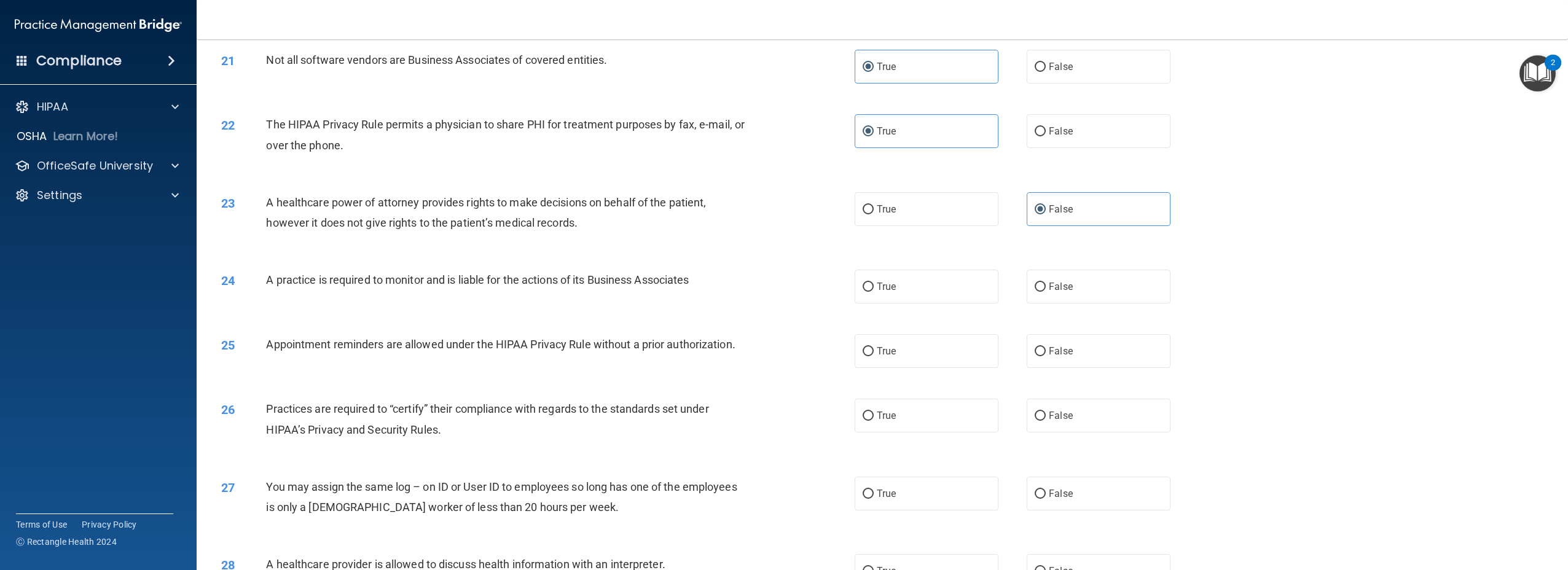 click on "A practice is required to monitor and is liable for the actions of its Business Associates" at bounding box center [477, 279] 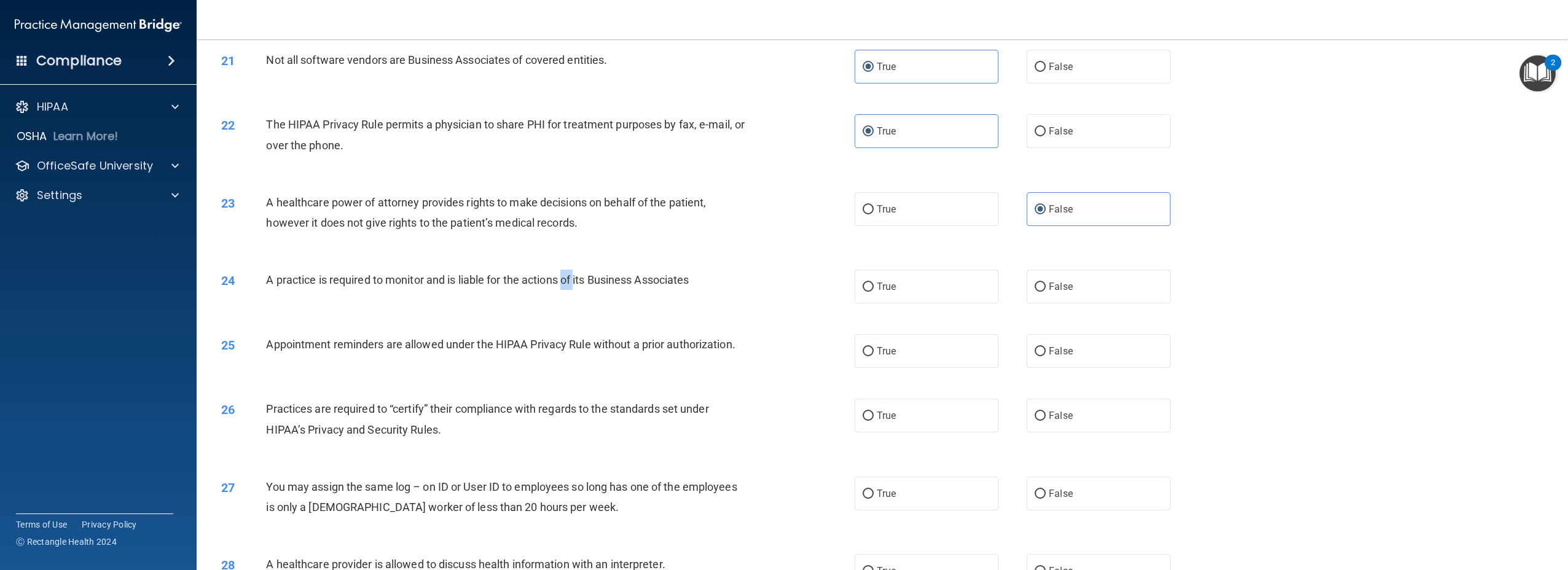 click on "A practice is required to monitor and is liable for the actions of its Business Associates" at bounding box center (477, 279) 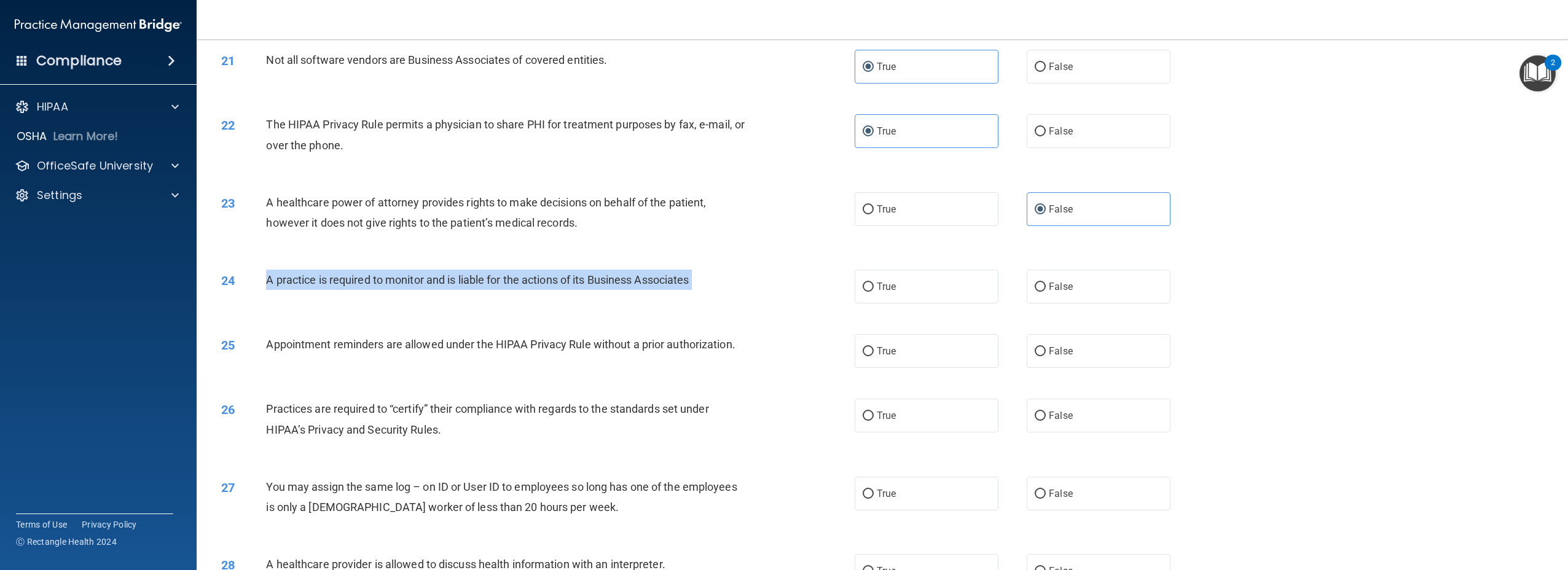 click on "A practice is required to monitor and is liable for the actions of its Business Associates" at bounding box center [477, 279] 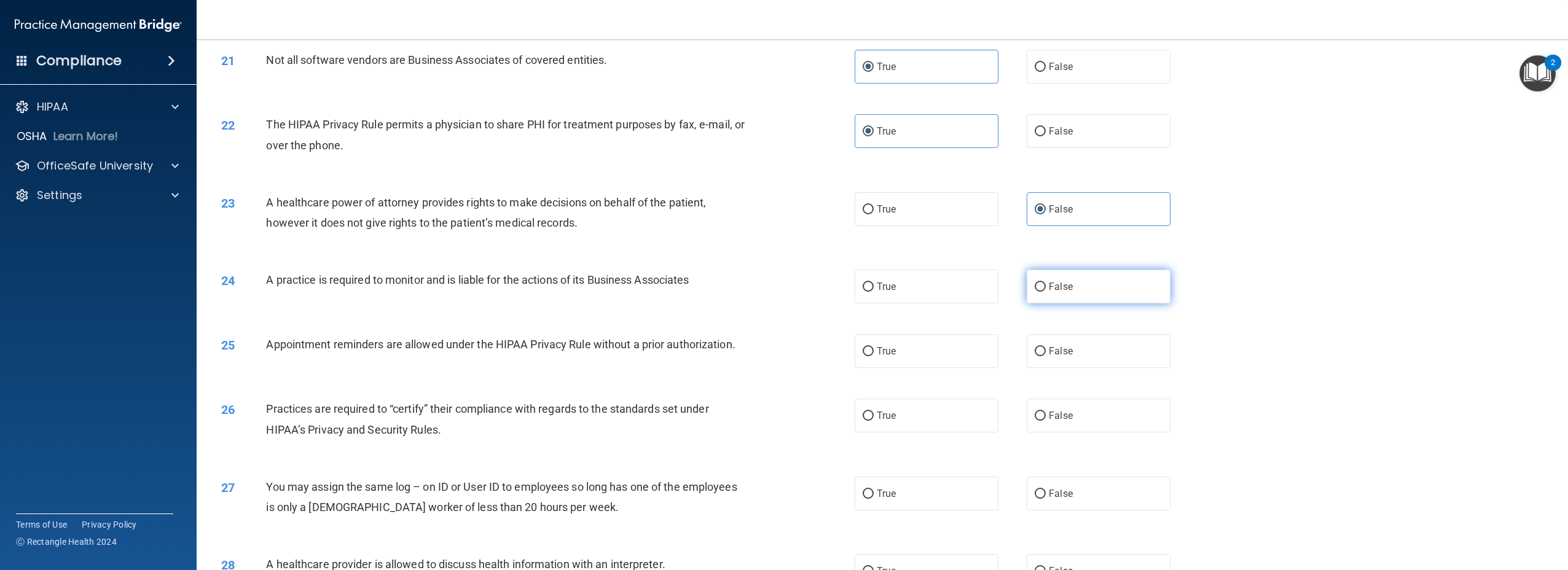 click on "False" at bounding box center [1099, 286] 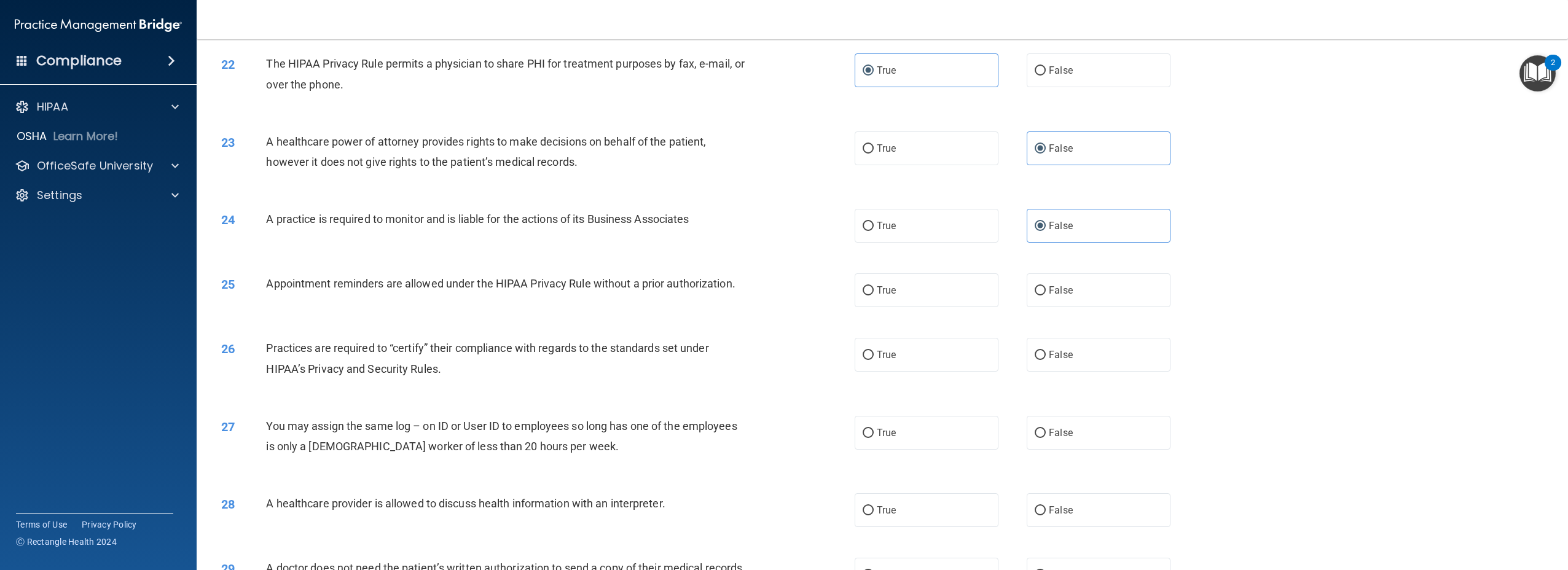 scroll, scrollTop: 1656, scrollLeft: 0, axis: vertical 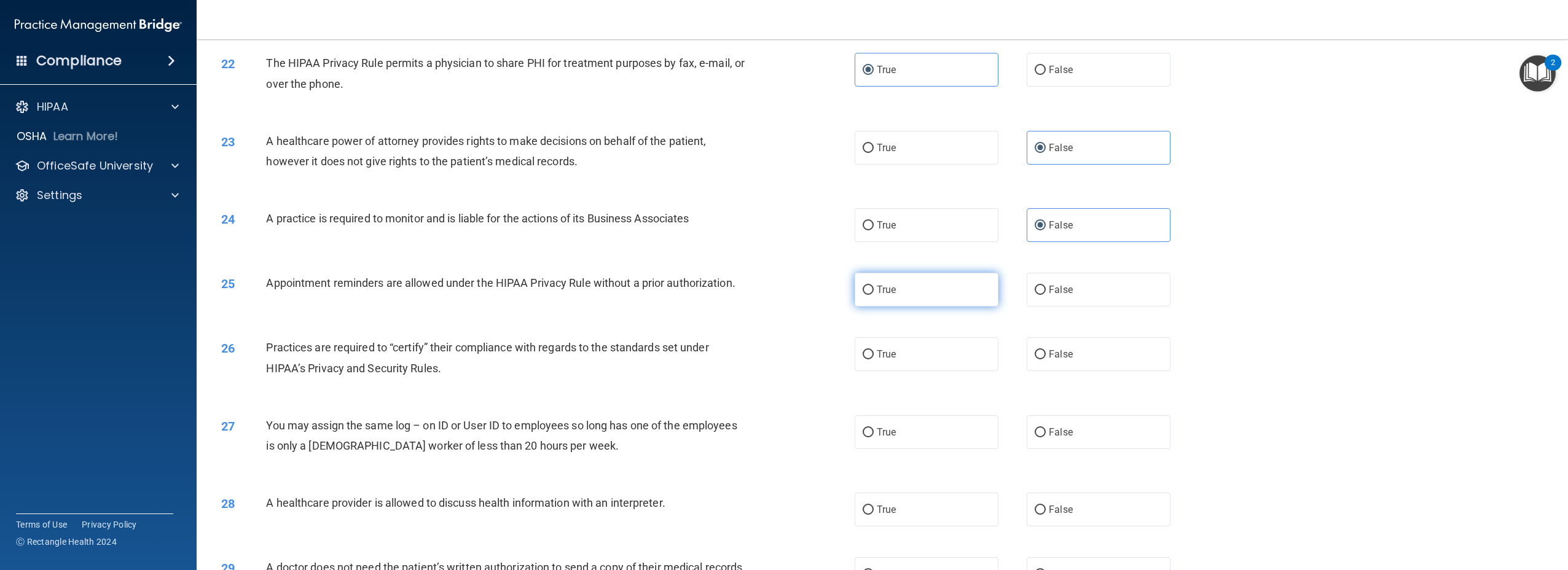click on "True" at bounding box center (886, 289) 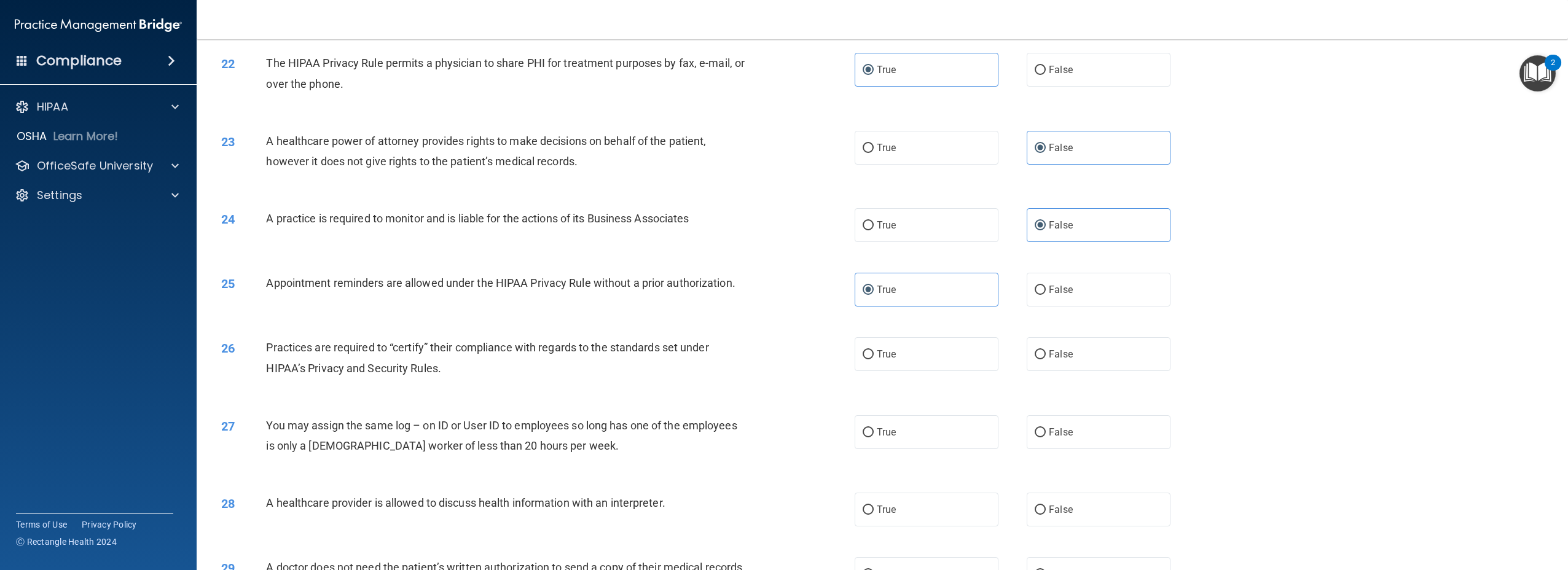 click on "Practices are required to “certify” their compliance with regards to the standards set under HIPAA’s Privacy and Security Rules." at bounding box center (487, 357) 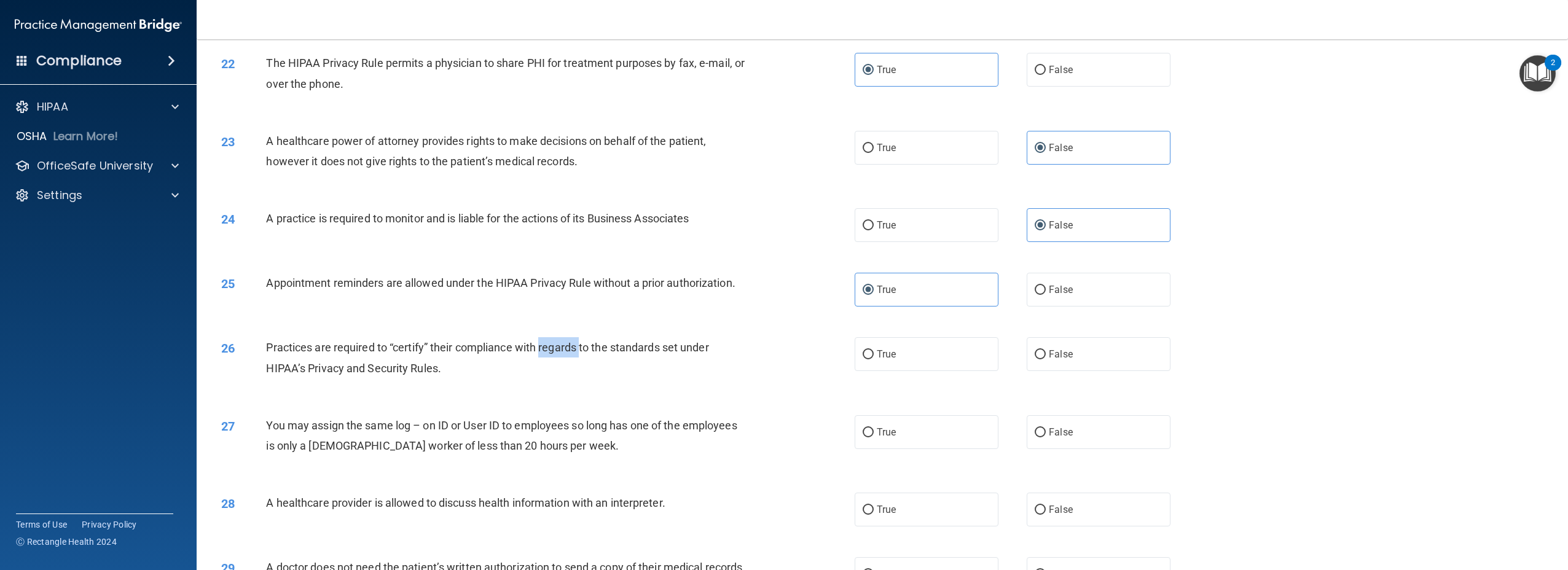 click on "Practices are required to “certify” their compliance with regards to the standards set under HIPAA’s Privacy and Security Rules." at bounding box center (487, 357) 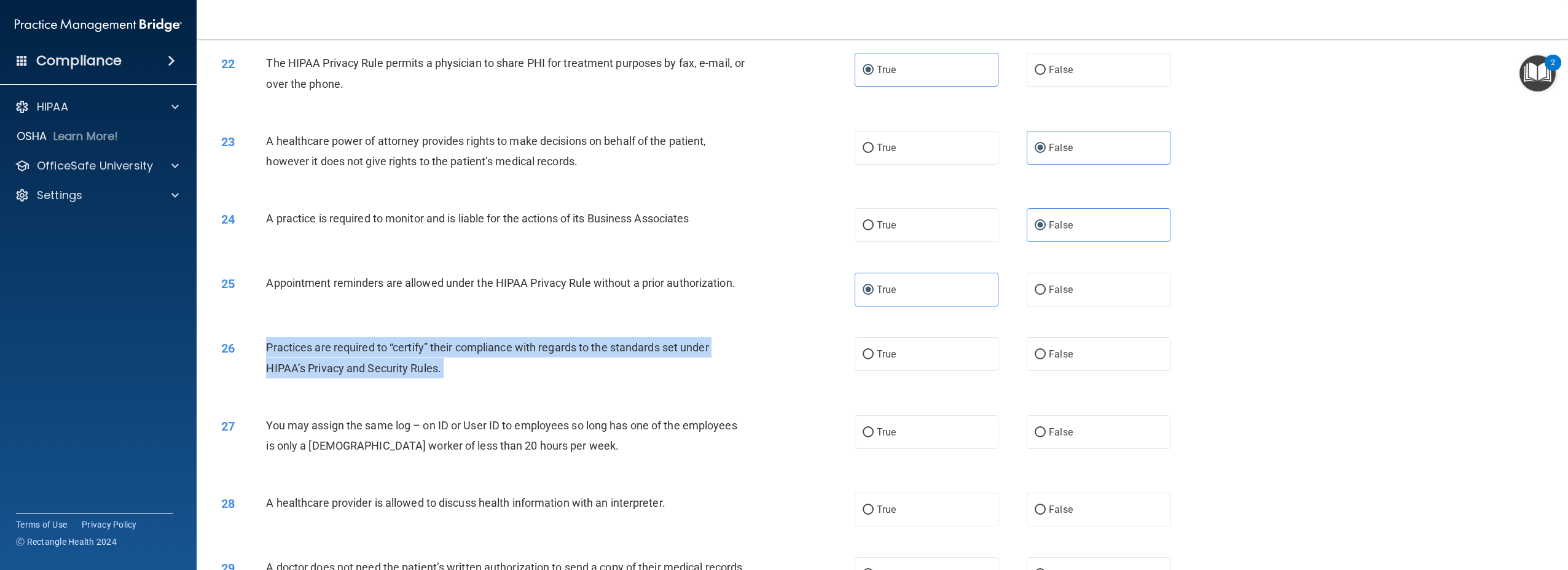click on "Practices are required to “certify” their compliance with regards to the standards set under HIPAA’s Privacy and Security Rules." at bounding box center [487, 357] 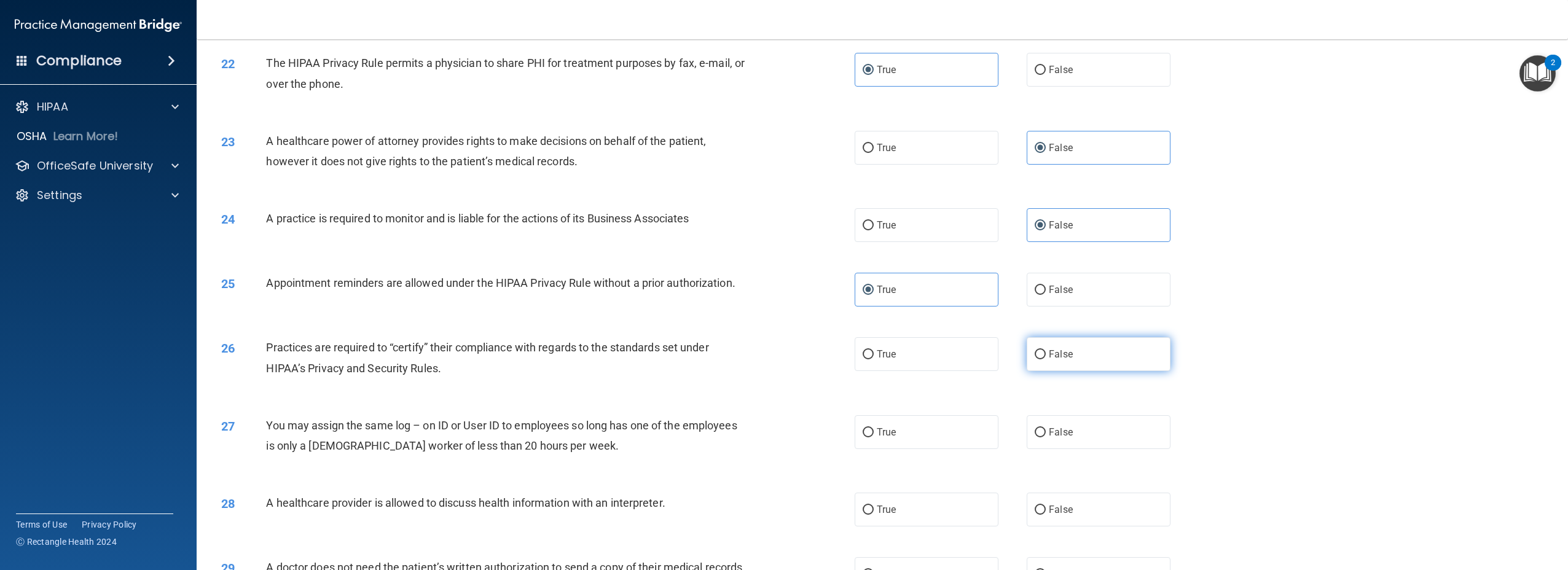 click on "False" at bounding box center (1099, 354) 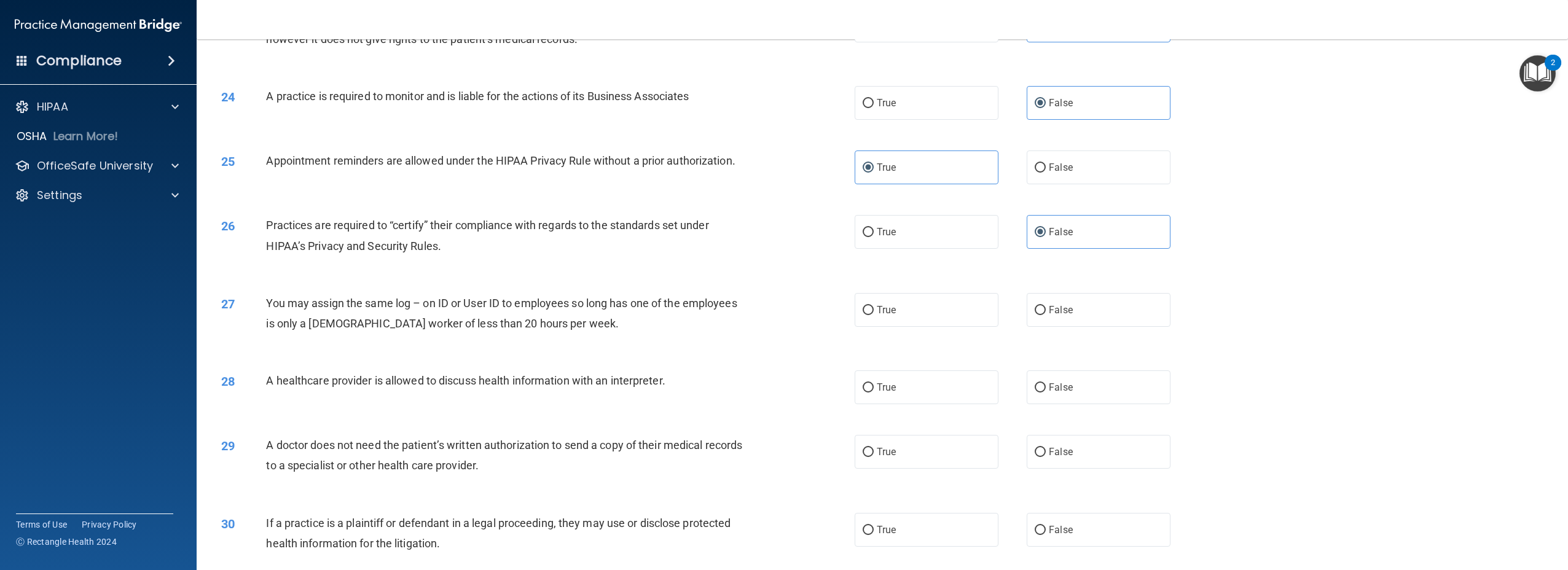 scroll, scrollTop: 1779, scrollLeft: 0, axis: vertical 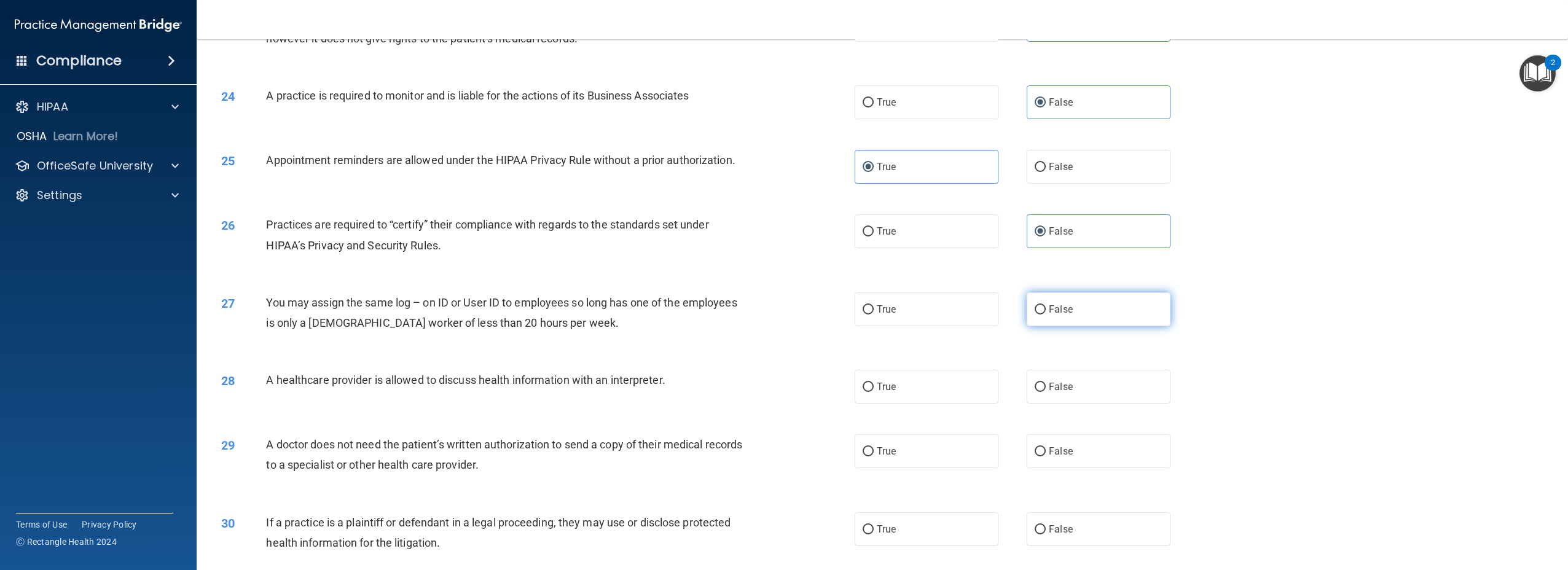 click on "False" at bounding box center [1099, 309] 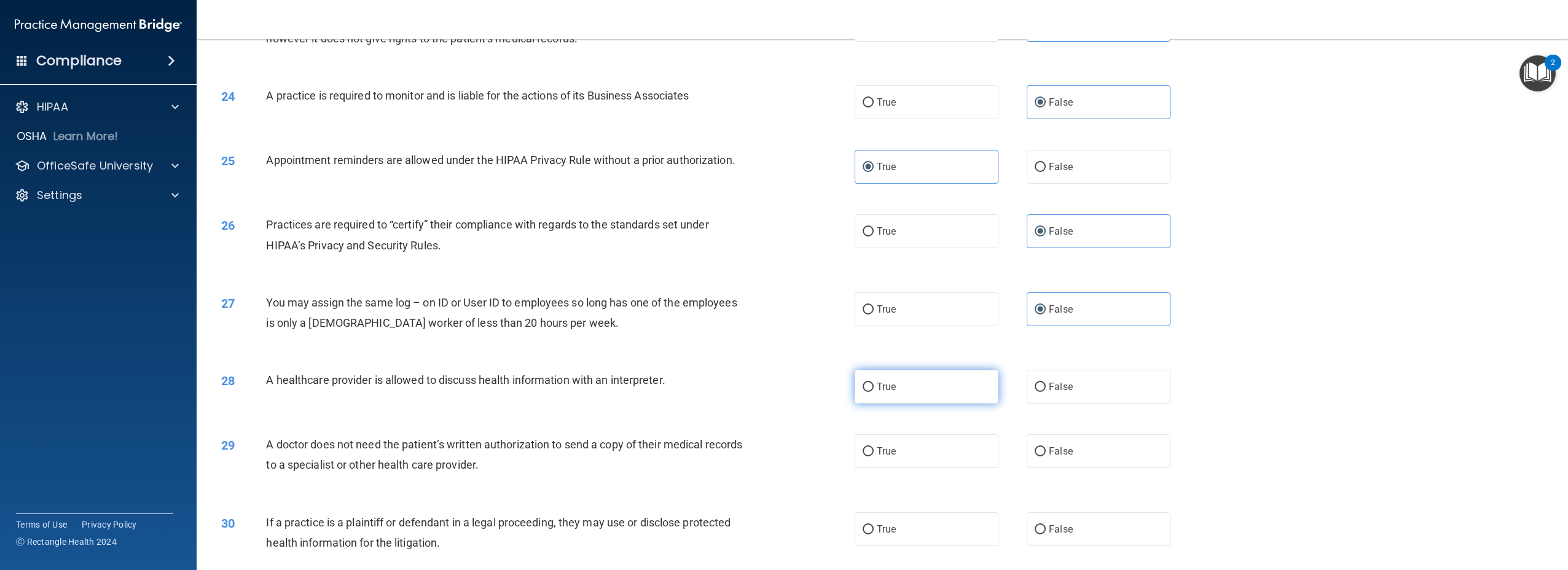 click on "True" at bounding box center (927, 386) 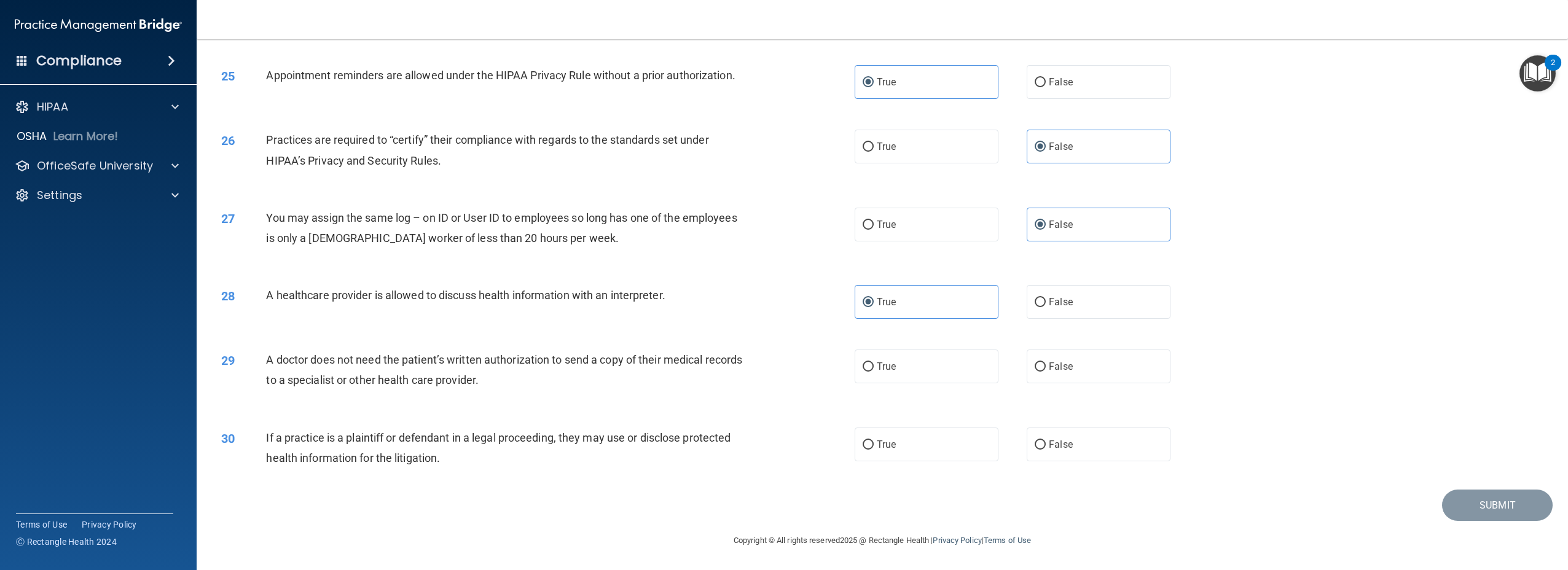 scroll, scrollTop: 1904, scrollLeft: 0, axis: vertical 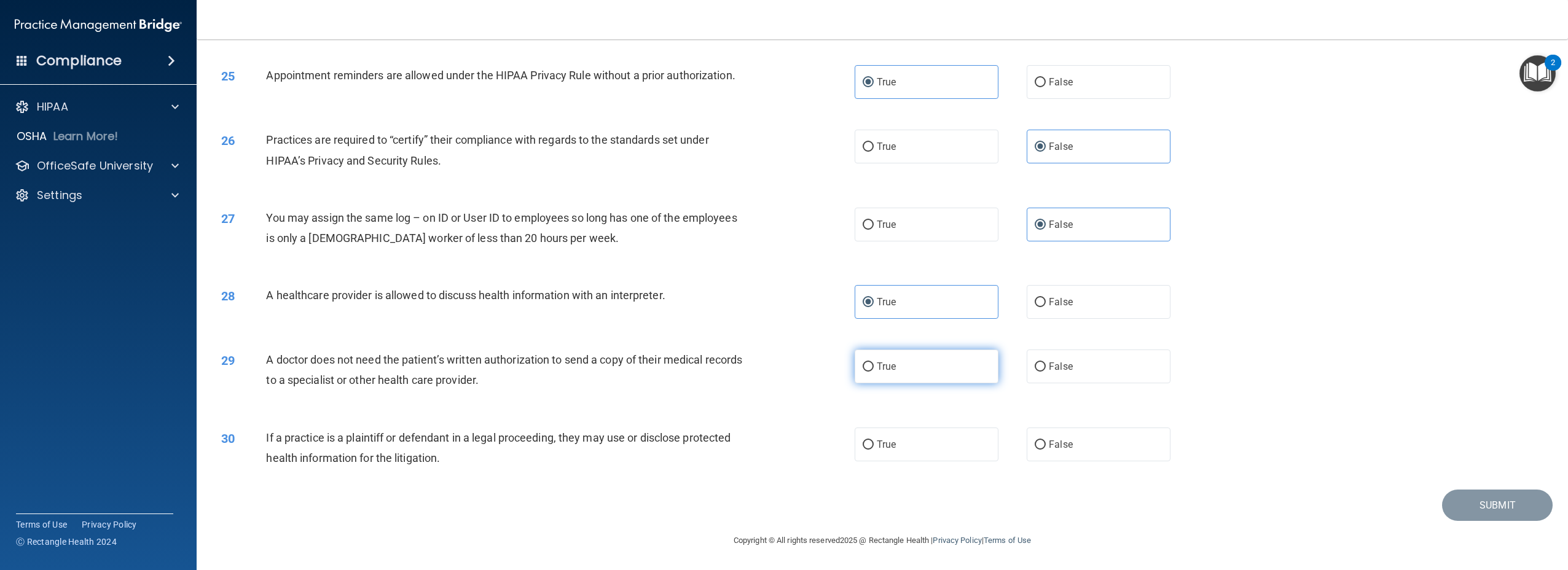 click on "True" at bounding box center [927, 366] 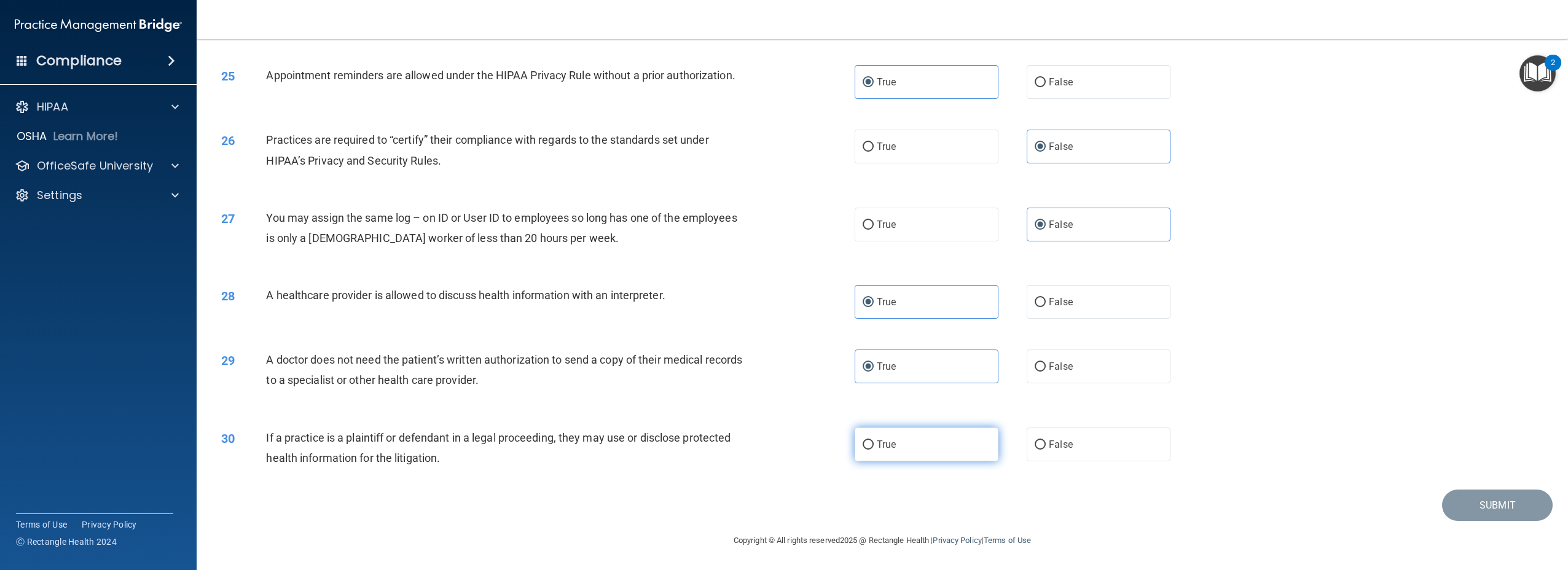 click on "True" at bounding box center [927, 444] 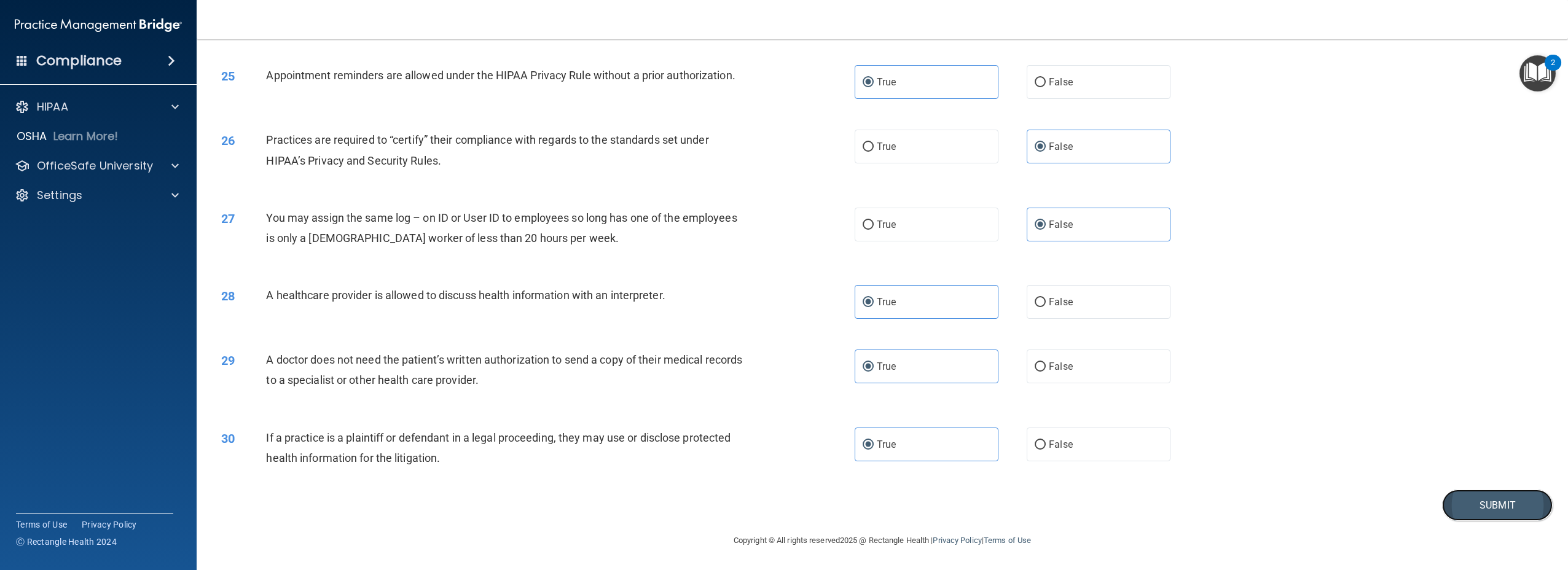 click on "Submit" at bounding box center [1497, 505] 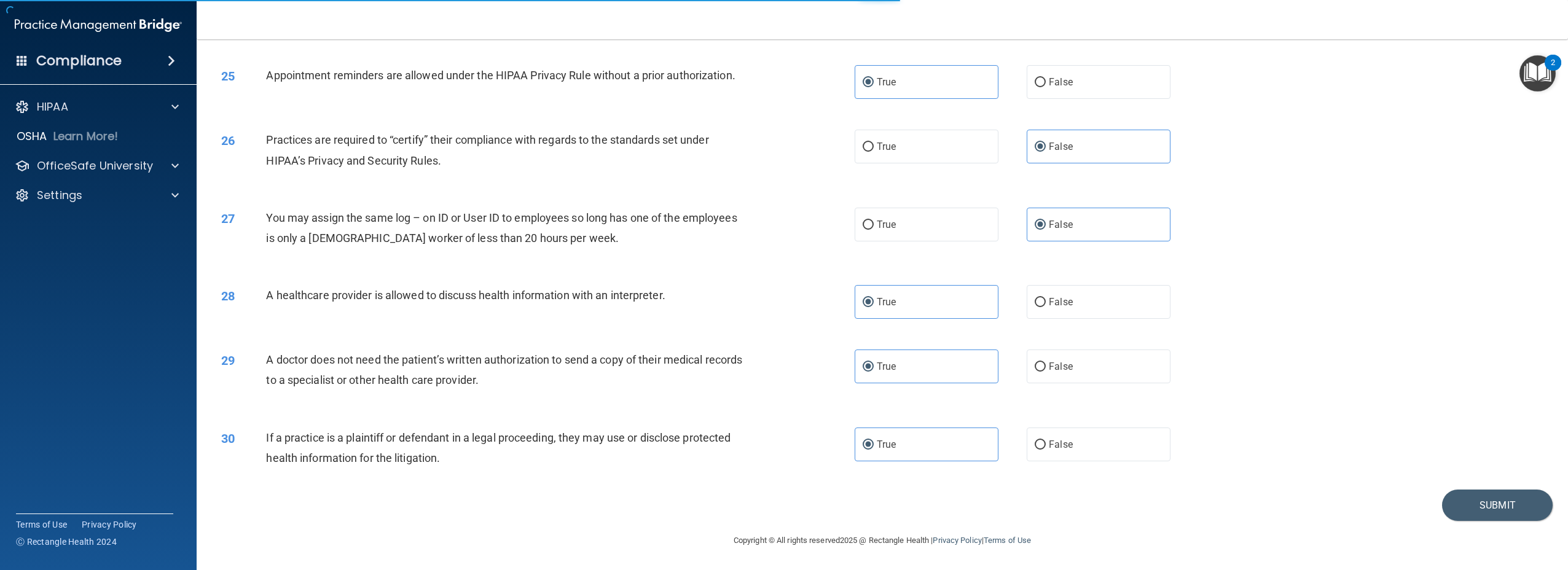 scroll, scrollTop: 0, scrollLeft: 0, axis: both 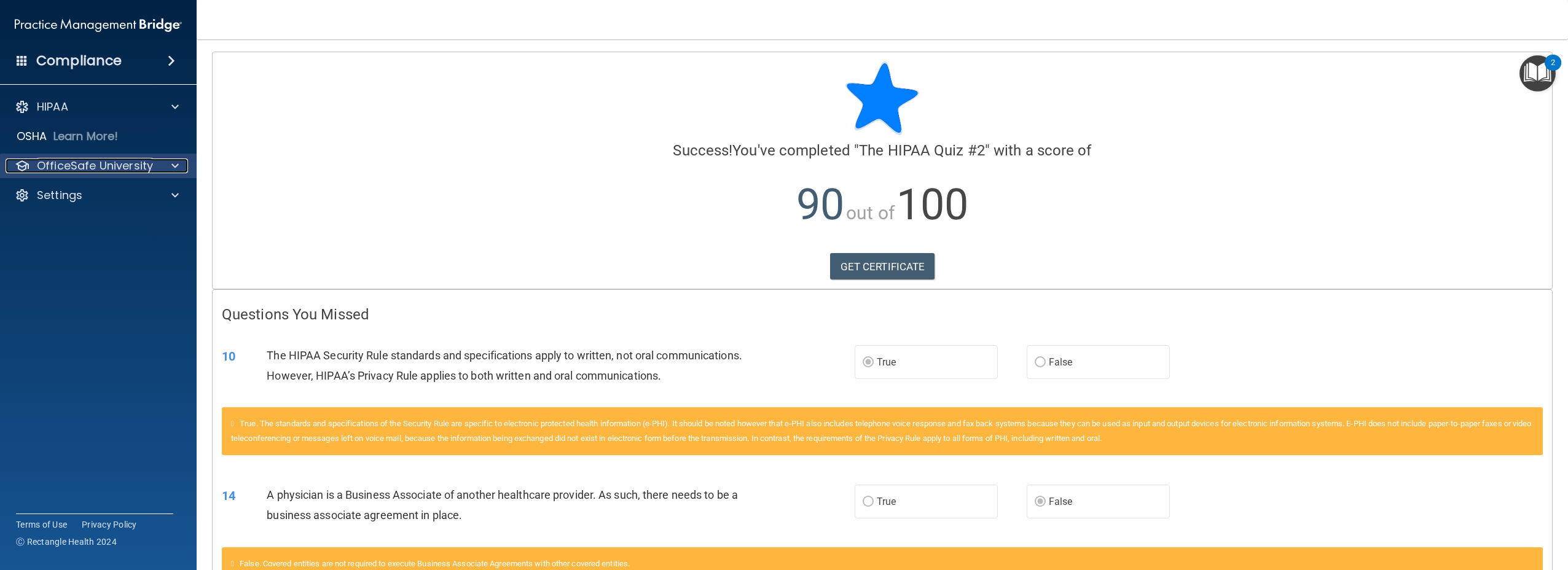 click at bounding box center [173, 166] 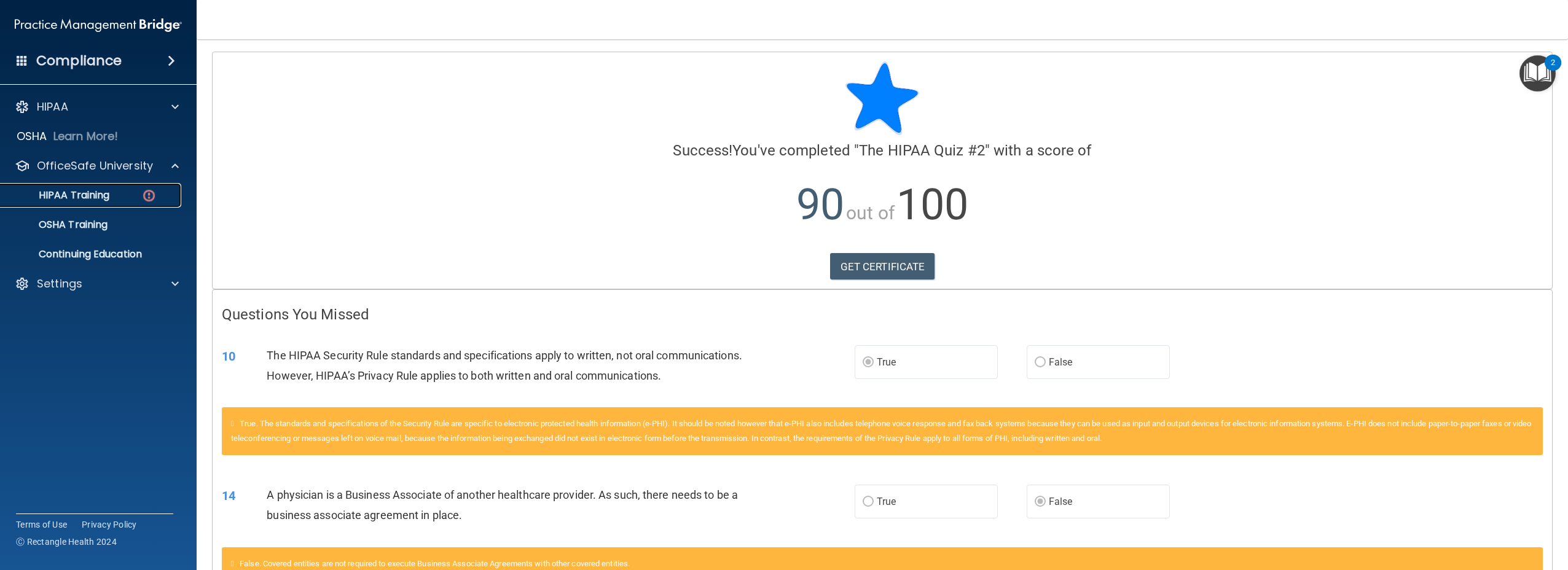 click on "HIPAA Training" at bounding box center [92, 195] 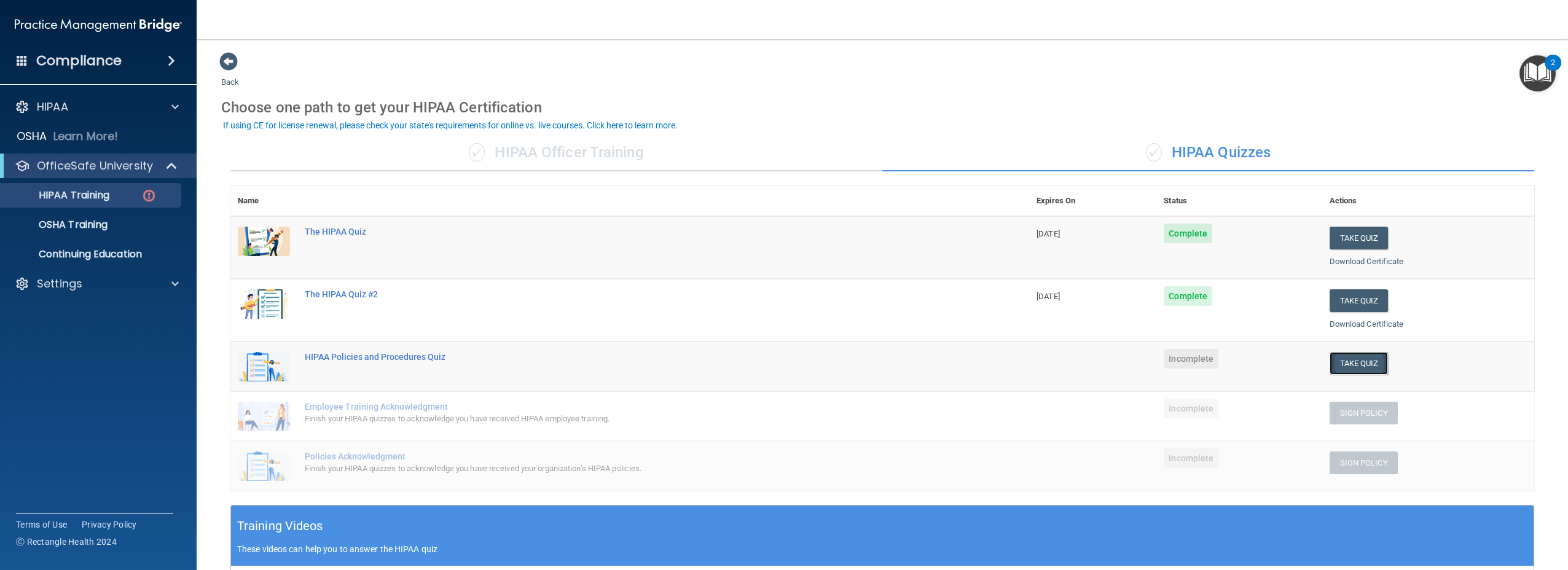 click on "Take Quiz" at bounding box center [1359, 363] 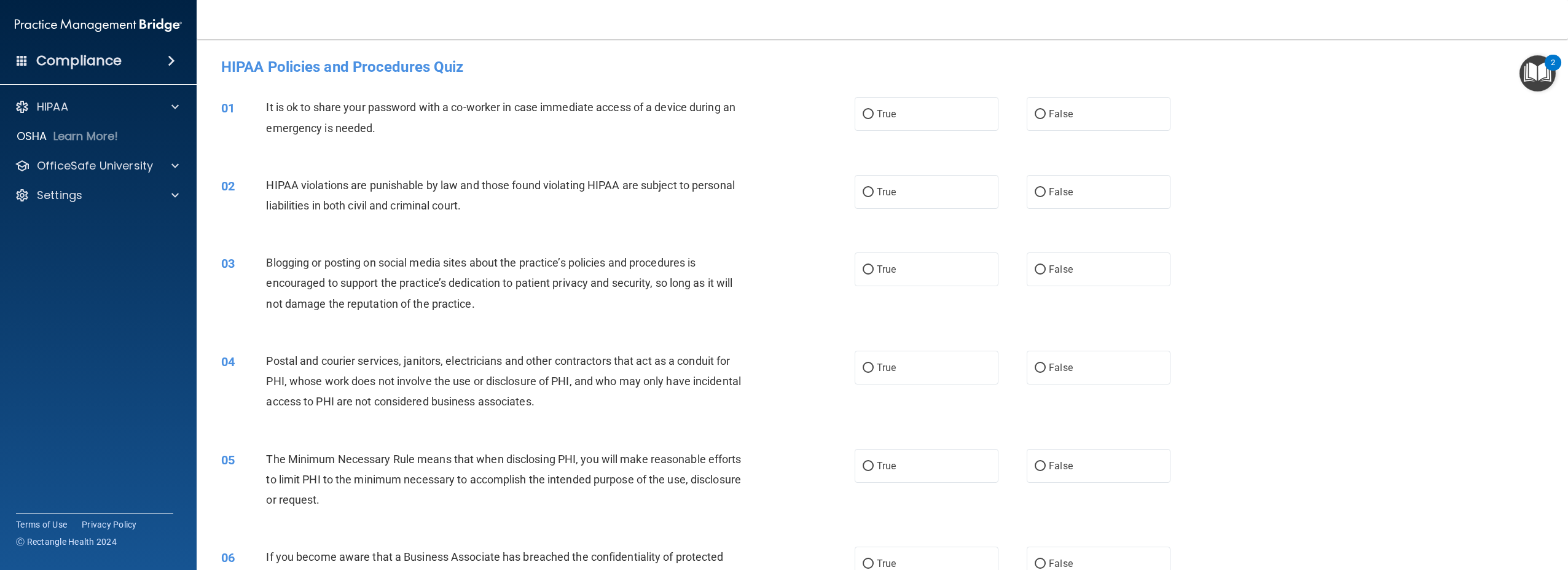 click on "04       Postal and courier services, janitors, electricians and other contractors that act as a conduit for PHI, whose work does not involve the use or disclosure of PHI, and who may only have incidental access to PHI are not considered business associates.                 True           False" at bounding box center [882, 385] 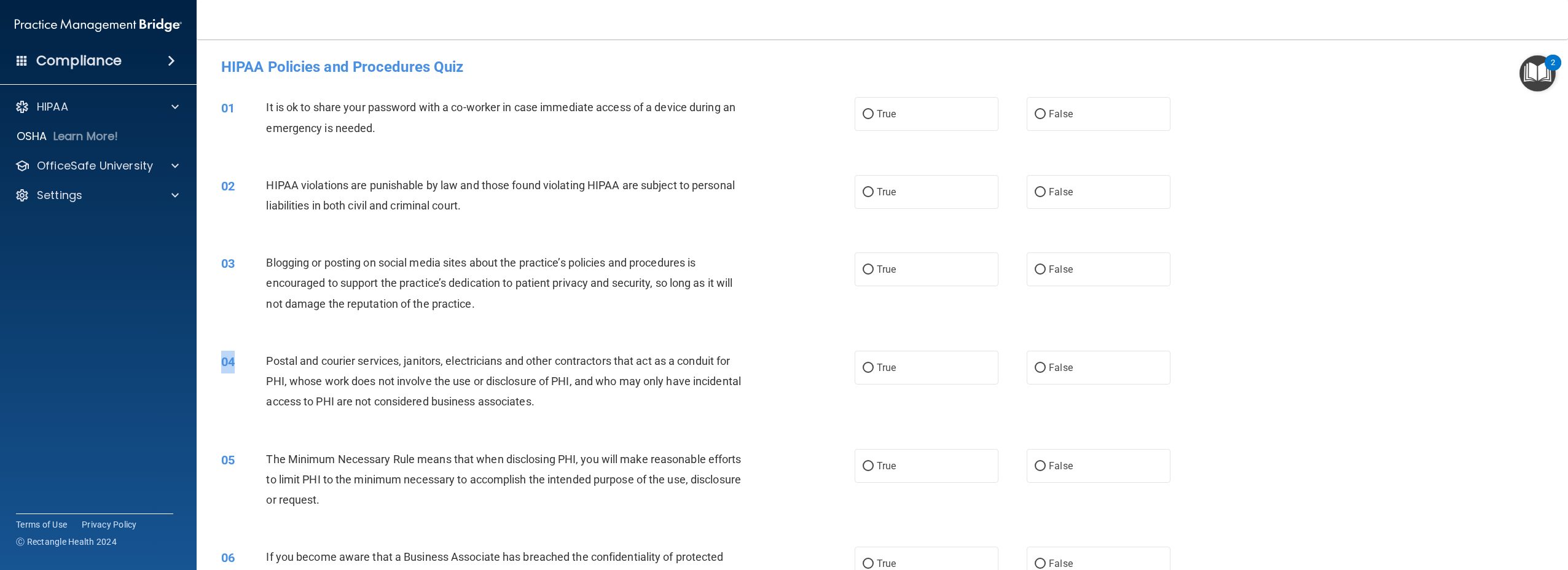 click on "04       Postal and courier services, janitors, electricians and other contractors that act as a conduit for PHI, whose work does not involve the use or disclosure of PHI, and who may only have incidental access to PHI are not considered business associates.                 True           False" at bounding box center [882, 385] 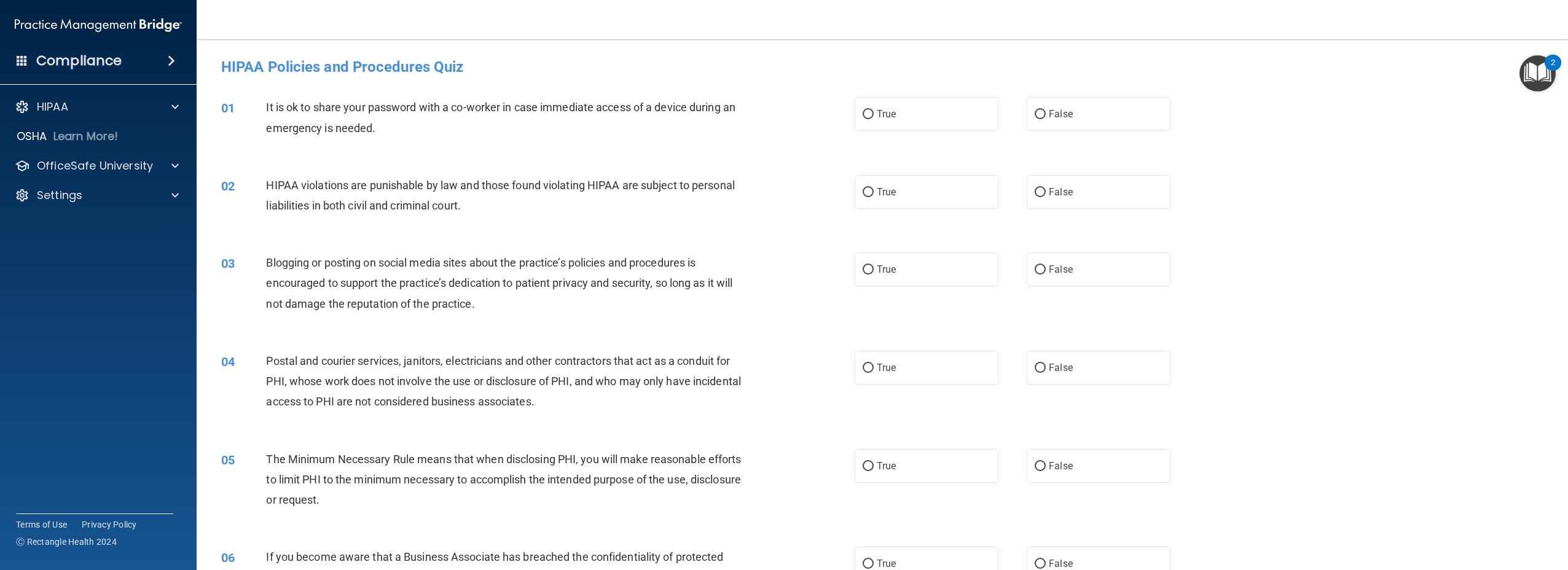 drag, startPoint x: 1343, startPoint y: 366, endPoint x: 1296, endPoint y: 379, distance: 48.76474 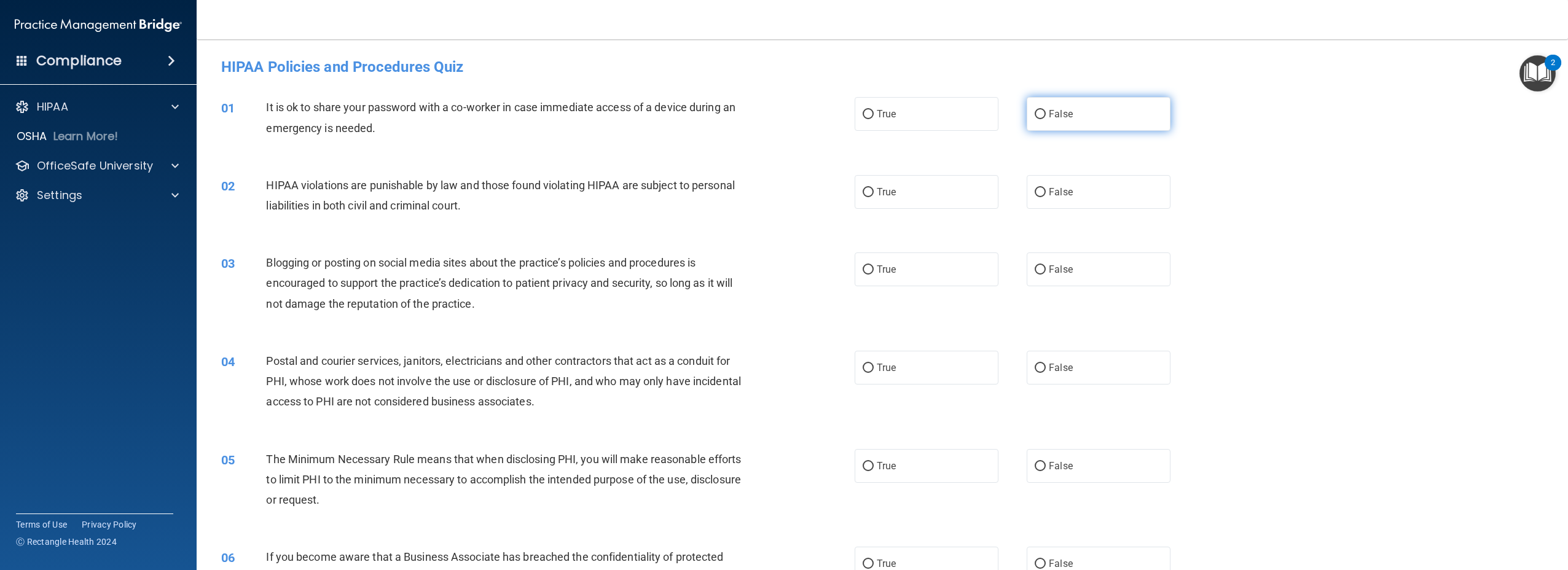 click on "False" at bounding box center (1060, 114) 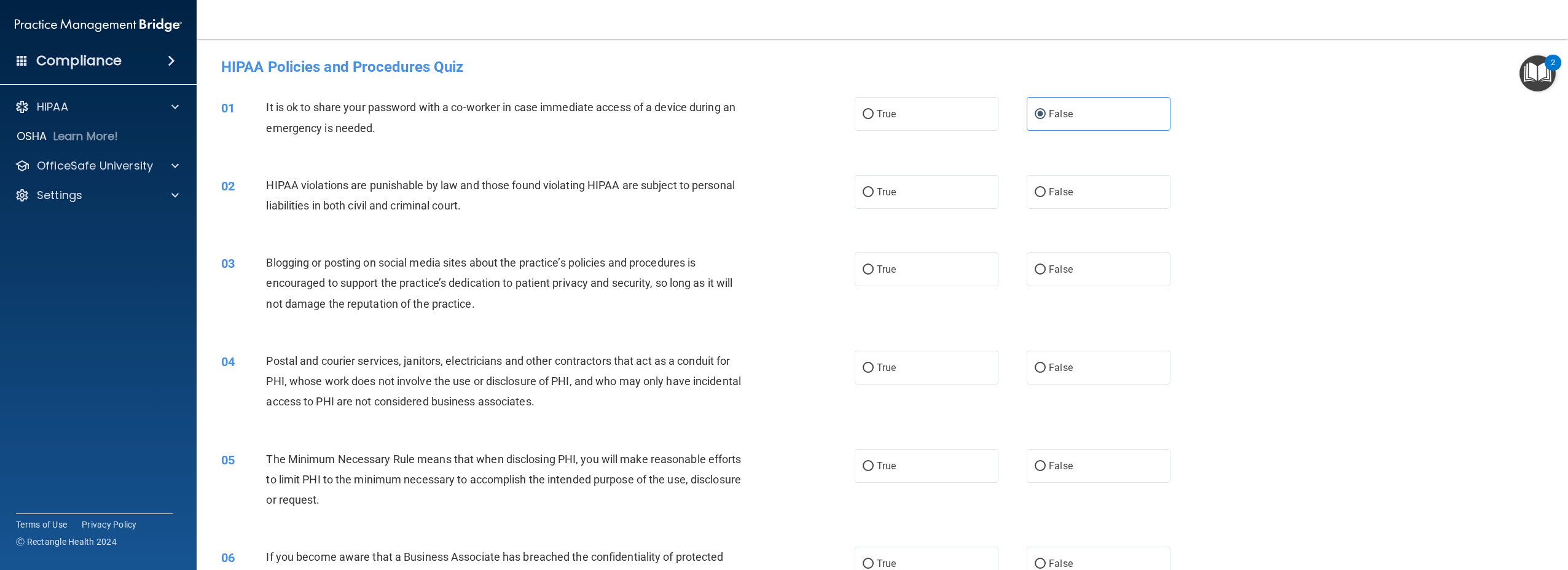 click on "02       HIPAA violations are punishable by law and those found violating HIPAA are subject to personal liabilities in both civil and criminal court." at bounding box center [538, 198] 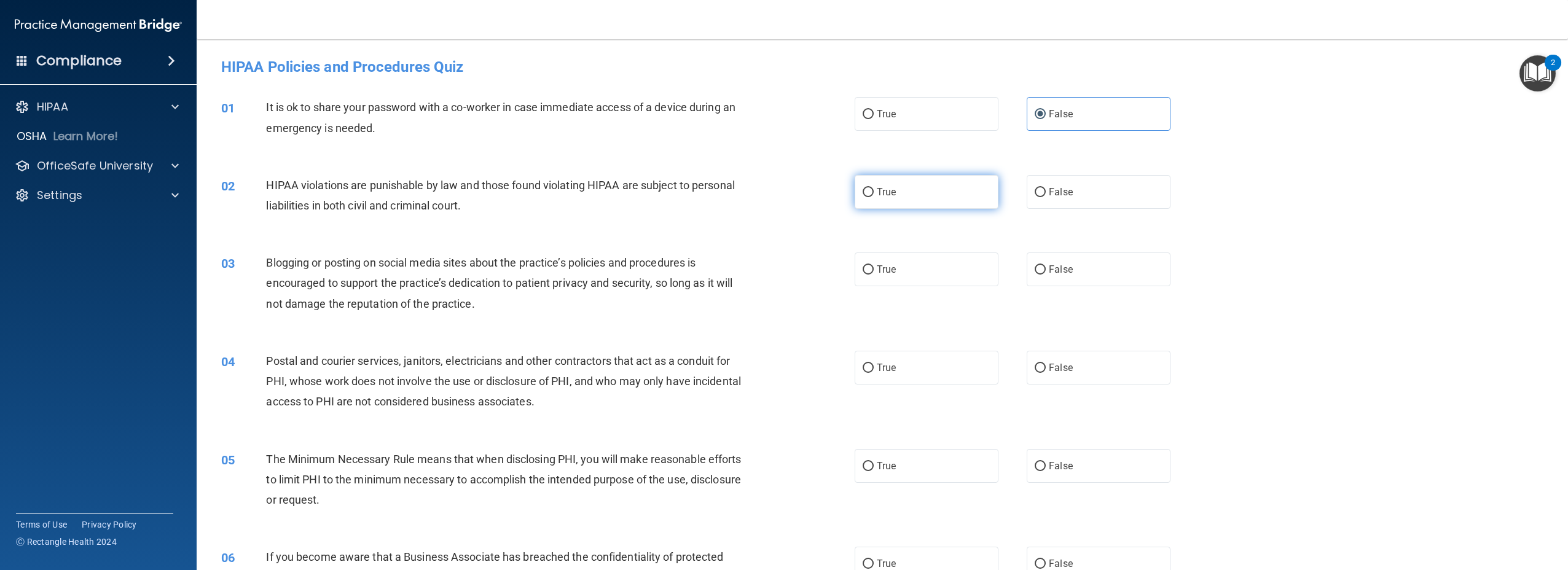 click on "True" at bounding box center (868, 192) 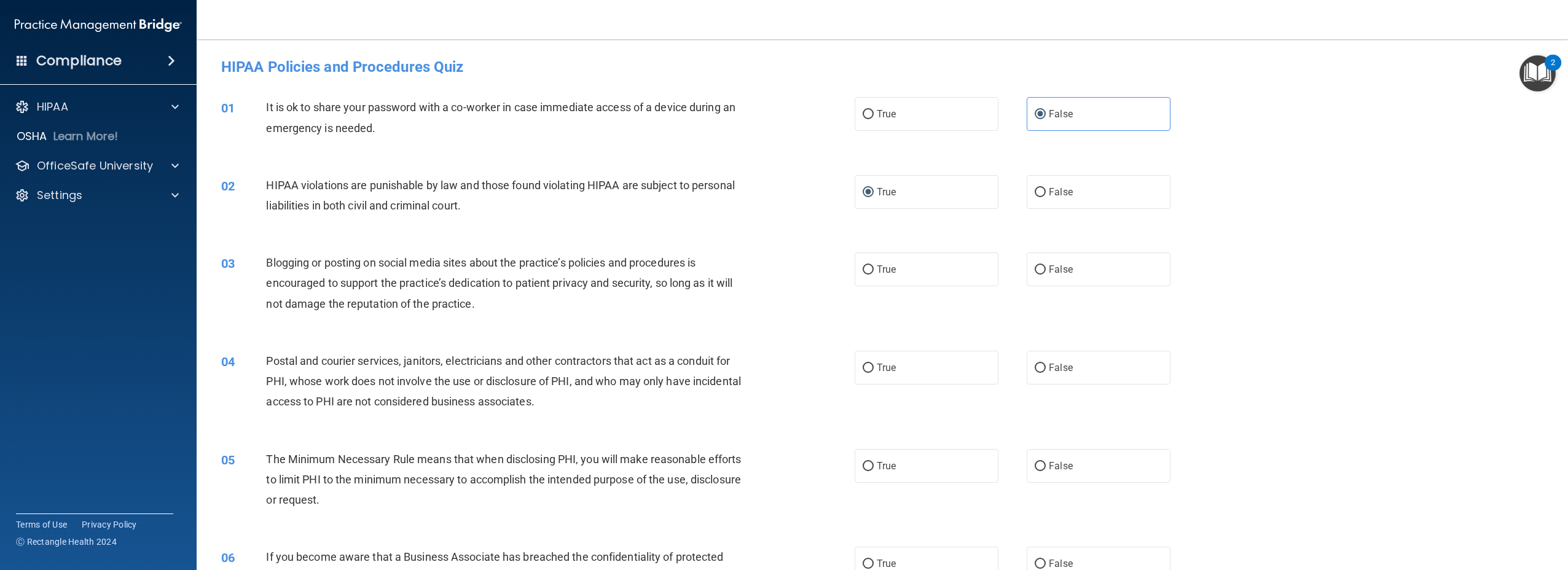 click on "Blogging or posting on social media sites about the practice’s policies and procedures is encouraged to support the practice’s dedication to patient privacy and security, so long as it will not damage the reputation of the practice." at bounding box center (499, 283) 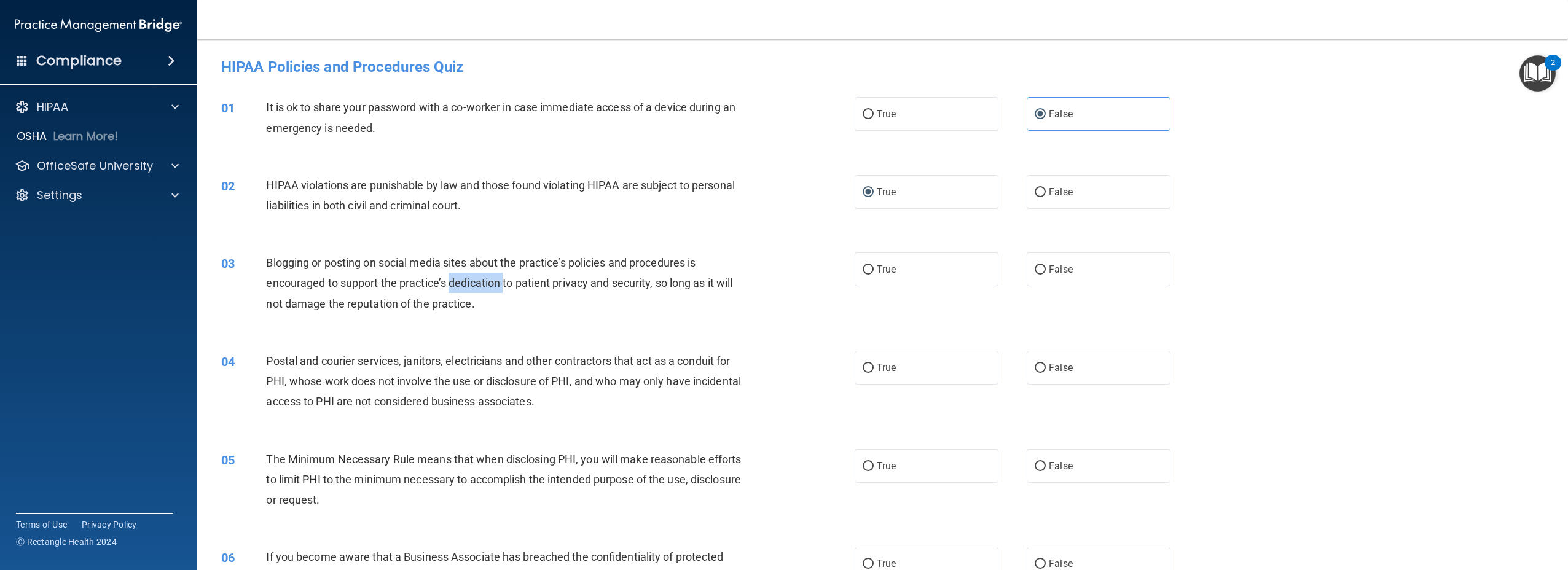 click on "Blogging or posting on social media sites about the practice’s policies and procedures is encouraged to support the practice’s dedication to patient privacy and security, so long as it will not damage the reputation of the practice." at bounding box center (499, 283) 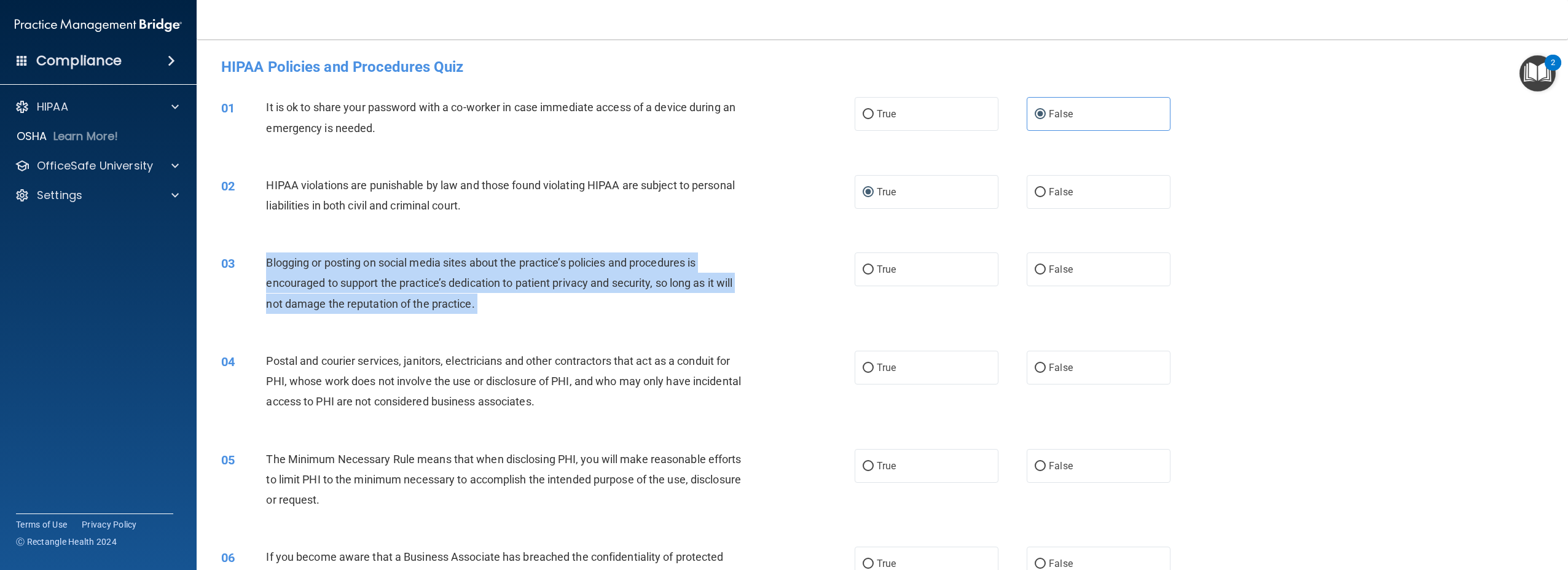 click on "Blogging or posting on social media sites about the practice’s policies and procedures is encouraged to support the practice’s dedication to patient privacy and security, so long as it will not damage the reputation of the practice." at bounding box center (499, 283) 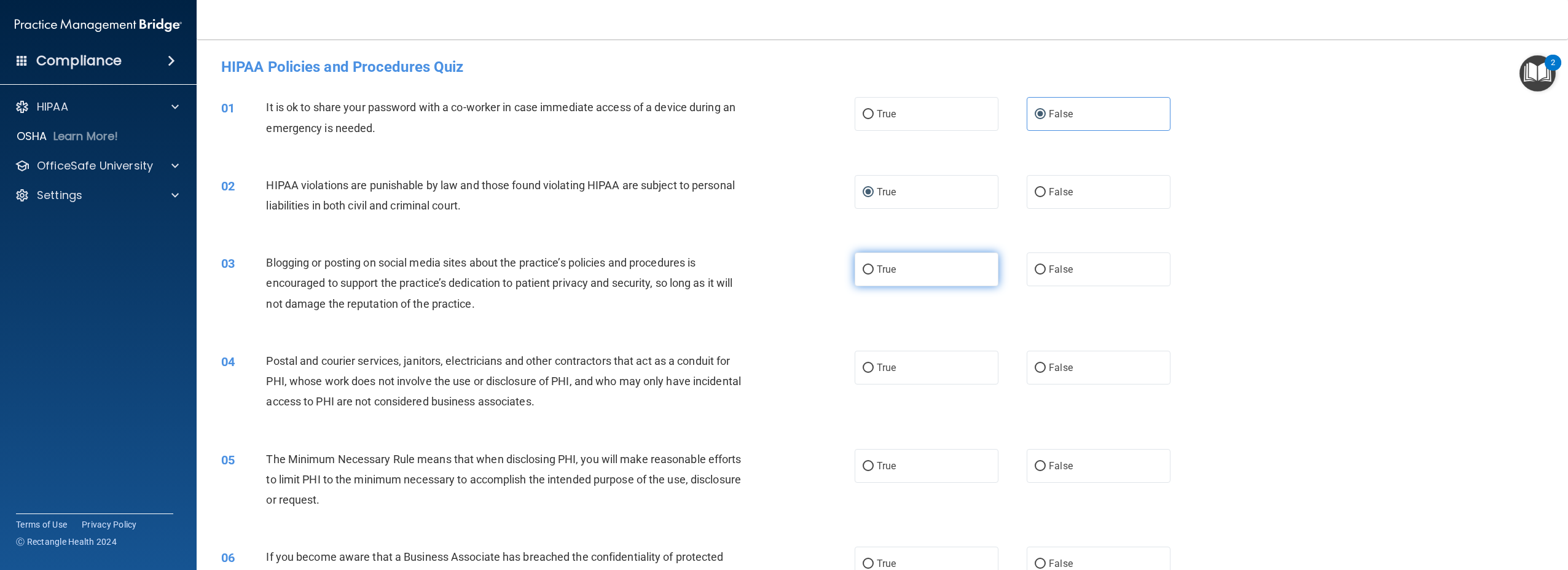 click on "True" at bounding box center (927, 269) 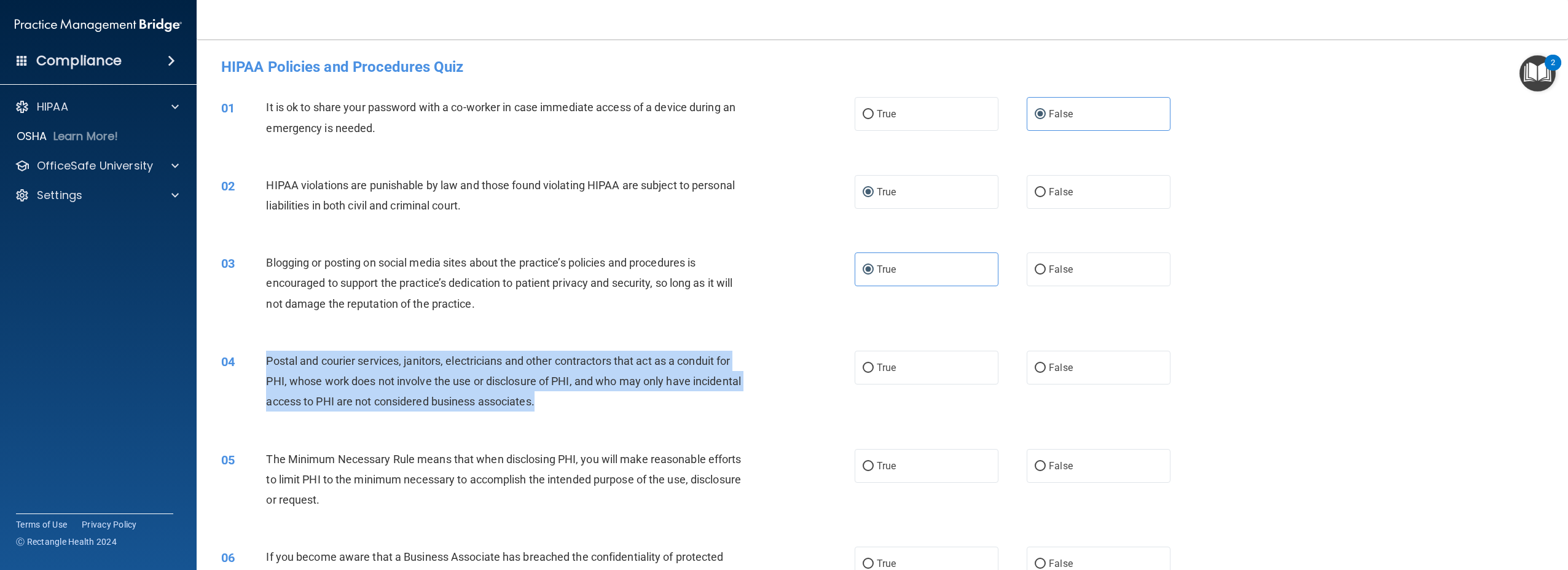 drag, startPoint x: 614, startPoint y: 408, endPoint x: 267, endPoint y: 355, distance: 351.024 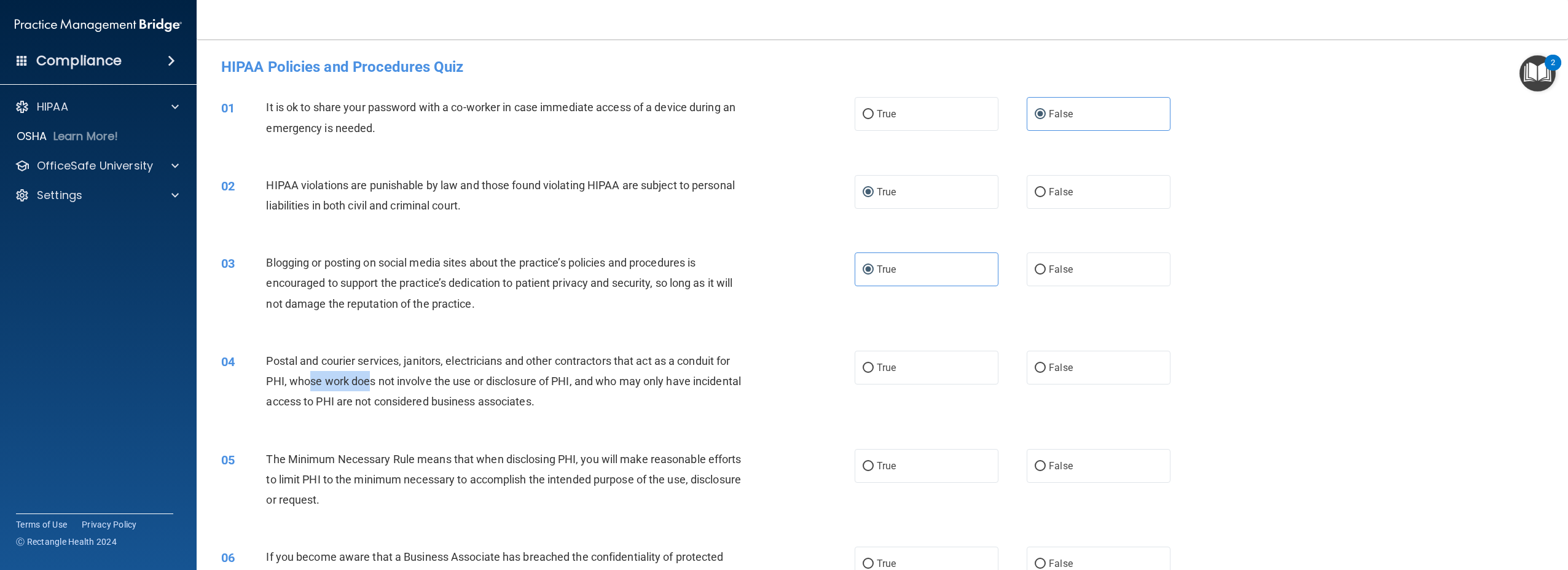 drag, startPoint x: 312, startPoint y: 381, endPoint x: 369, endPoint y: 381, distance: 57 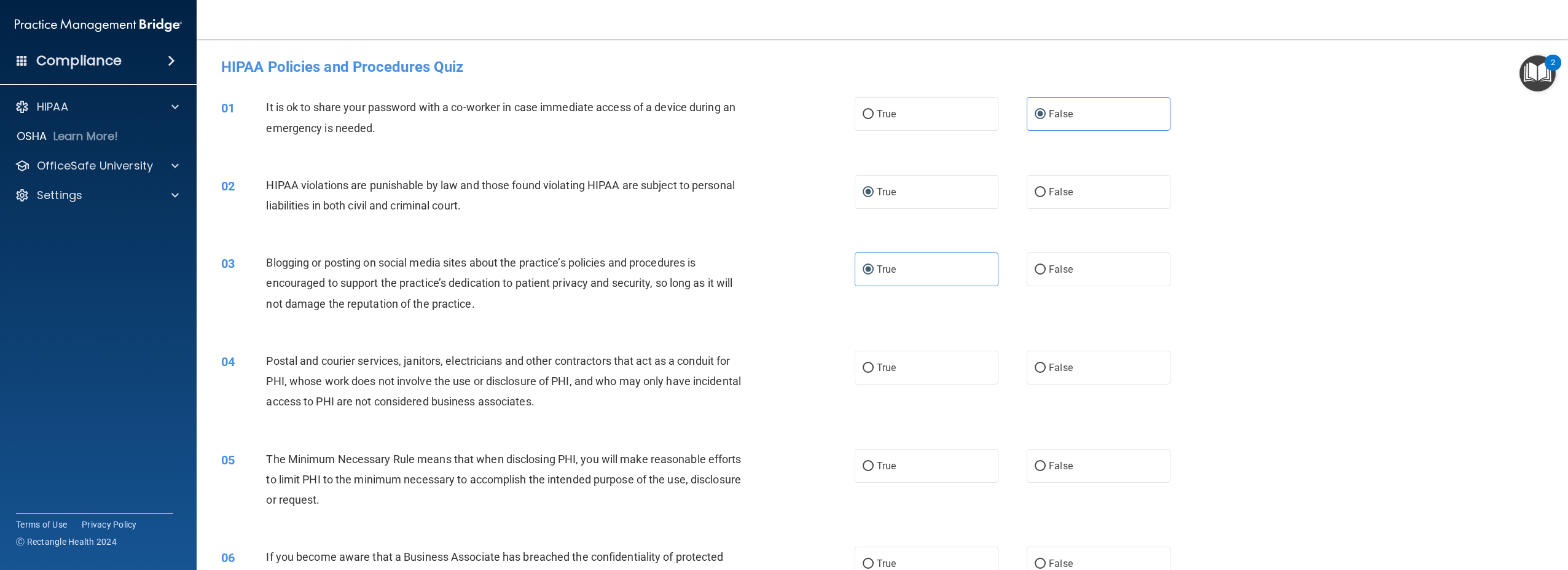 drag, startPoint x: 369, startPoint y: 381, endPoint x: 382, endPoint y: 382, distance: 13.038405 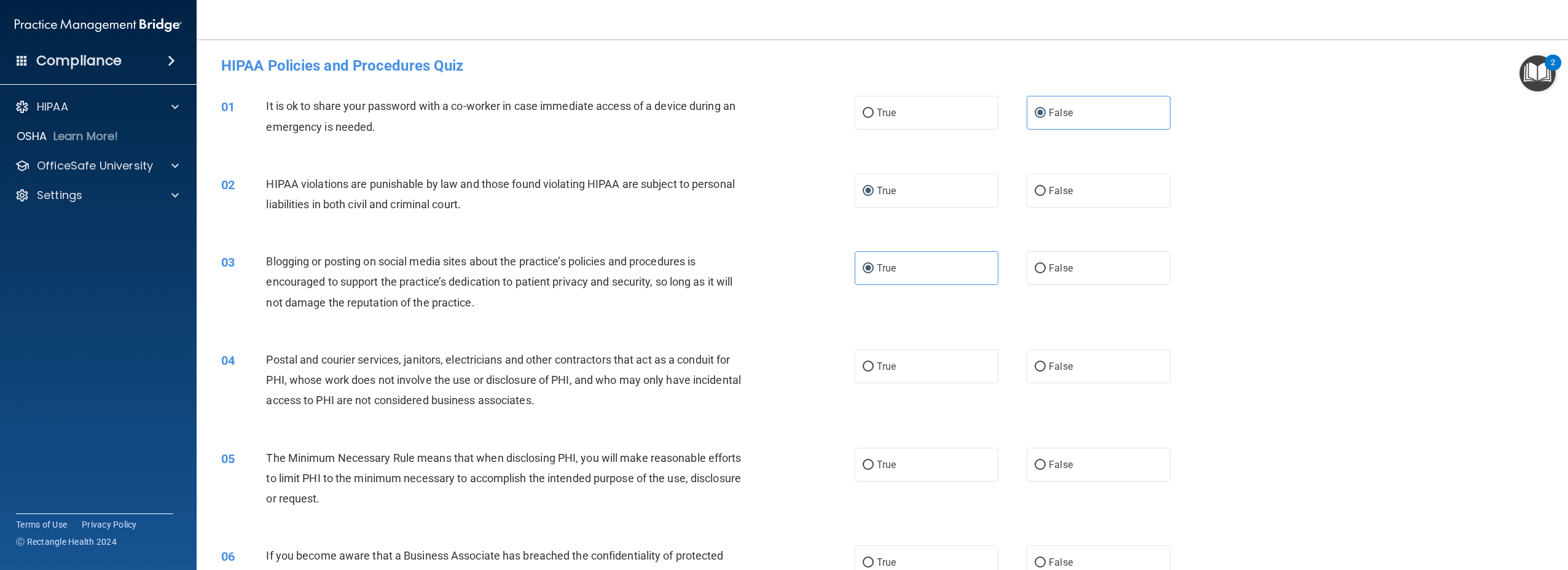 scroll, scrollTop: 1, scrollLeft: 0, axis: vertical 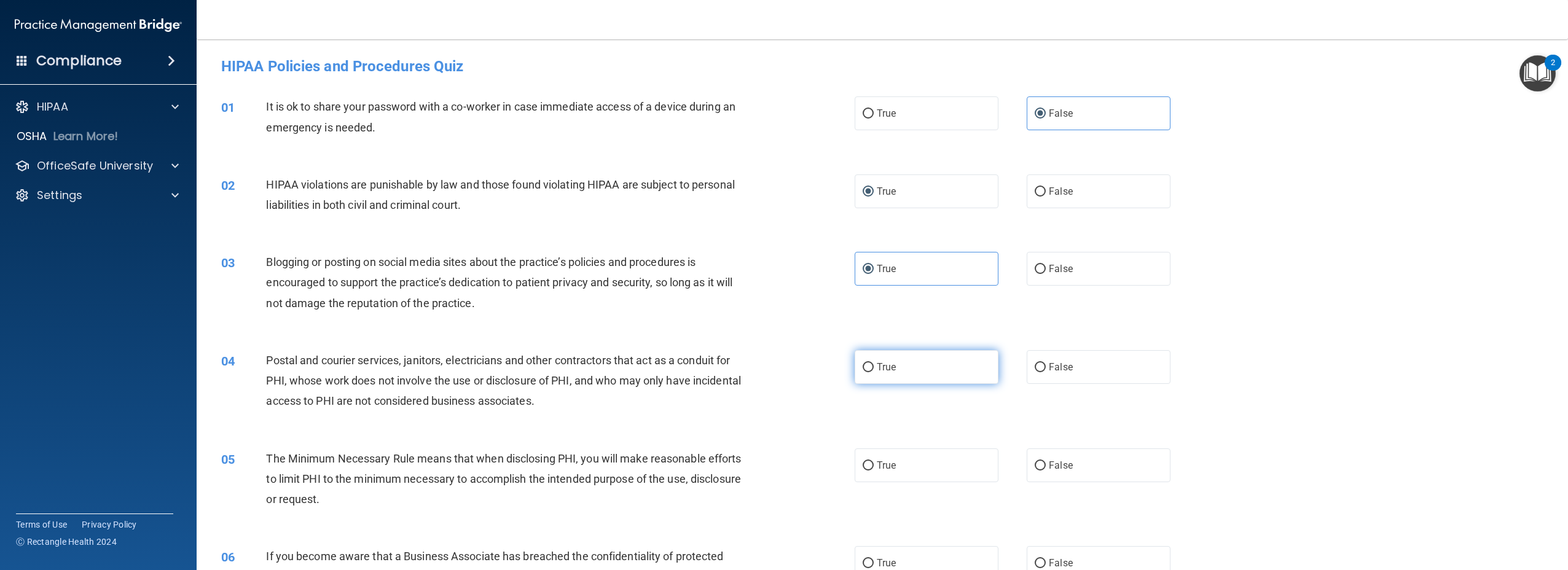 click on "True" at bounding box center (886, 367) 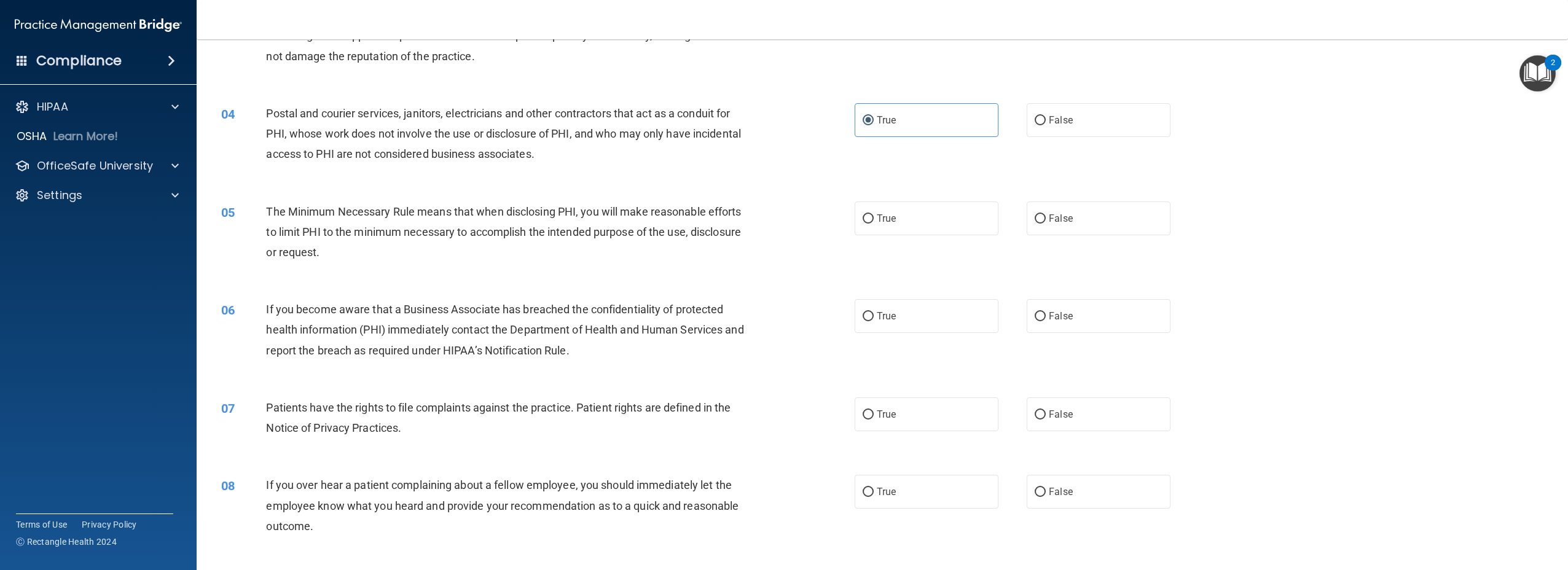scroll, scrollTop: 246, scrollLeft: 0, axis: vertical 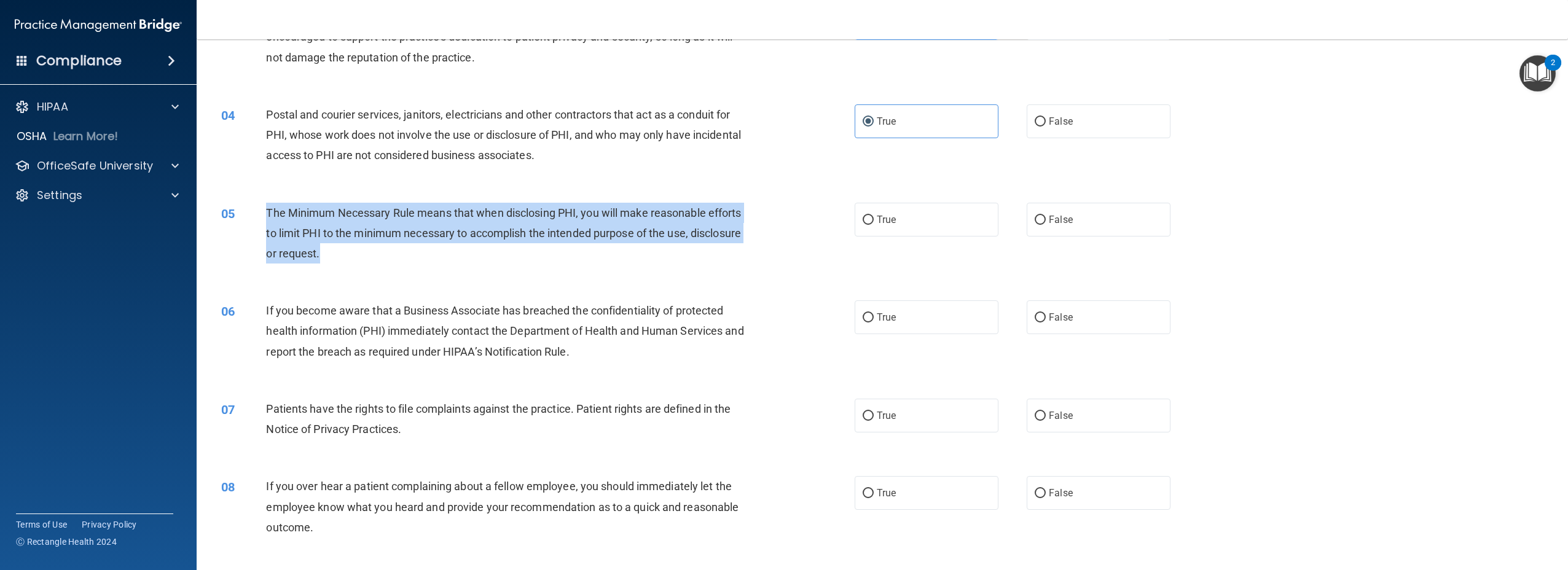 drag, startPoint x: 410, startPoint y: 249, endPoint x: 262, endPoint y: 212, distance: 152.55491 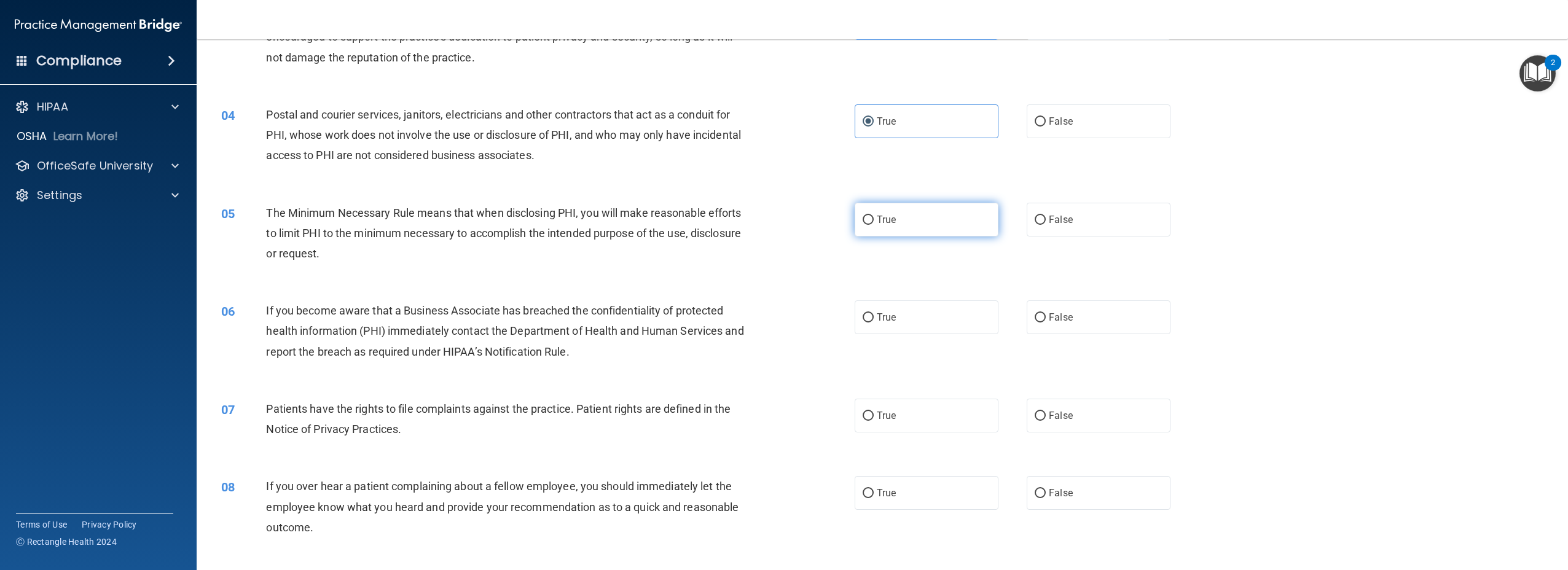 click on "True" at bounding box center [927, 219] 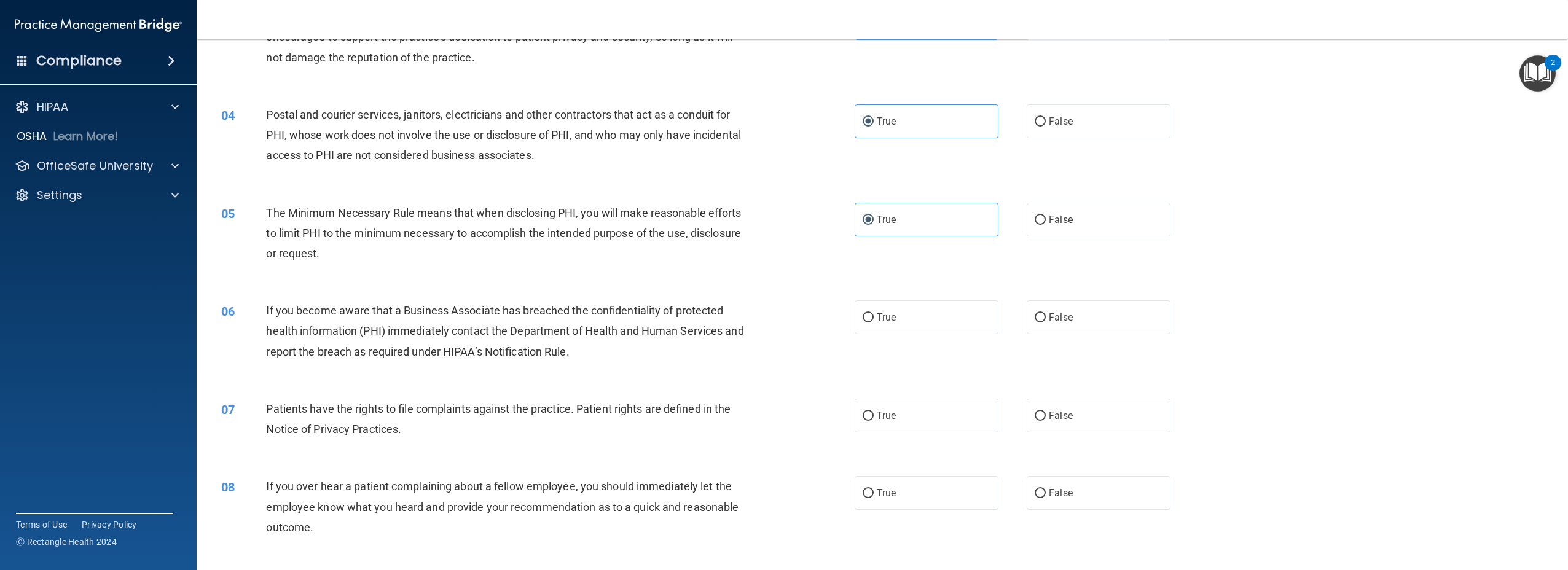 click on "If you become aware that a Business Associate has breached the confidentiality of protected health information (PHI) immediately contact the Department of Health and Human Services and report the breach as required under HIPAA’s Notification Rule." at bounding box center [511, 331] 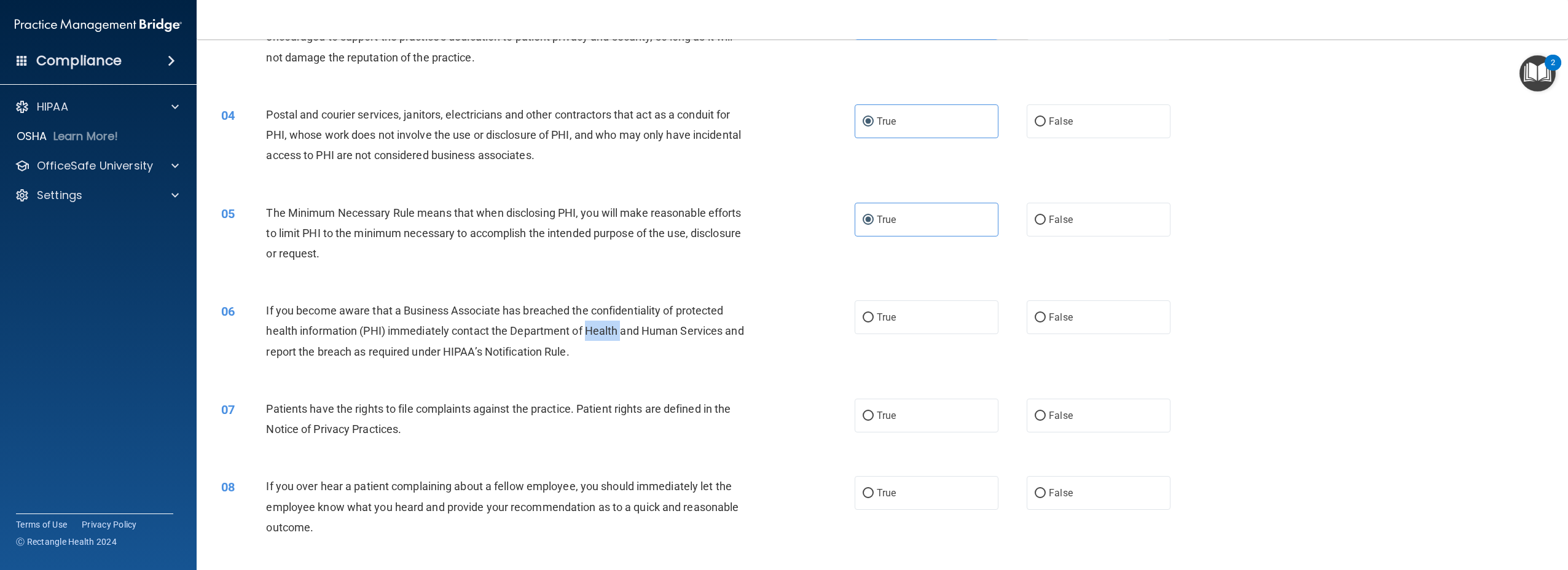 click on "If you become aware that a Business Associate has breached the confidentiality of protected health information (PHI) immediately contact the Department of Health and Human Services and report the breach as required under HIPAA’s Notification Rule." at bounding box center (504, 330) 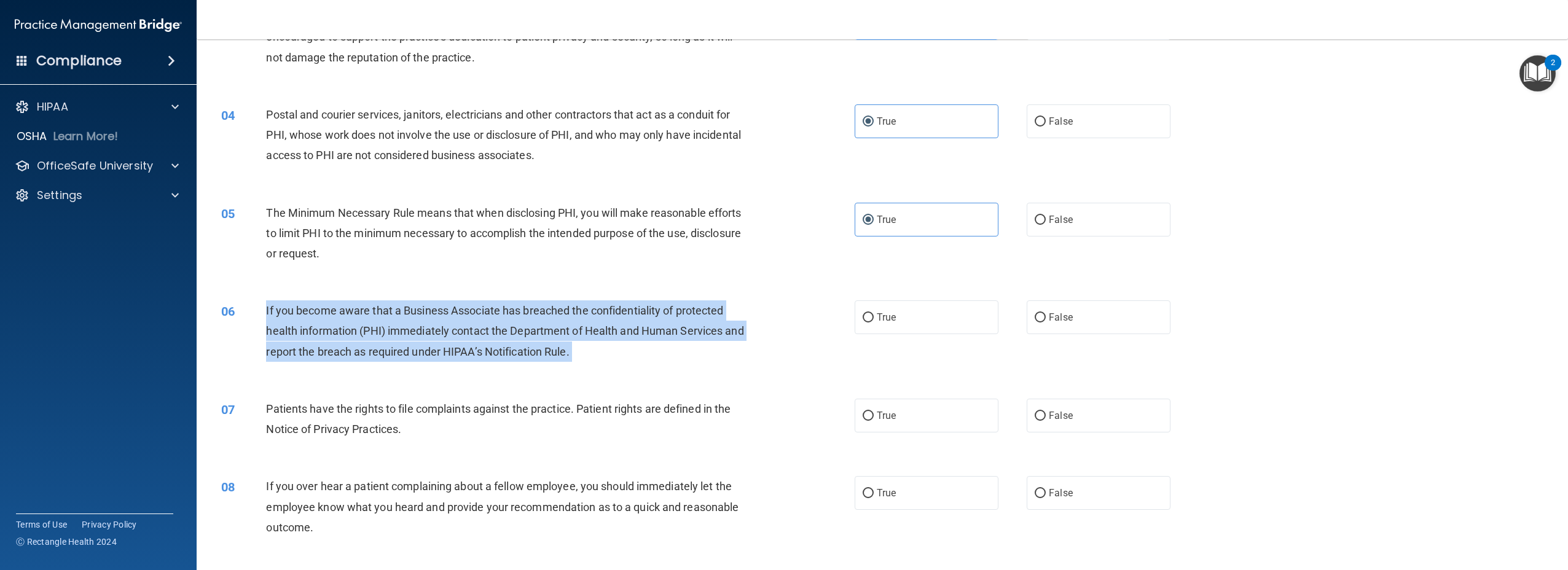 click on "If you become aware that a Business Associate has breached the confidentiality of protected health information (PHI) immediately contact the Department of Health and Human Services and report the breach as required under HIPAA’s Notification Rule." at bounding box center (504, 330) 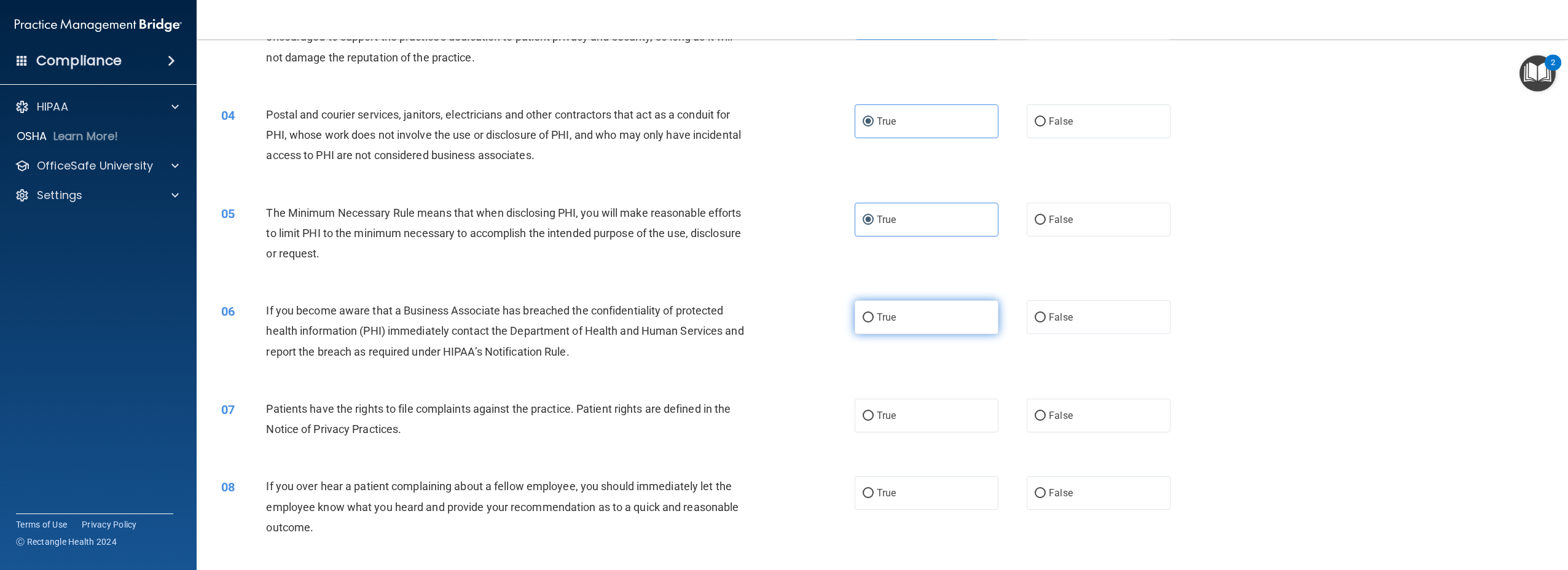 click on "True" at bounding box center [927, 317] 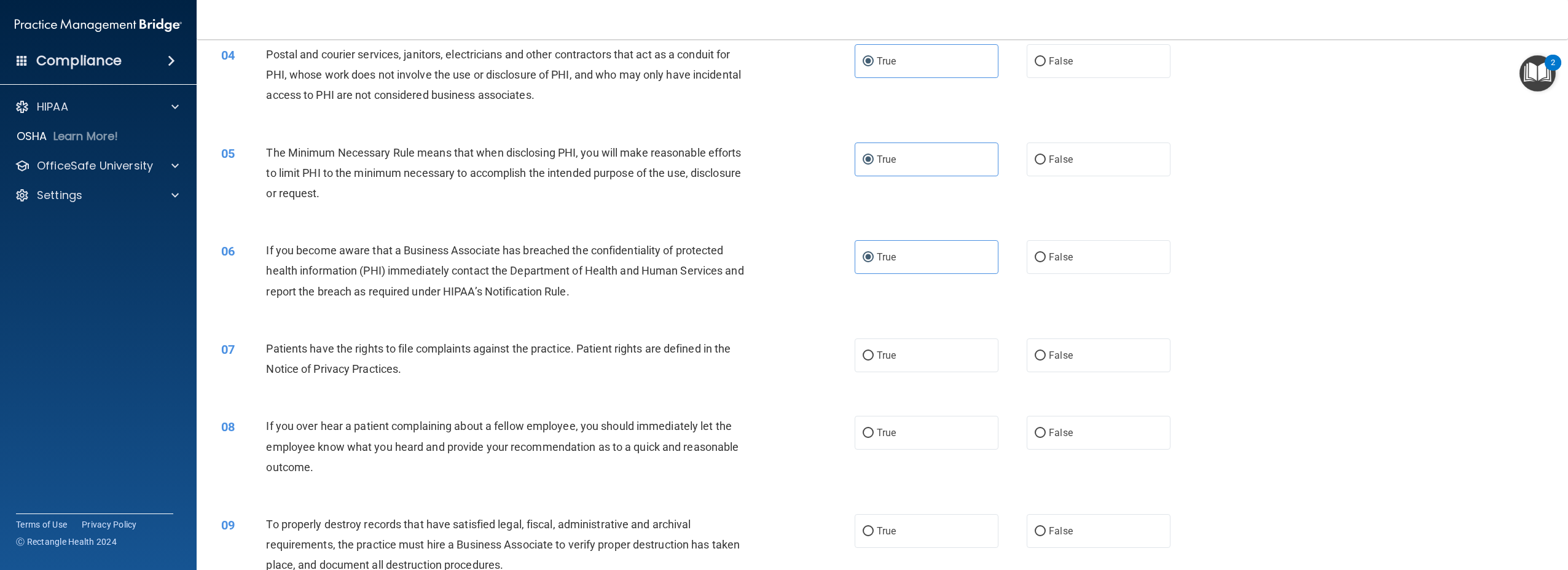 scroll, scrollTop: 307, scrollLeft: 0, axis: vertical 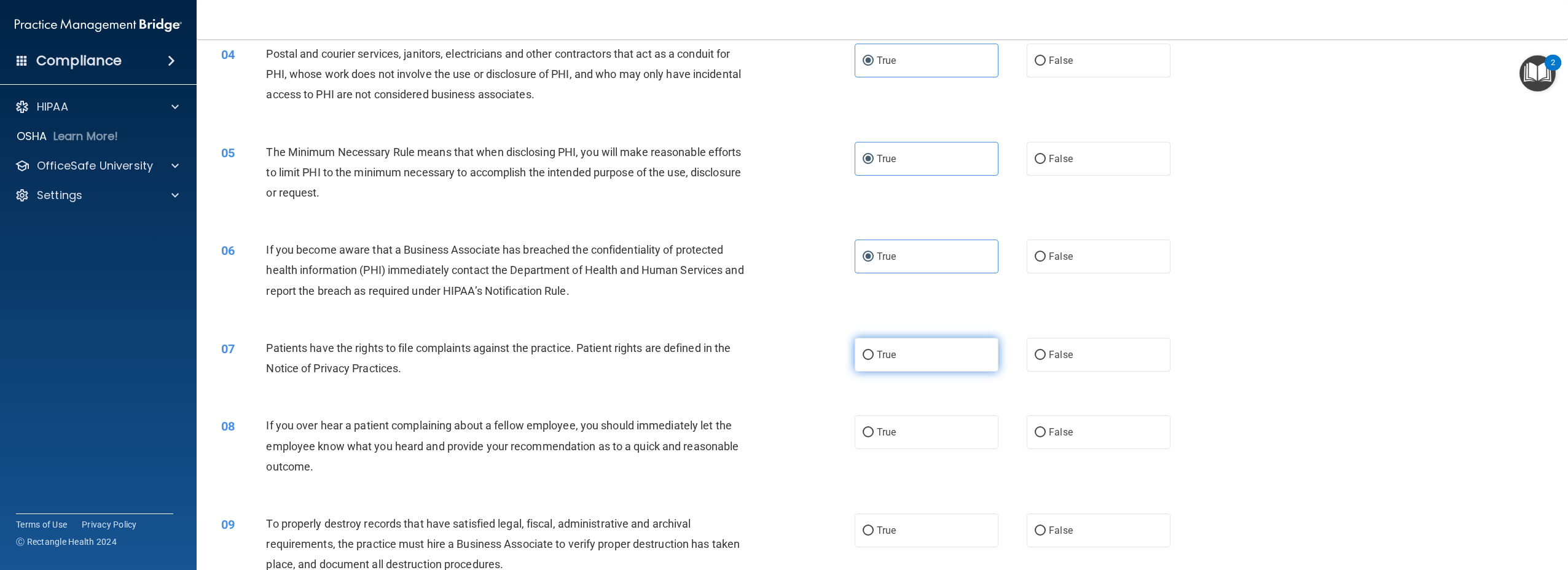 click on "True" at bounding box center [868, 355] 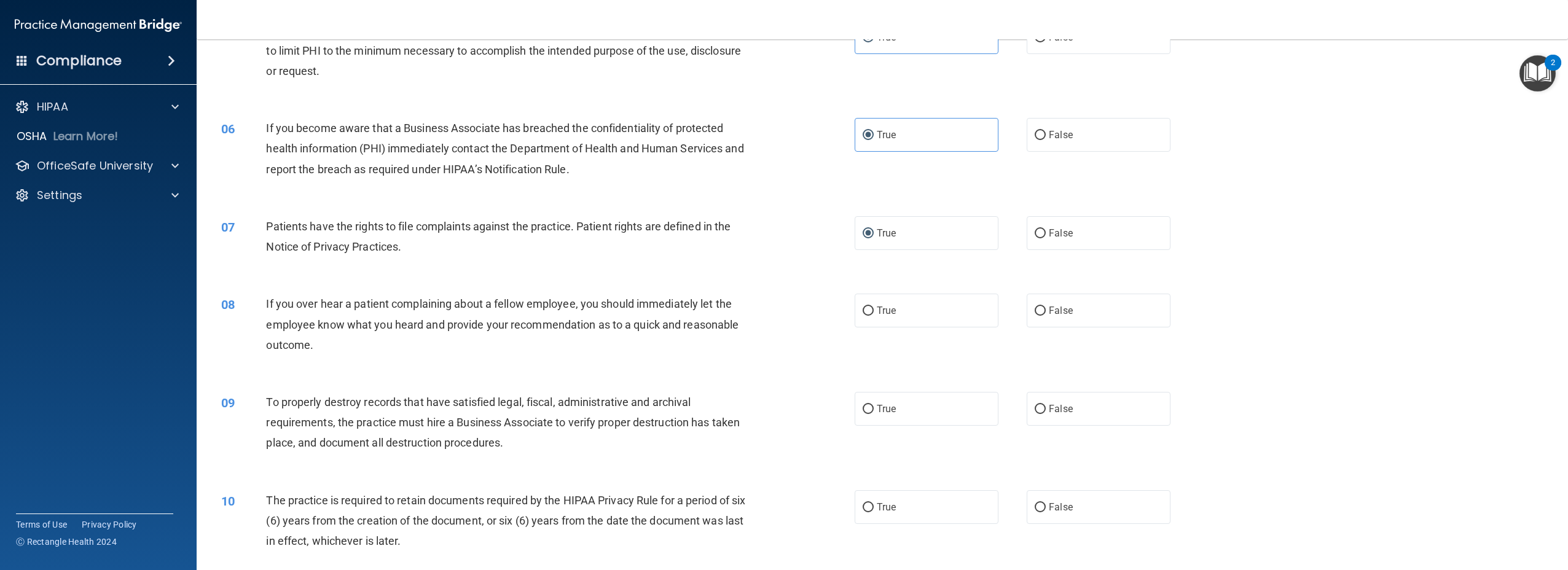 scroll, scrollTop: 429, scrollLeft: 0, axis: vertical 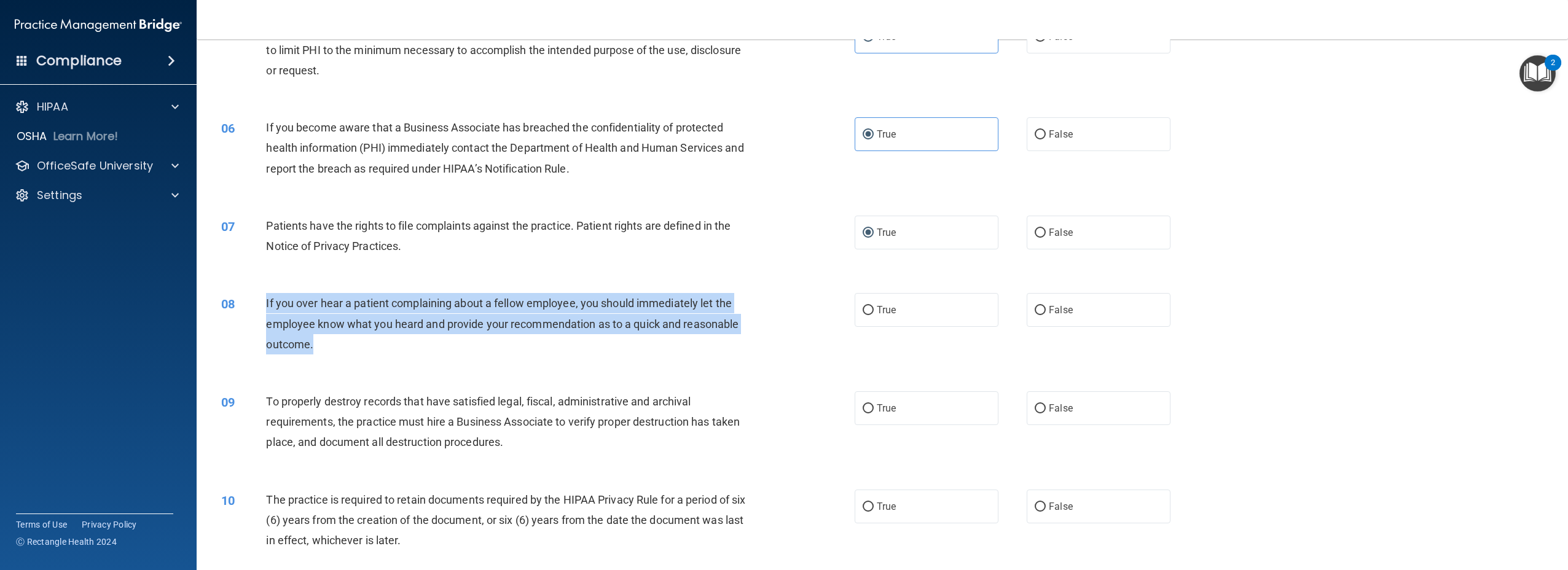 drag, startPoint x: 299, startPoint y: 337, endPoint x: 256, endPoint y: 308, distance: 51.86521 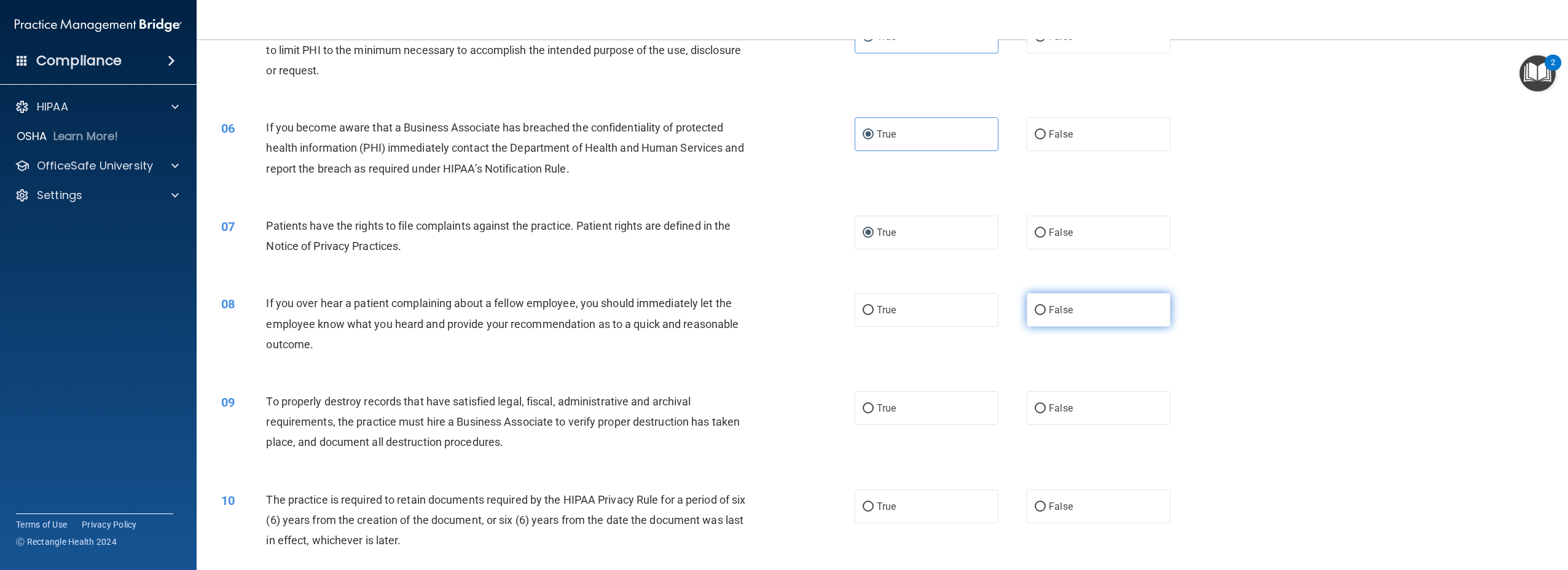 click on "False" at bounding box center (1099, 310) 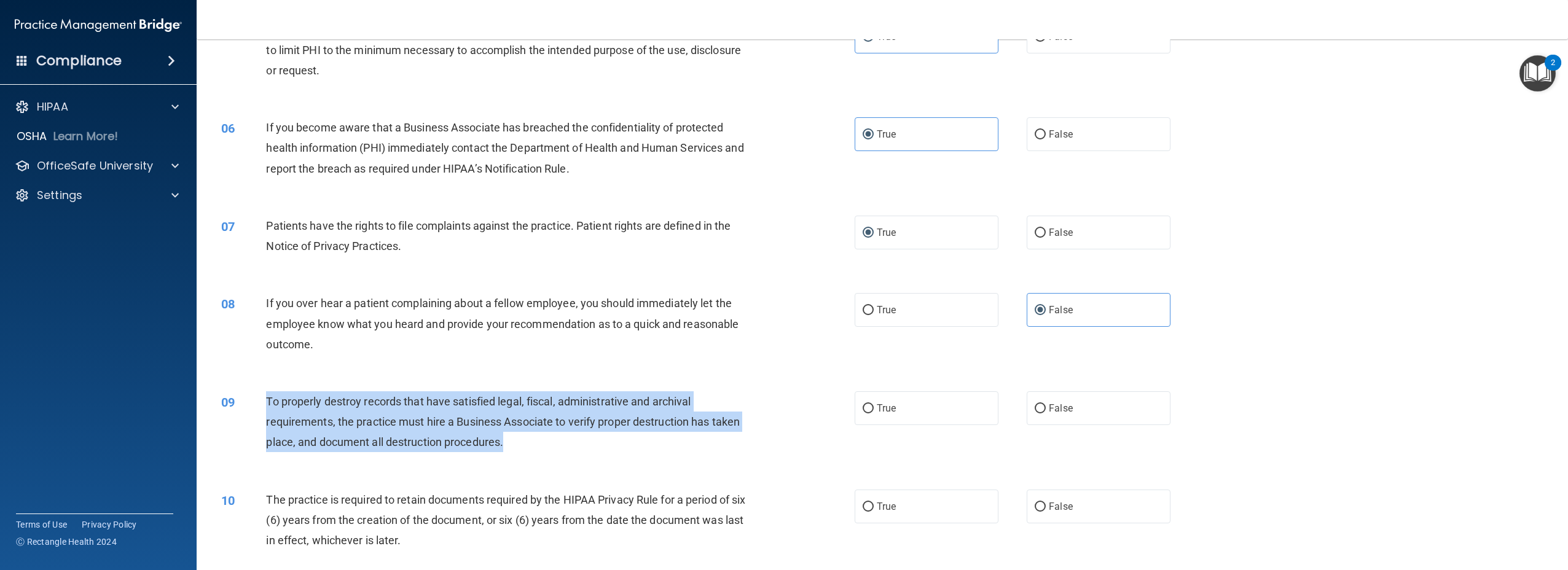 drag, startPoint x: 521, startPoint y: 445, endPoint x: 259, endPoint y: 406, distance: 264.88677 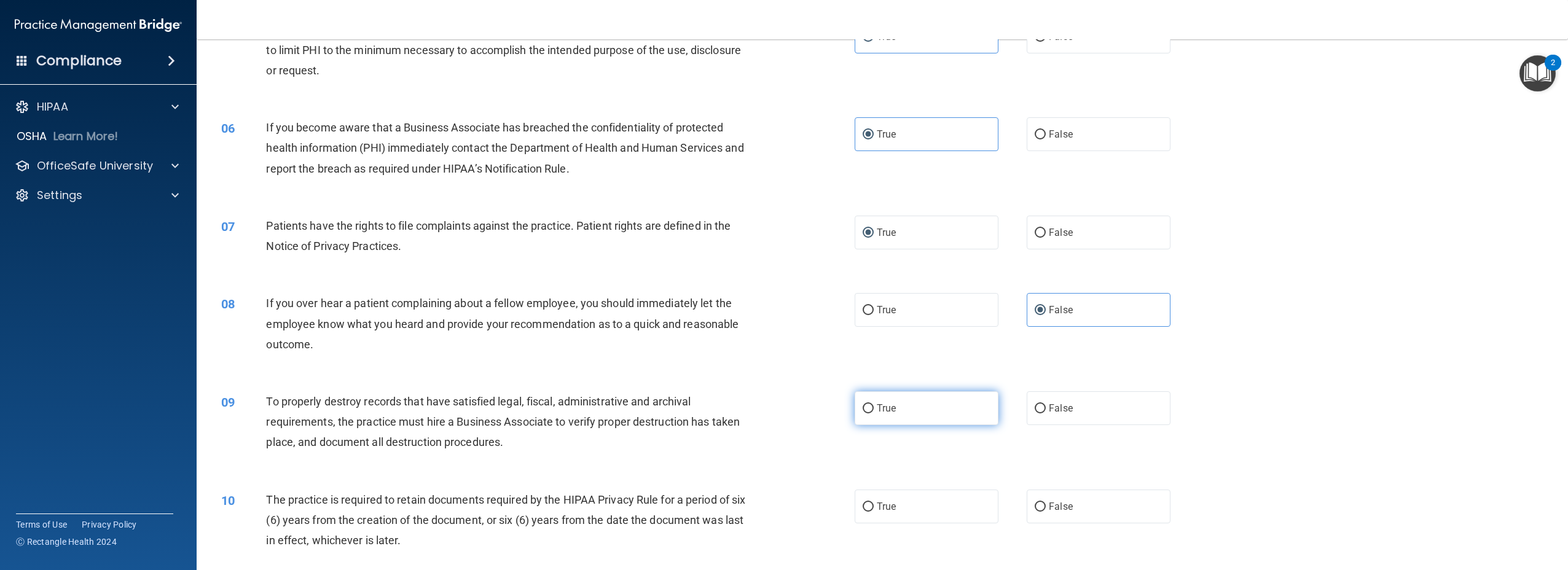 click on "True" at bounding box center (927, 408) 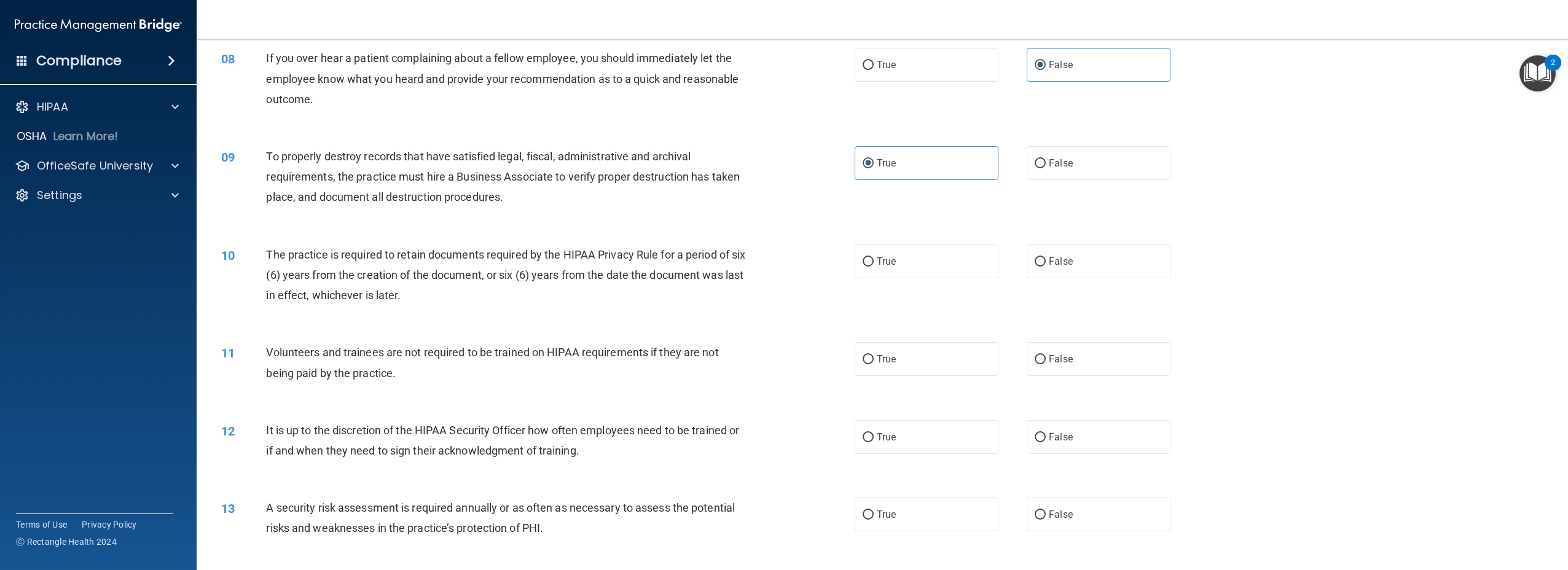 scroll, scrollTop: 675, scrollLeft: 0, axis: vertical 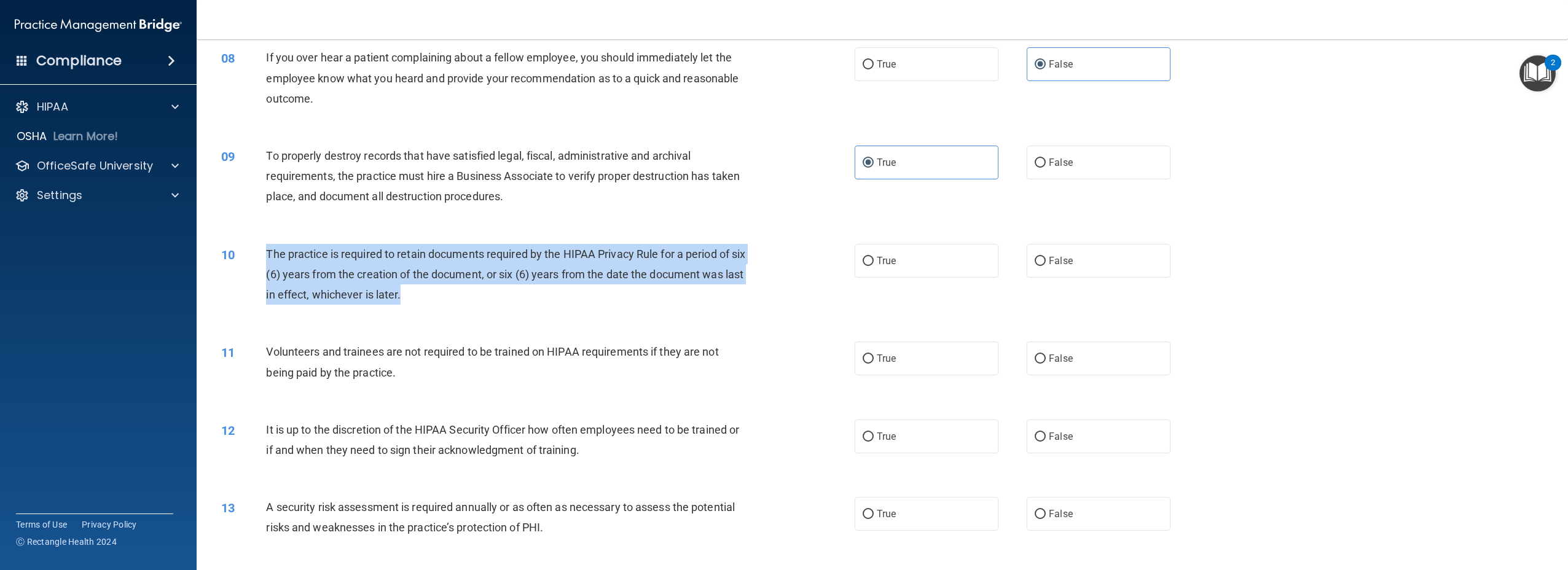 drag, startPoint x: 461, startPoint y: 300, endPoint x: 265, endPoint y: 257, distance: 200.66141 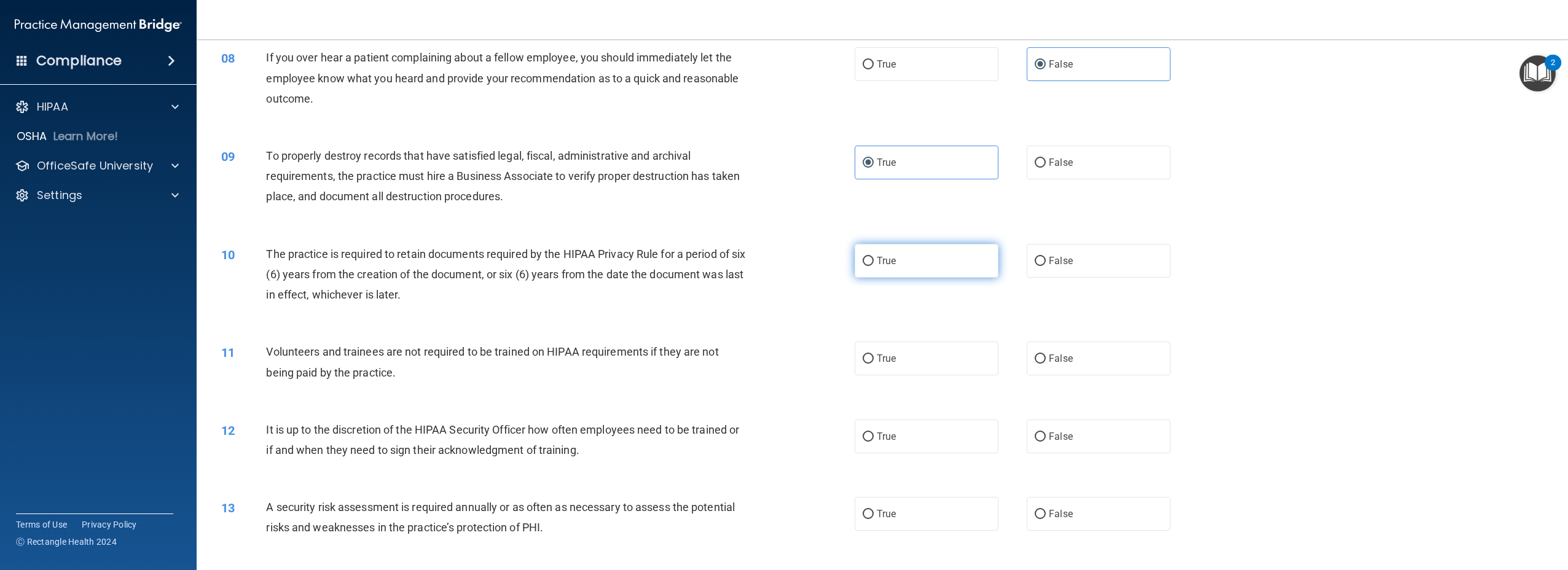 click on "True" at bounding box center (927, 260) 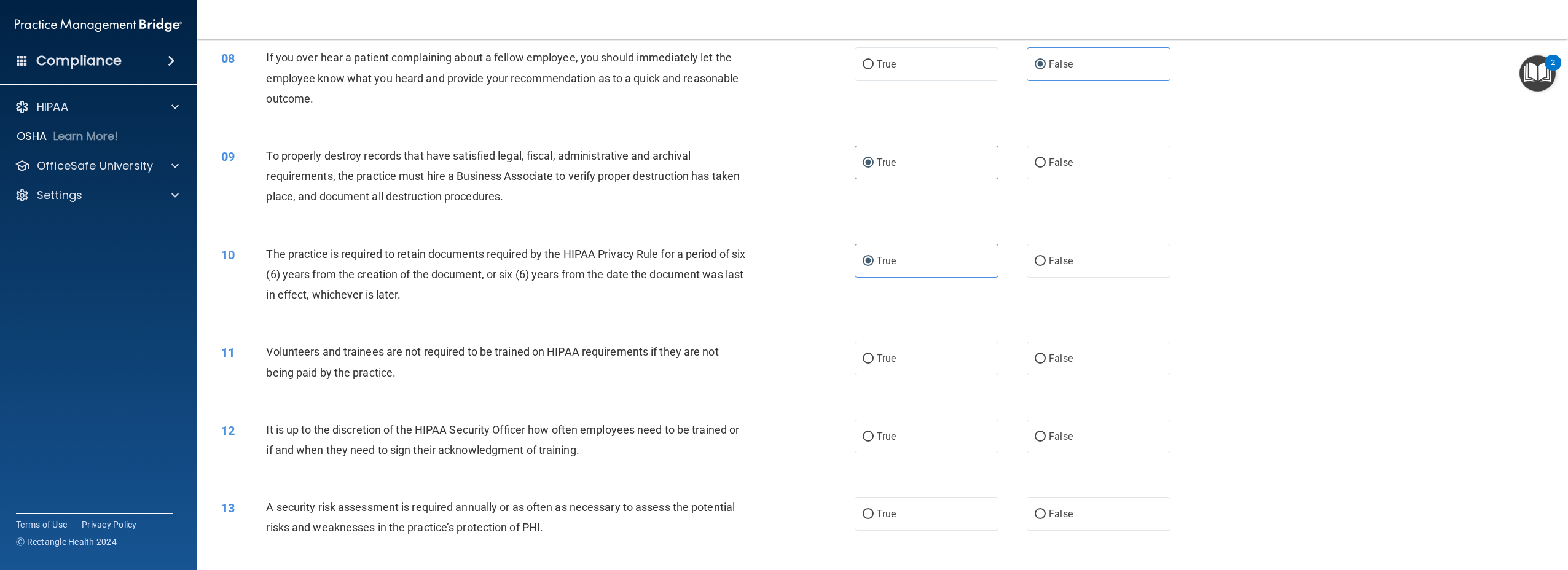 drag, startPoint x: 426, startPoint y: 372, endPoint x: 412, endPoint y: 370, distance: 14.142136 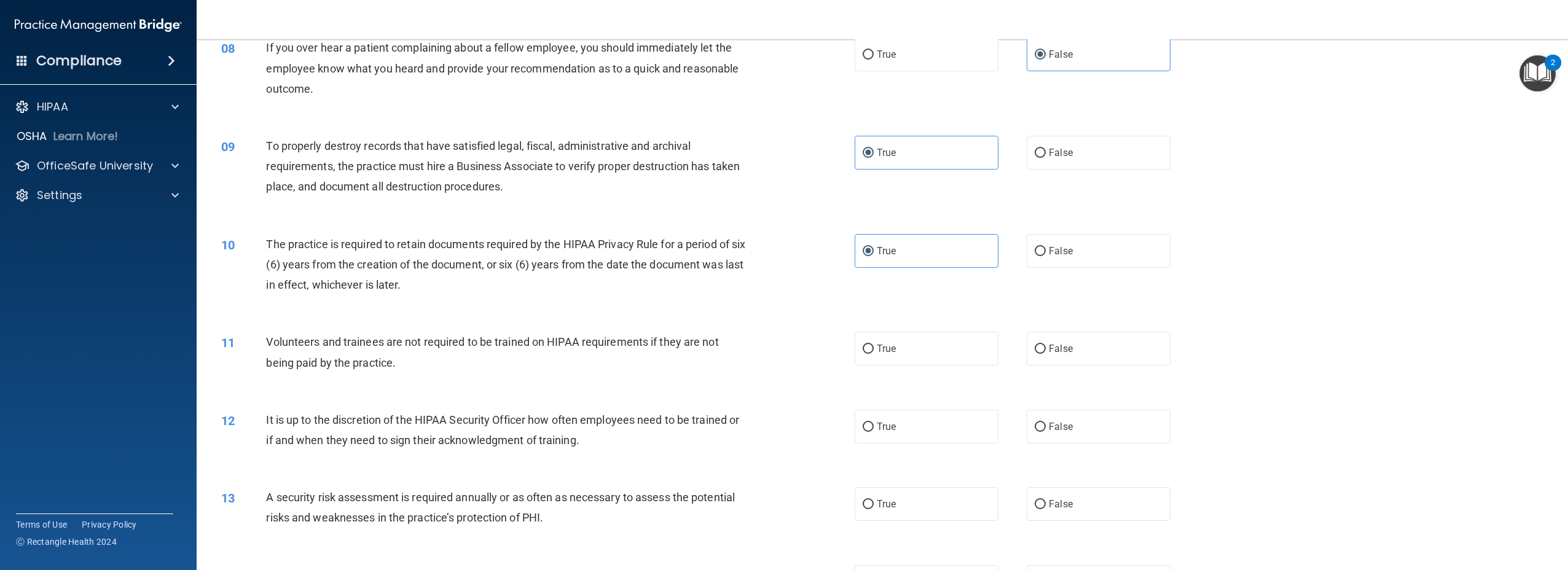 scroll, scrollTop: 748, scrollLeft: 0, axis: vertical 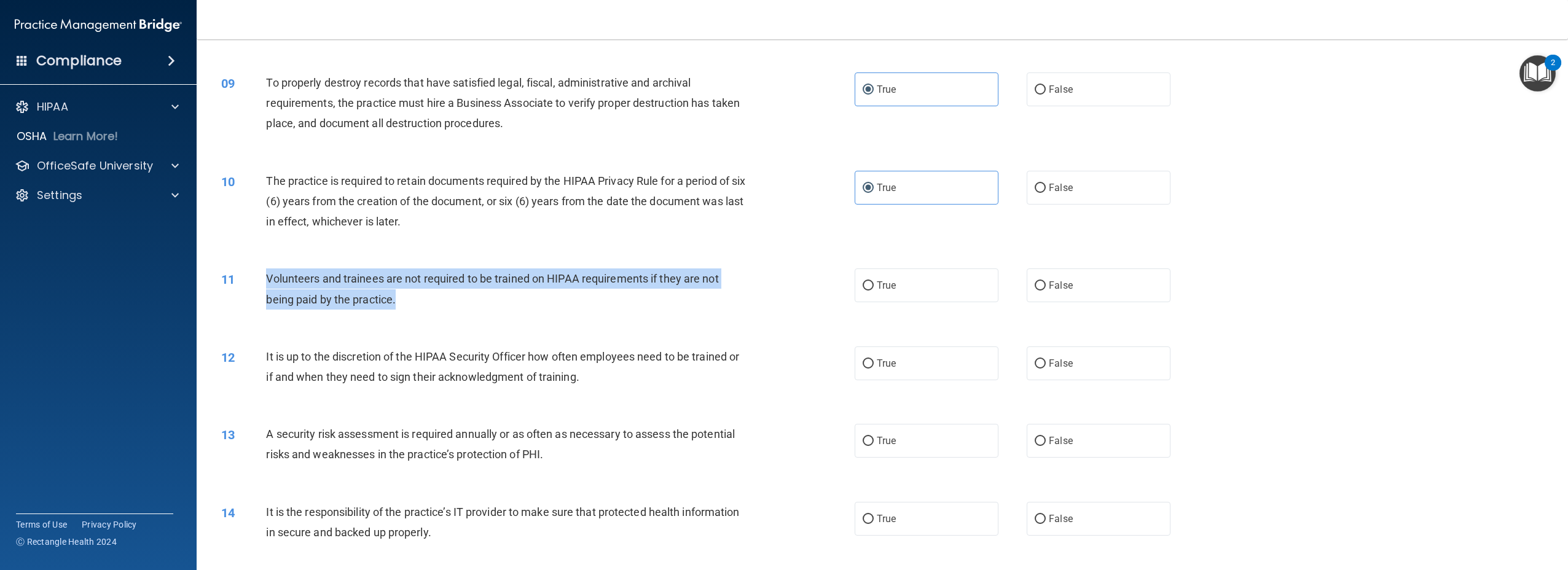 drag, startPoint x: 402, startPoint y: 303, endPoint x: 241, endPoint y: 275, distance: 163.41665 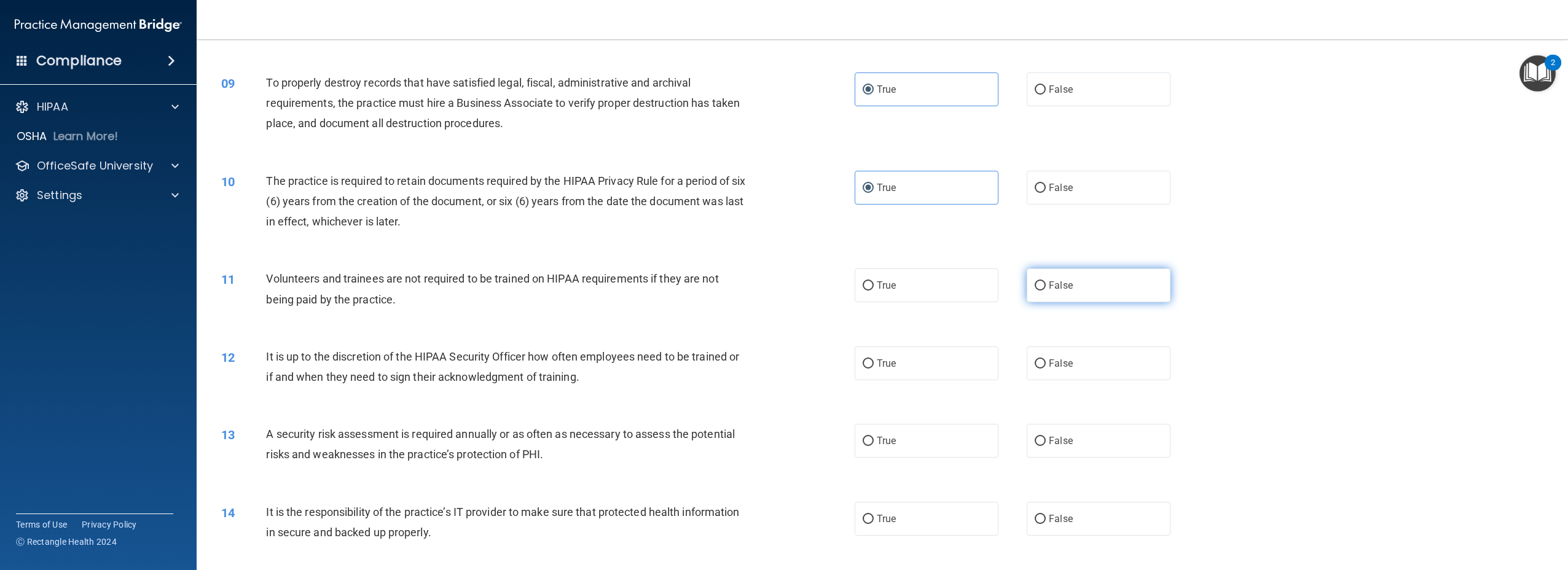 click on "False" at bounding box center [1060, 285] 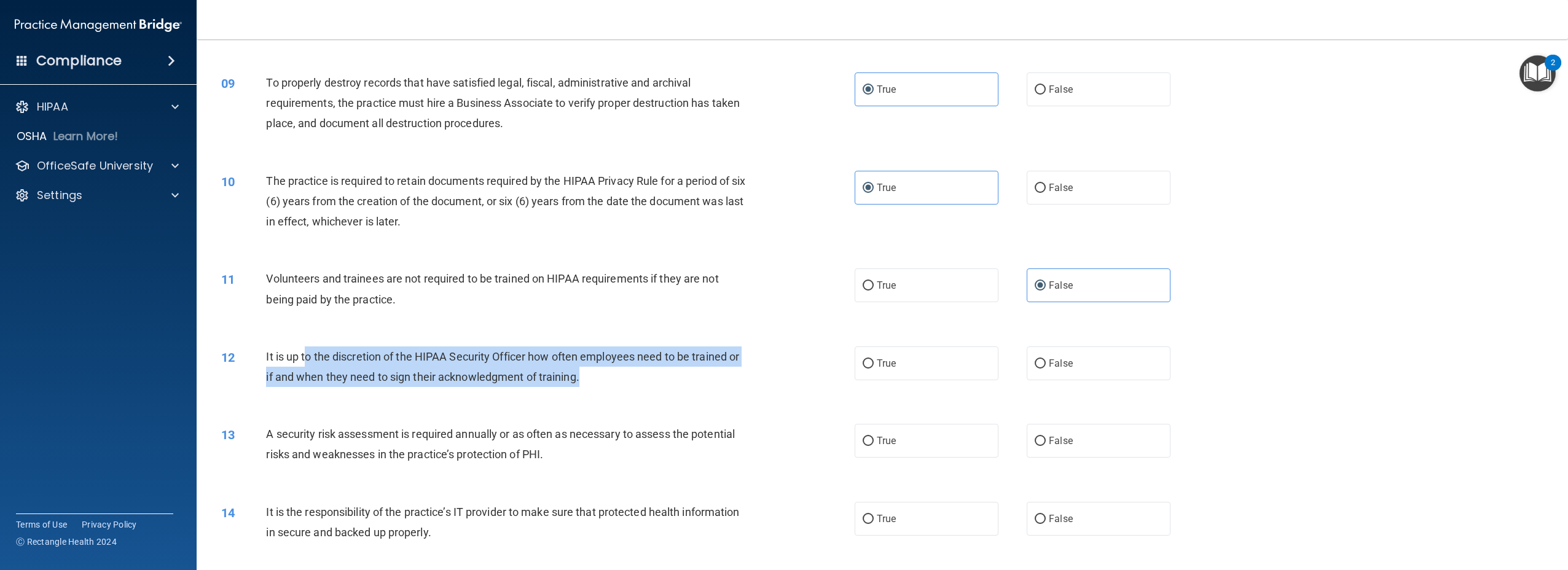 drag, startPoint x: 619, startPoint y: 379, endPoint x: 306, endPoint y: 356, distance: 313.84391 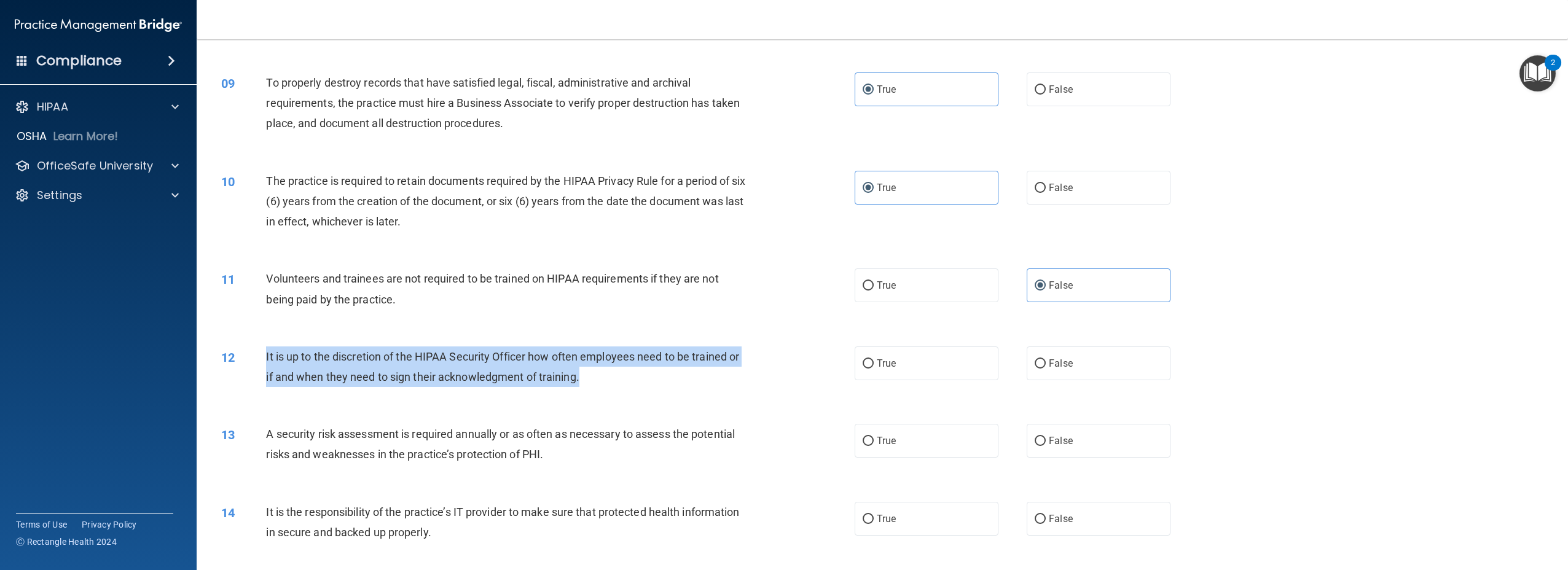drag, startPoint x: 600, startPoint y: 377, endPoint x: 251, endPoint y: 349, distance: 350.1214 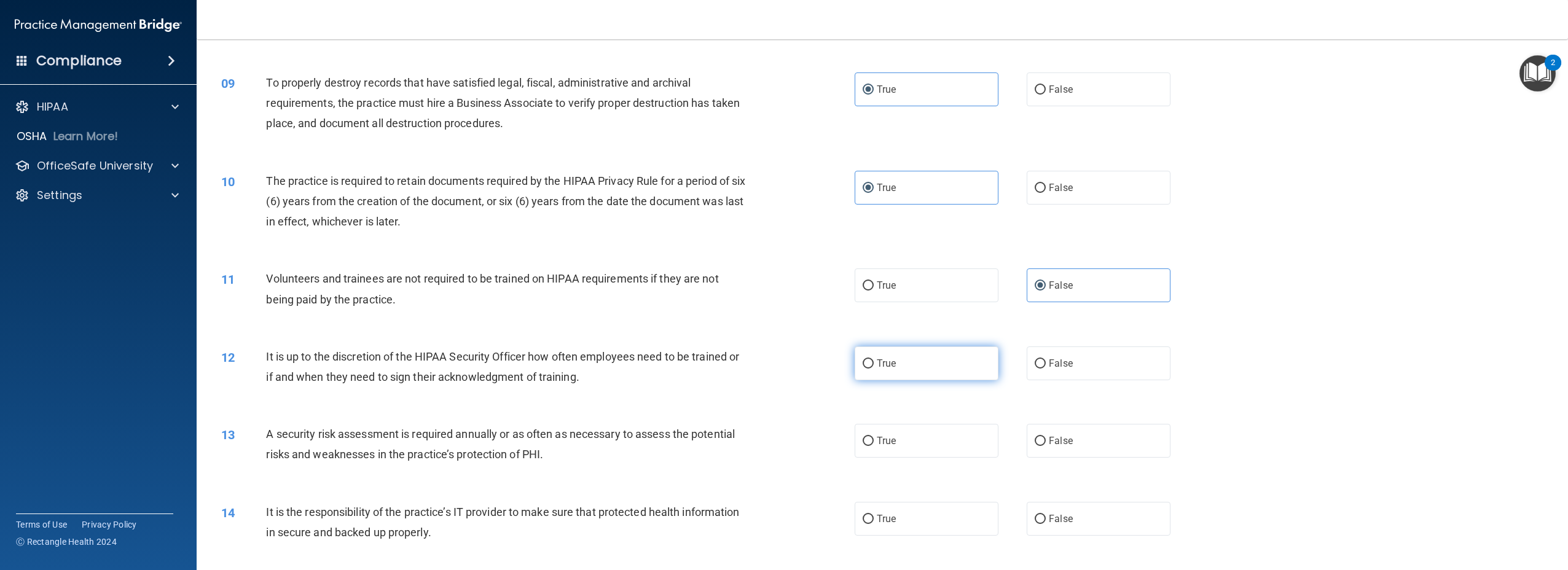 click on "True" at bounding box center [927, 363] 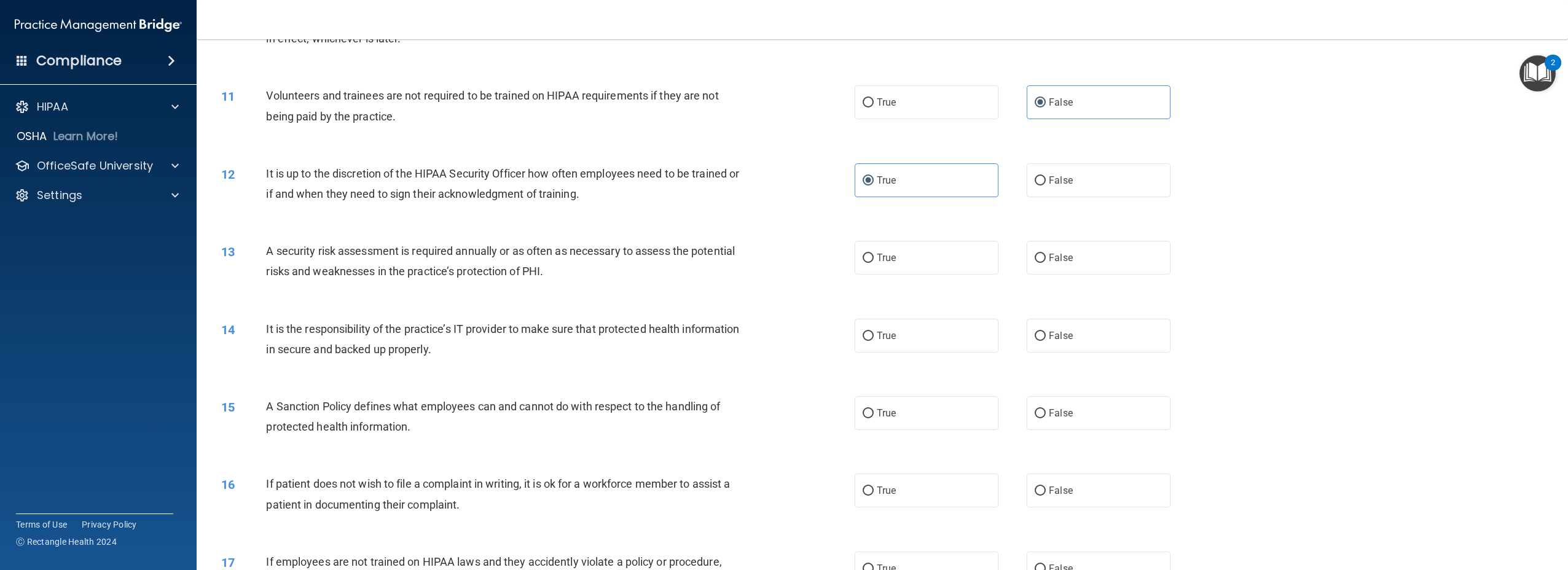 scroll, scrollTop: 932, scrollLeft: 0, axis: vertical 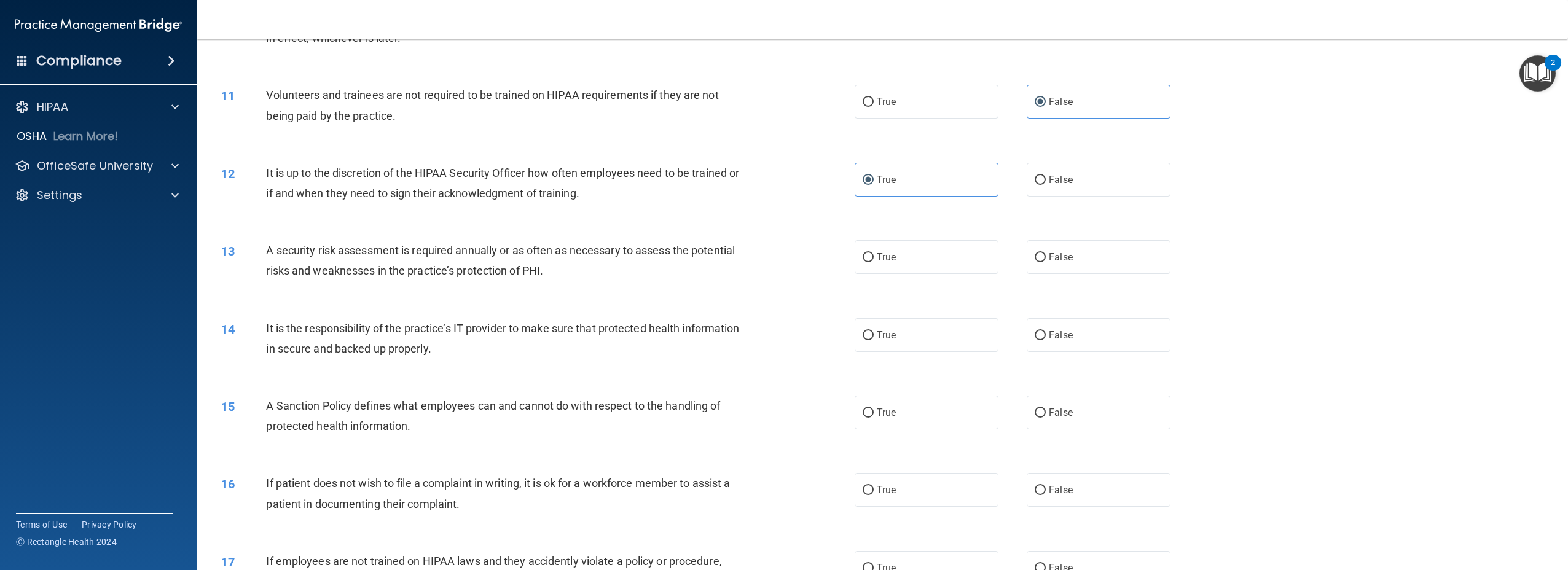click on "A security risk assessment is required annually or as often as necessary to assess the potential risks and weaknesses in the practice’s protection of PHI." at bounding box center [500, 260] 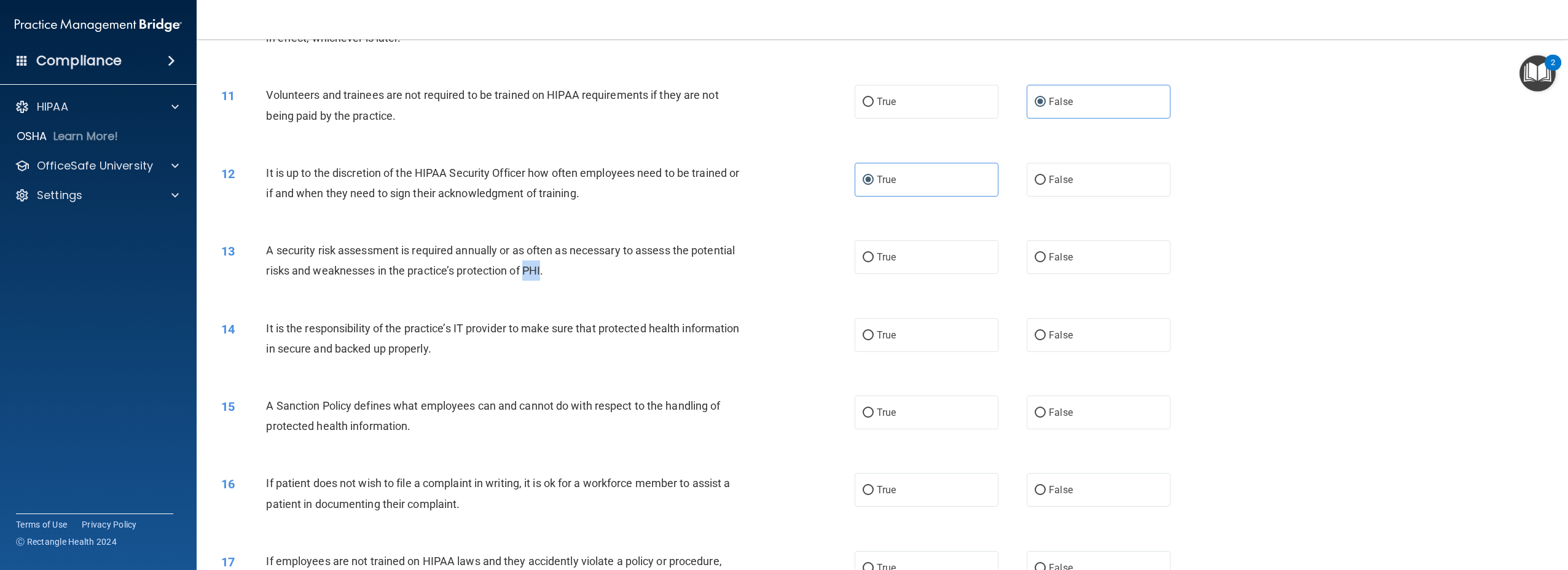 click on "A security risk assessment is required annually or as often as necessary to assess the potential risks and weaknesses in the practice’s protection of PHI." at bounding box center [500, 260] 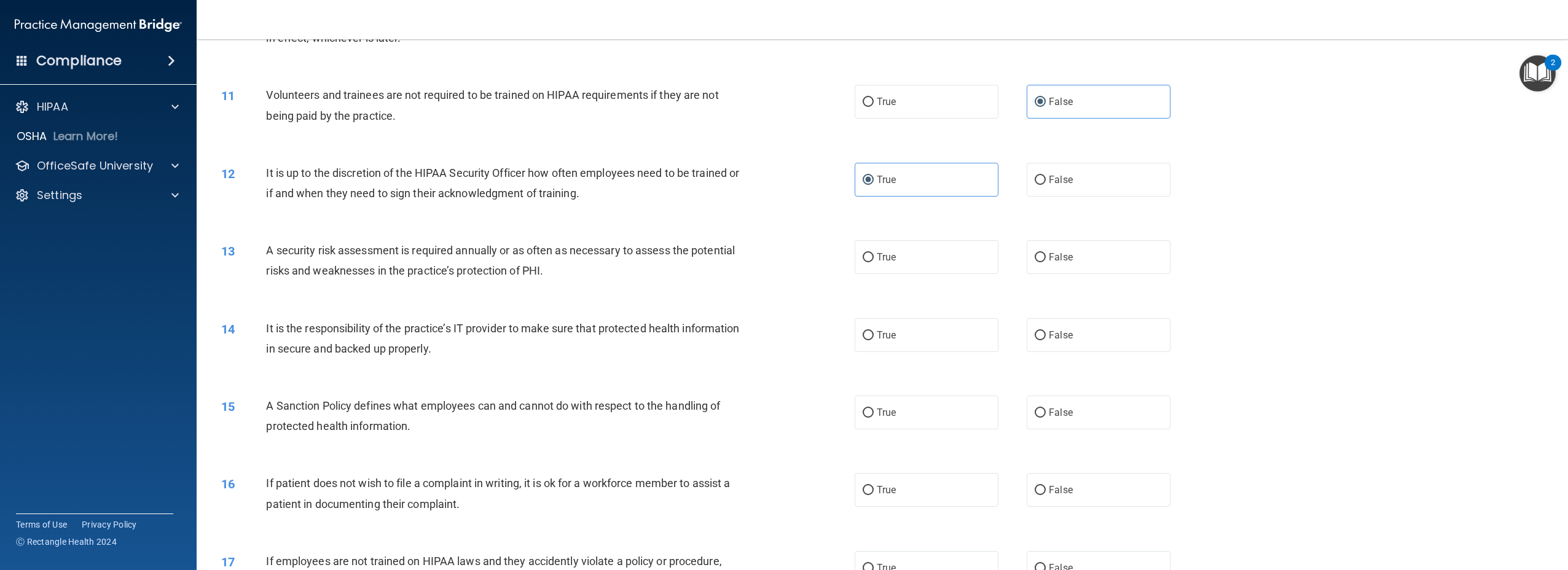 click on "13" at bounding box center [239, 251] 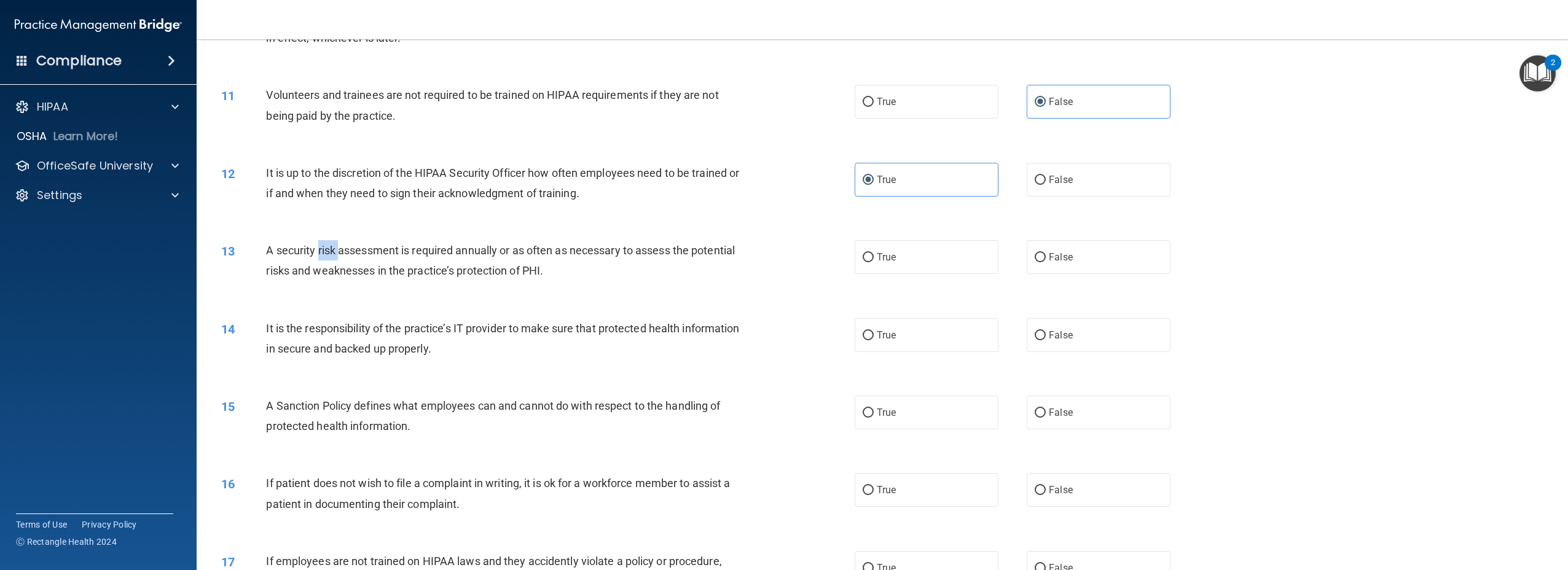 click on "A security risk assessment is required annually or as often as necessary to assess the potential risks and weaknesses in the practice’s protection of PHI." at bounding box center (500, 260) 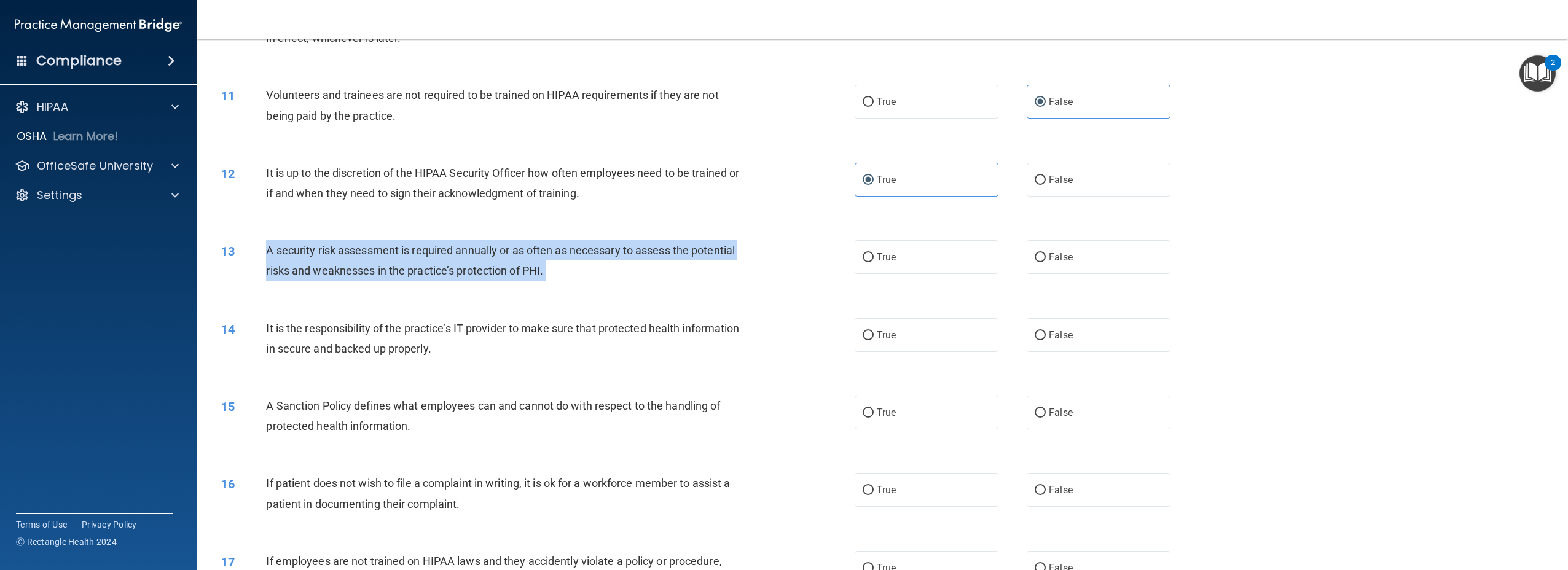 click on "A security risk assessment is required annually or as often as necessary to assess the potential risks and weaknesses in the practice’s protection of PHI." at bounding box center [500, 260] 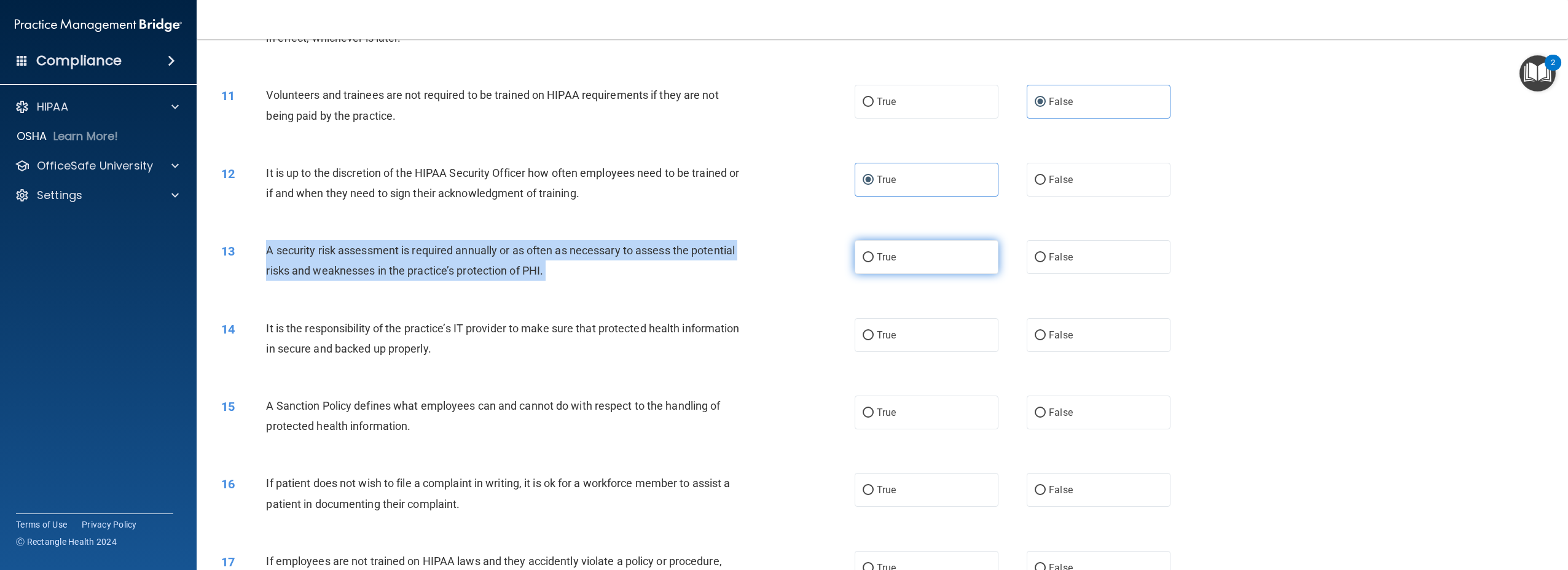 click on "True" at bounding box center (886, 257) 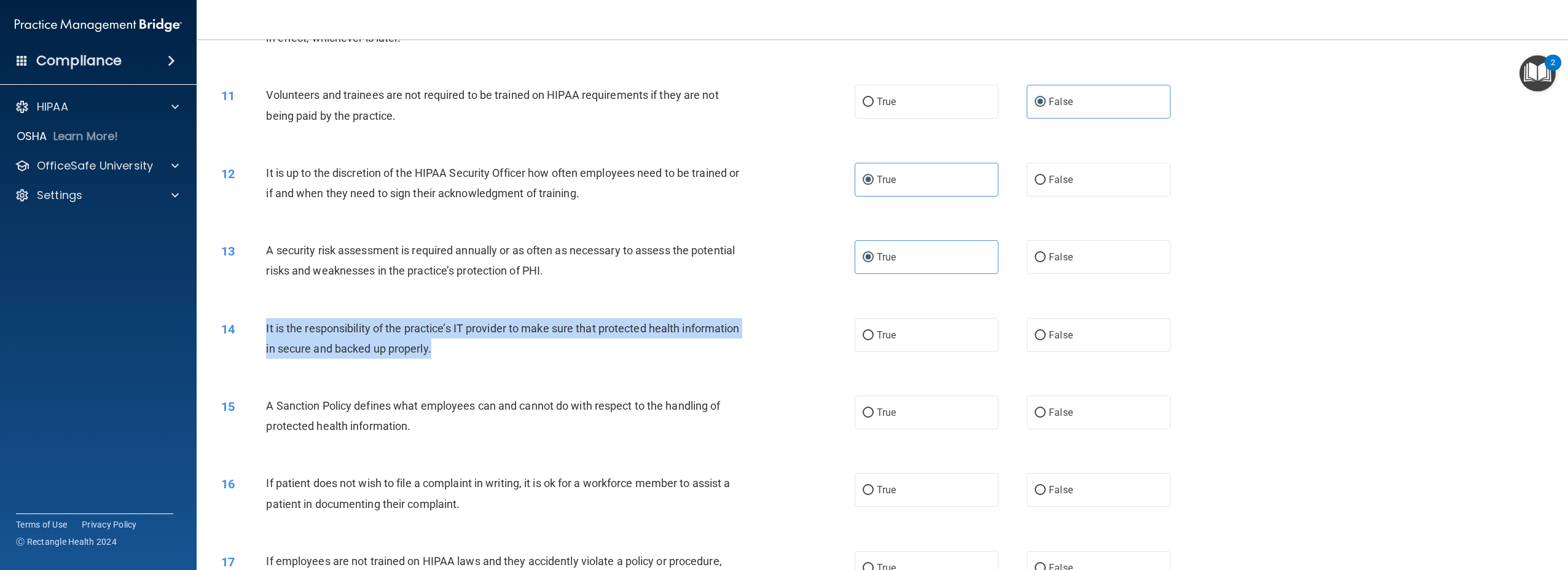 drag, startPoint x: 514, startPoint y: 351, endPoint x: 257, endPoint y: 326, distance: 258.2131 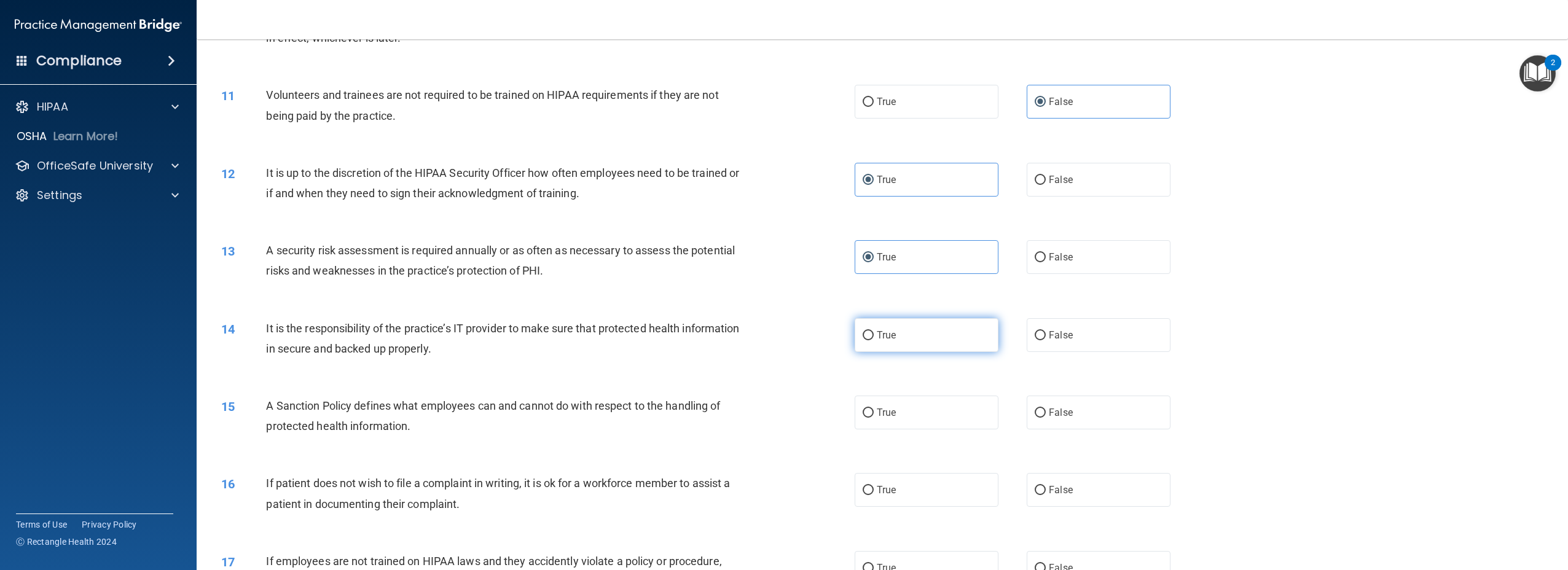 click on "True" at bounding box center (886, 335) 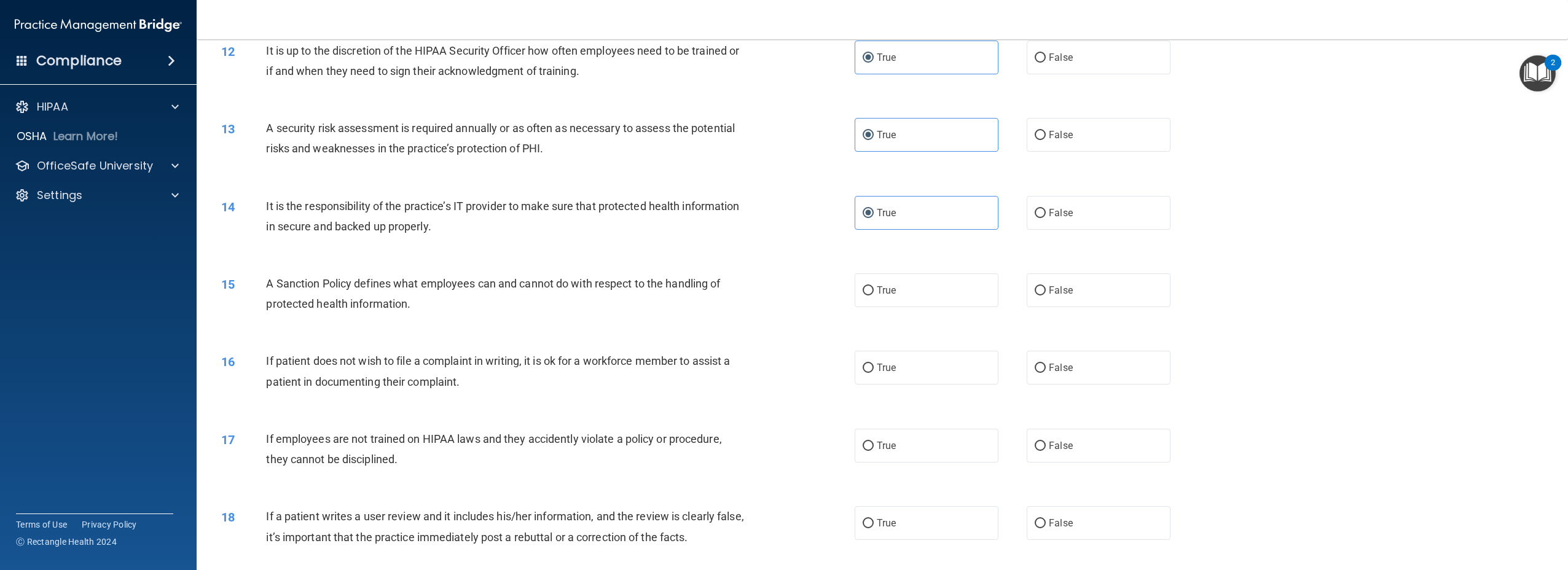 scroll, scrollTop: 1055, scrollLeft: 0, axis: vertical 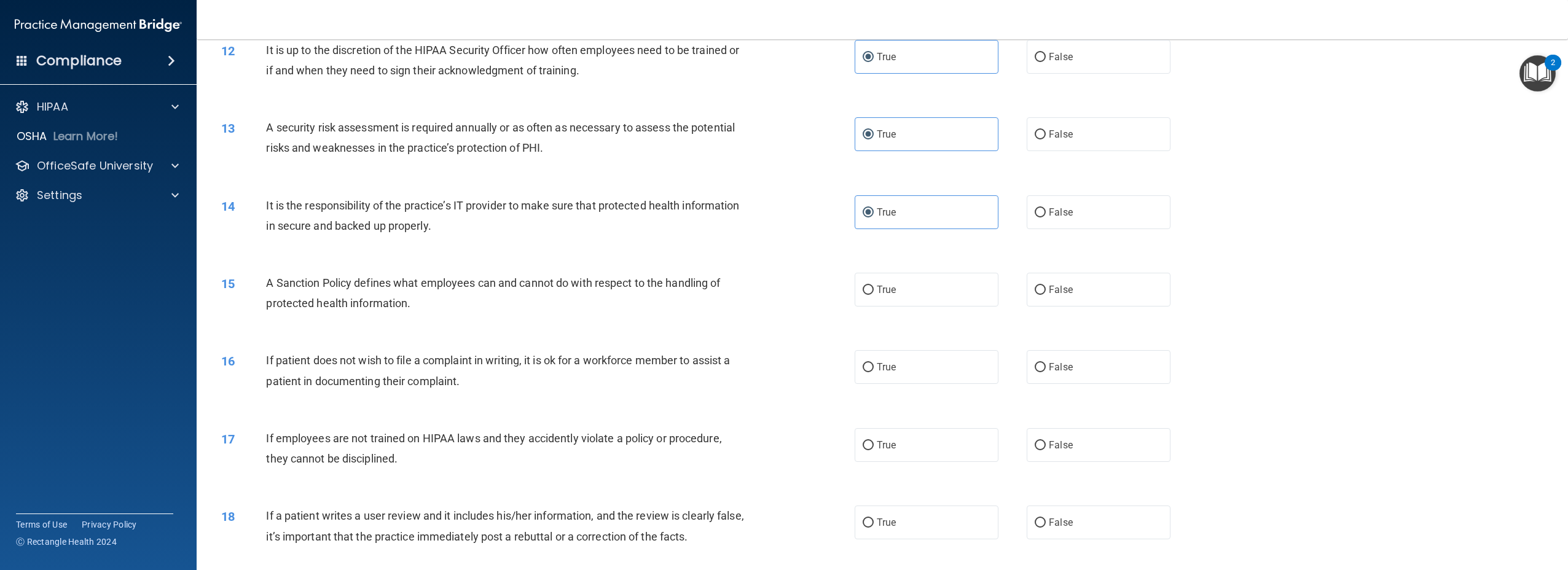 click on "A Sanction Policy defines what employees can and cannot do with respect to the handling of protected health information." at bounding box center (493, 293) 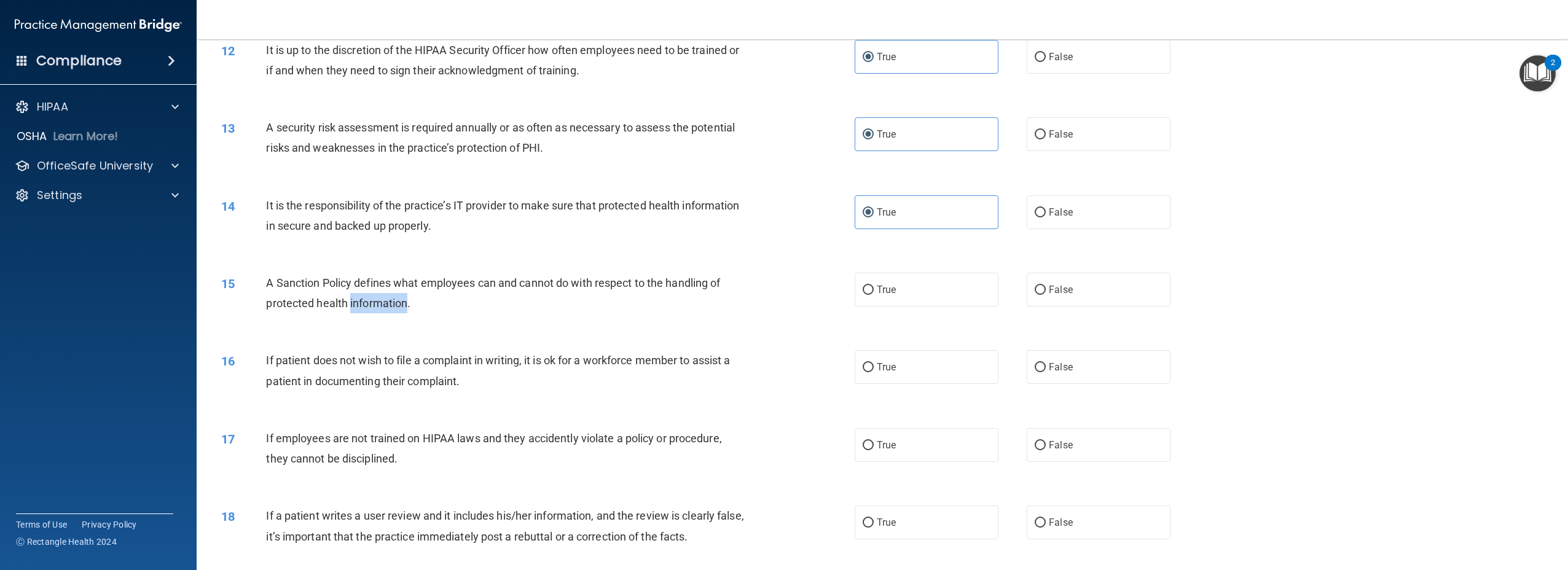 click on "A Sanction Policy defines what employees can and cannot do with respect to the handling of protected health information." at bounding box center [493, 293] 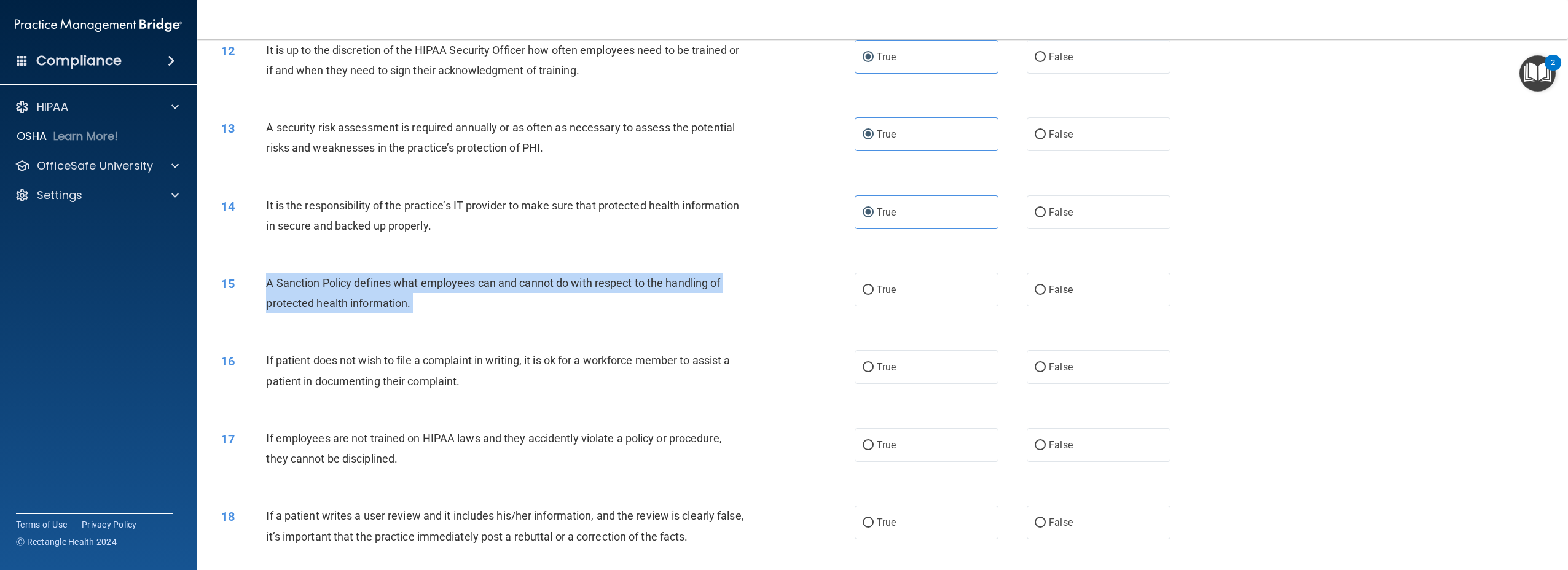 click on "A Sanction Policy defines what employees can and cannot do with respect to the handling of protected health information." at bounding box center [493, 293] 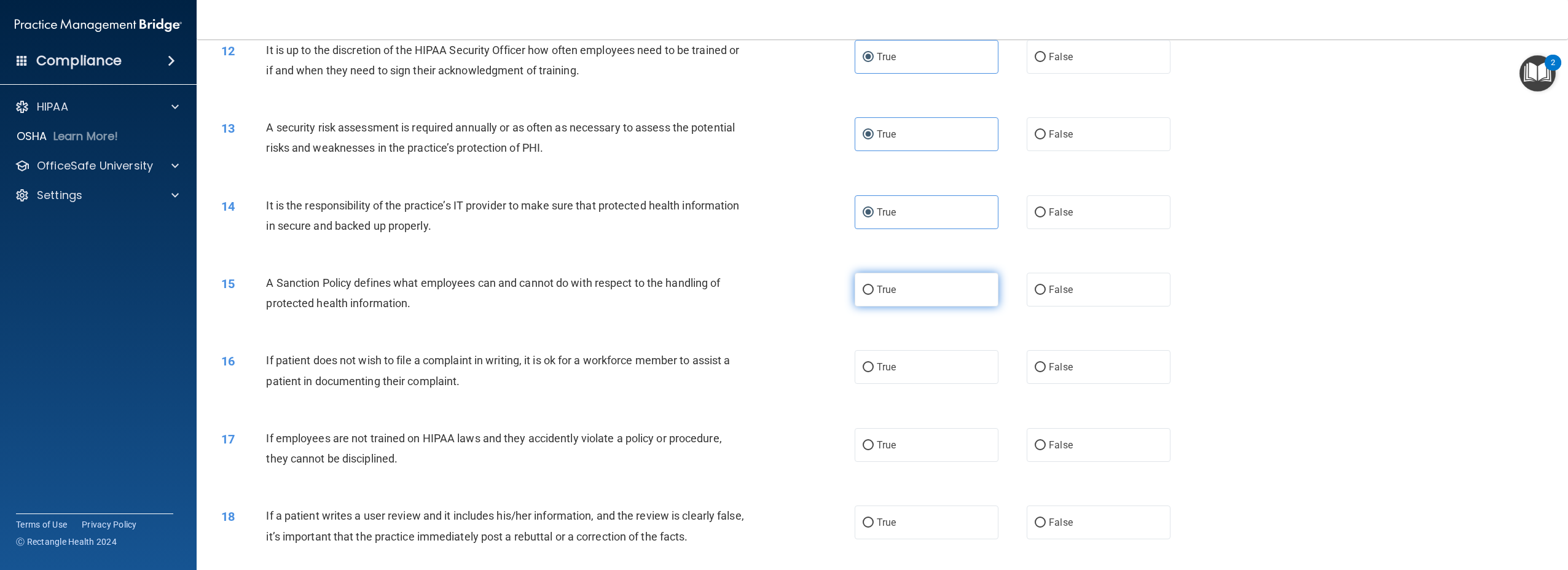 click on "True" at bounding box center [927, 289] 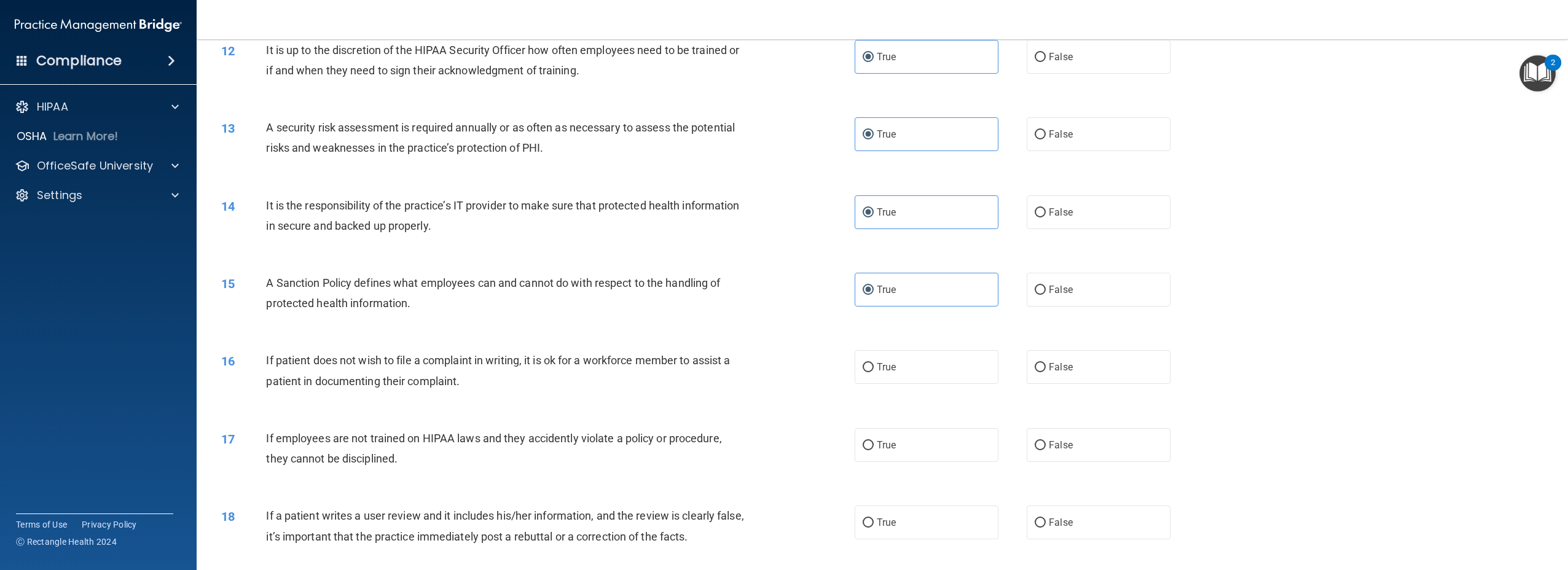 click on "If patient does not wish to file a complaint in writing, it is ok for a workforce member to assist a patient in documenting their complaint." at bounding box center [511, 370] 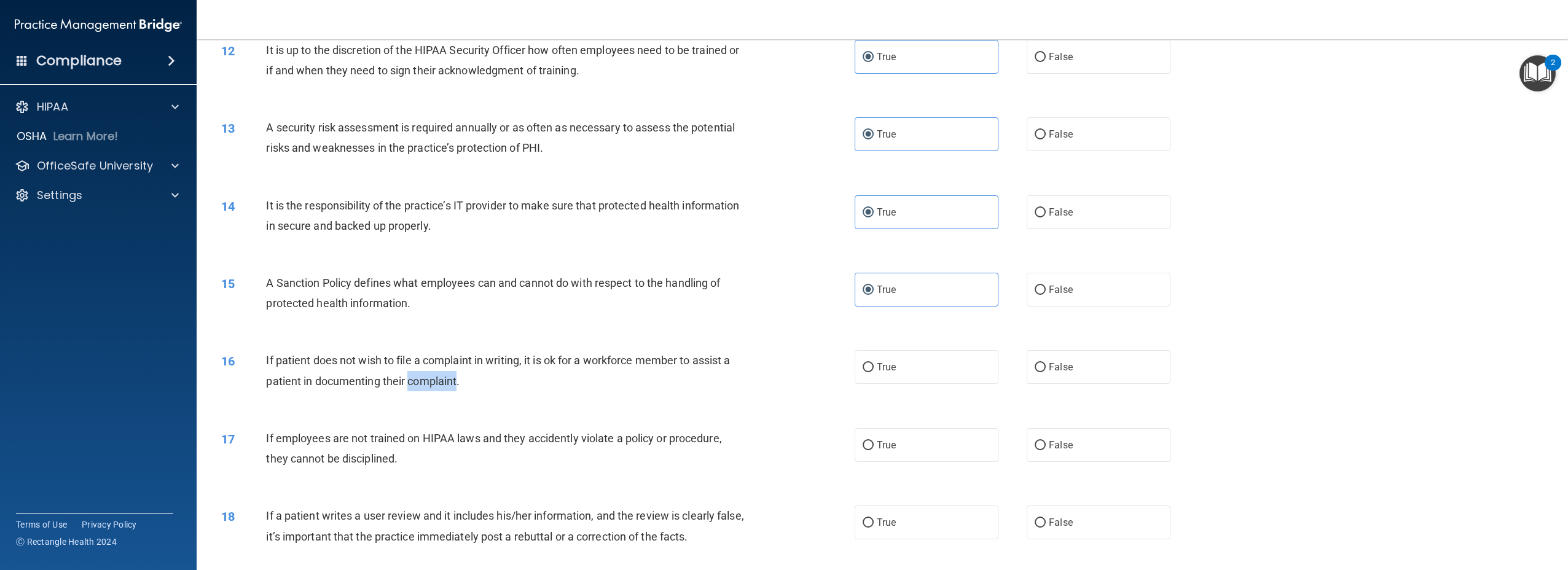 click on "If patient does not wish to file a complaint in writing, it is ok for a workforce member to assist a patient in documenting their complaint." at bounding box center (511, 370) 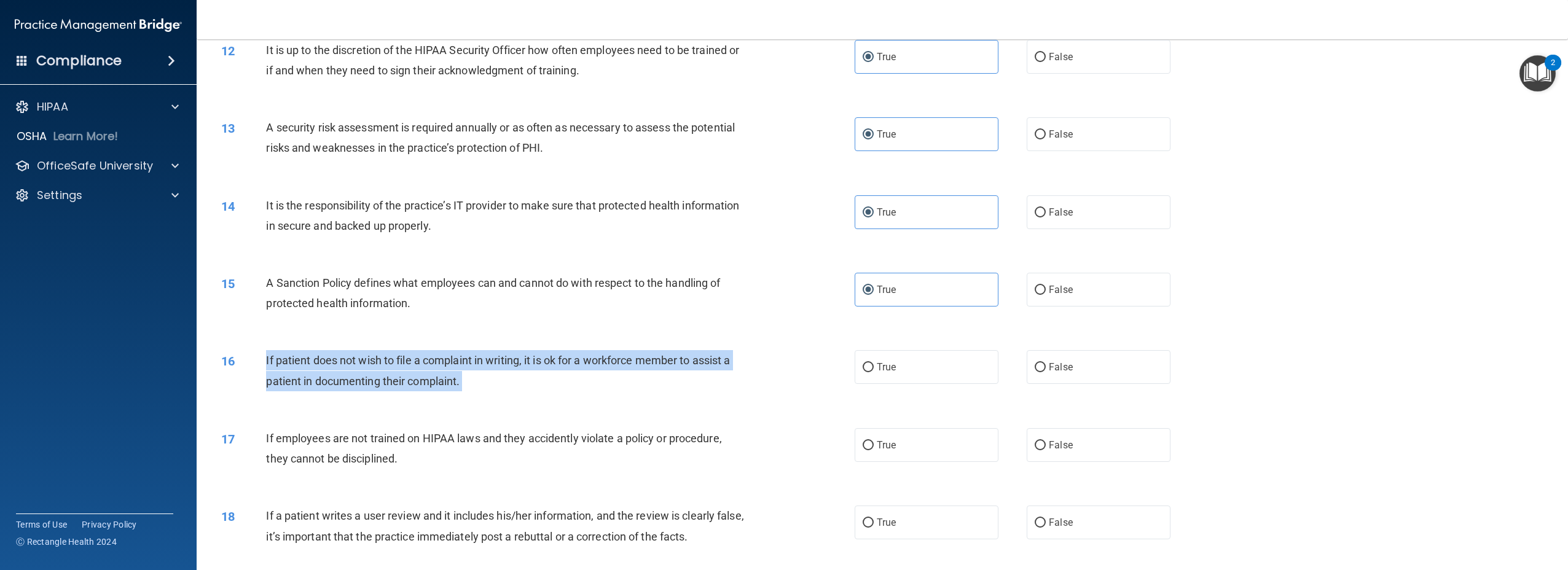 click on "If patient does not wish to file a complaint in writing, it is ok for a workforce member to assist a patient in documenting their complaint." at bounding box center (511, 370) 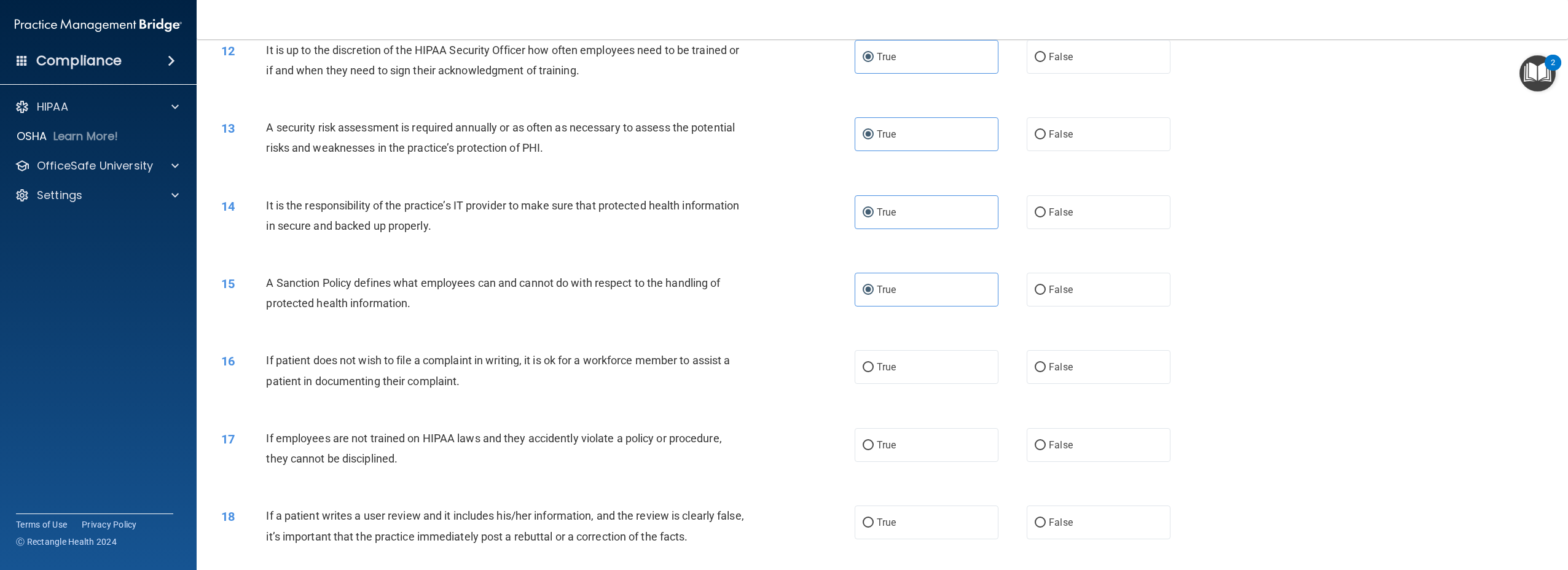 click on "If patient does not wish to file a complaint in writing, it is ok for a workforce member to assist a patient in documenting their complaint." at bounding box center (511, 370) 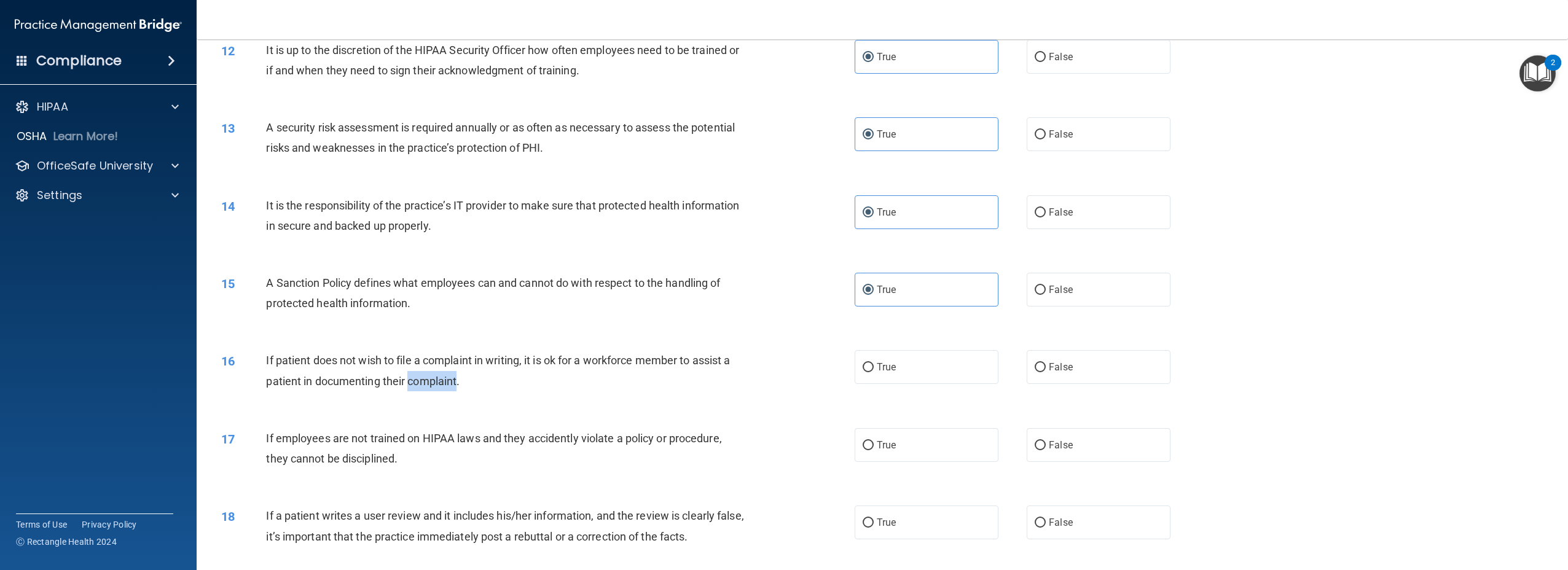 click on "If patient does not wish to file a complaint in writing, it is ok for a workforce member to assist a patient in documenting their complaint." at bounding box center (511, 370) 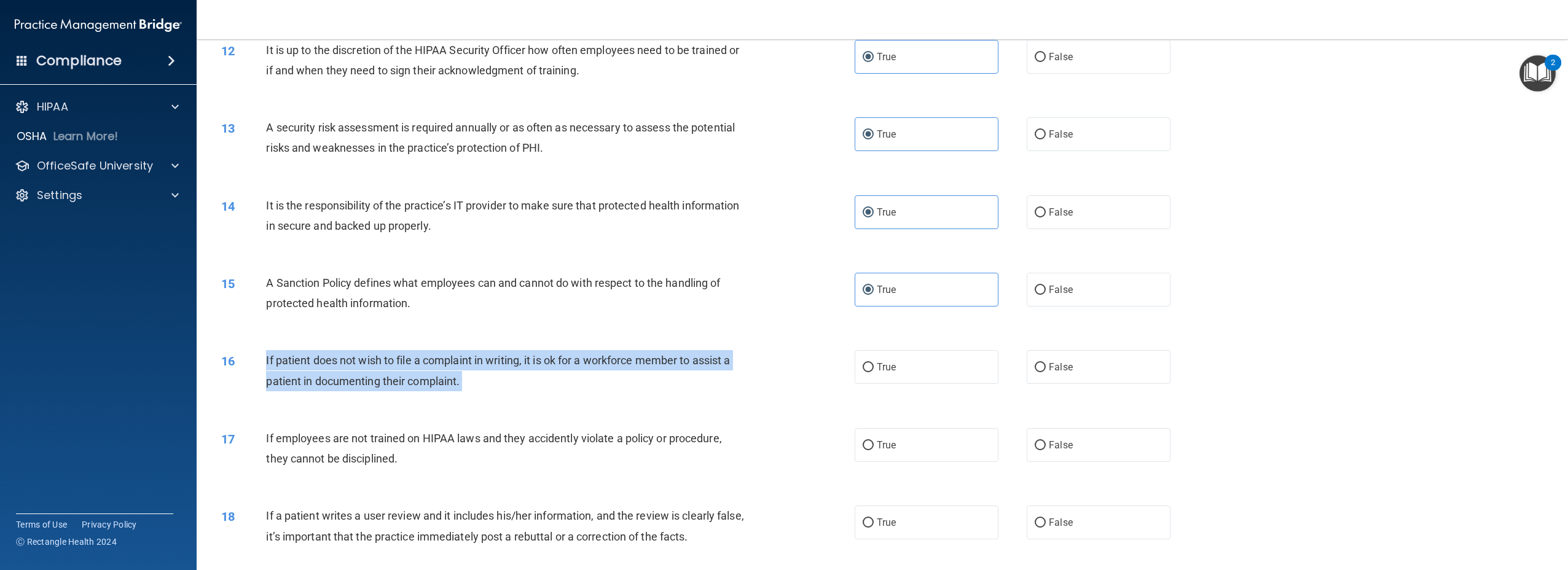 click on "If patient does not wish to file a complaint in writing, it is ok for a workforce member to assist a patient in documenting their complaint." at bounding box center (511, 370) 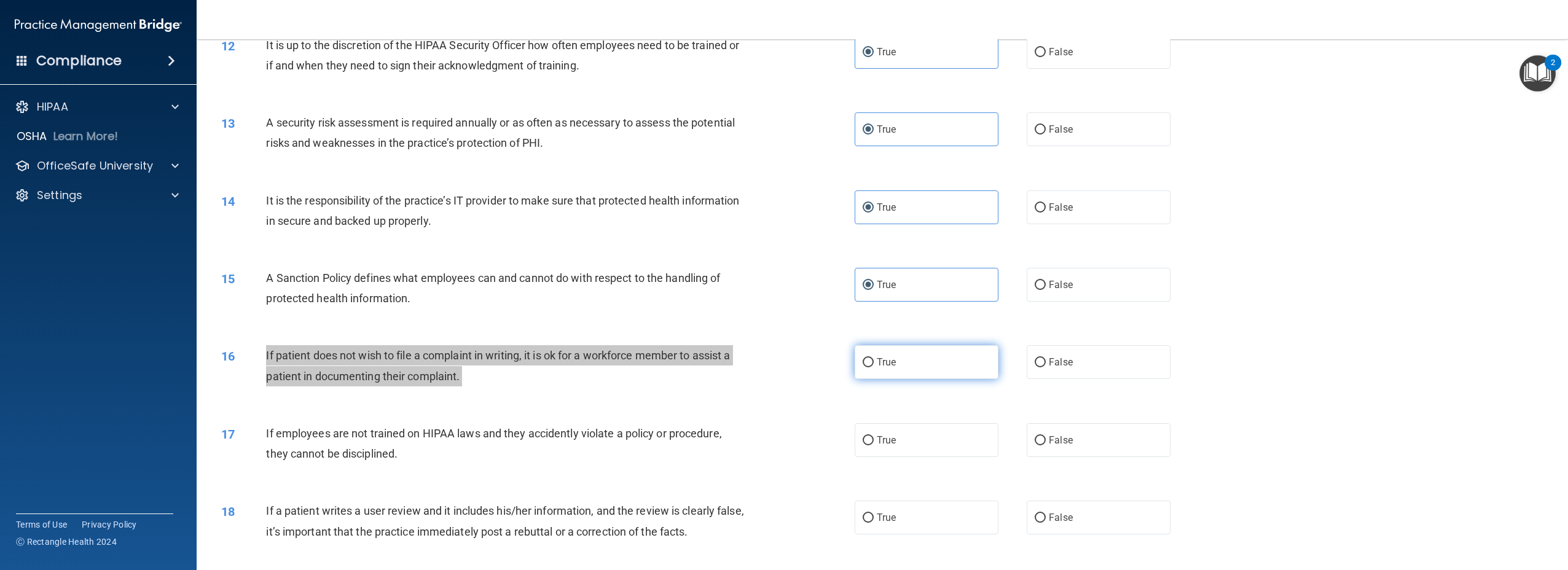 scroll, scrollTop: 1060, scrollLeft: 0, axis: vertical 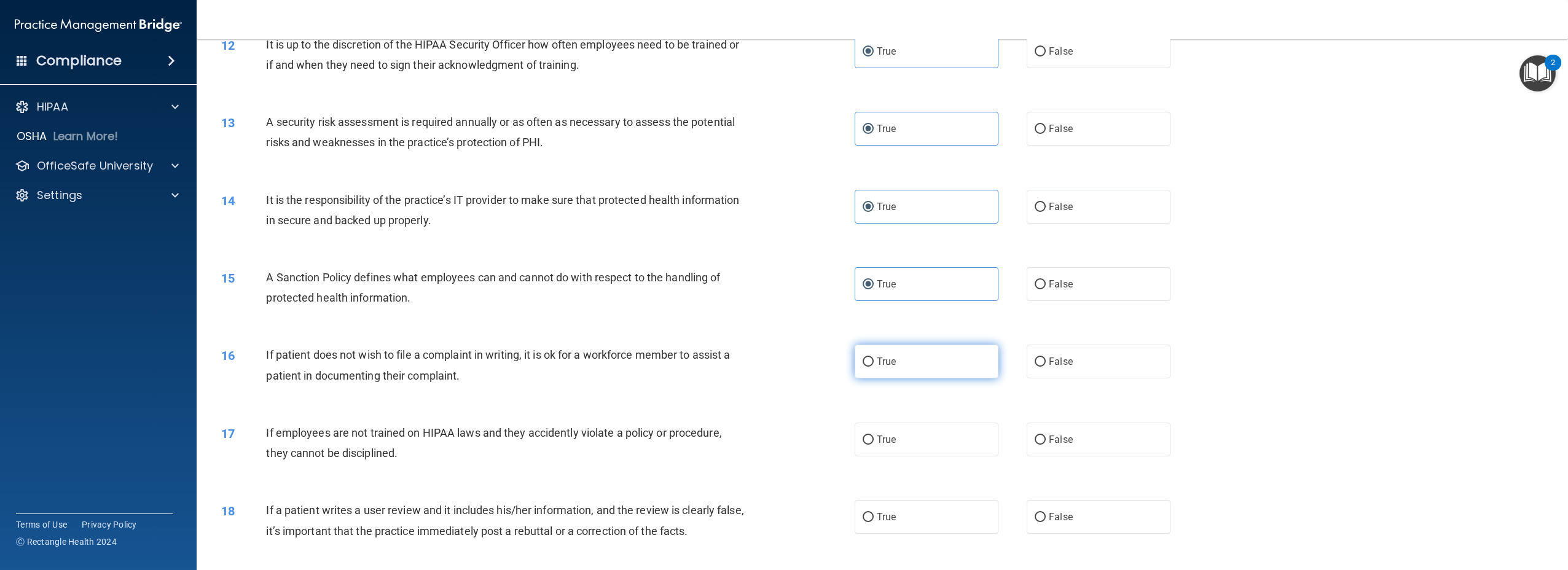 click on "True" at bounding box center [927, 361] 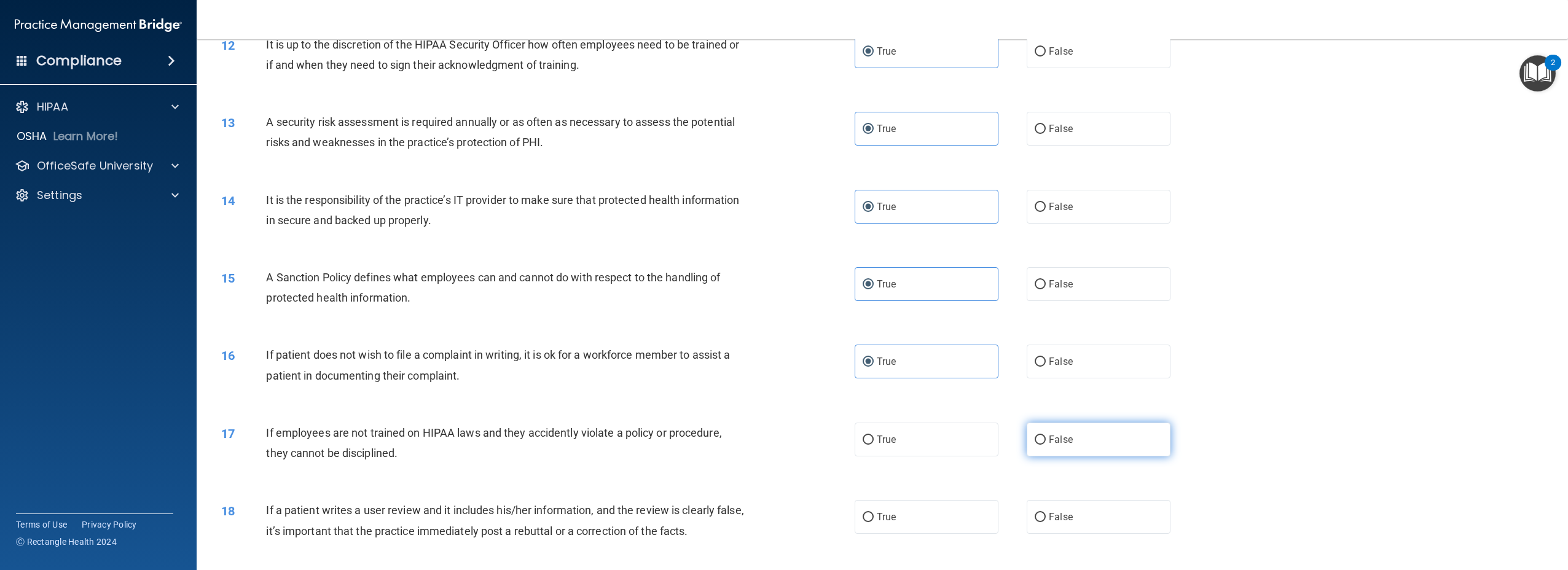 click on "False" at bounding box center [1099, 439] 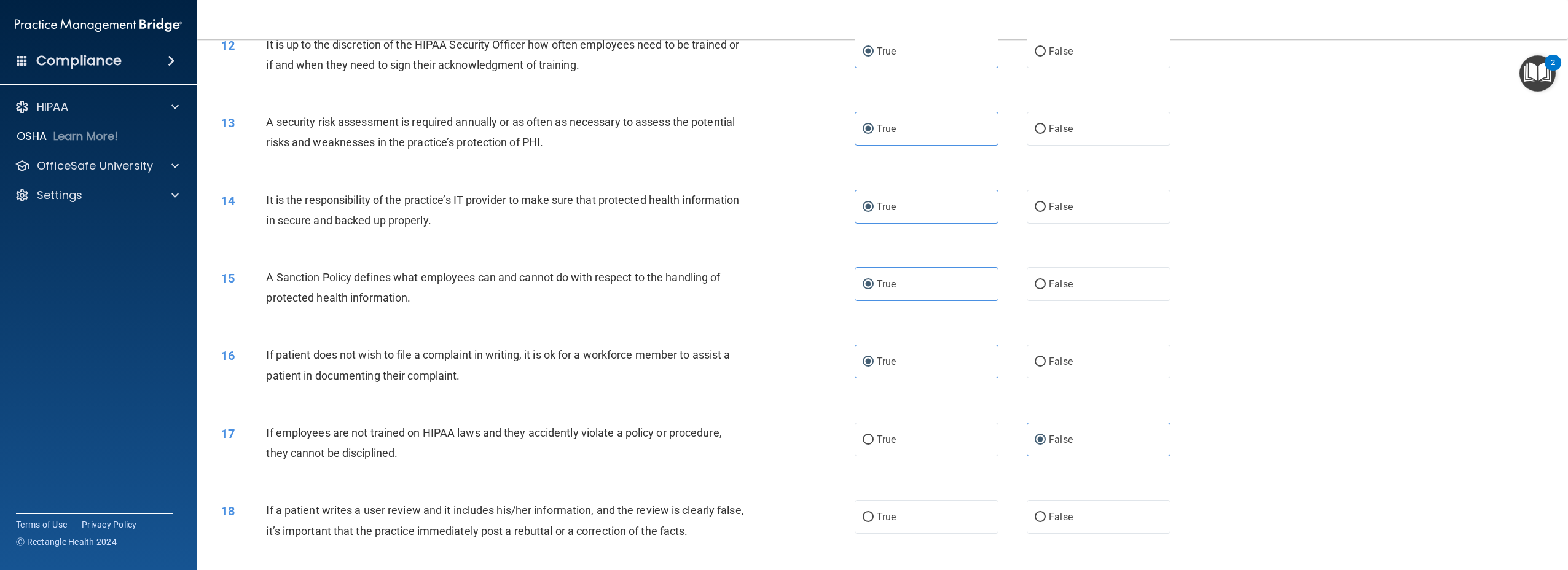 click on "If employees are not trained on HIPAA laws and they accidently violate a policy or procedure, they cannot be disciplined." at bounding box center [493, 443] 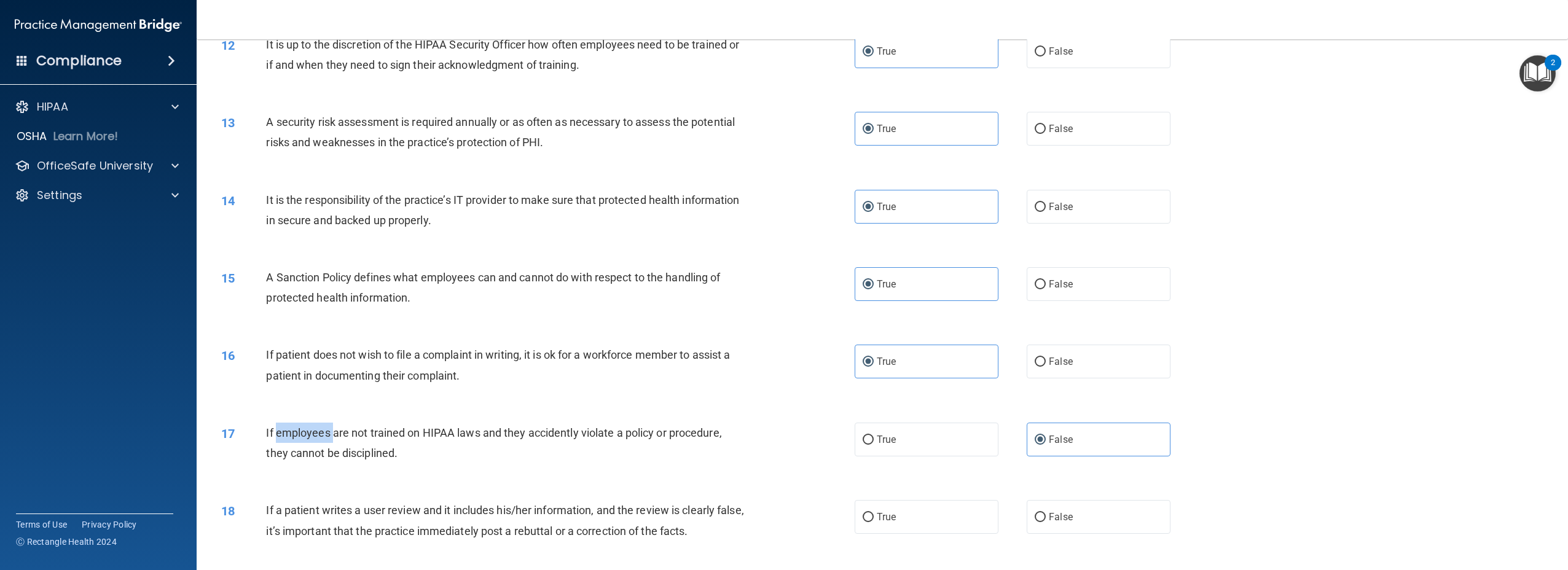 click on "If employees are not trained on HIPAA laws and they accidently violate a policy or procedure, they cannot be disciplined." at bounding box center [493, 443] 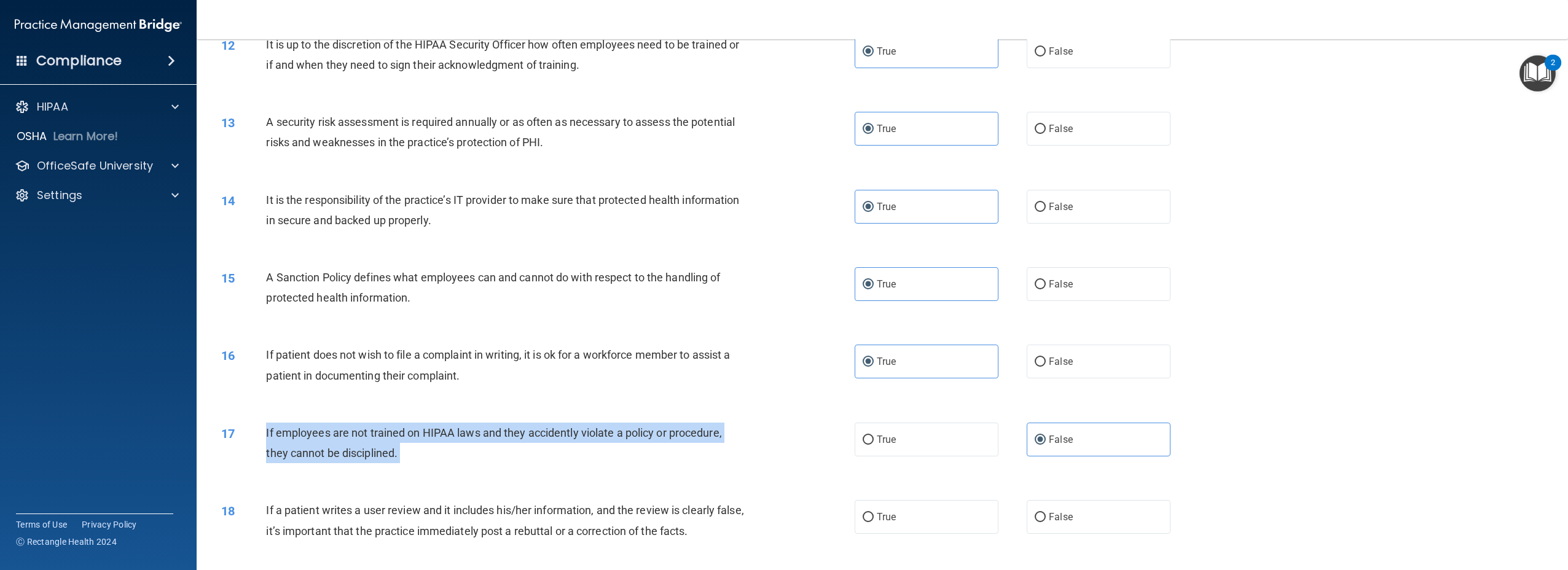 click on "If employees are not trained on HIPAA laws and they accidently violate a policy or procedure, they cannot be disciplined." at bounding box center [493, 443] 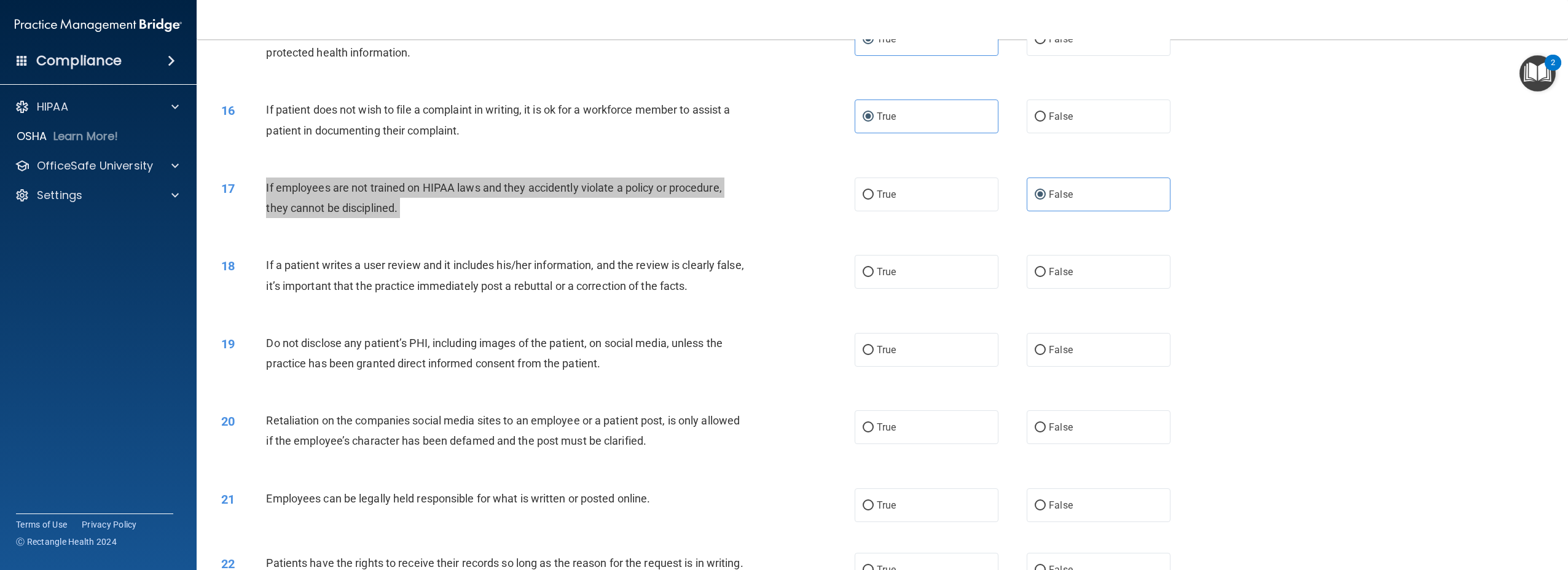 scroll, scrollTop: 1306, scrollLeft: 0, axis: vertical 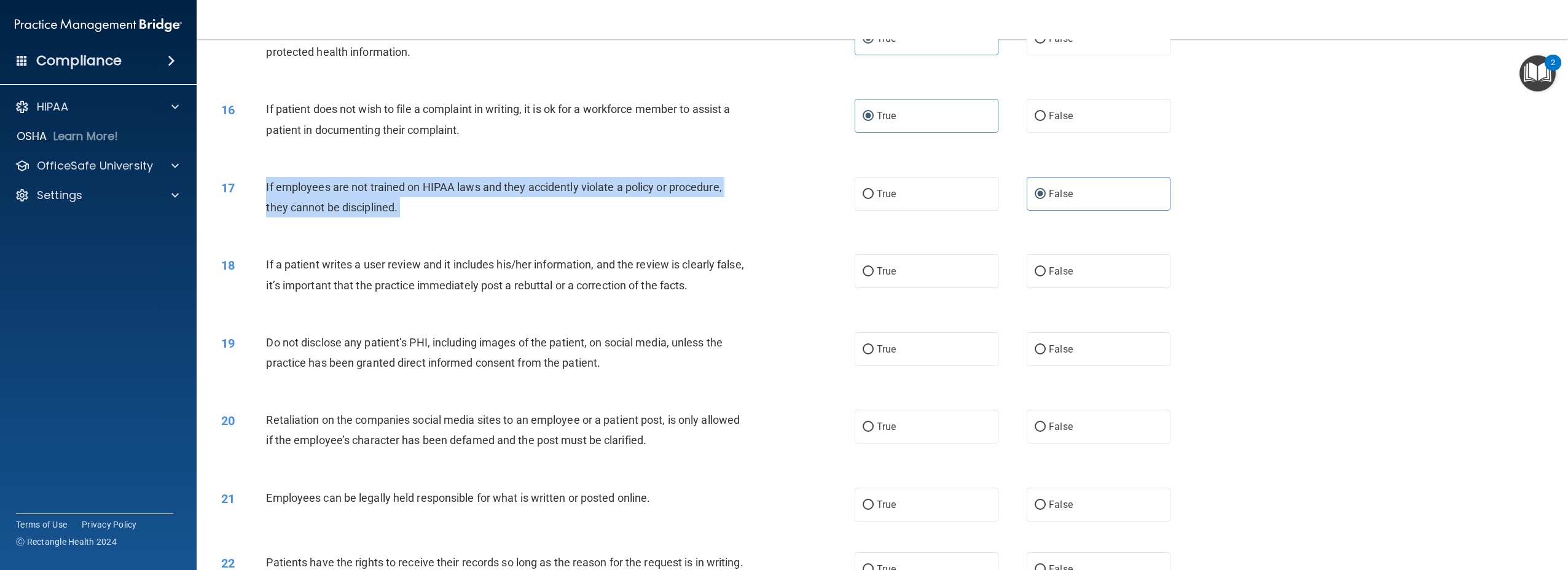 click on "If a patient writes a user review and it includes his/her information, and the review is clearly false, it’s important that the practice immediately post a rebuttal or a correction of the facts." at bounding box center (504, 275) 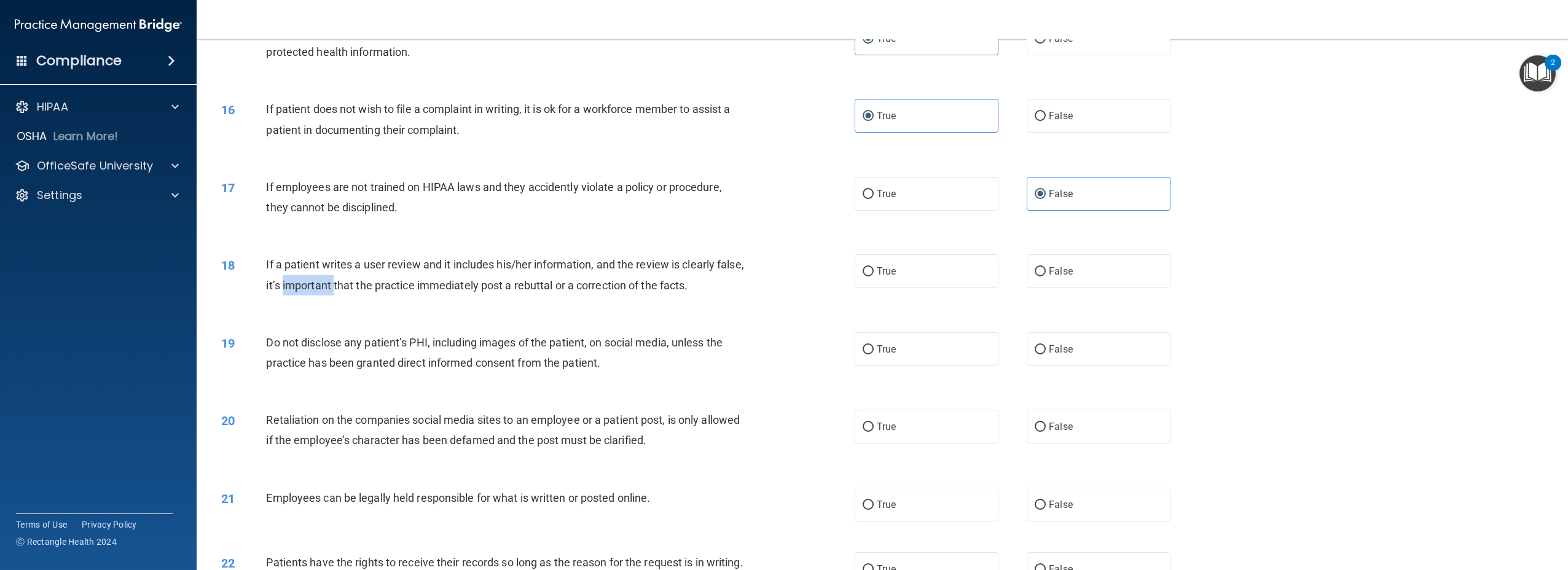 click on "If a patient writes a user review and it includes his/her information, and the review is clearly false, it’s important that the practice immediately post a rebuttal or a correction of the facts." at bounding box center (504, 275) 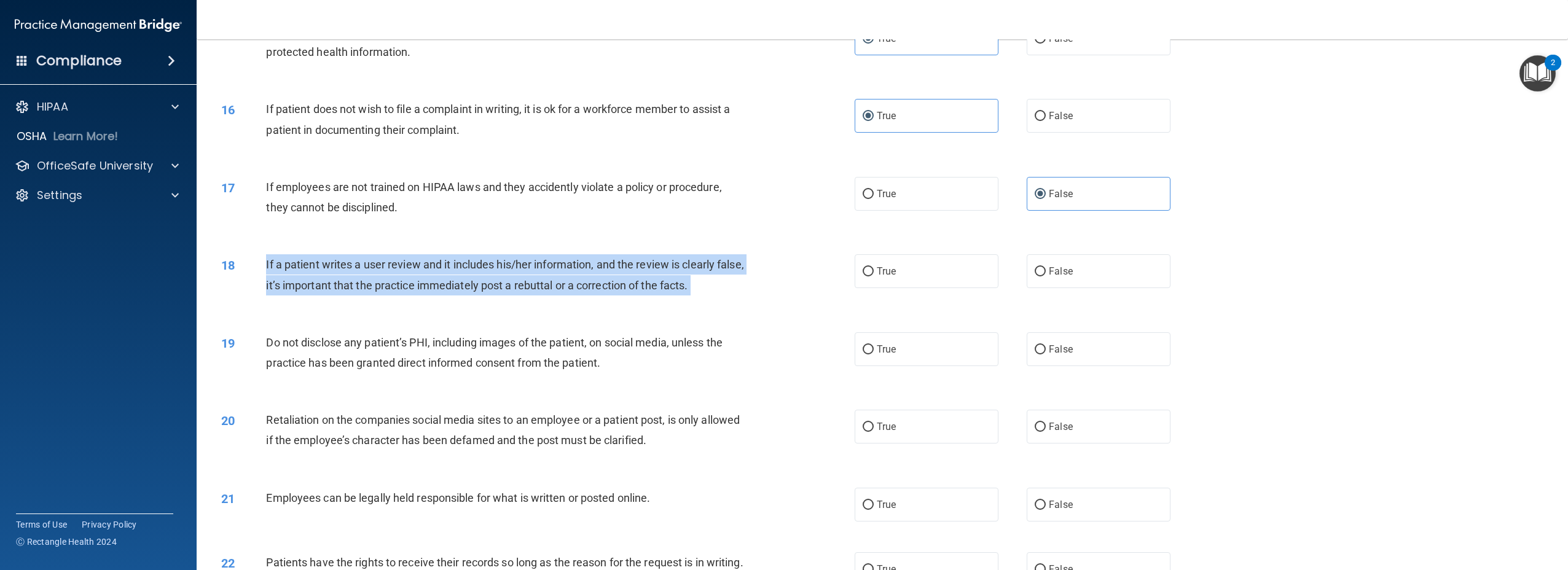 click on "If a patient writes a user review and it includes his/her information, and the review is clearly false, it’s important that the practice immediately post a rebuttal or a correction of the facts." at bounding box center [504, 275] 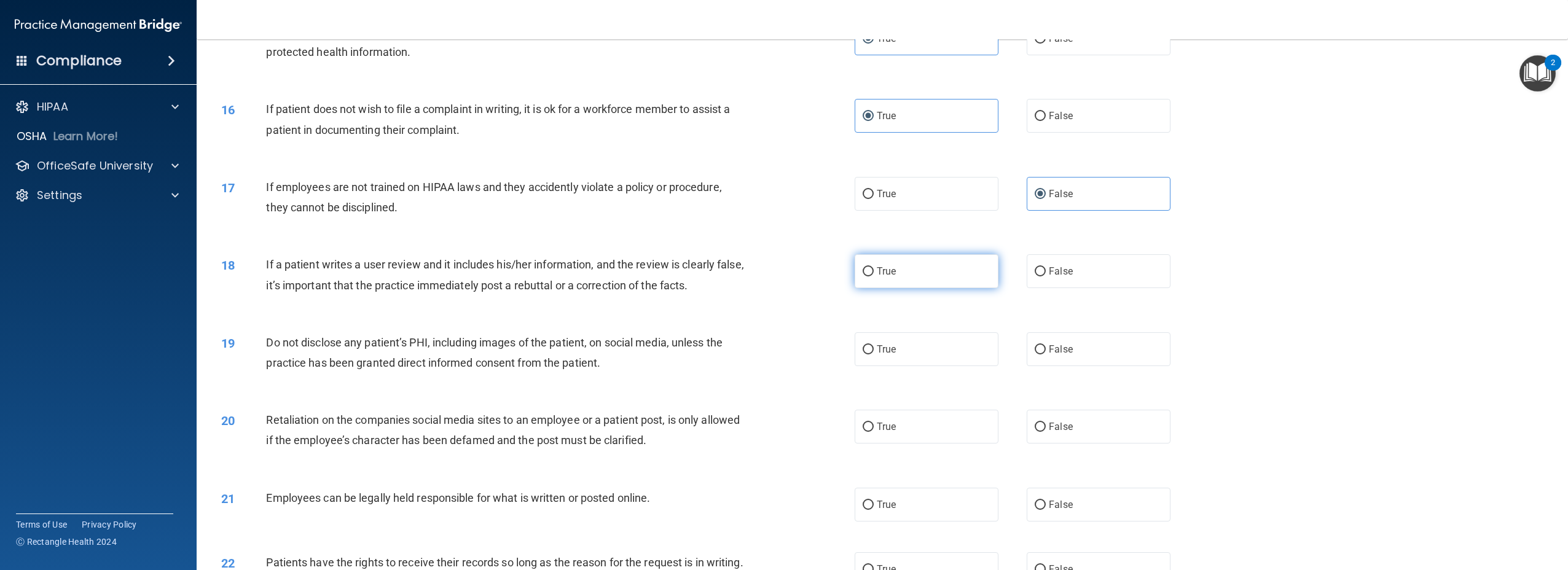 click on "True" at bounding box center [927, 271] 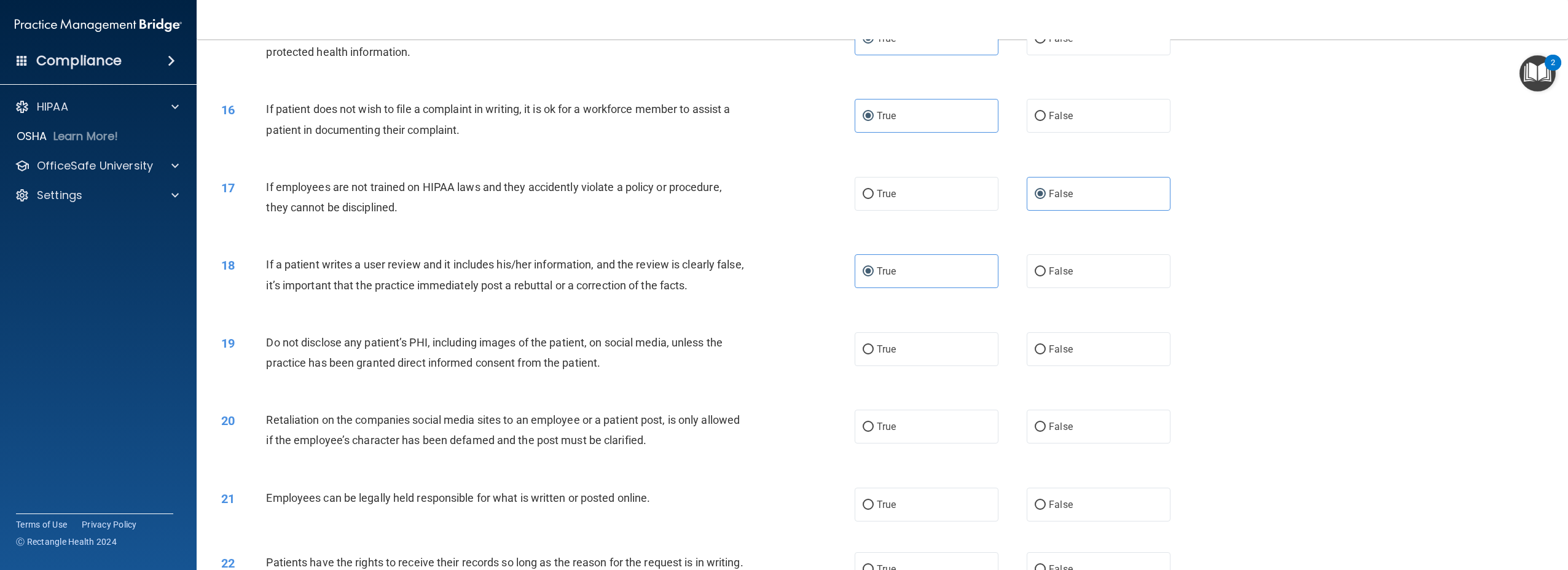click on "Do not disclose any patient’s PHI, including images of the patient, on social media, unless the practice has been granted direct informed consent from the patient." at bounding box center (494, 353) 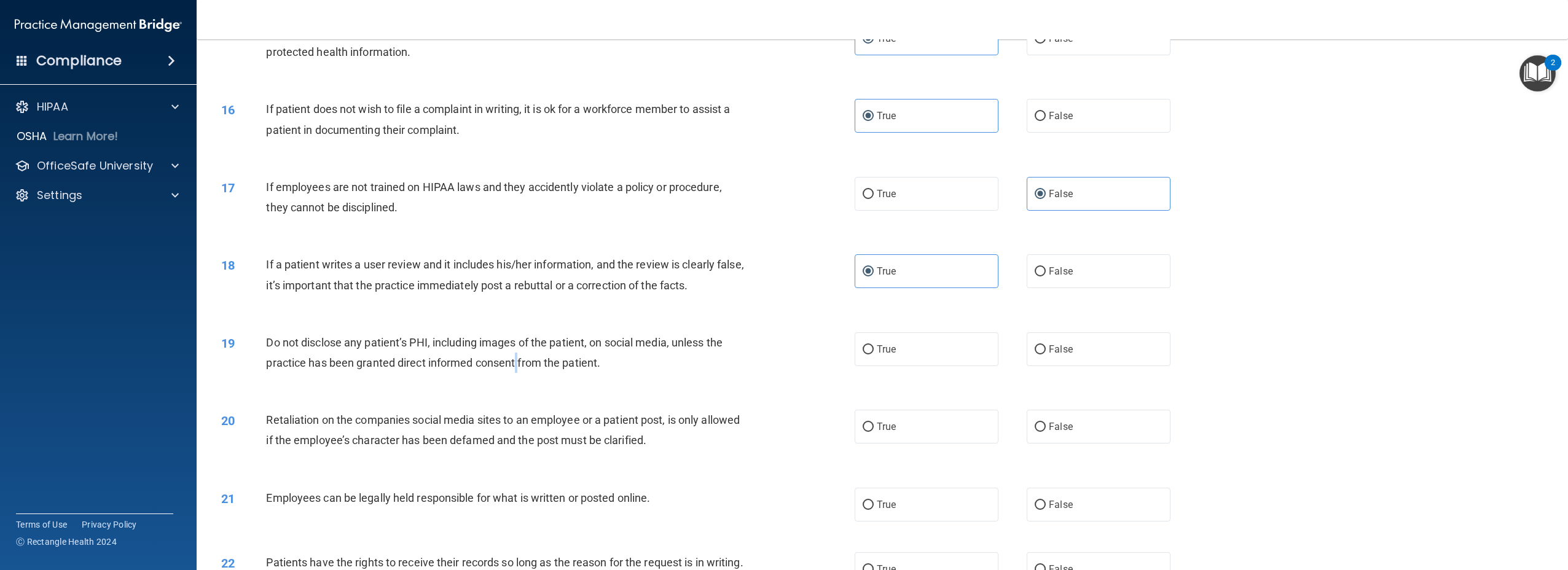 click on "Do not disclose any patient’s PHI, including images of the patient, on social media, unless the practice has been granted direct informed consent from the patient." at bounding box center [494, 353] 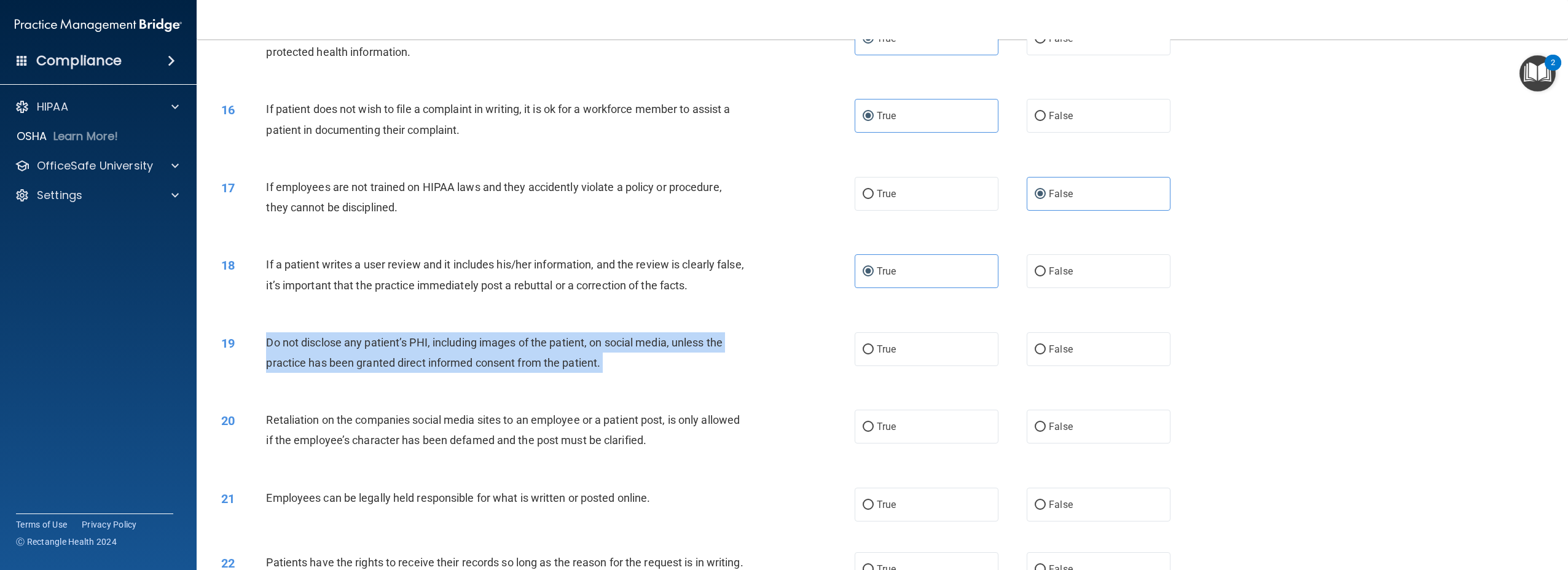 click on "Do not disclose any patient’s PHI, including images of the patient, on social media, unless the practice has been granted direct informed consent from the patient." at bounding box center (494, 353) 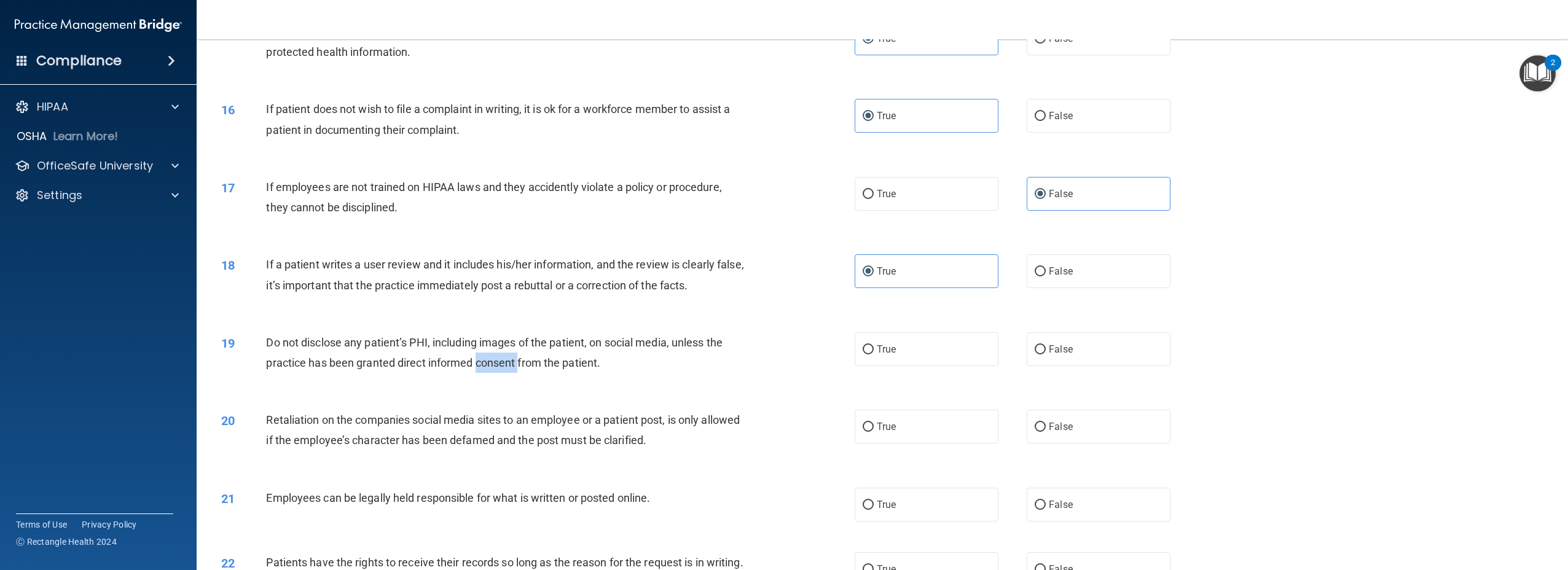 click on "Do not disclose any patient’s PHI, including images of the patient, on social media, unless the practice has been granted direct informed consent from the patient." at bounding box center (494, 353) 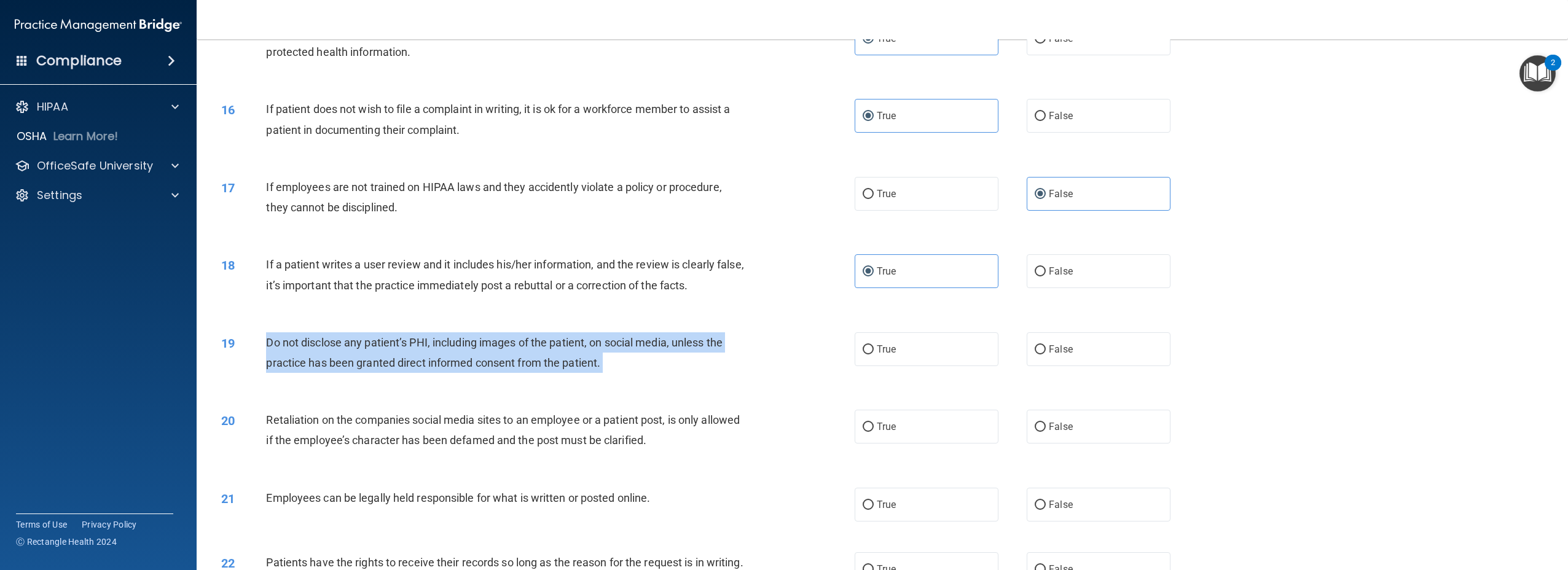 click on "Do not disclose any patient’s PHI, including images of the patient, on social media, unless the practice has been granted direct informed consent from the patient." at bounding box center [494, 353] 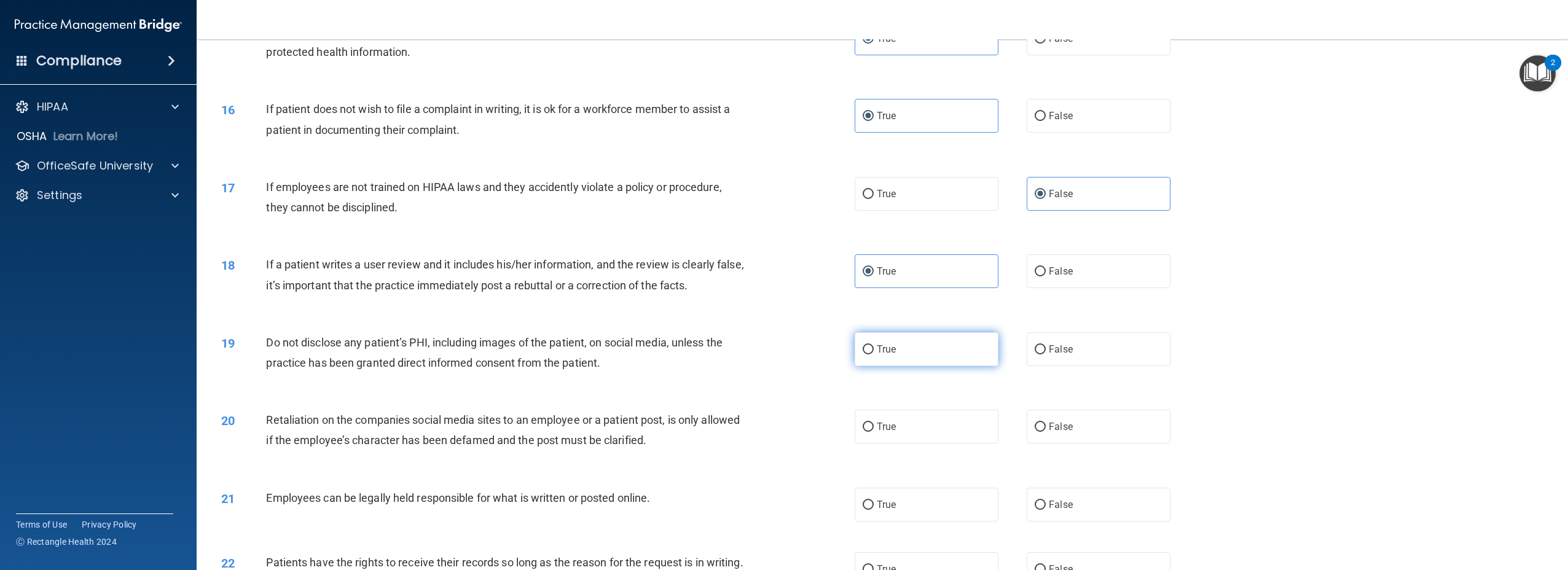 click on "True" at bounding box center [886, 349] 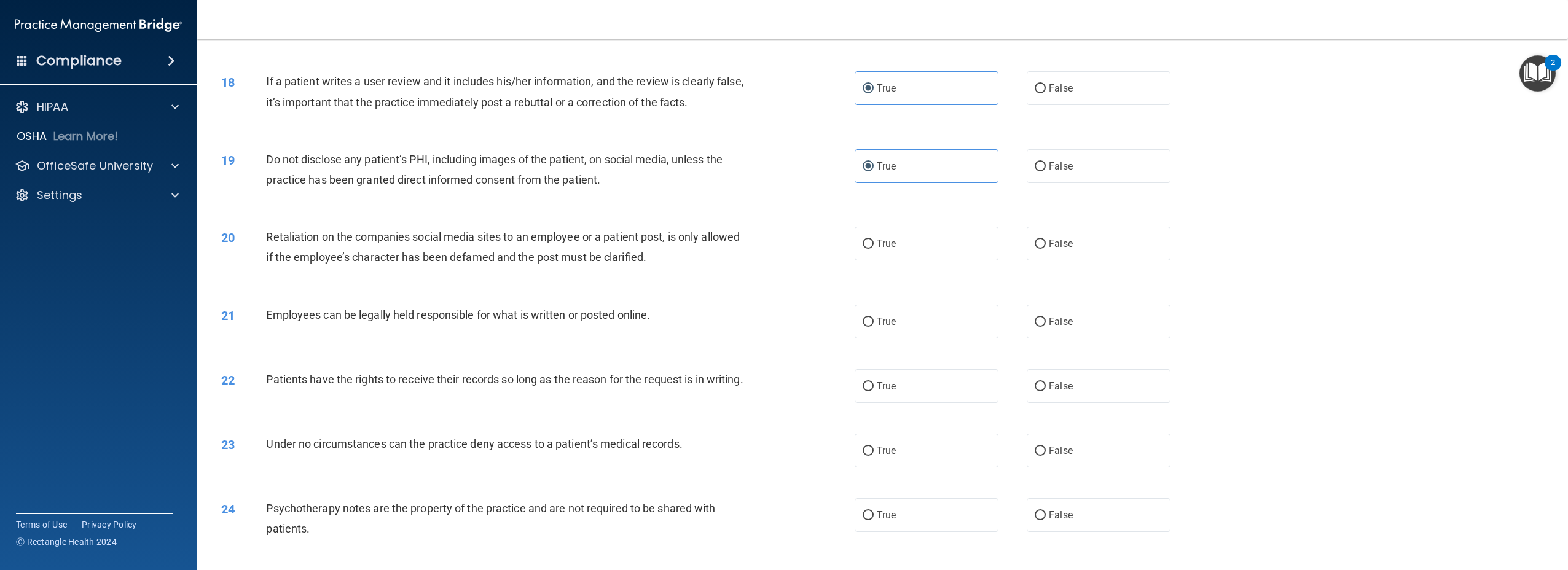 scroll, scrollTop: 1489, scrollLeft: 0, axis: vertical 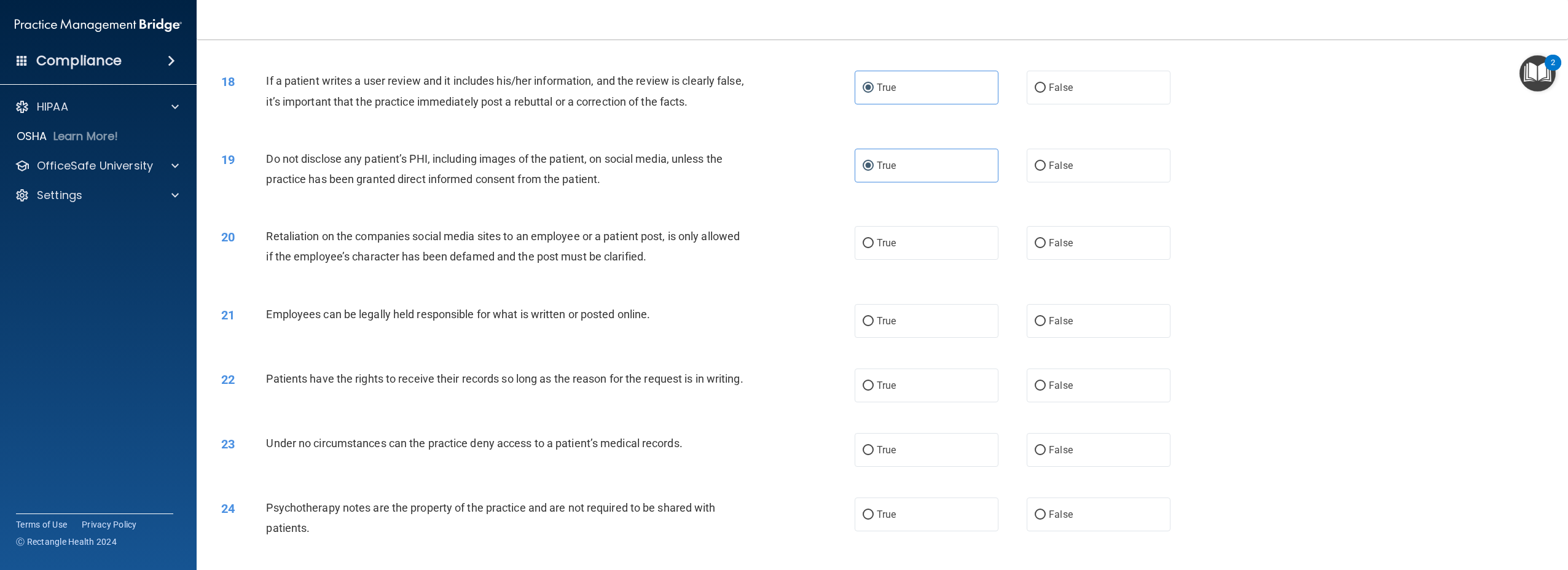 click on "Retaliation on the companies social media sites to an employee or a patient post, is only allowed if the employee’s character has been defamed and the post must be clarified." at bounding box center (503, 246) 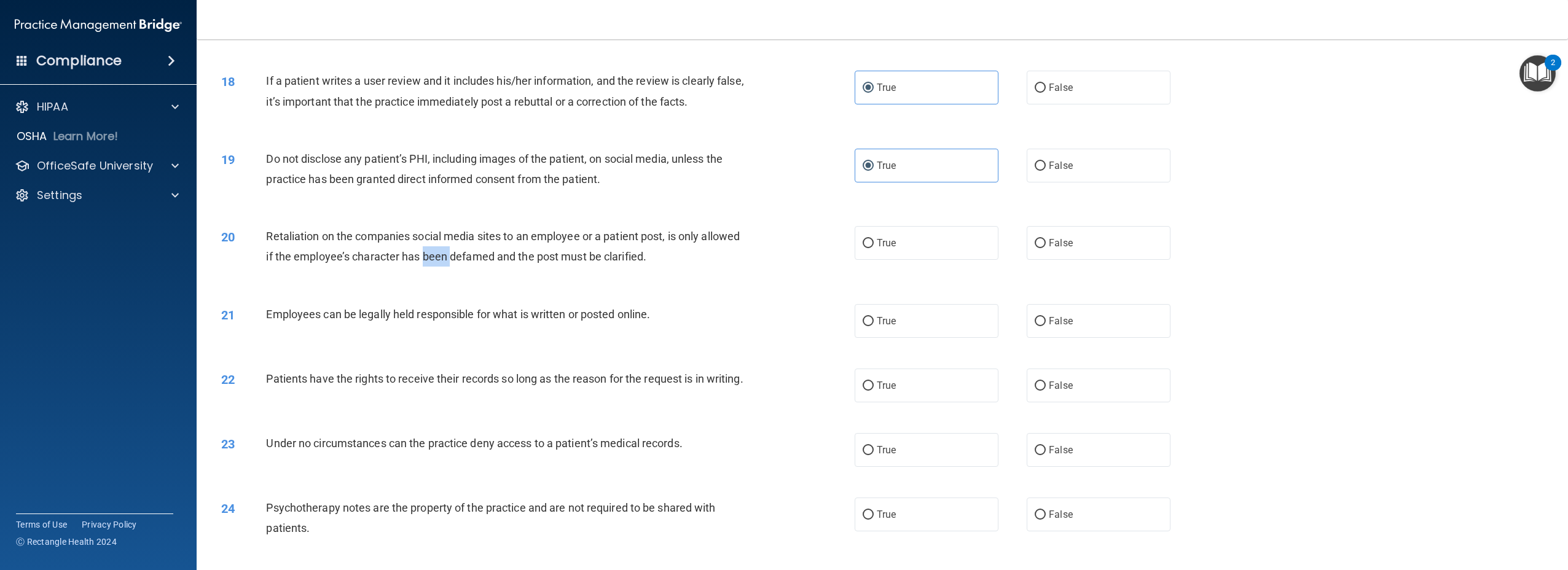 click on "Retaliation on the companies social media sites to an employee or a patient post, is only allowed if the employee’s character has been defamed and the post must be clarified." at bounding box center (503, 246) 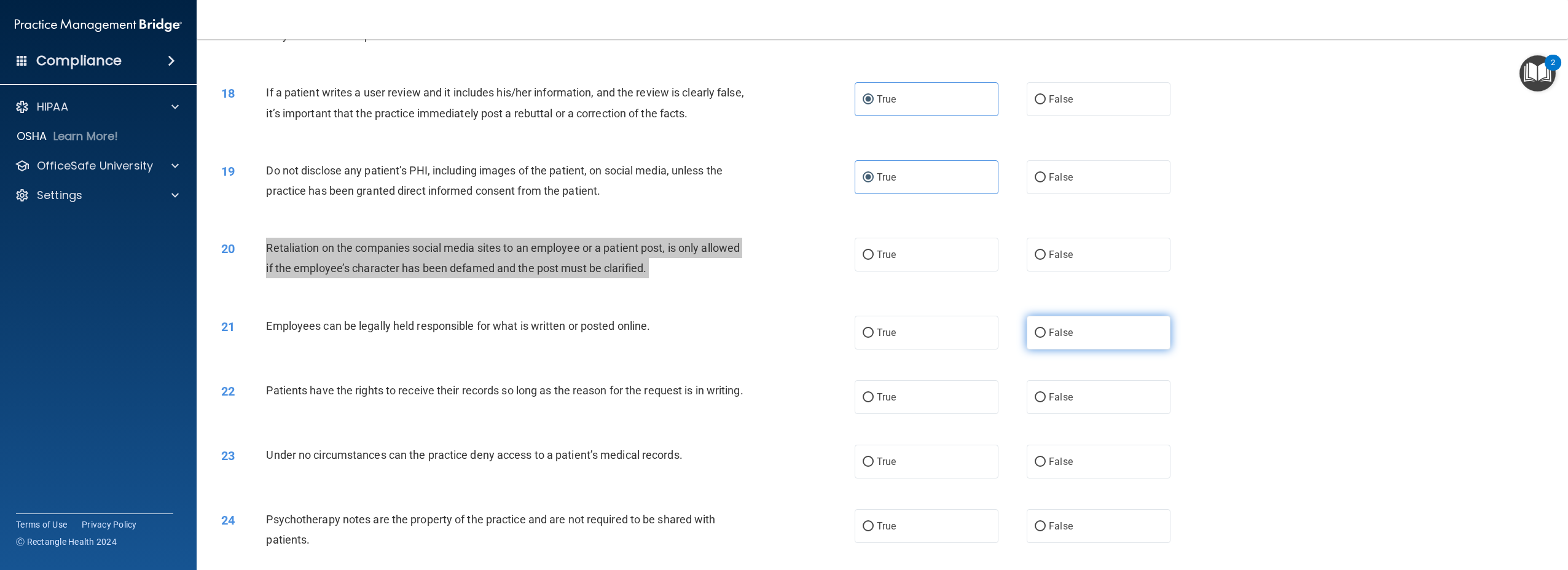 scroll, scrollTop: 1475, scrollLeft: 0, axis: vertical 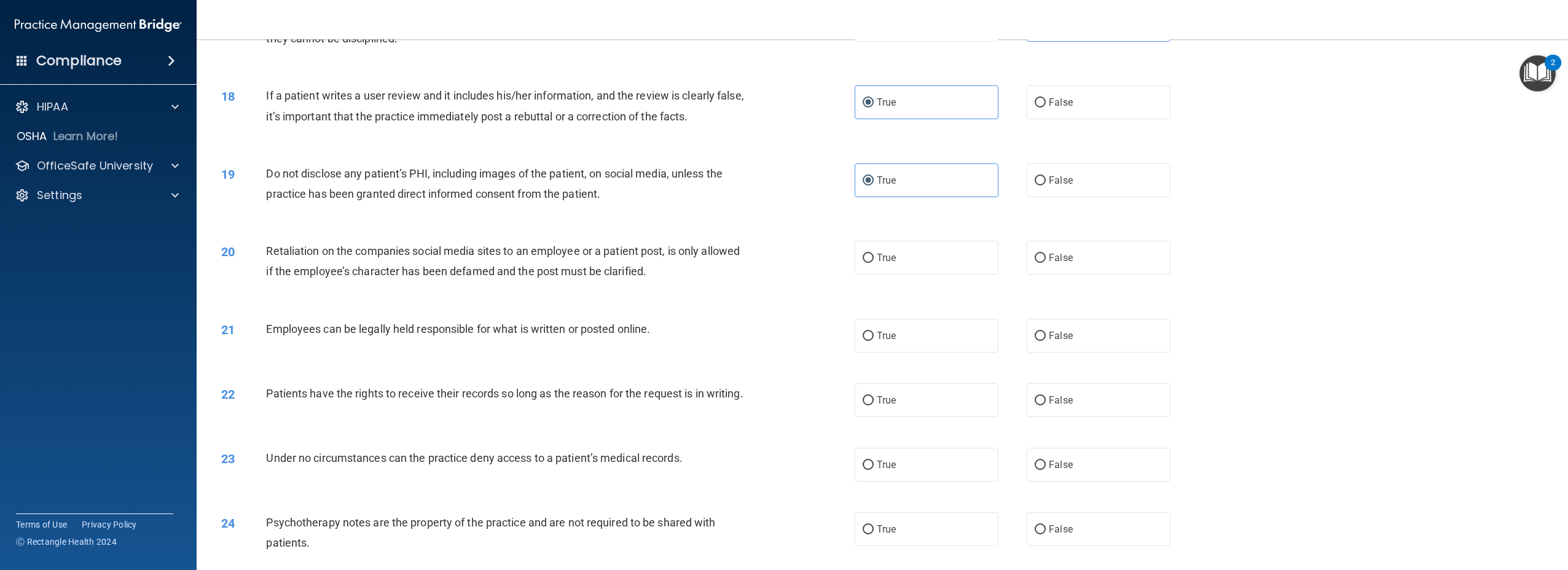 click on "20       Retaliation on the companies social media sites to an employee or a patient post, is only allowed if the employee’s character has been defamed and the post must be clarified.                  True           False" at bounding box center (882, 264) 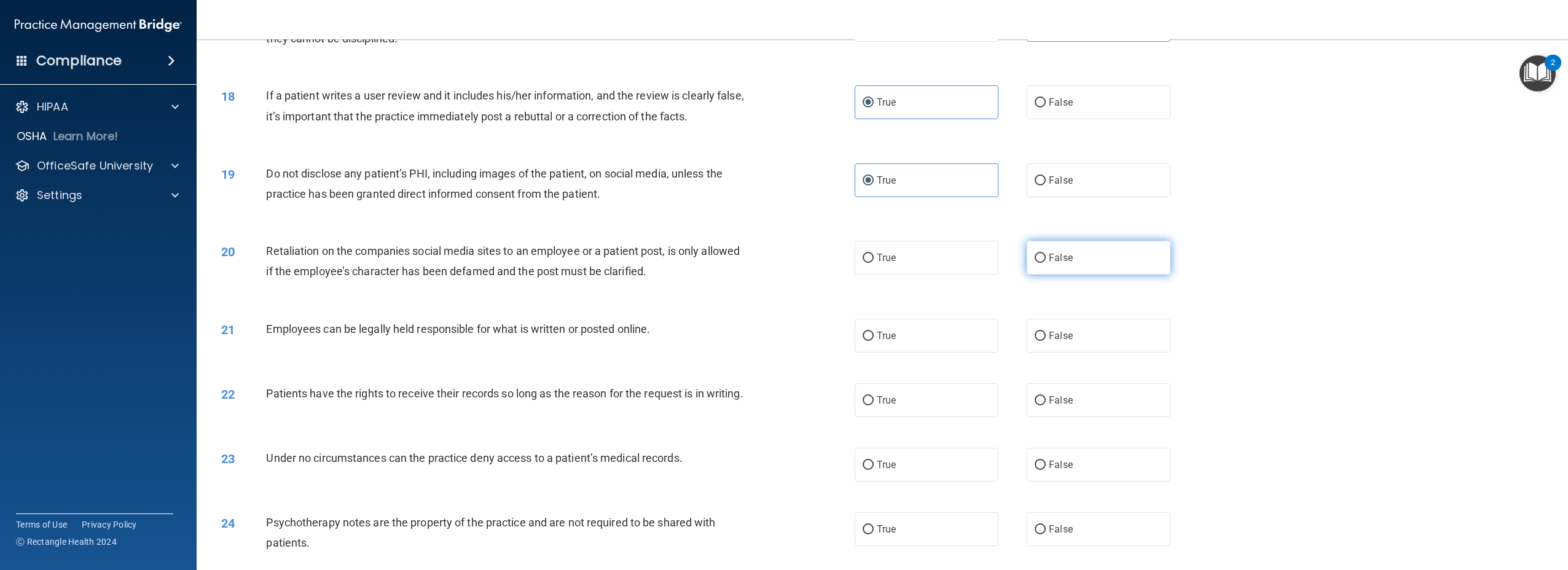 click on "False" at bounding box center [1099, 257] 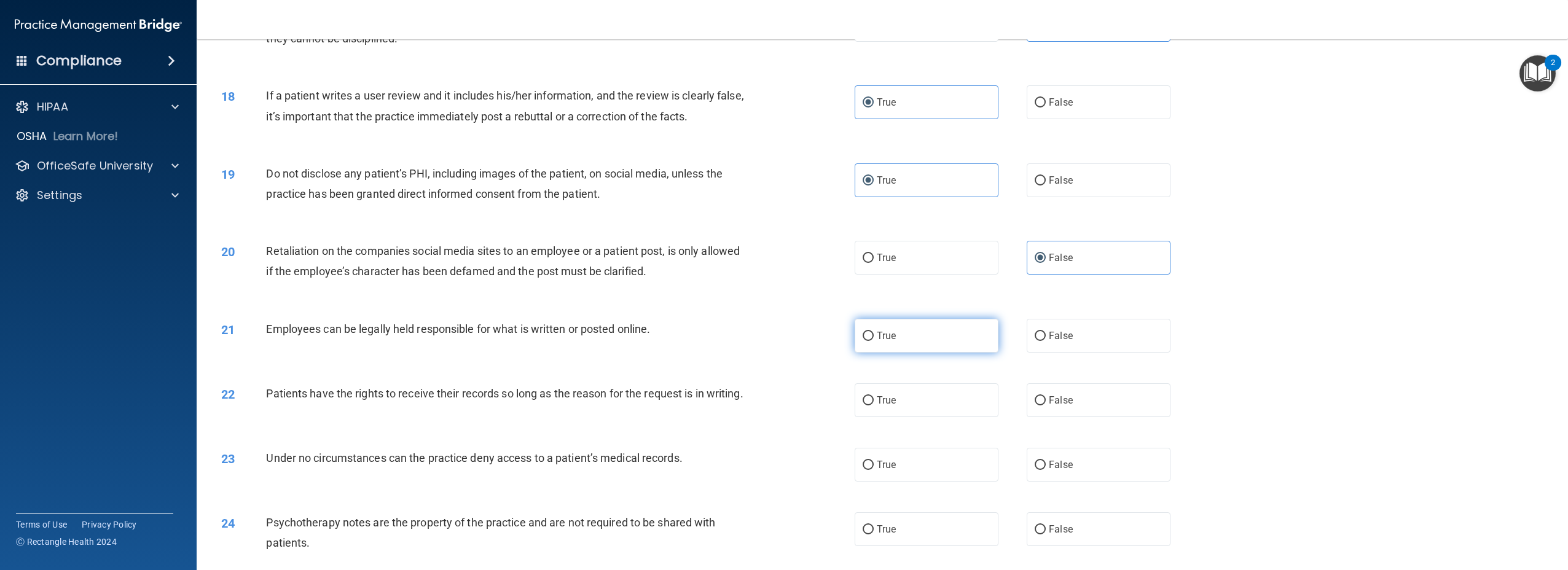 click on "True" at bounding box center (886, 335) 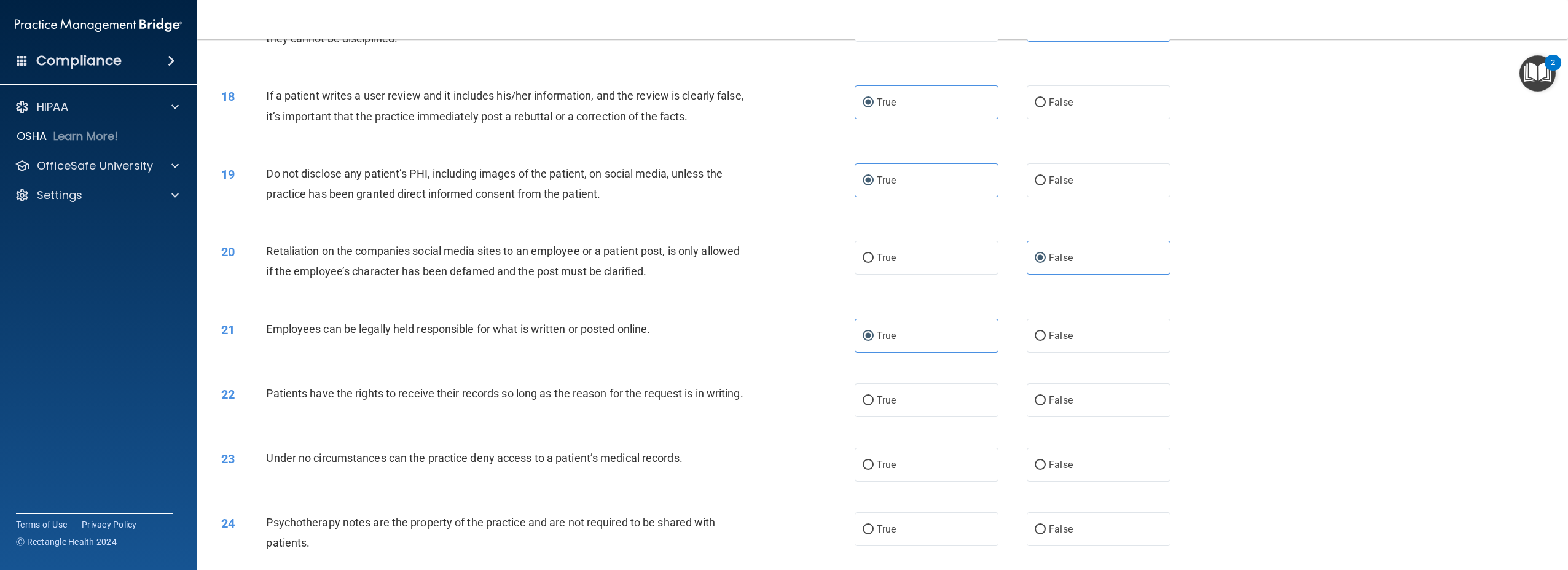 click on "Employees can be legally held responsible for what is written or posted online." at bounding box center [458, 329] 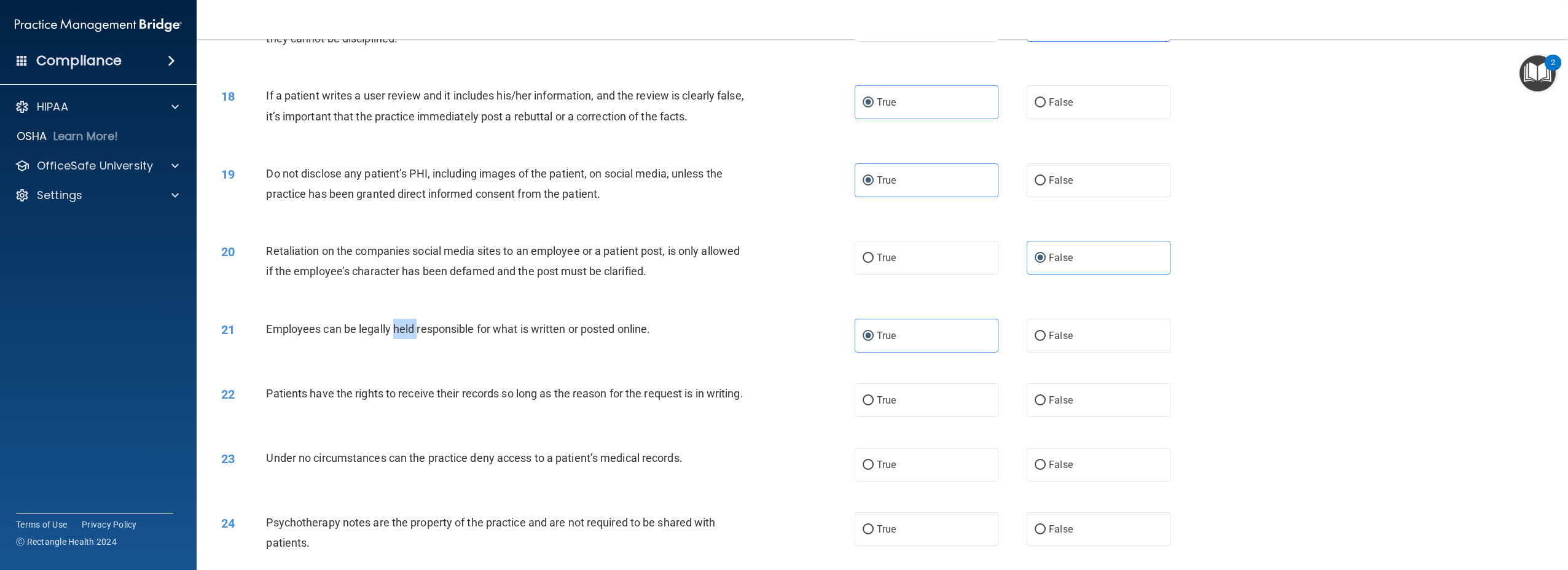 click on "Employees can be legally held responsible for what is written or posted online." at bounding box center [458, 329] 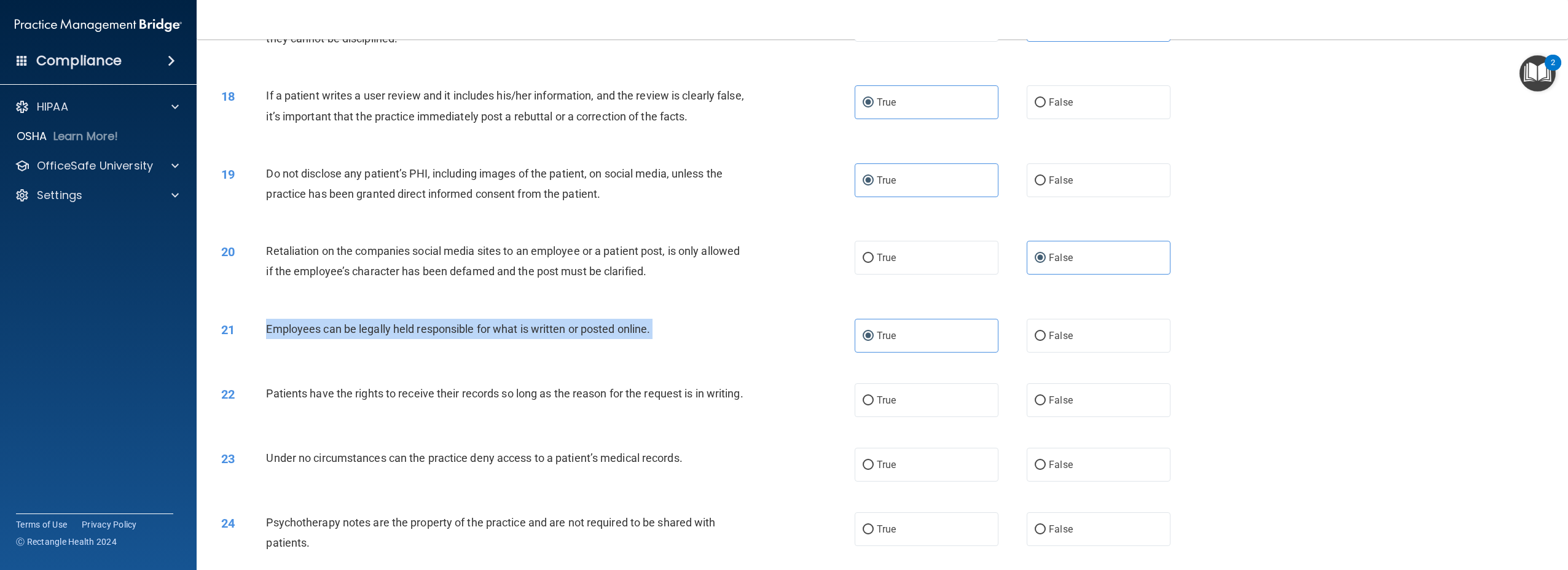 click on "Employees can be legally held responsible for what is written or posted online." at bounding box center (458, 329) 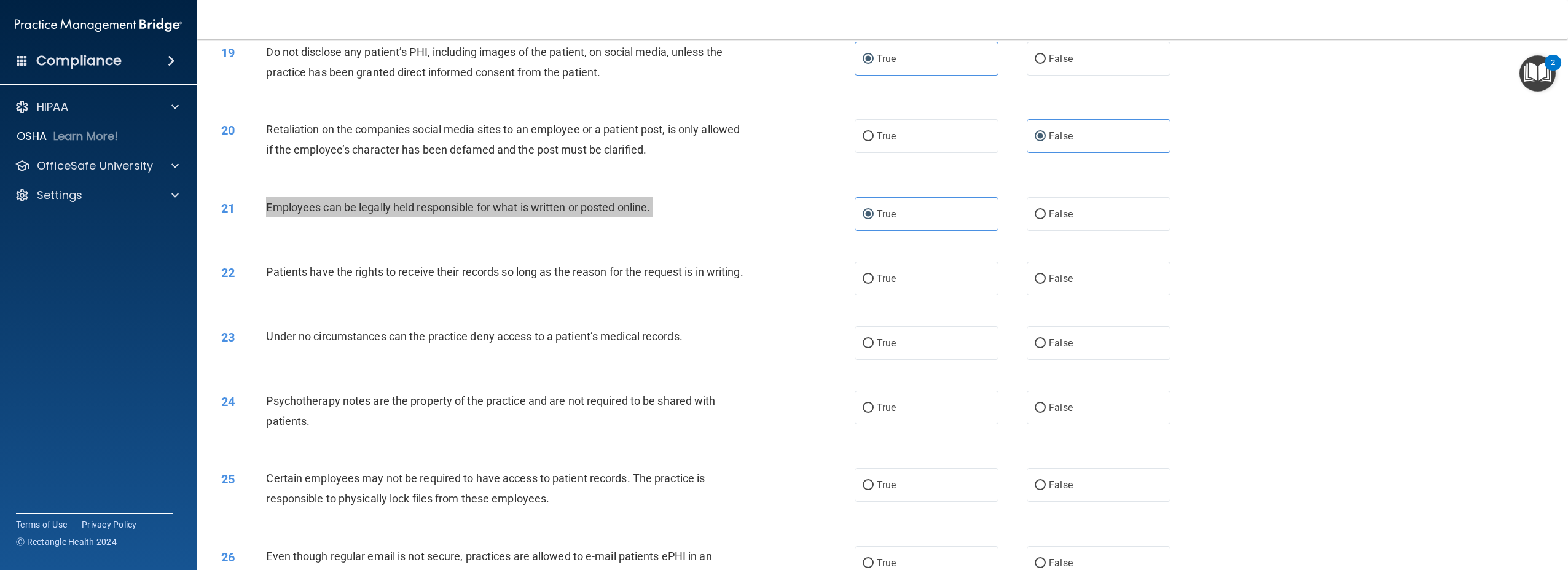 scroll, scrollTop: 1597, scrollLeft: 0, axis: vertical 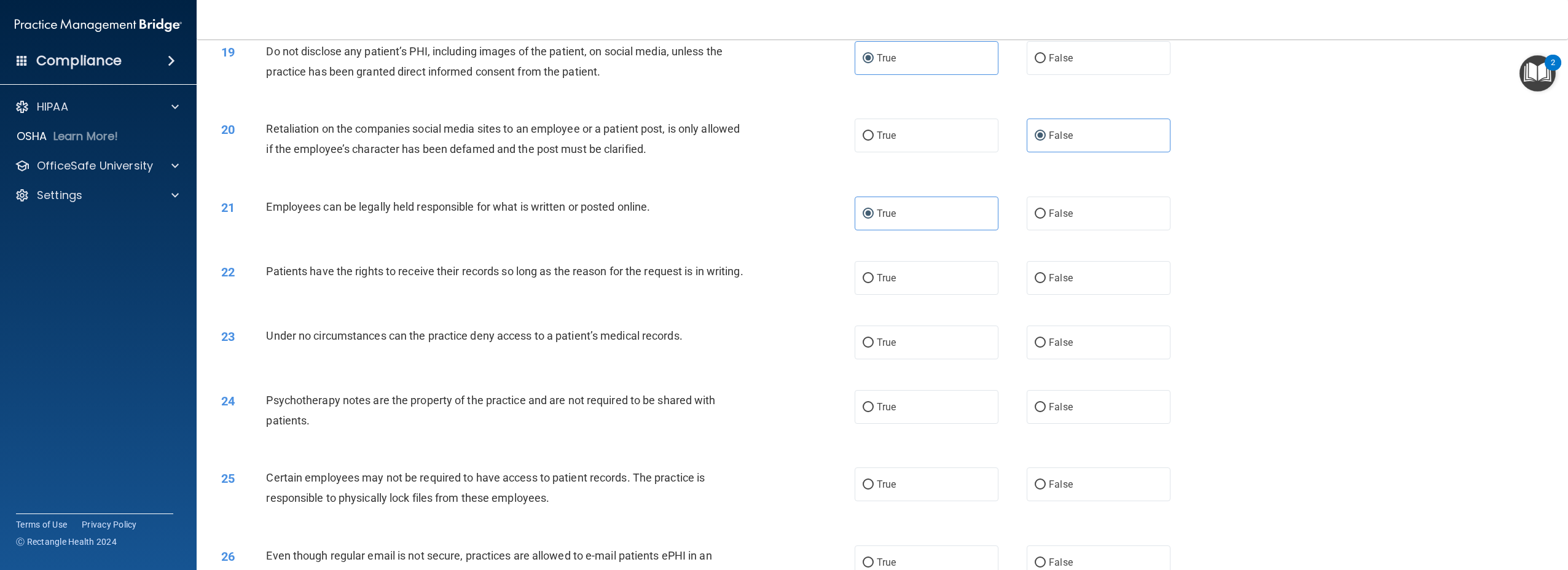 click on "Patients have the rights to receive their records so long as the reason for the request is in writing." at bounding box center [504, 271] 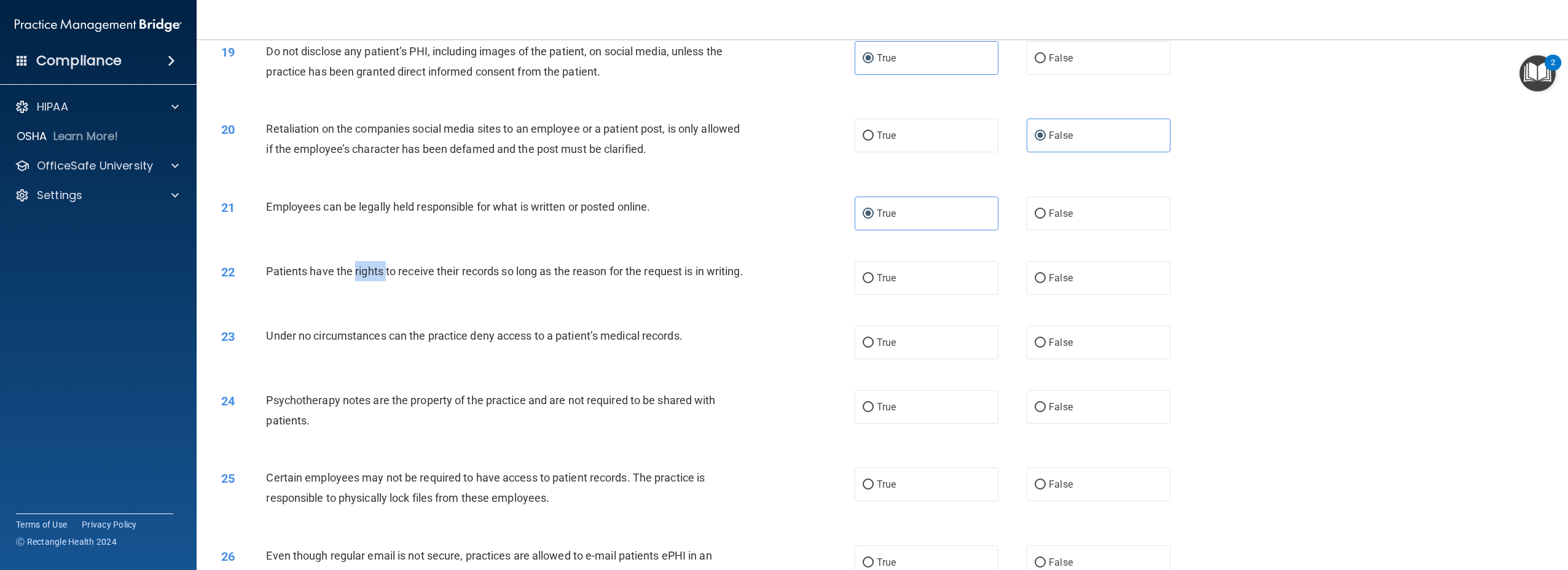 click on "Patients have the rights to receive their records so long as the reason for the request is in writing." at bounding box center (504, 271) 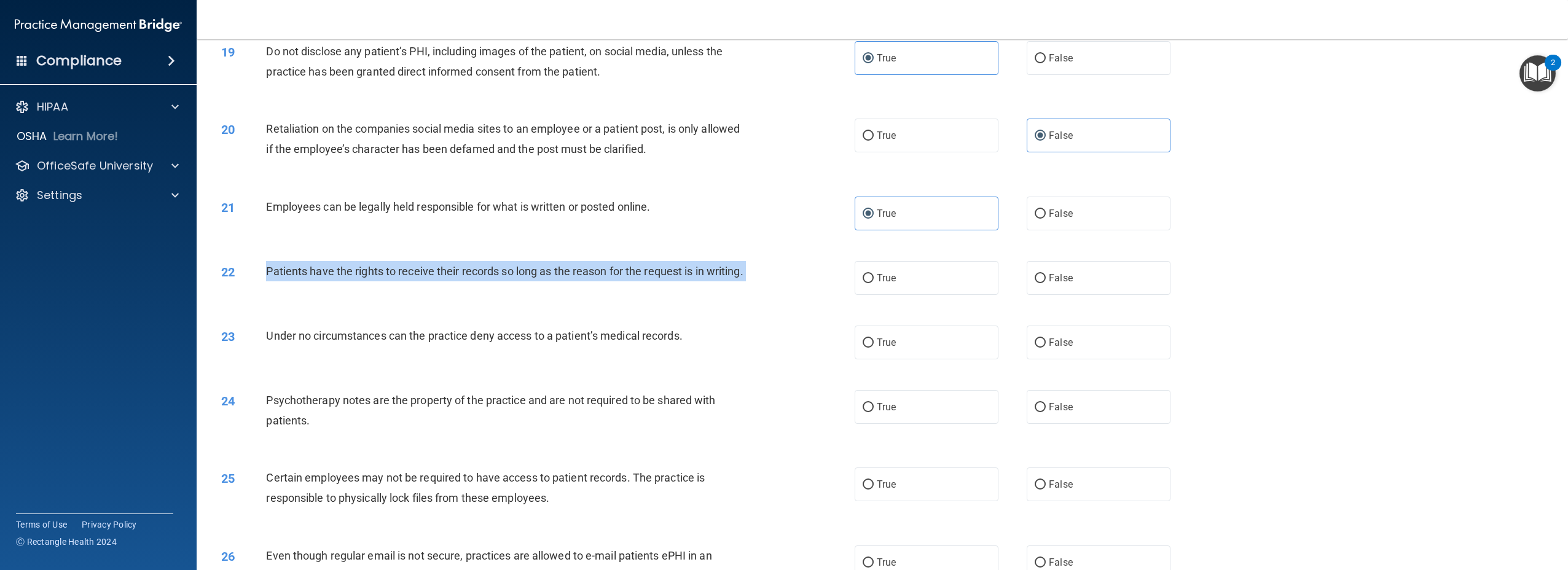 click on "Patients have the rights to receive their records so long as the reason for the request is in writing." at bounding box center (504, 271) 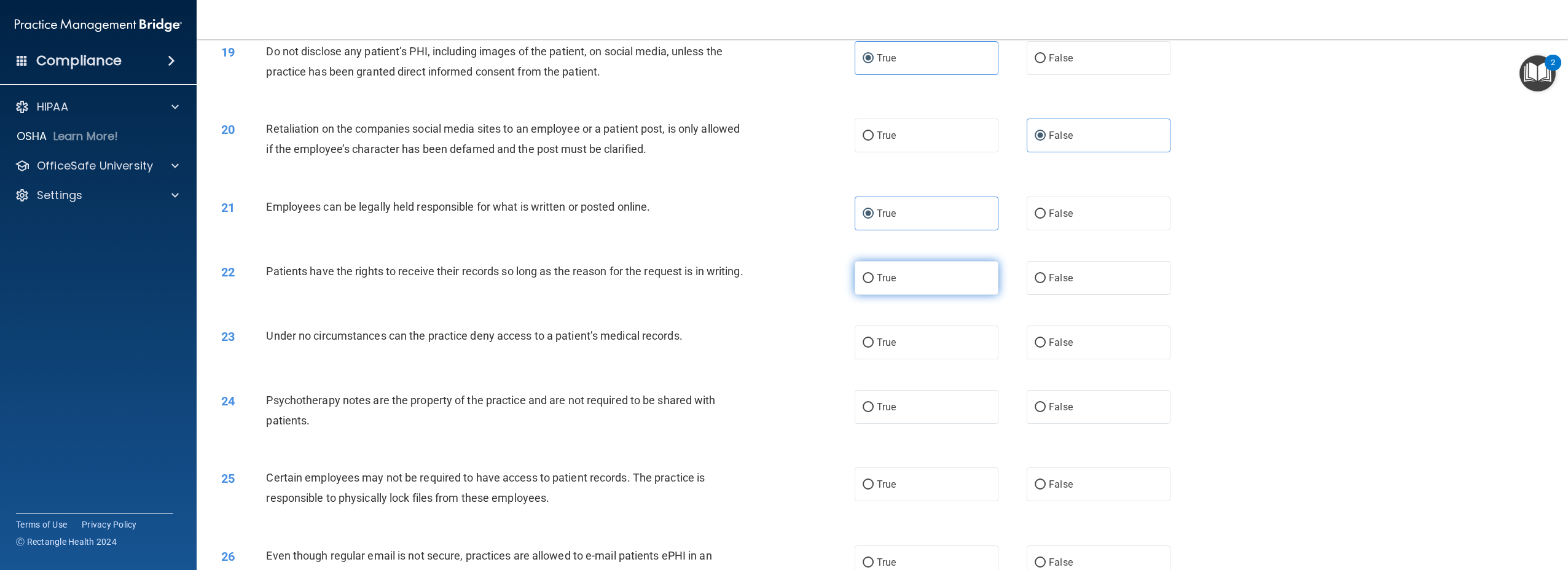 click on "True" at bounding box center [927, 278] 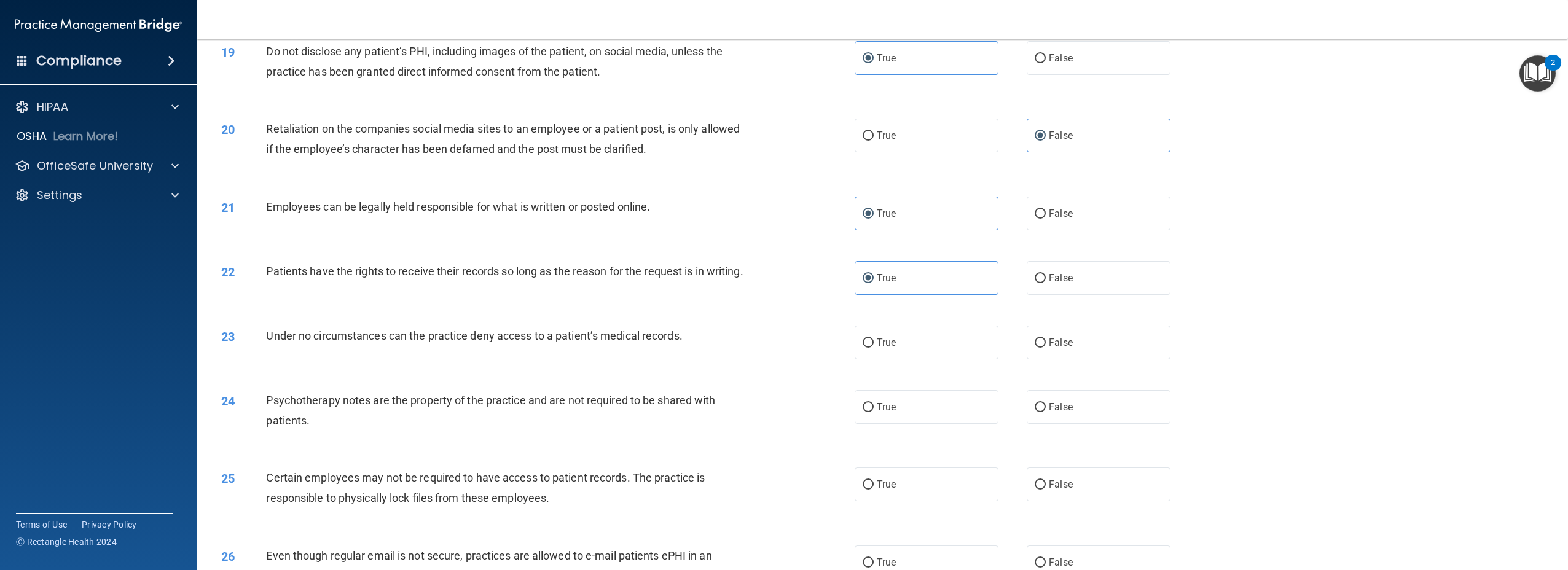 click on "Under no circumstances can the practice deny access to a patient’s medical records." at bounding box center (474, 335) 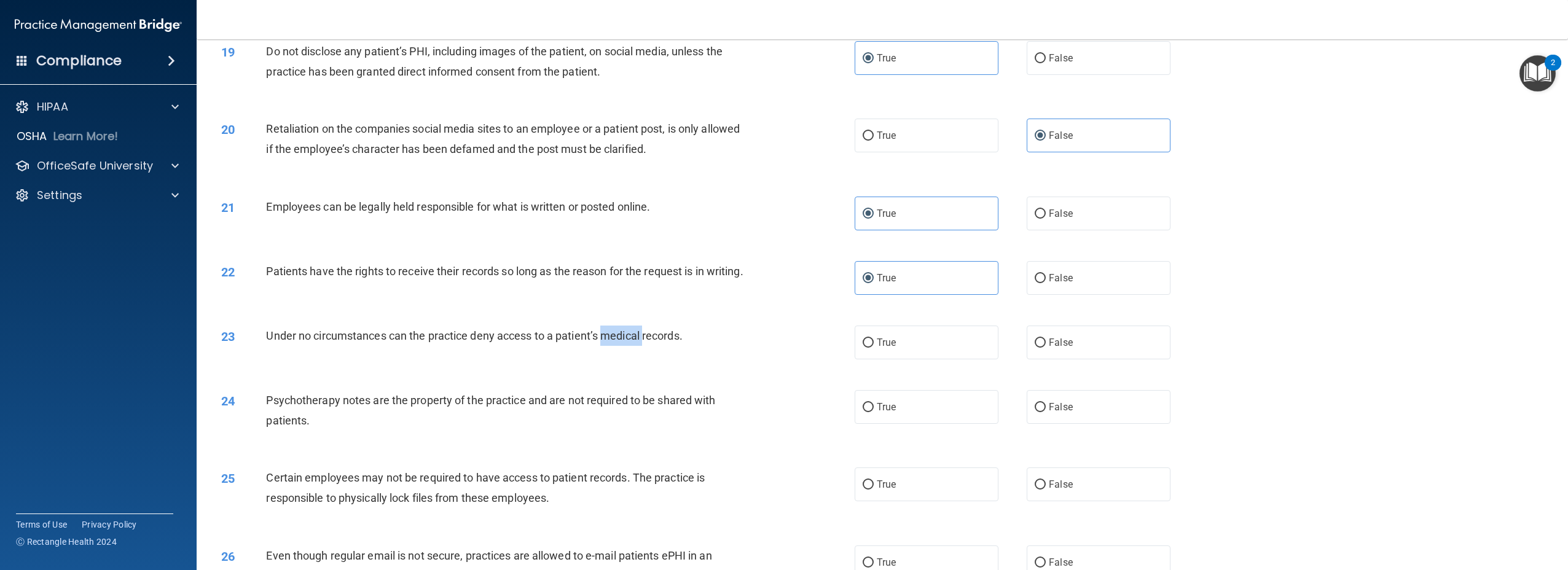 click on "Under no circumstances can the practice deny access to a patient’s medical records." at bounding box center [474, 335] 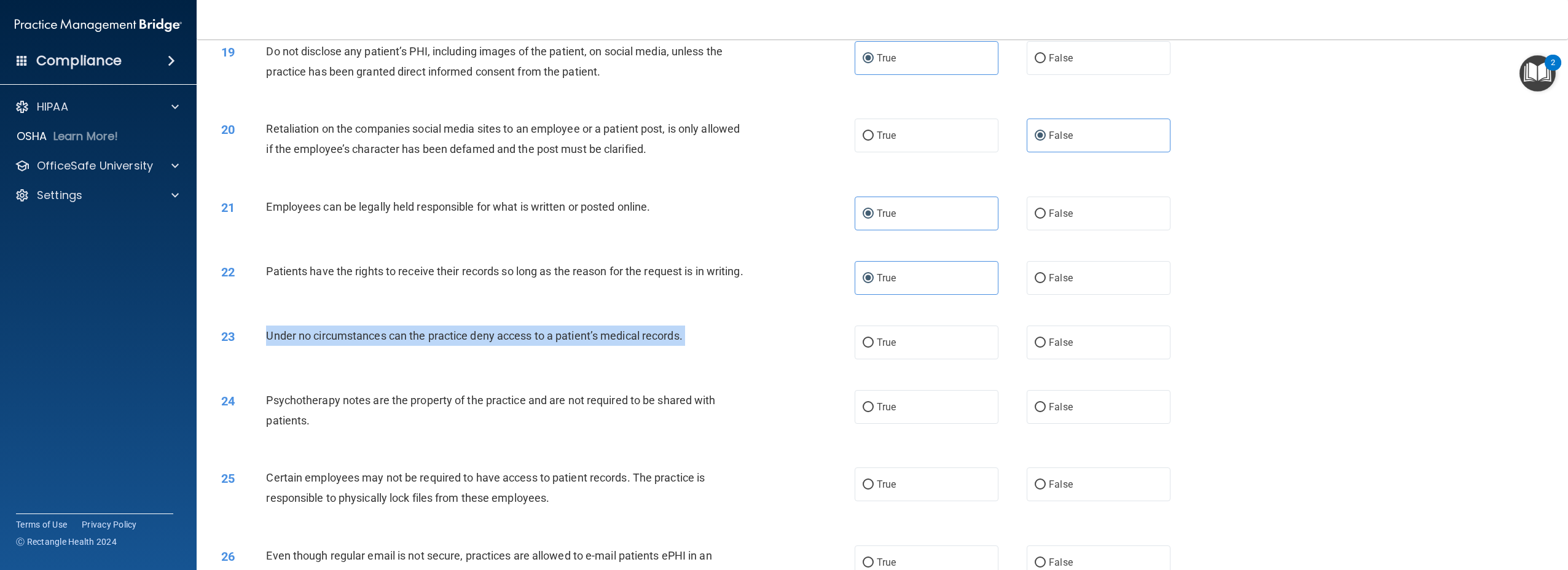 click on "Under no circumstances can the practice deny access to a patient’s medical records." at bounding box center [474, 335] 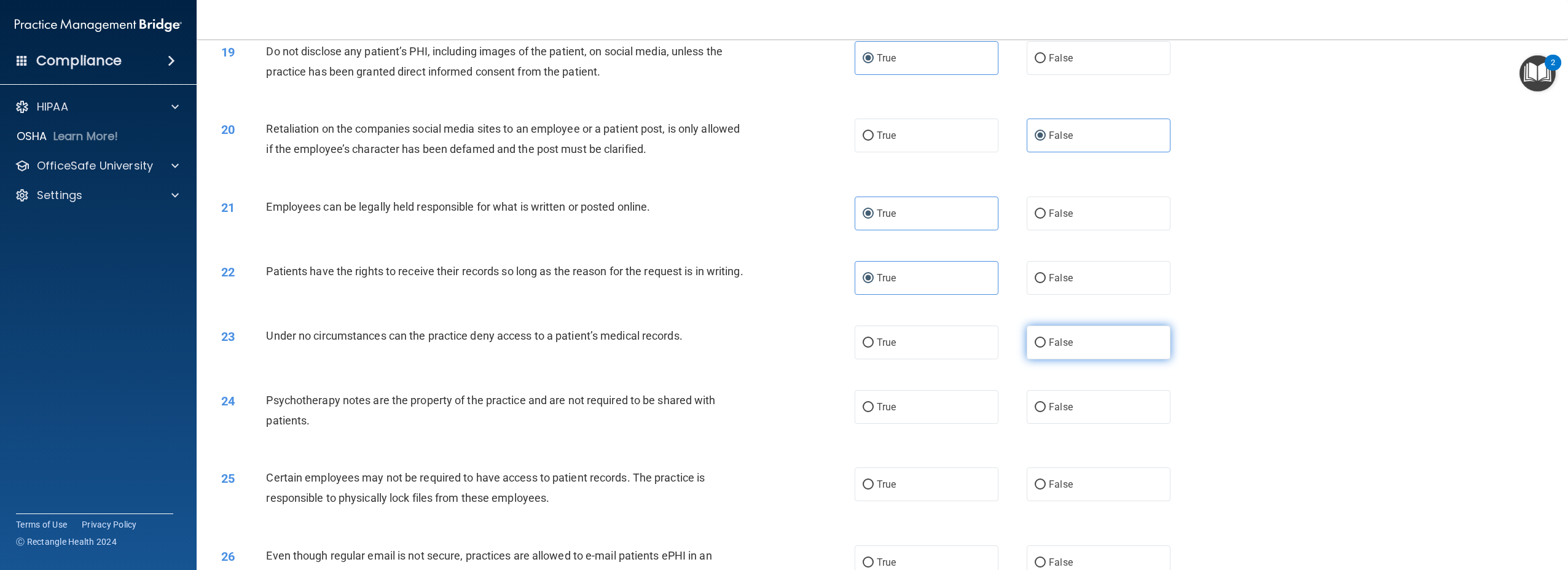 click on "False" at bounding box center (1099, 342) 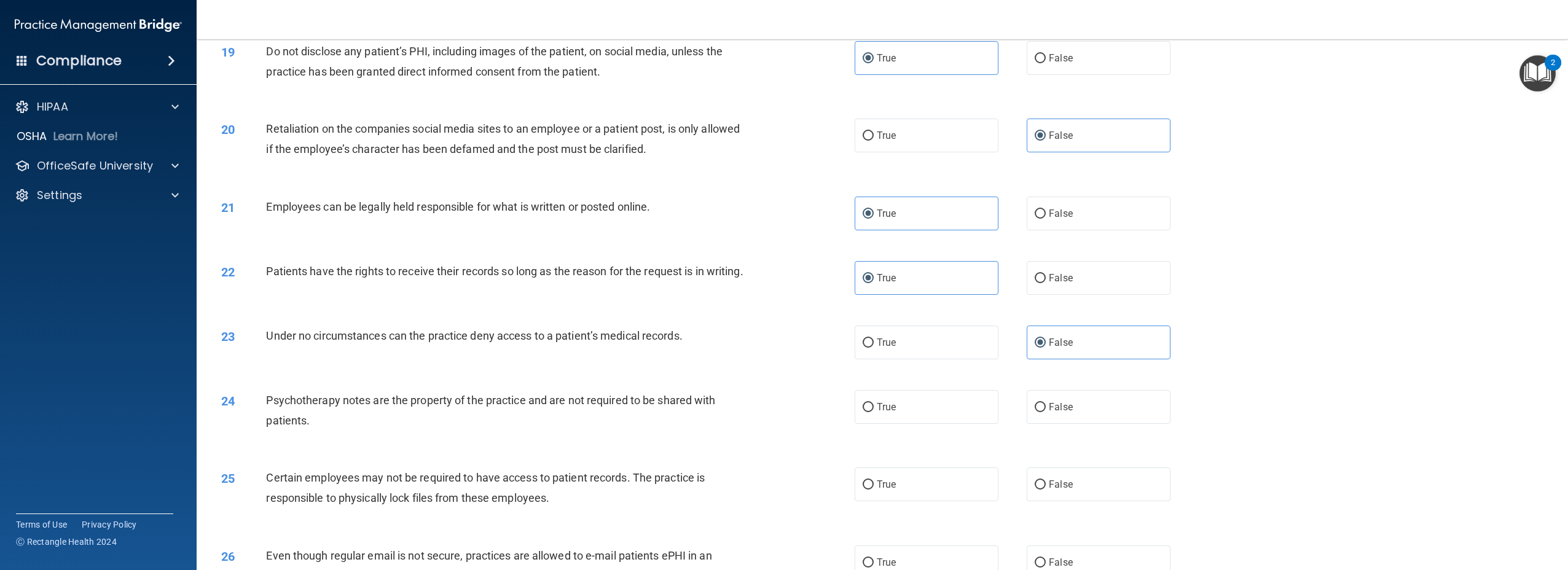 click on "Psychotherapy notes are the property of the practice and are not required to be shared with patients." at bounding box center [511, 410] 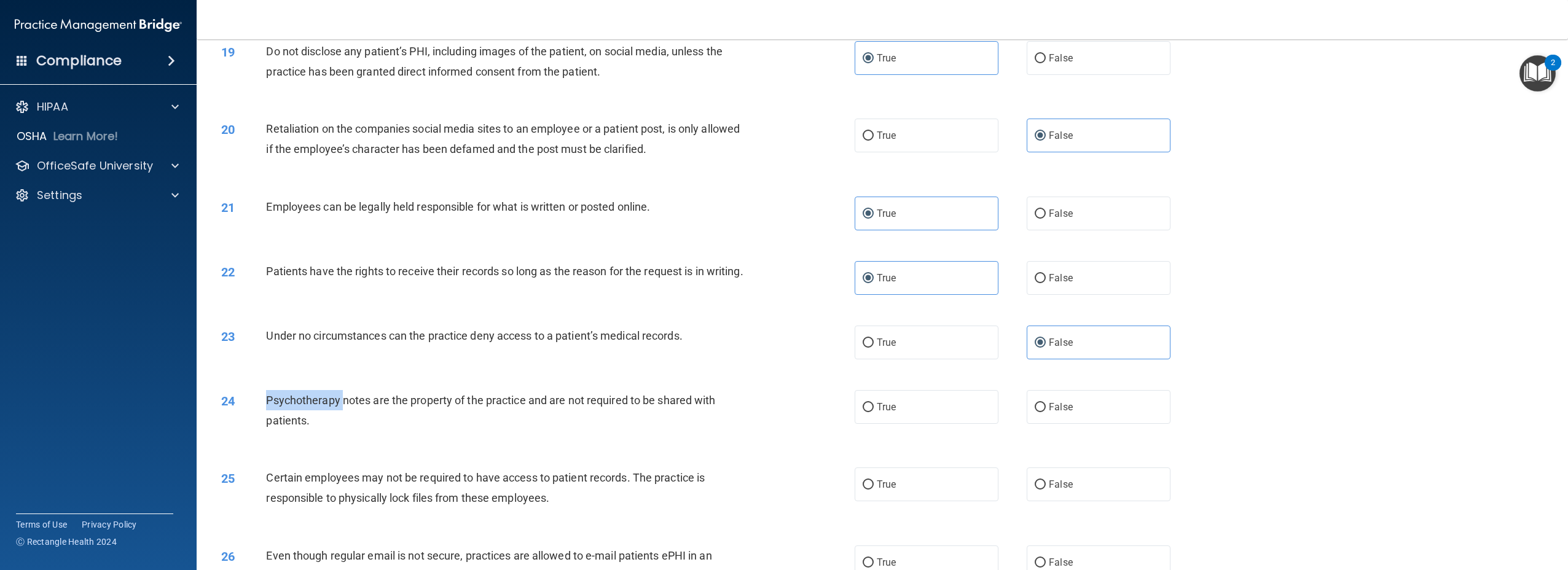 click on "Psychotherapy notes are the property of the practice and are not required to be shared with patients." at bounding box center [511, 410] 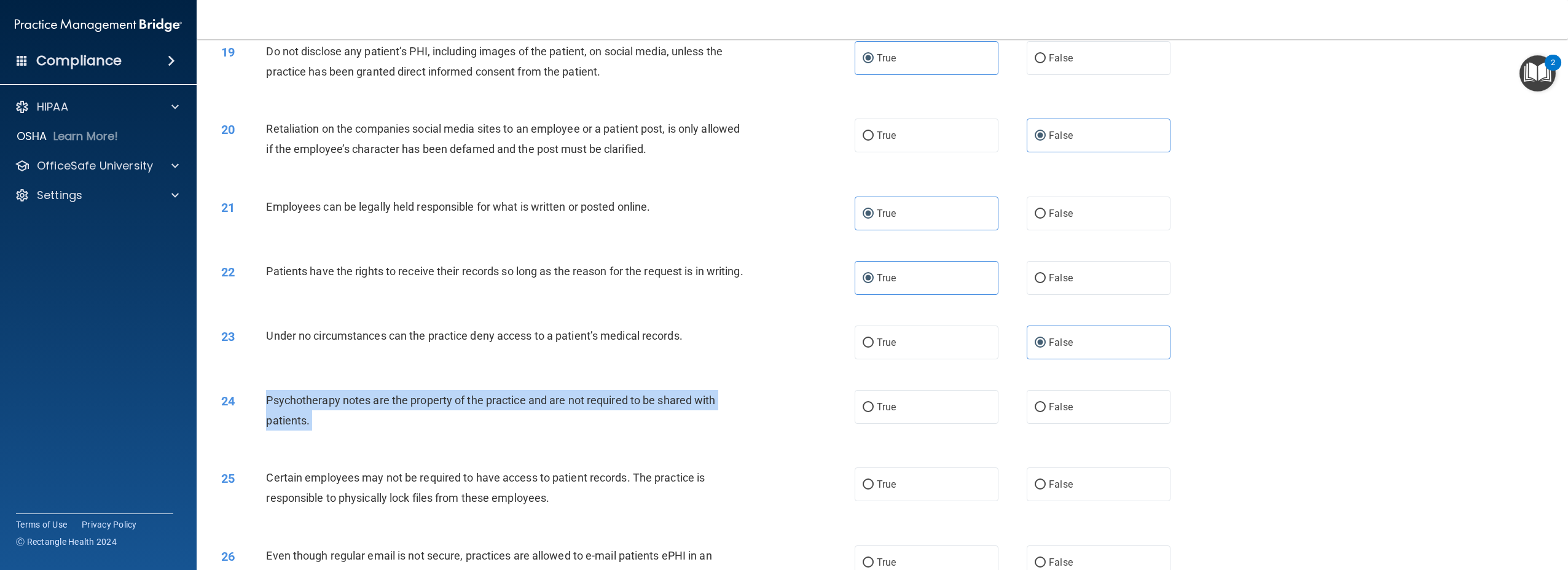 click on "Psychotherapy notes are the property of the practice and are not required to be shared with patients." at bounding box center [511, 410] 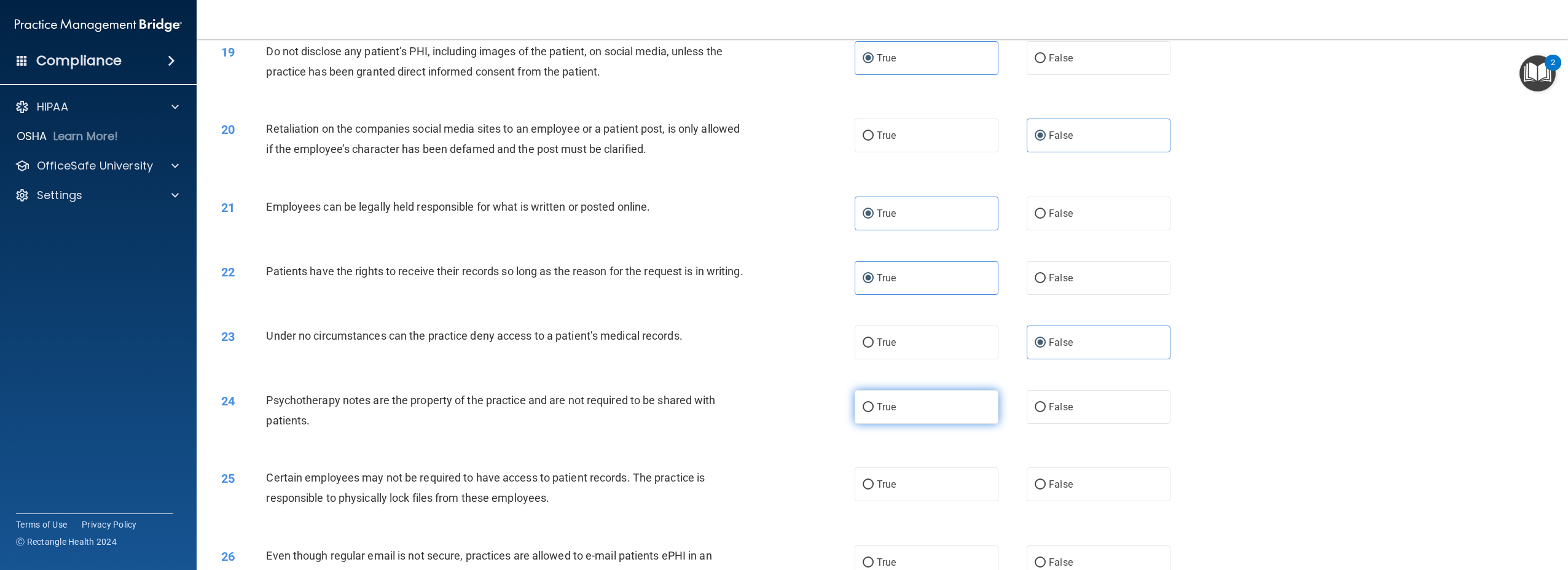 click on "True" at bounding box center (927, 407) 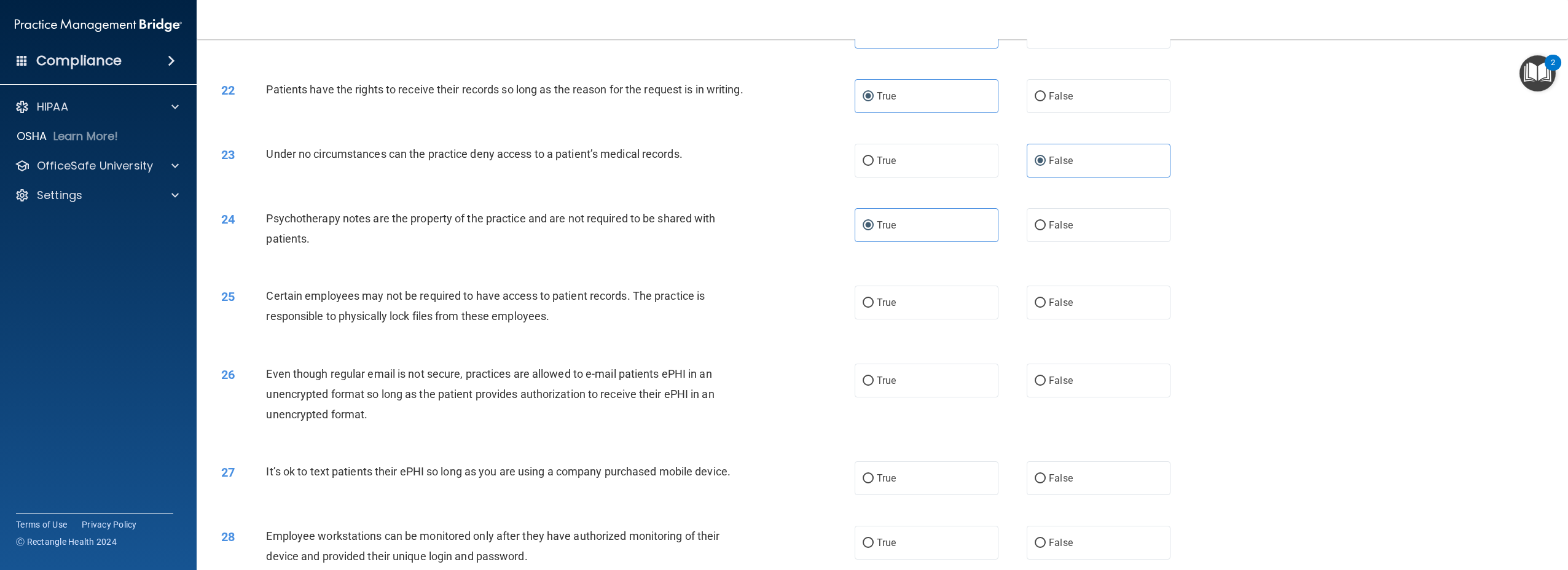 scroll, scrollTop: 1780, scrollLeft: 0, axis: vertical 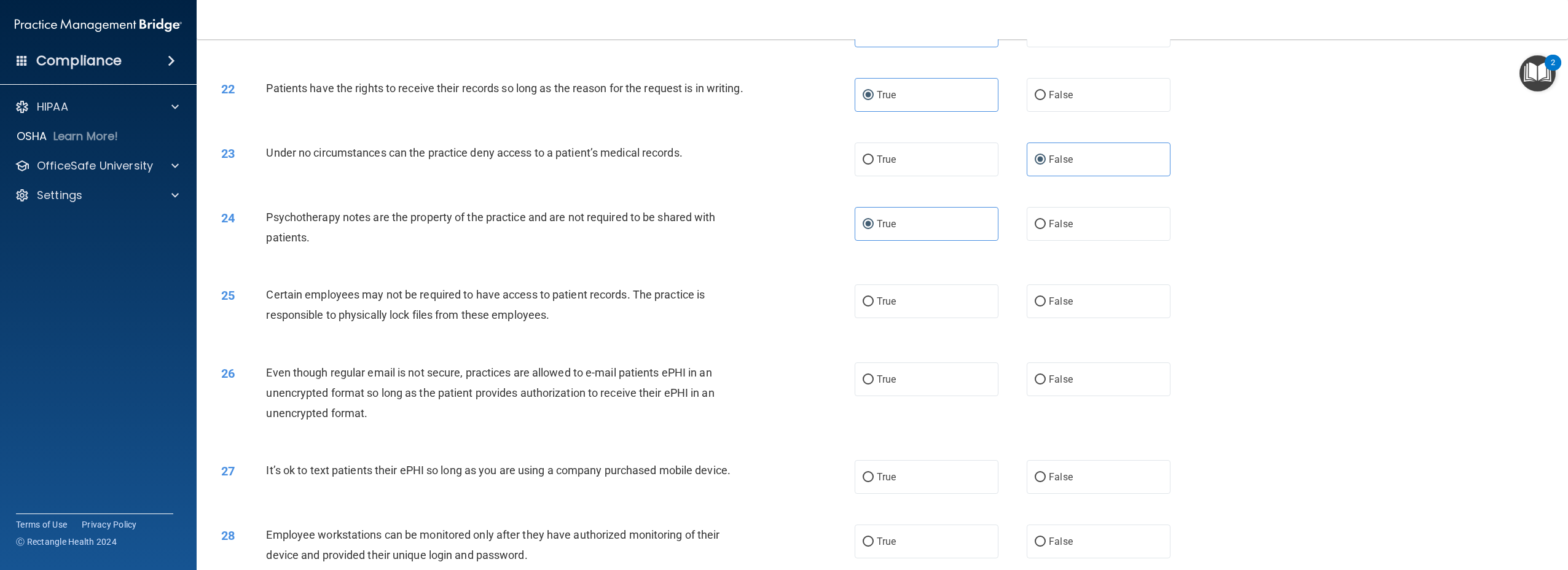 click on "Certain employees may not be required to have access to patient records.  The practice is responsible to physically lock files from these employees." at bounding box center (485, 305) 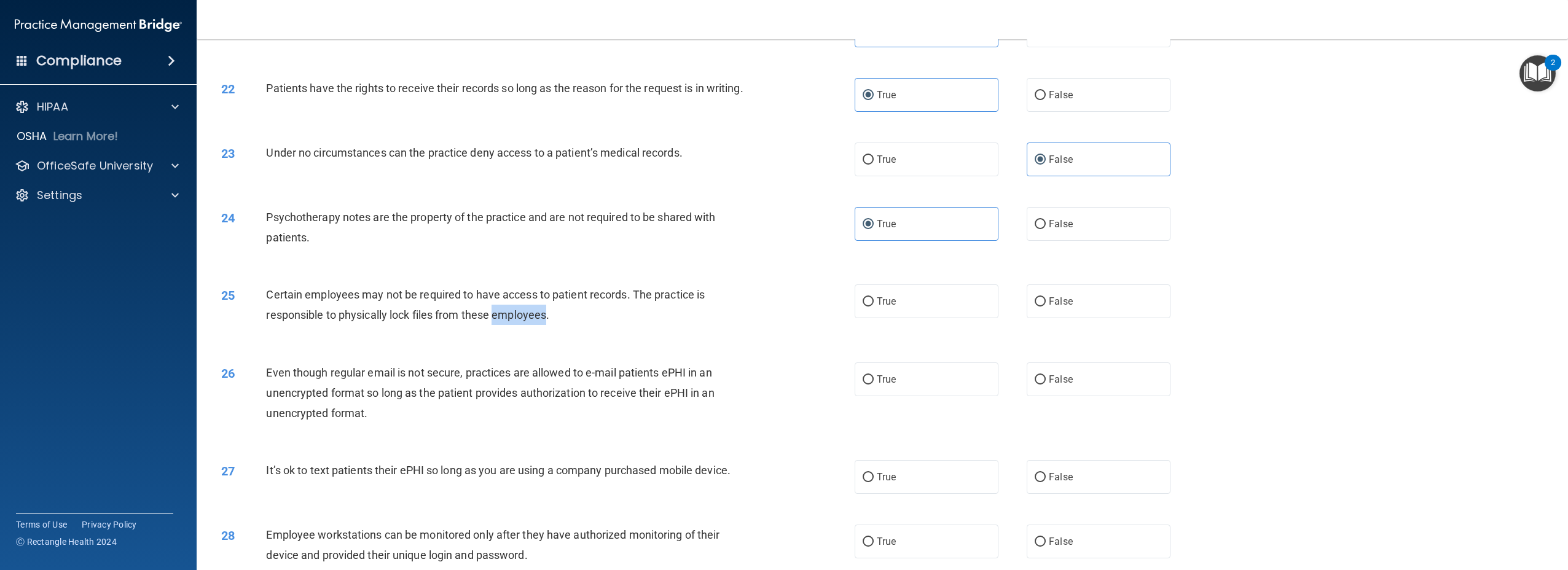 click on "Certain employees may not be required to have access to patient records.  The practice is responsible to physically lock files from these employees." at bounding box center (485, 305) 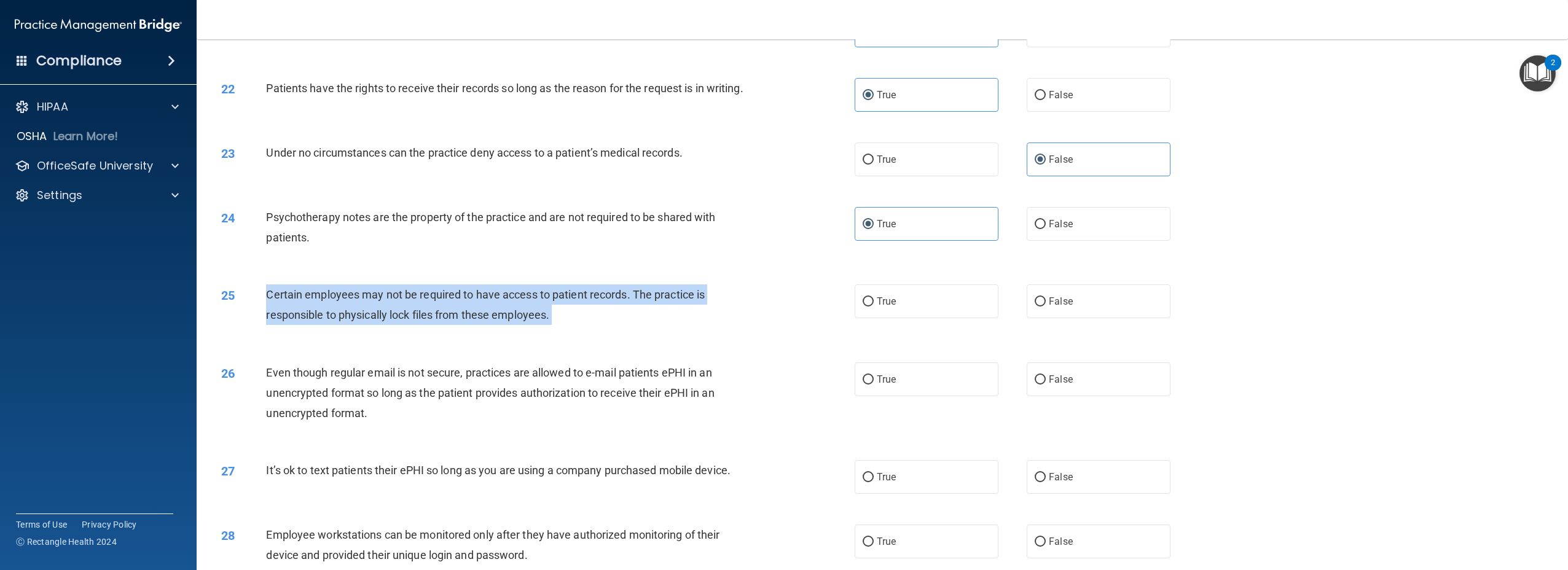 click on "Certain employees may not be required to have access to patient records.  The practice is responsible to physically lock files from these employees." at bounding box center (485, 305) 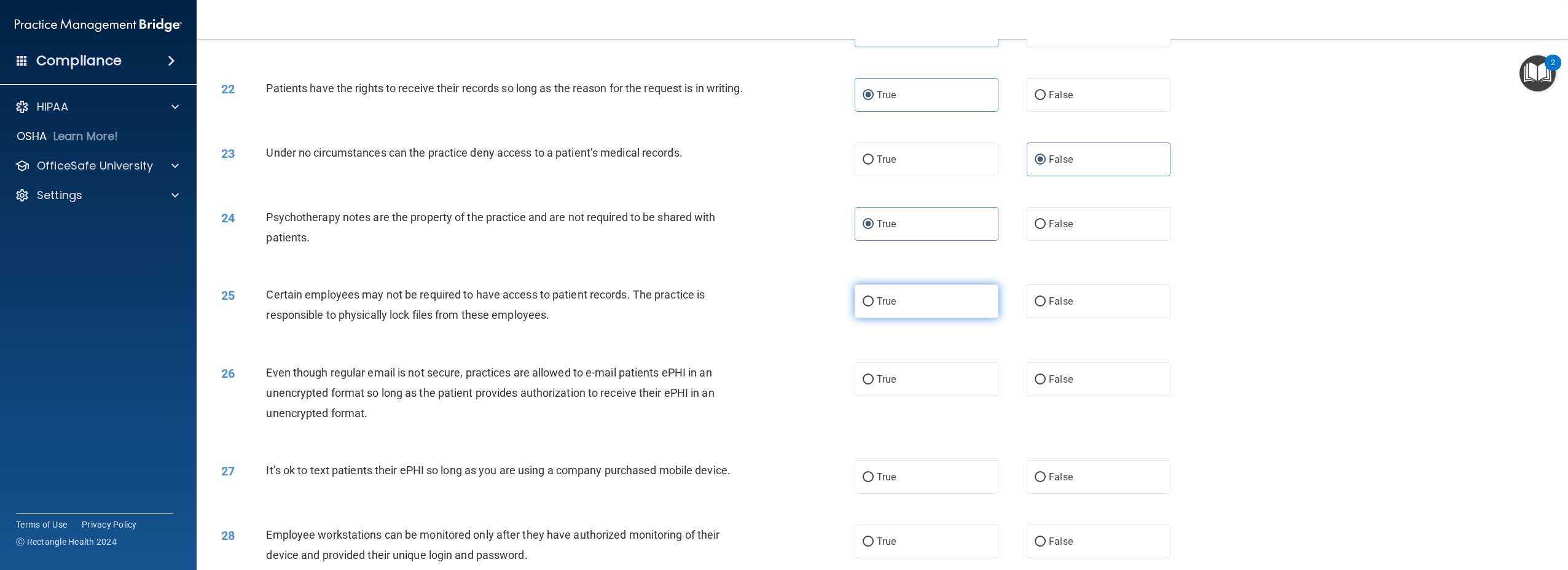 click on "True" at bounding box center [927, 301] 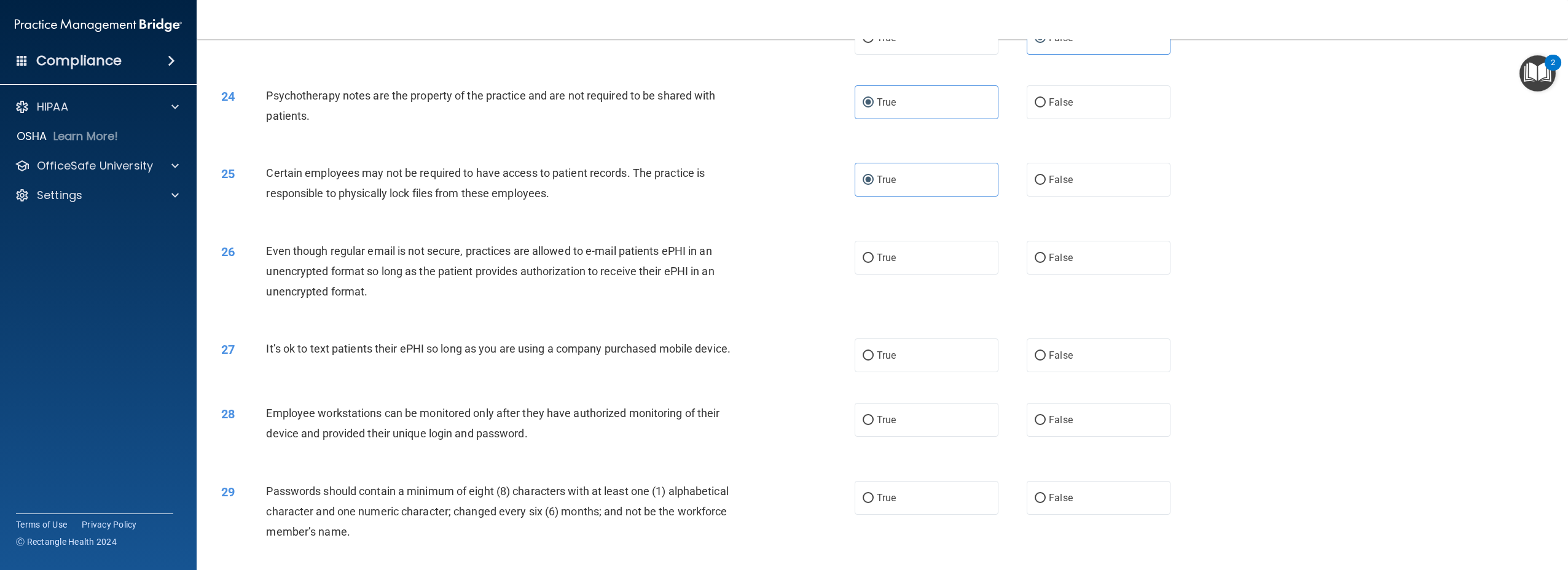 scroll, scrollTop: 1903, scrollLeft: 0, axis: vertical 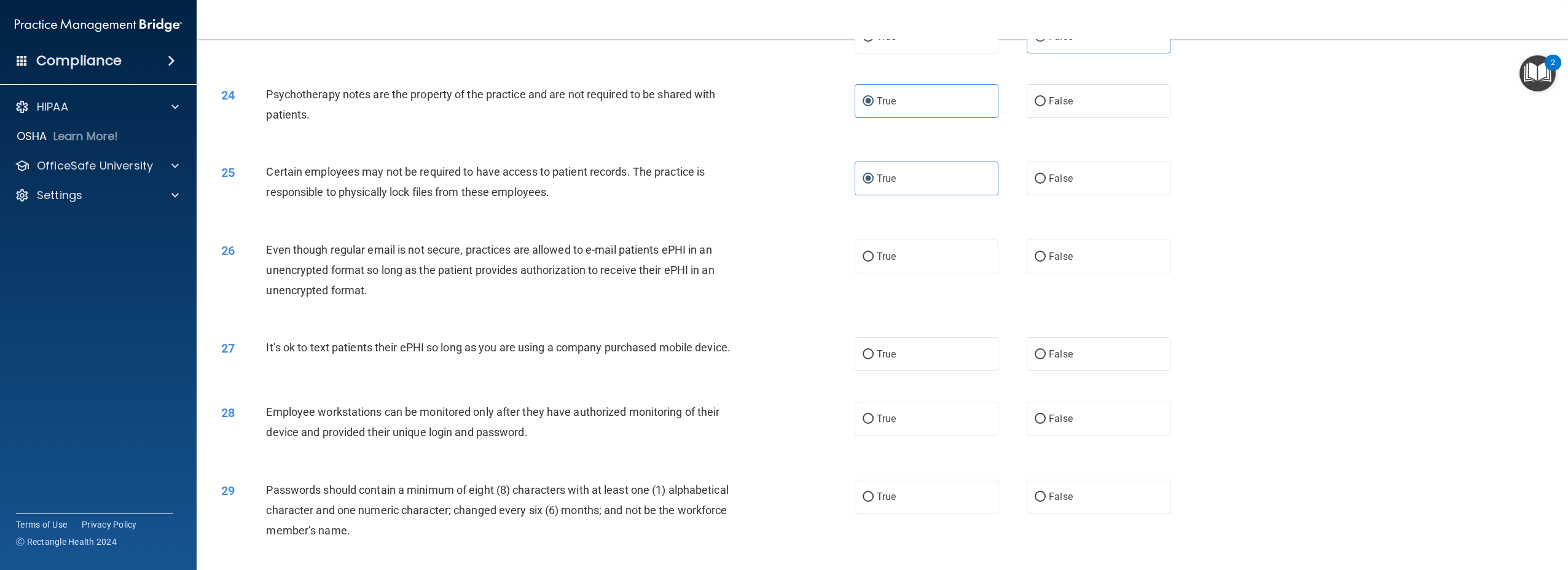 click on "Even though regular email is not secure, practices are allowed to e-mail patients ePHI in an unencrypted format so long as the patient provides authorization to receive their ePHI in an unencrypted format." at bounding box center (511, 270) 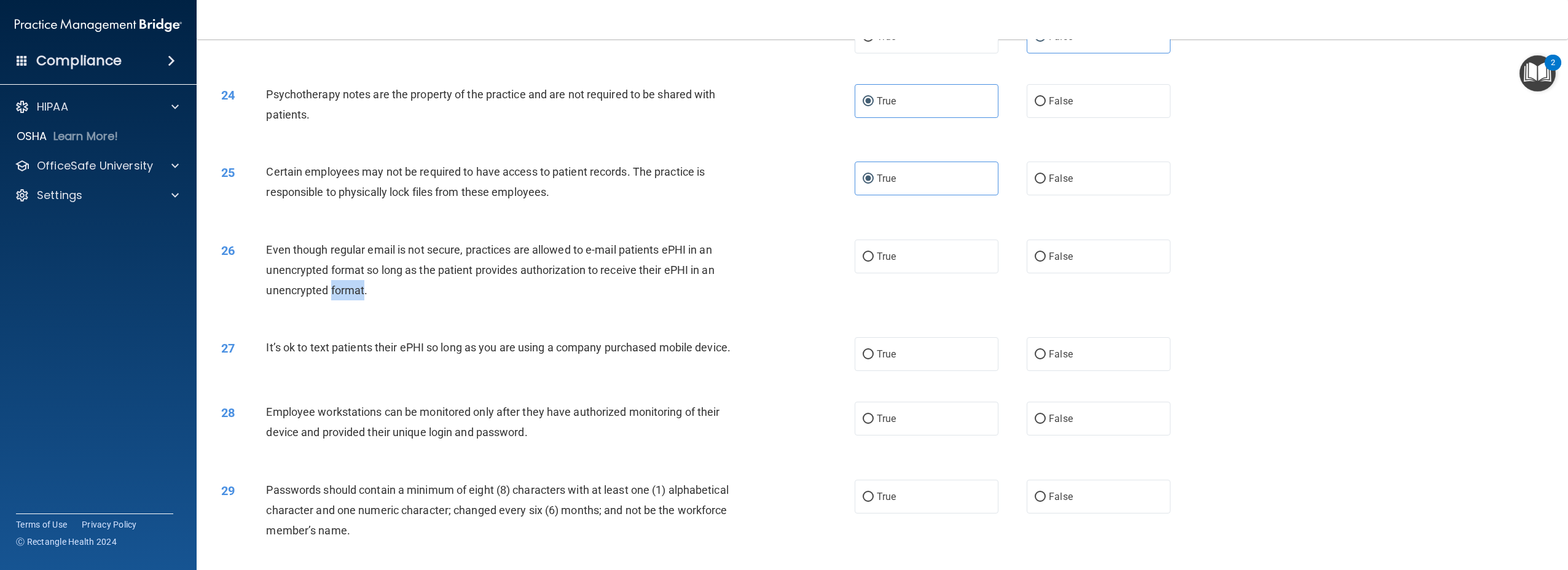 click on "Even though regular email is not secure, practices are allowed to e-mail patients ePHI in an unencrypted format so long as the patient provides authorization to receive their ePHI in an unencrypted format." at bounding box center [490, 270] 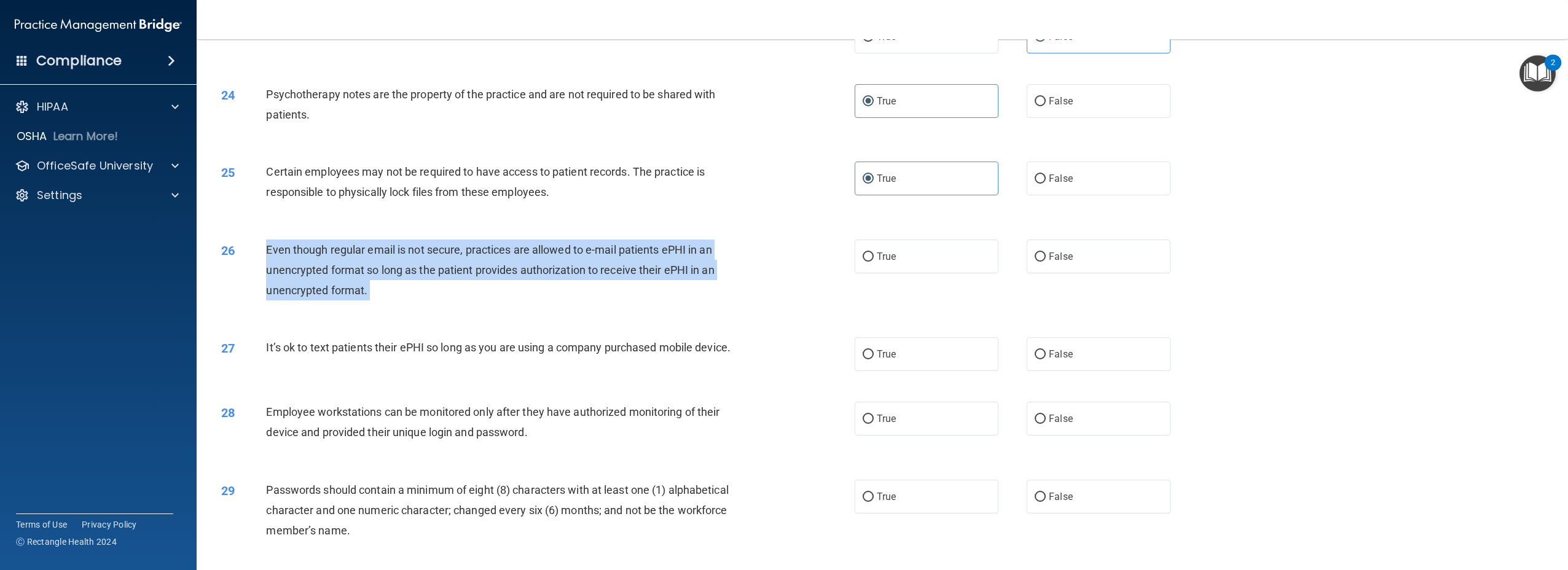 click on "Even though regular email is not secure, practices are allowed to e-mail patients ePHI in an unencrypted format so long as the patient provides authorization to receive their ePHI in an unencrypted format." at bounding box center (490, 270) 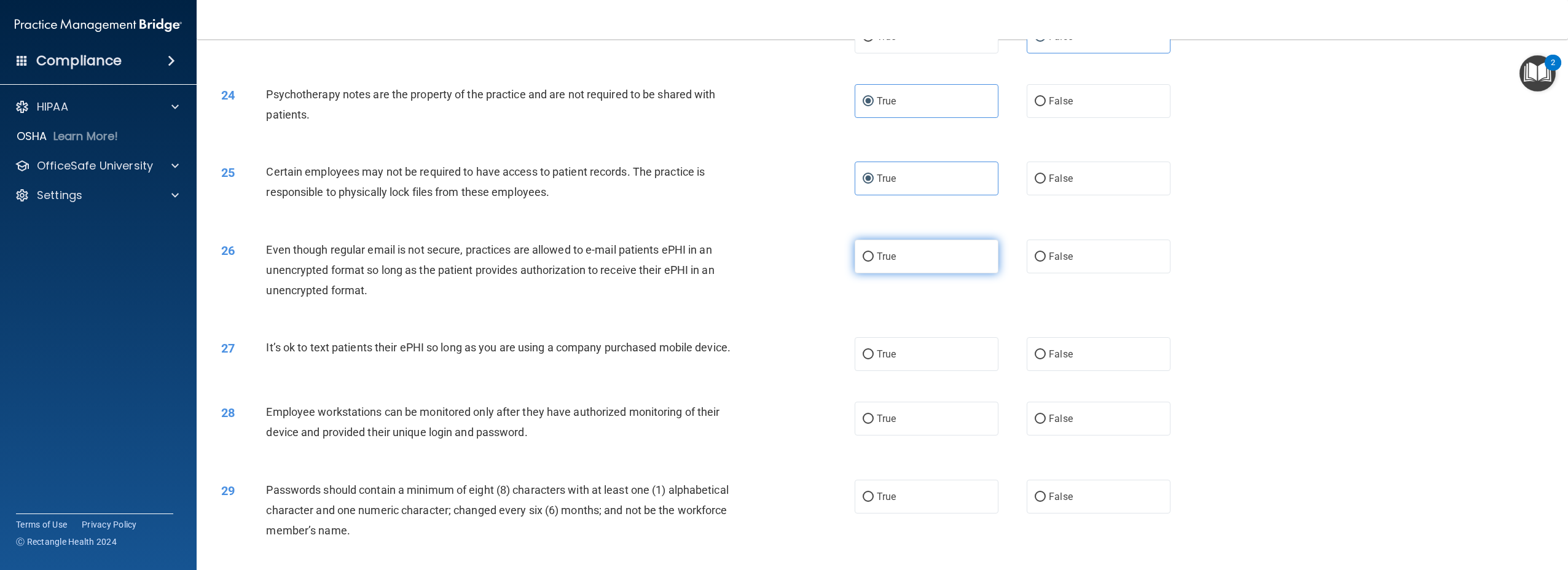 click on "True" at bounding box center (927, 256) 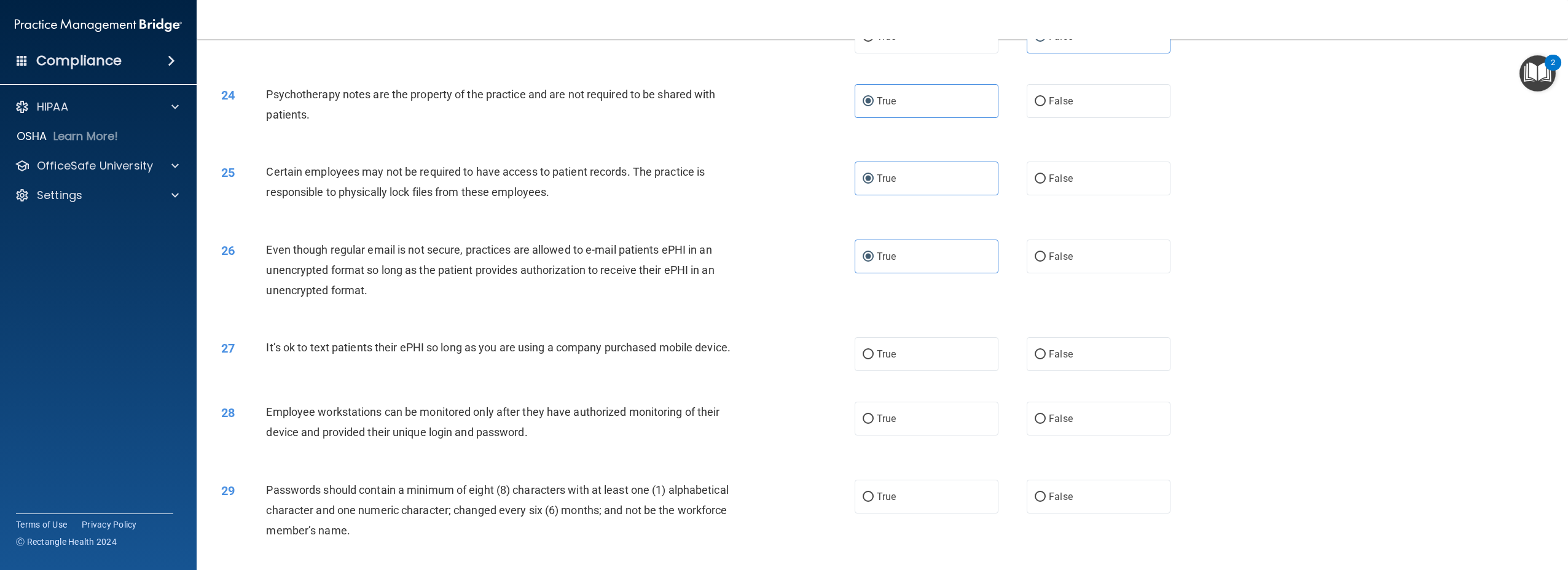 click on "It’s ok to text patients their ePHI so long as you are using a company purchased mobile device." at bounding box center (498, 347) 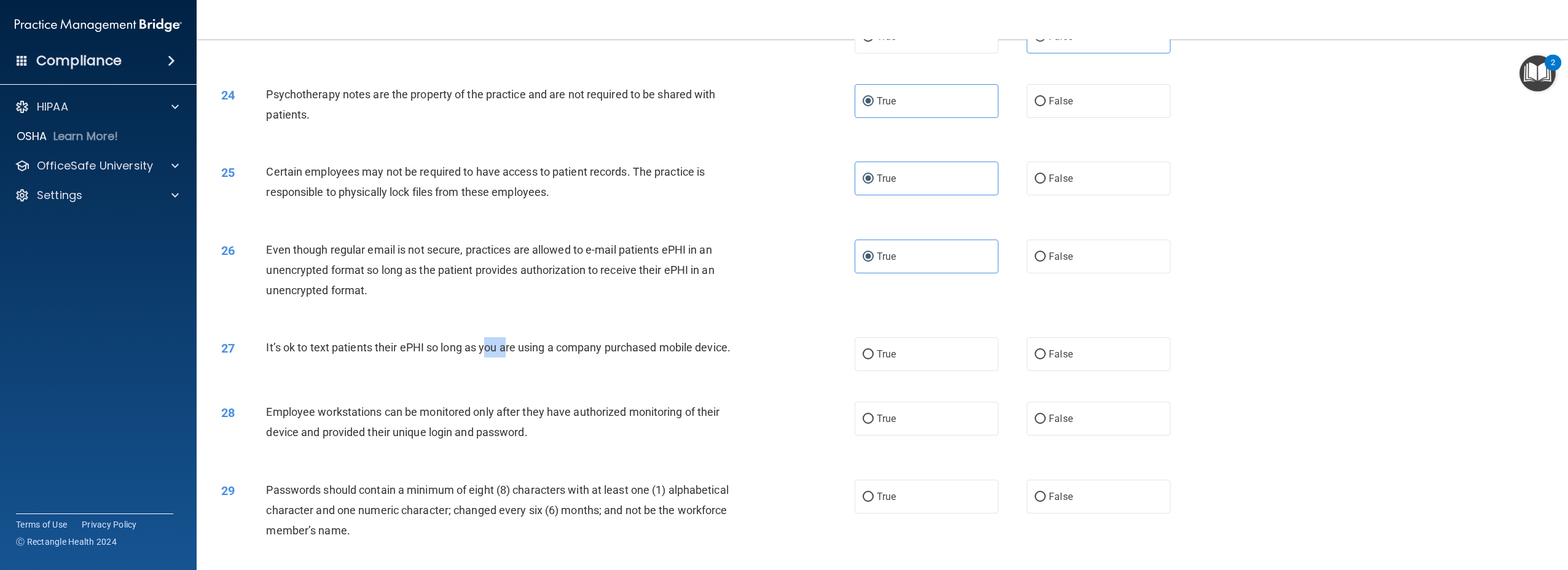 click on "It’s ok to text patients their ePHI so long as you are using a company purchased mobile device." at bounding box center (498, 347) 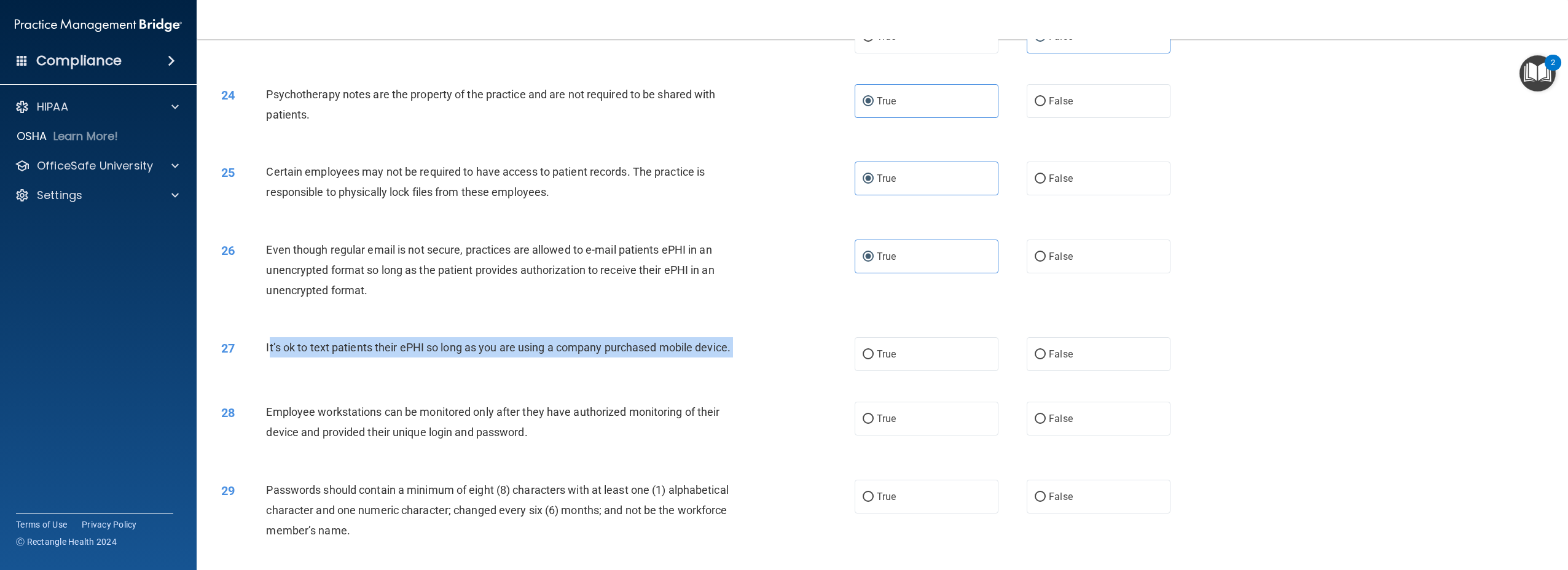 click on "It’s ok to text patients their ePHI so long as you are using a company purchased mobile device." at bounding box center (498, 347) 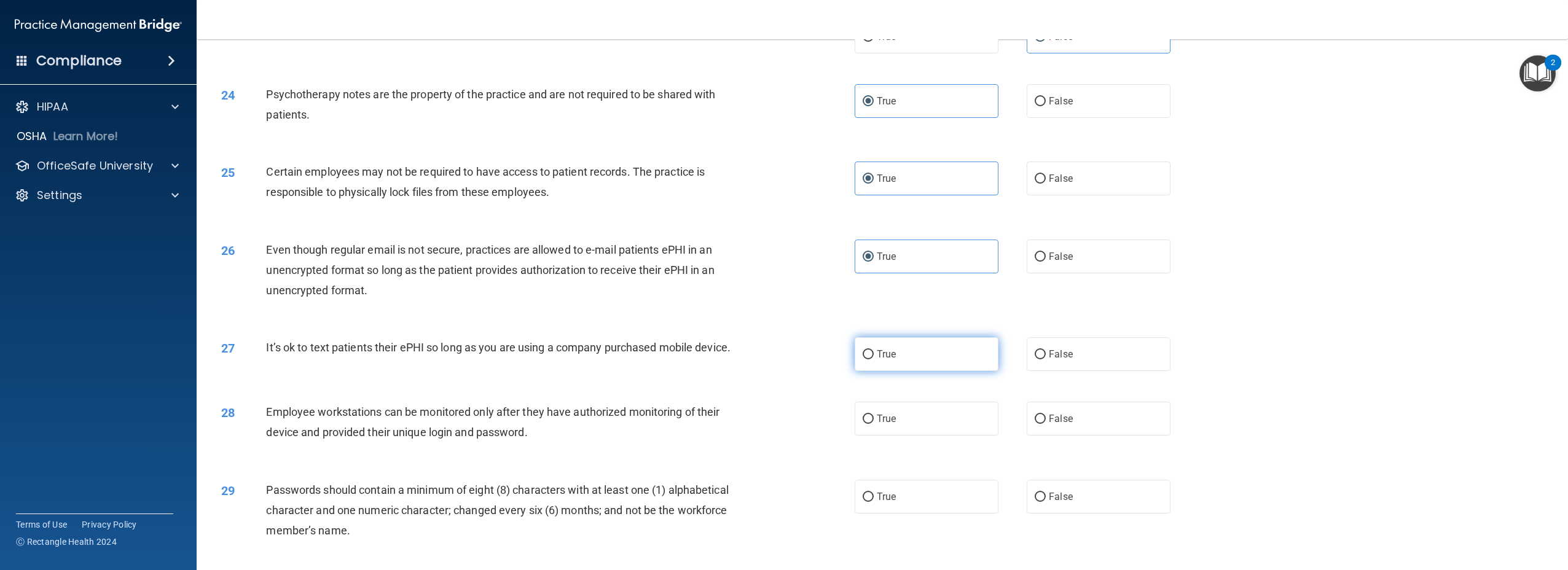 click on "True" at bounding box center (927, 354) 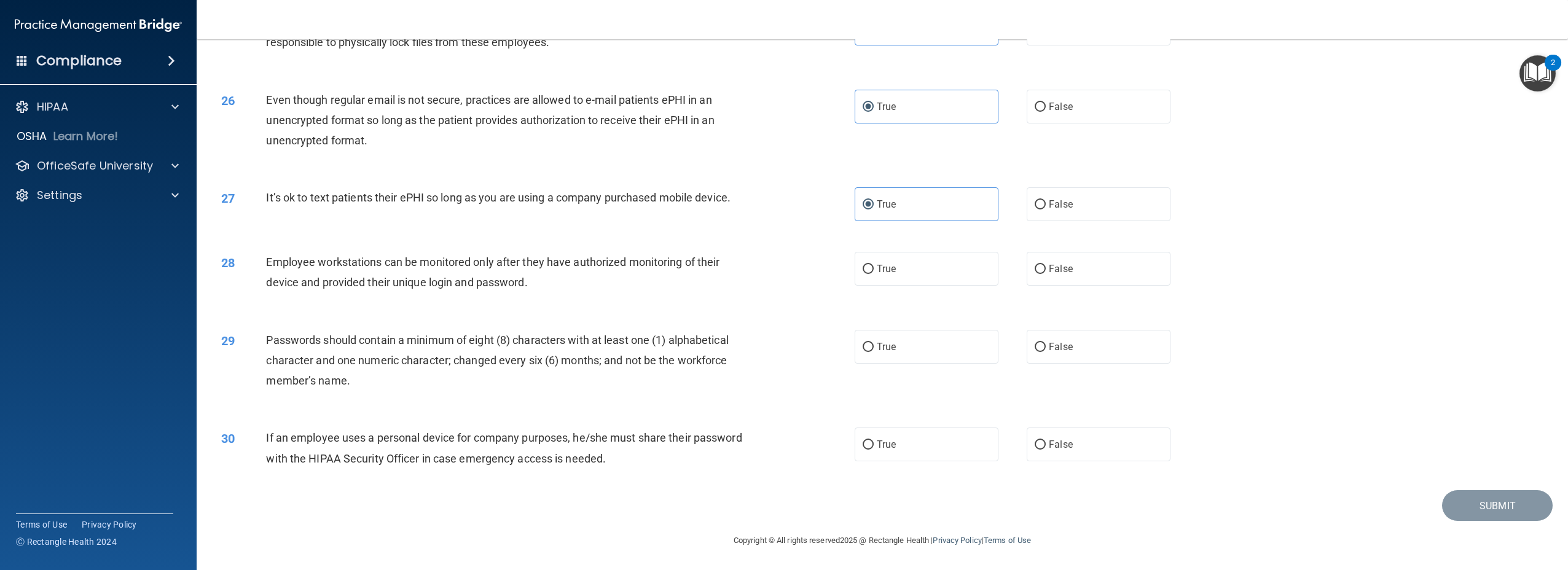 scroll, scrollTop: 2066, scrollLeft: 0, axis: vertical 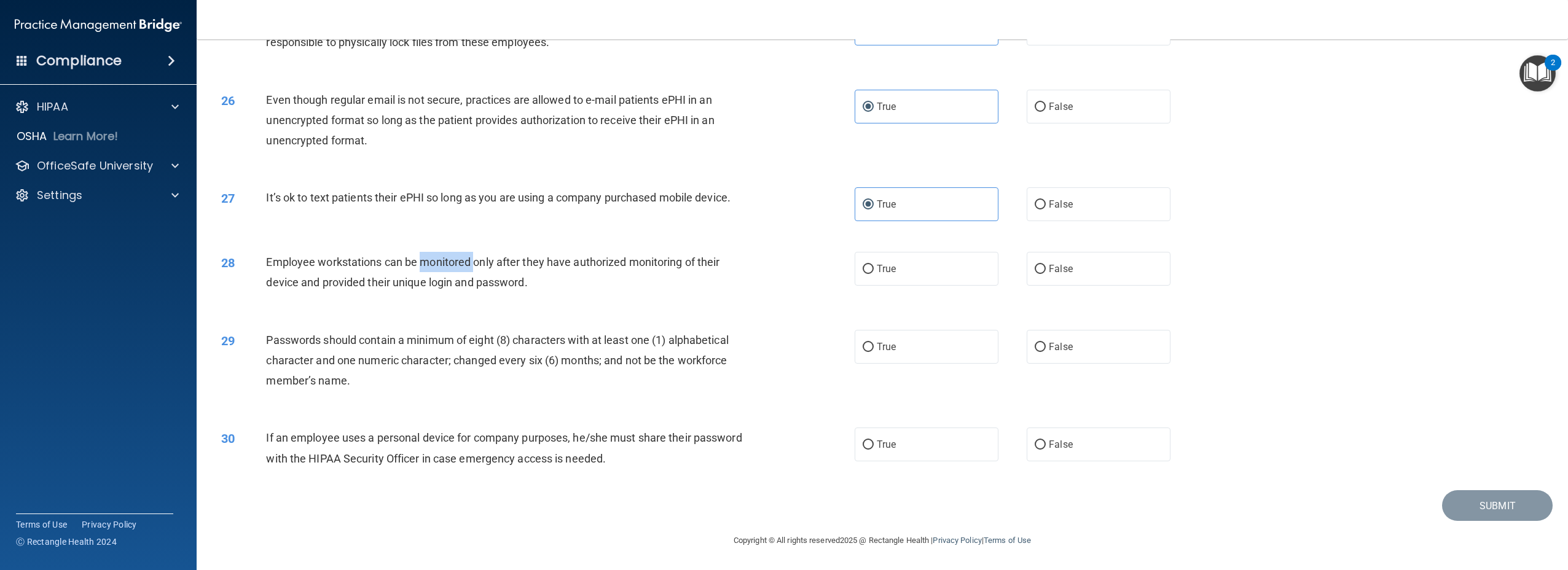 click on "Employee workstations can be monitored only after they have authorized monitoring of their device and provided their unique login and password." at bounding box center [493, 272] 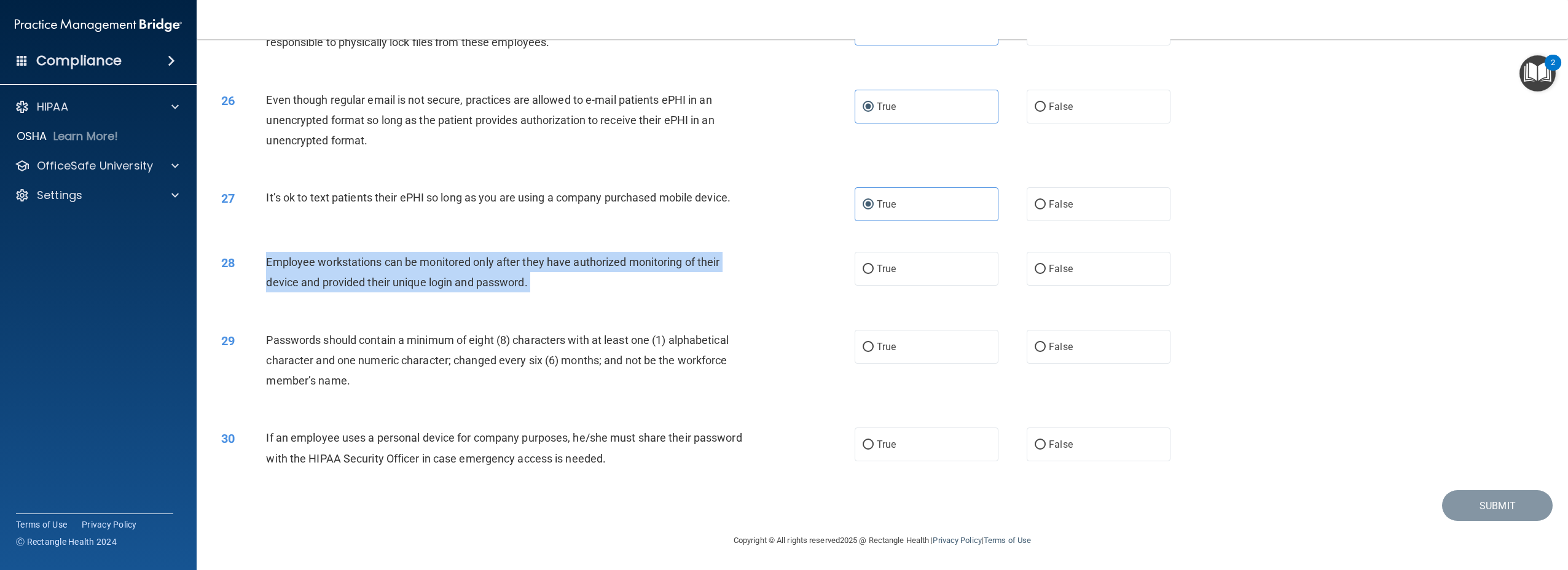 click on "Employee workstations can be monitored only after they have authorized monitoring of their device and provided their unique login and password." at bounding box center [493, 272] 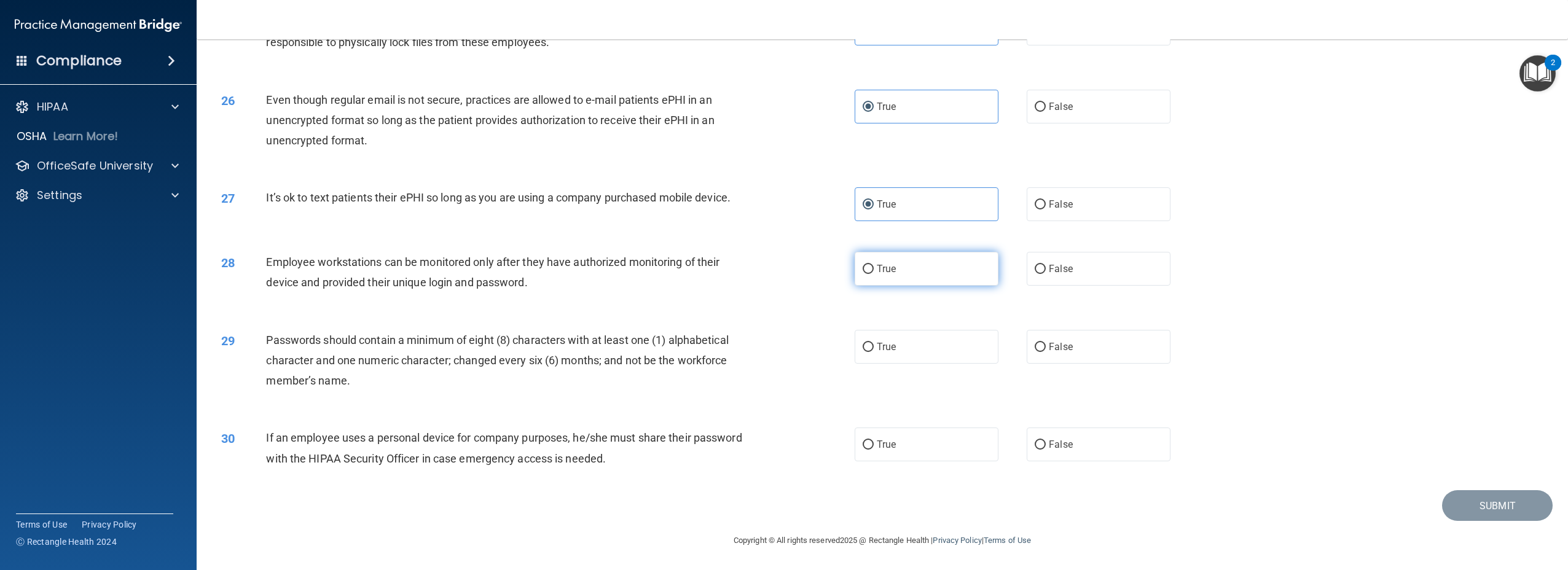 click on "True" at bounding box center (927, 268) 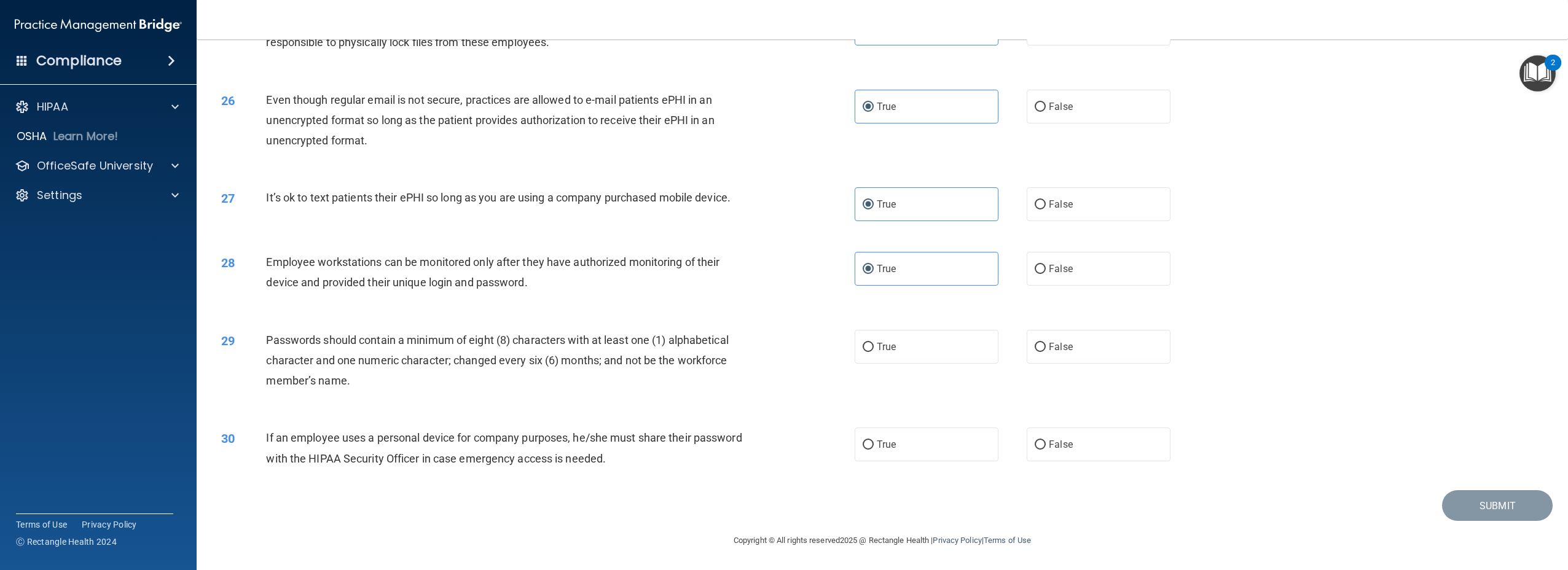 click on "Passwords should contain a minimum of eight (8) characters with at least one (1) alphabetical character and one numeric character; changed every six (6) months; and not be the workforce member’s name." at bounding box center [497, 360] 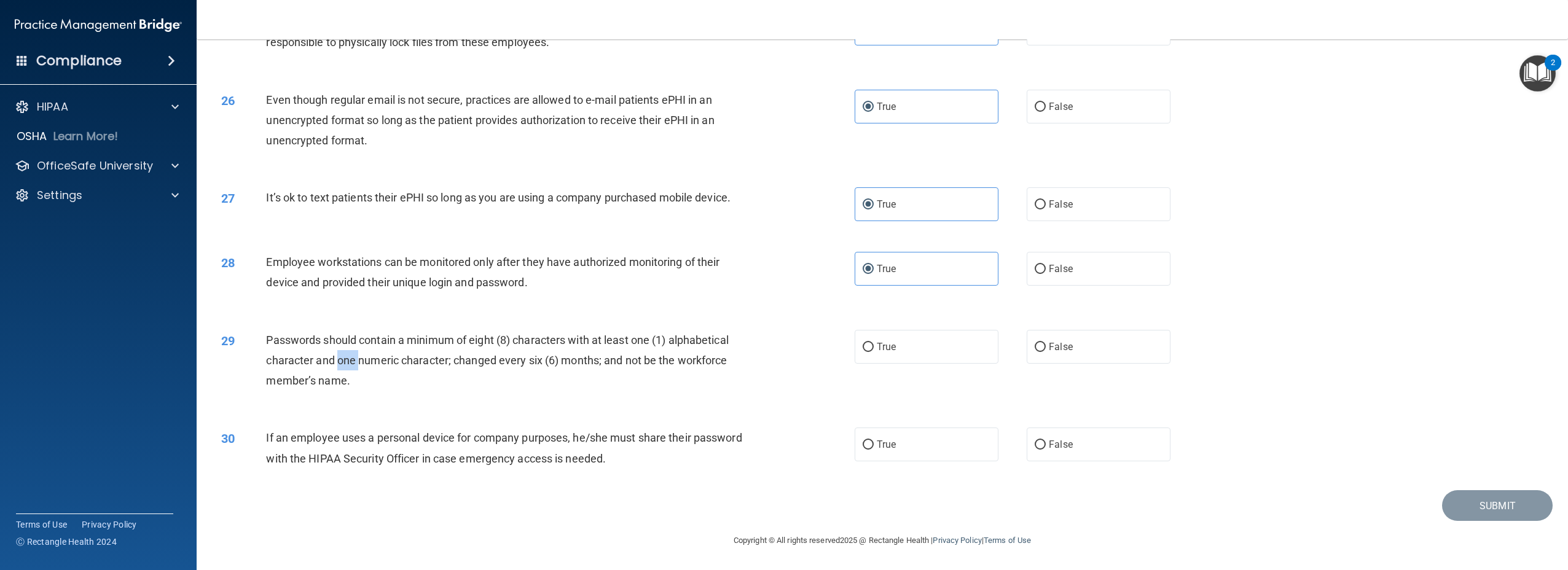 click on "Passwords should contain a minimum of eight (8) characters with at least one (1) alphabetical character and one numeric character; changed every six (6) months; and not be the workforce member’s name." at bounding box center [497, 360] 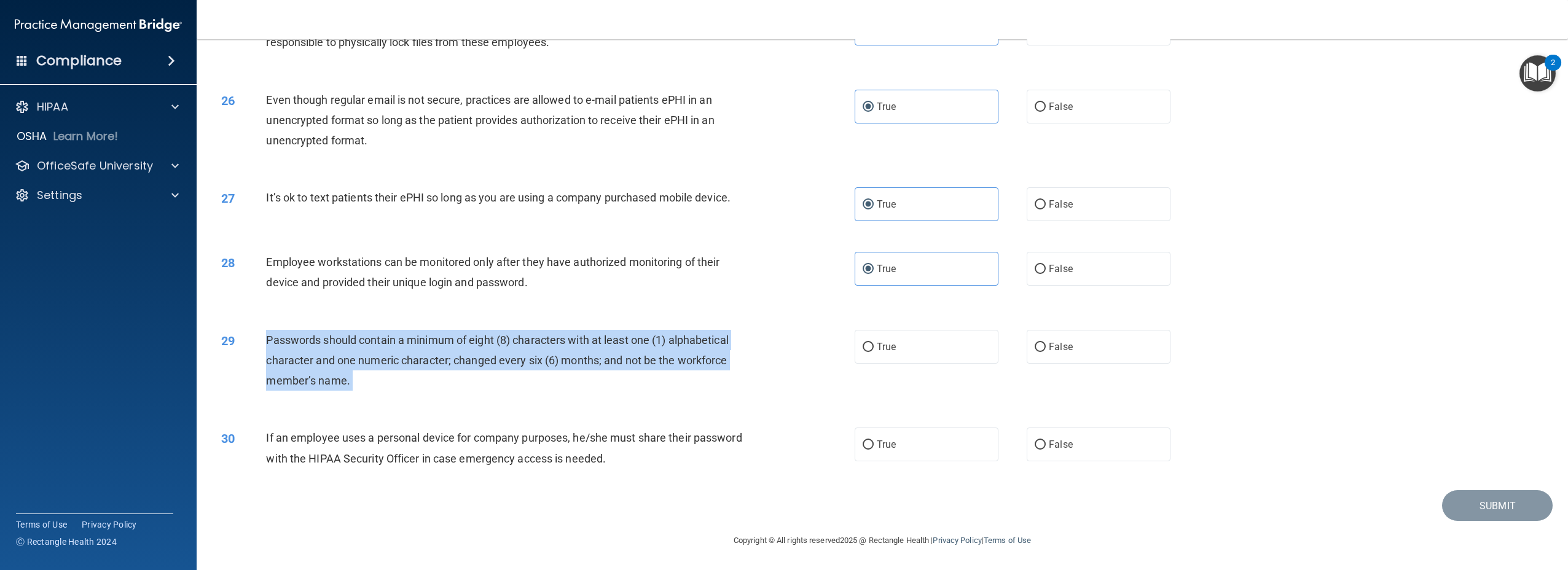 click on "Passwords should contain a minimum of eight (8) characters with at least one (1) alphabetical character and one numeric character; changed every six (6) months; and not be the workforce member’s name." at bounding box center (497, 360) 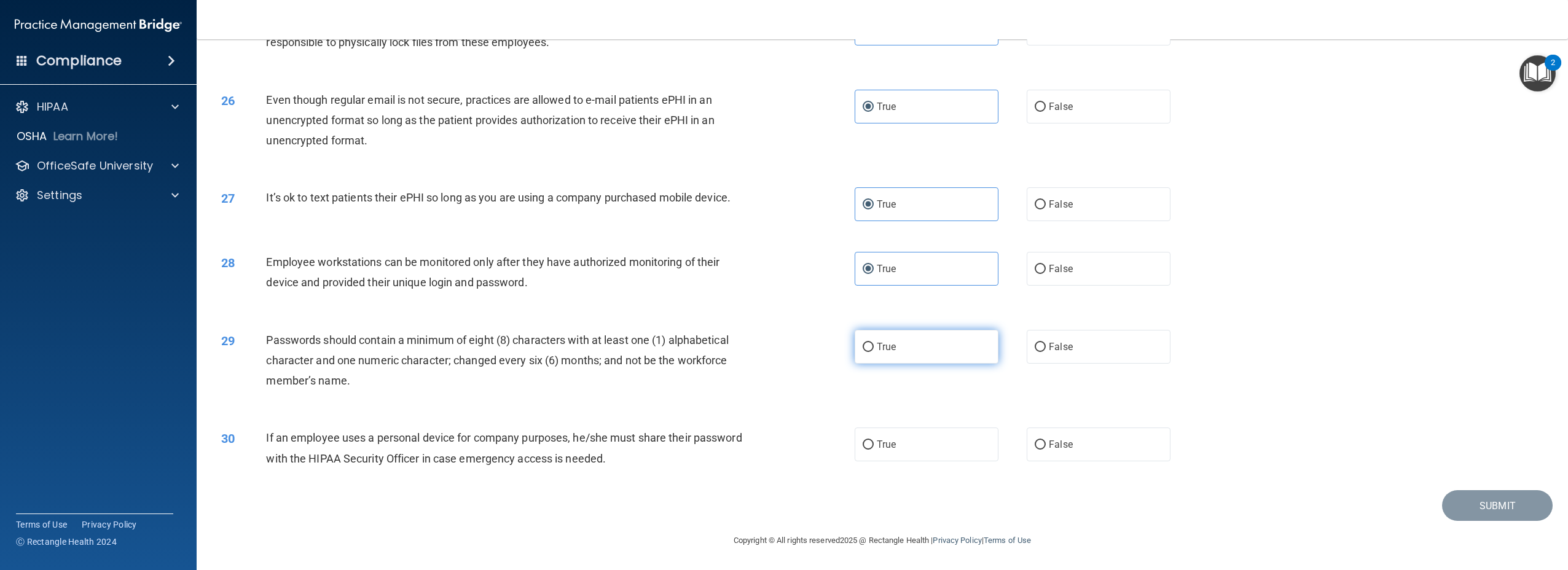 click on "True" at bounding box center (927, 346) 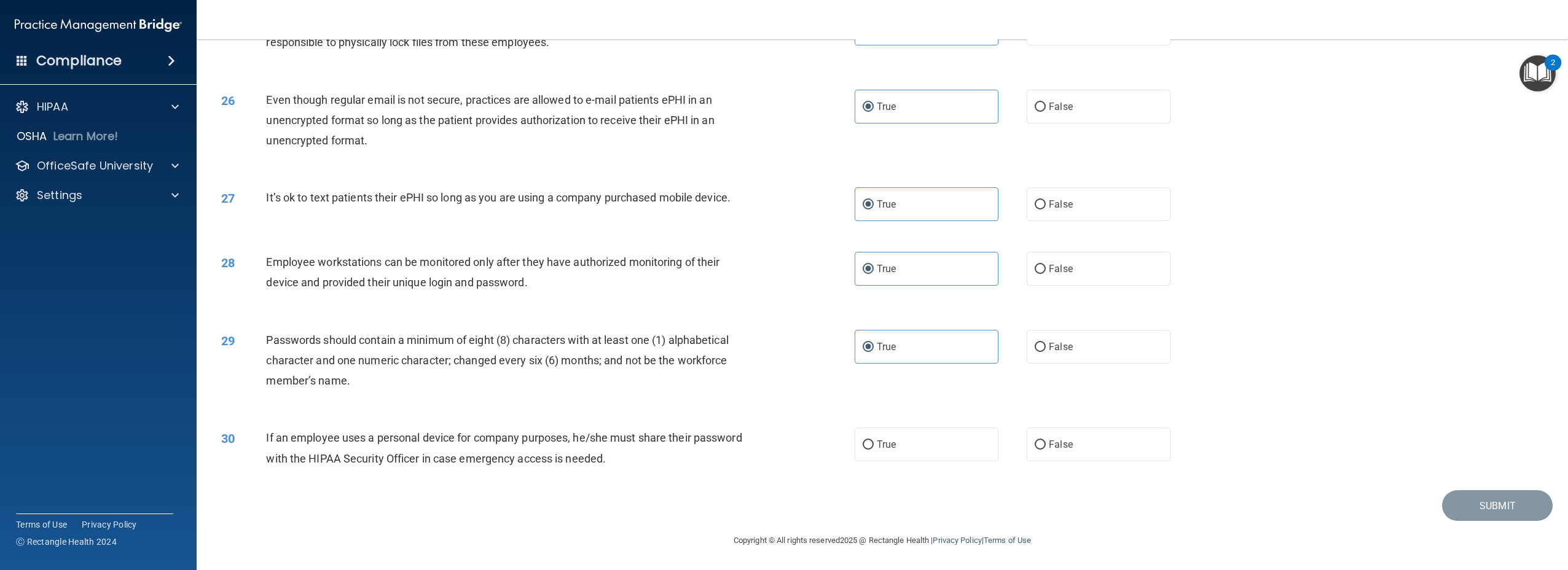 click on "If an employee uses a personal device for company purposes, he/she must share their password with the HIPAA Security Officer in case emergency access is needed." at bounding box center [511, 448] 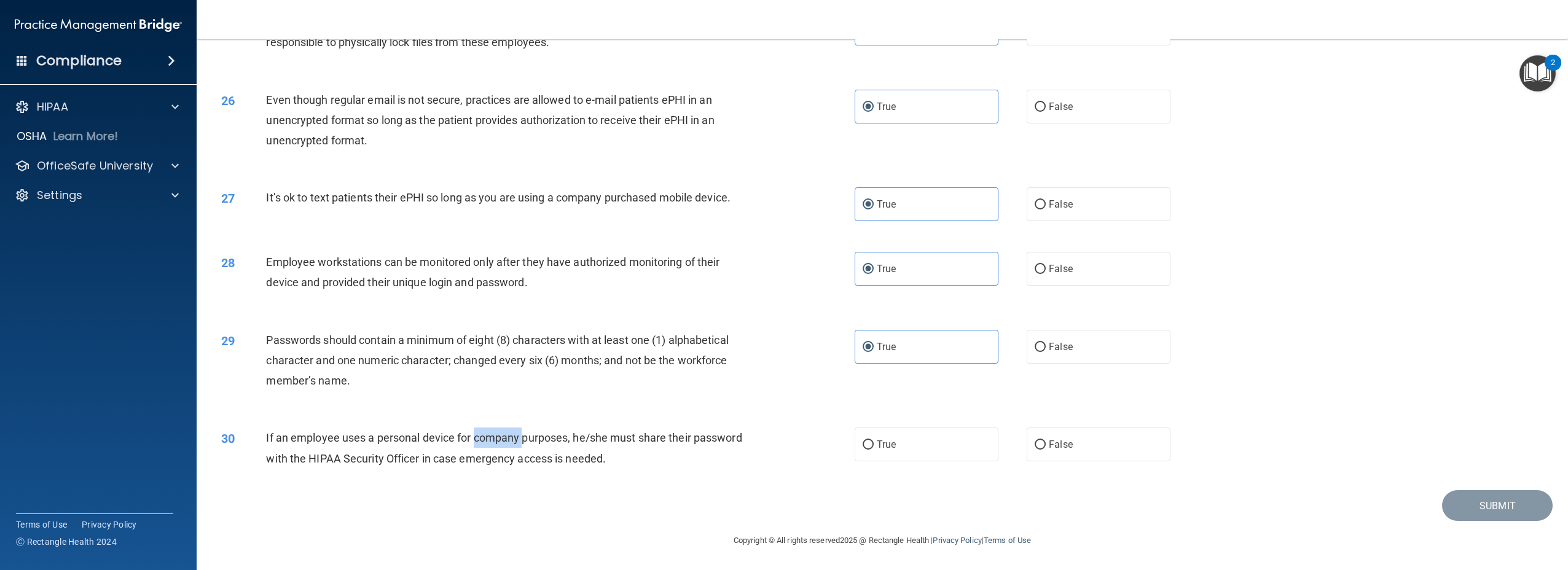 click on "If an employee uses a personal device for company purposes, he/she must share their password with the HIPAA Security Officer in case emergency access is needed." at bounding box center [511, 448] 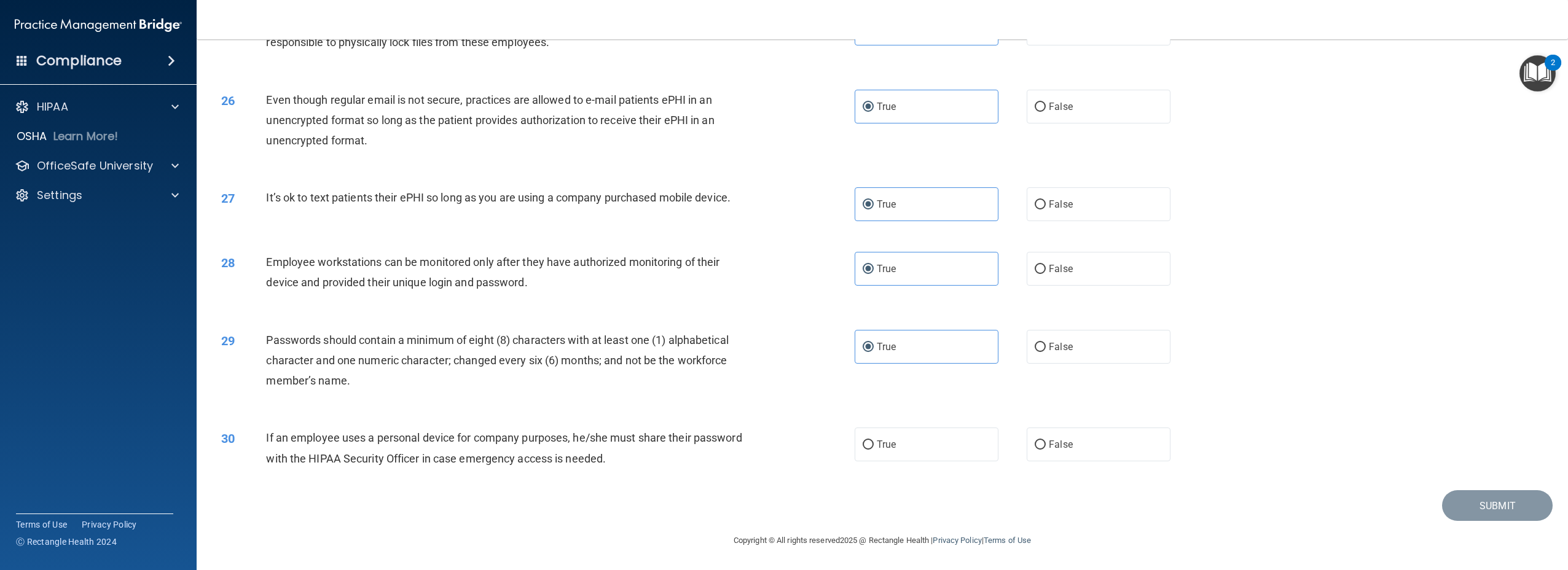 drag, startPoint x: 488, startPoint y: 447, endPoint x: 367, endPoint y: 403, distance: 128.7517 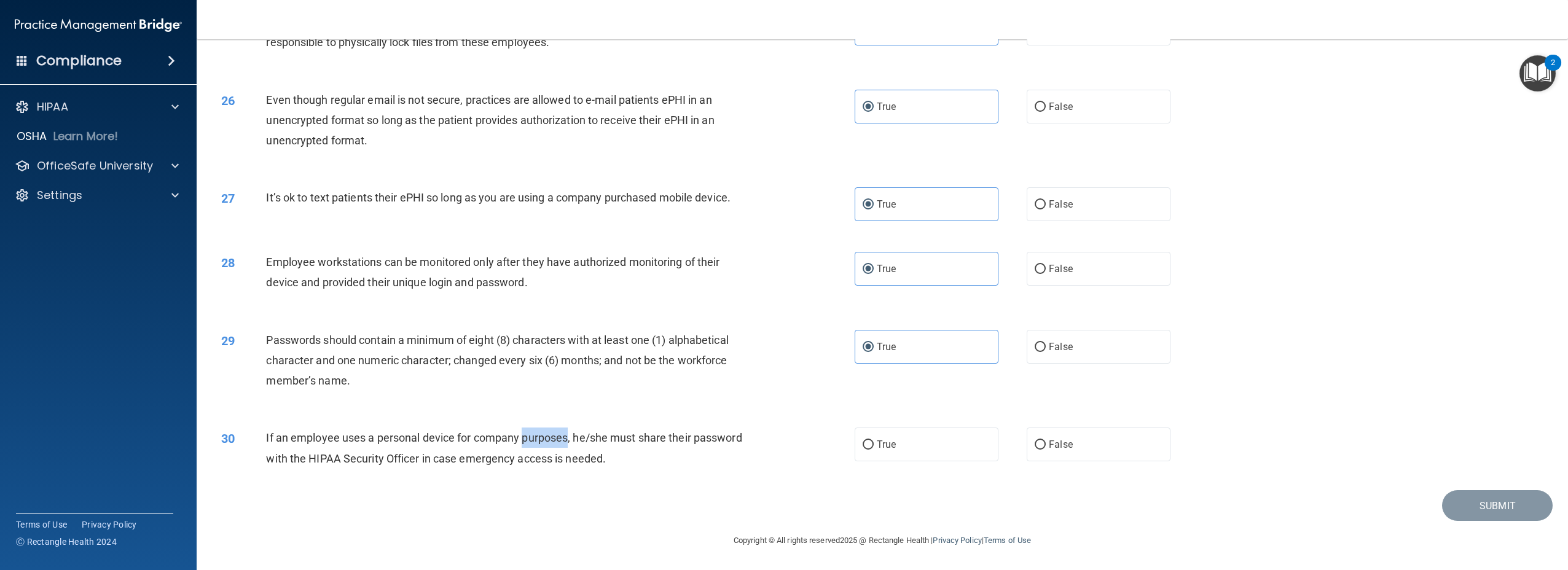 click on "If an employee uses a personal device for company purposes, he/she must share their password with the HIPAA Security Officer in case emergency access is needed." at bounding box center (504, 448) 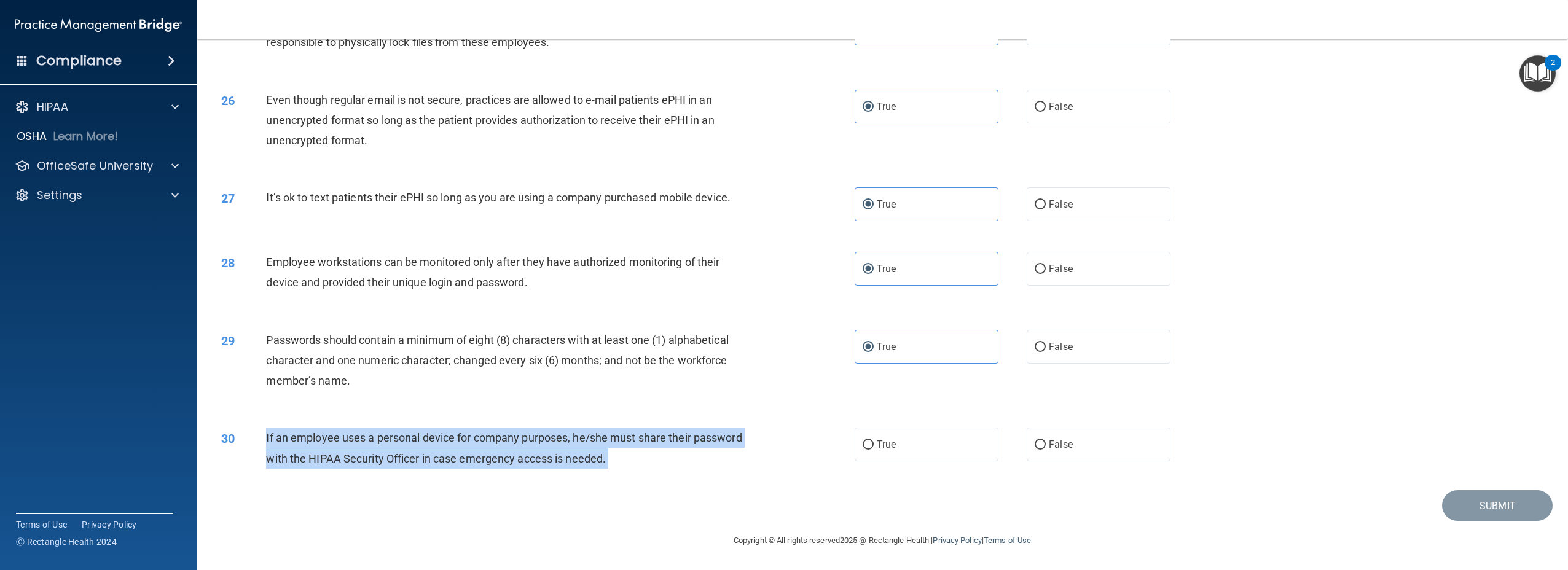 click on "If an employee uses a personal device for company purposes, he/she must share their password with the HIPAA Security Officer in case emergency access is needed." at bounding box center [504, 448] 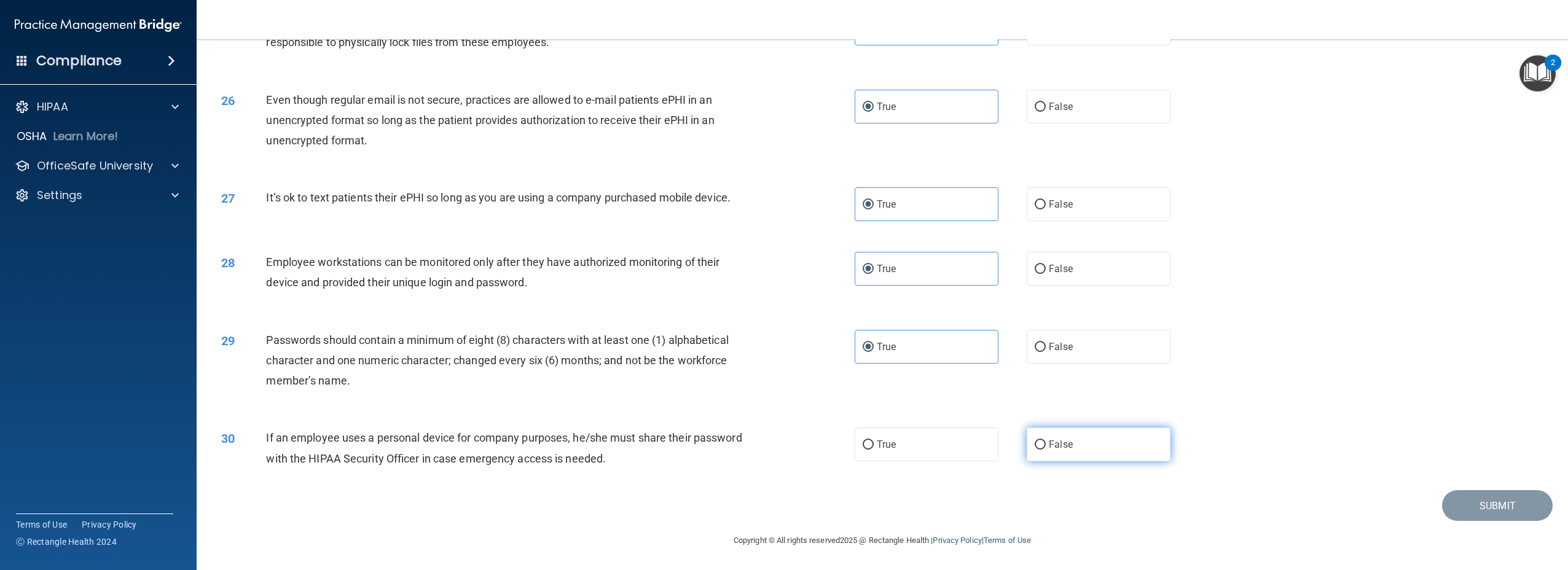 click on "False" at bounding box center [1099, 444] 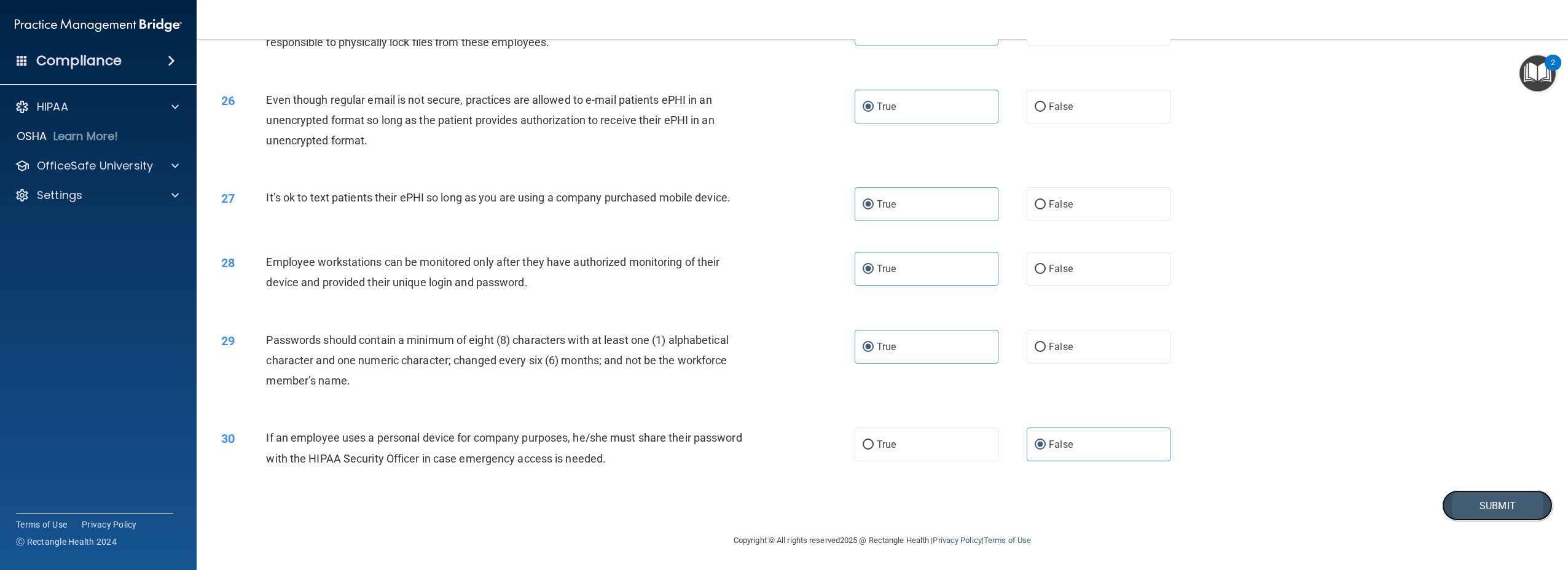 click on "Submit" at bounding box center [1497, 506] 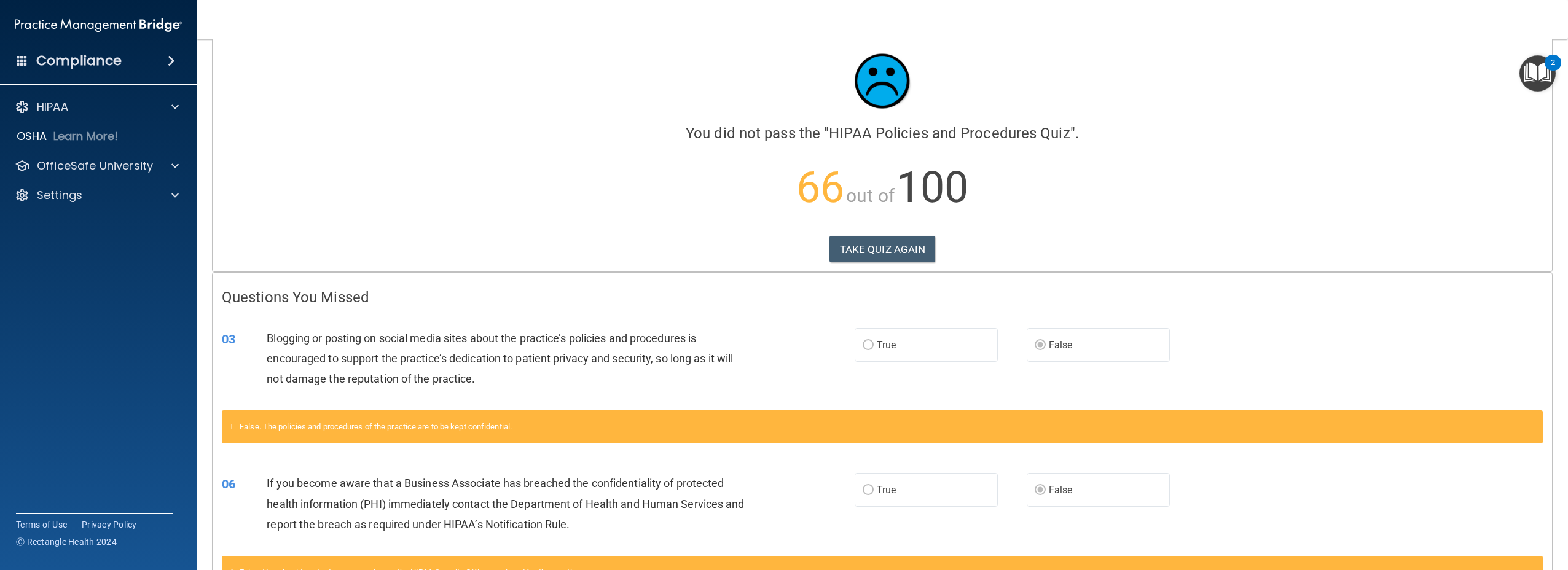 scroll, scrollTop: 0, scrollLeft: 0, axis: both 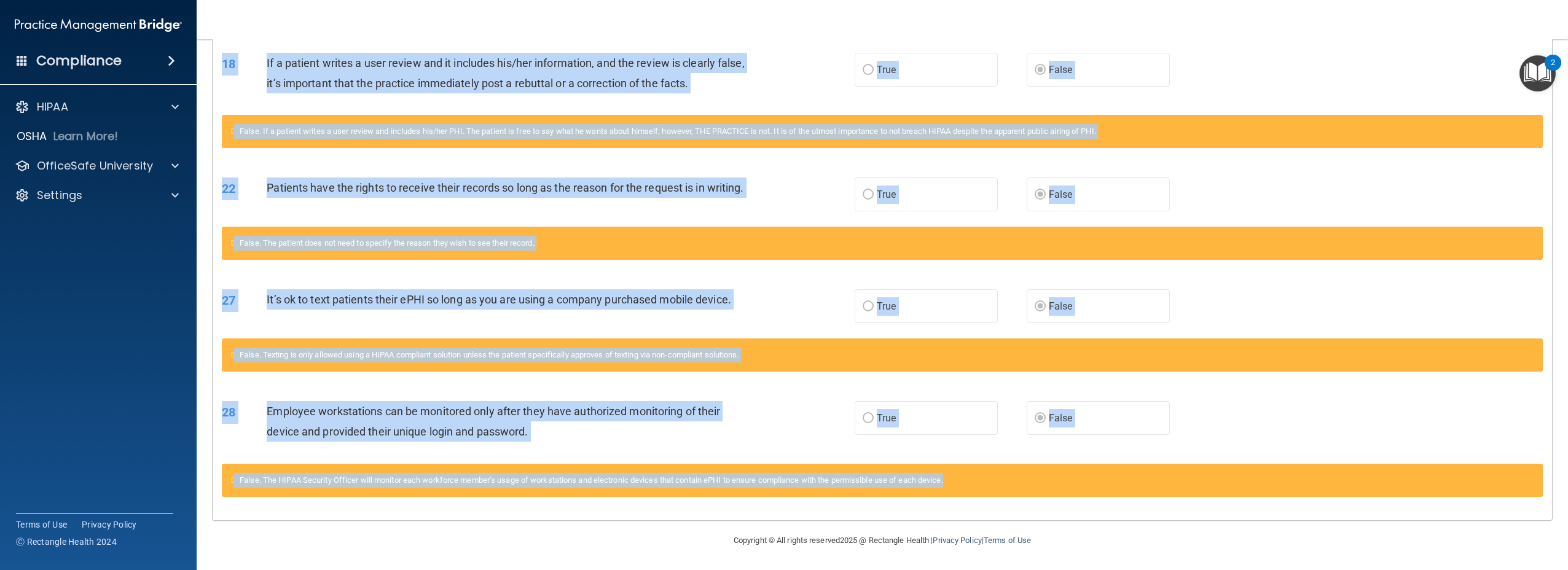 drag, startPoint x: 223, startPoint y: 311, endPoint x: 1203, endPoint y: 474, distance: 993.4631 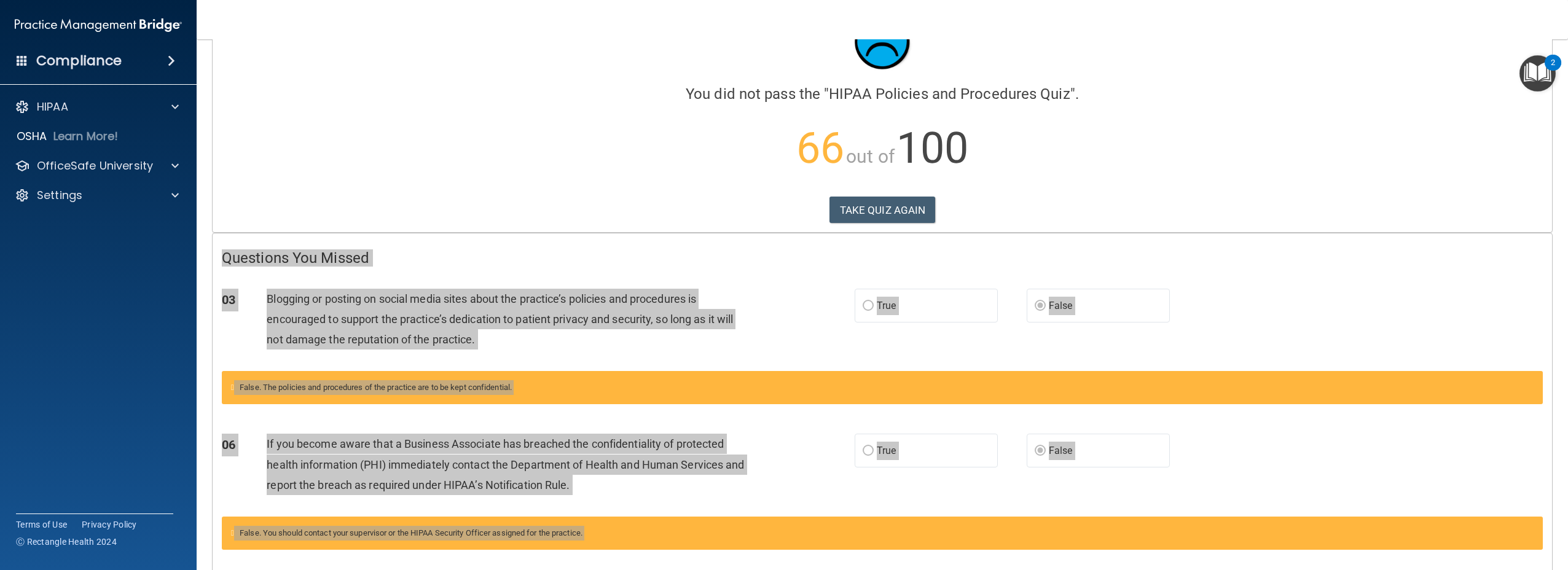 scroll, scrollTop: 0, scrollLeft: 0, axis: both 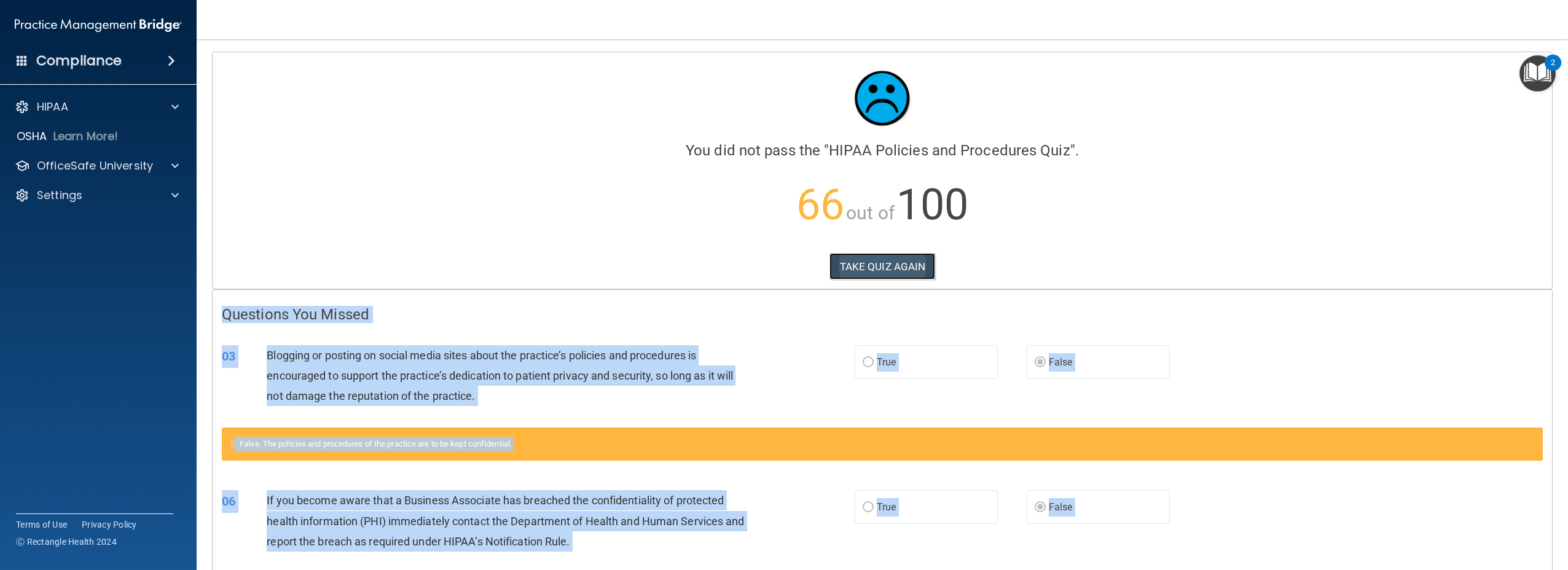 click on "TAKE QUIZ AGAIN" at bounding box center (882, 267) 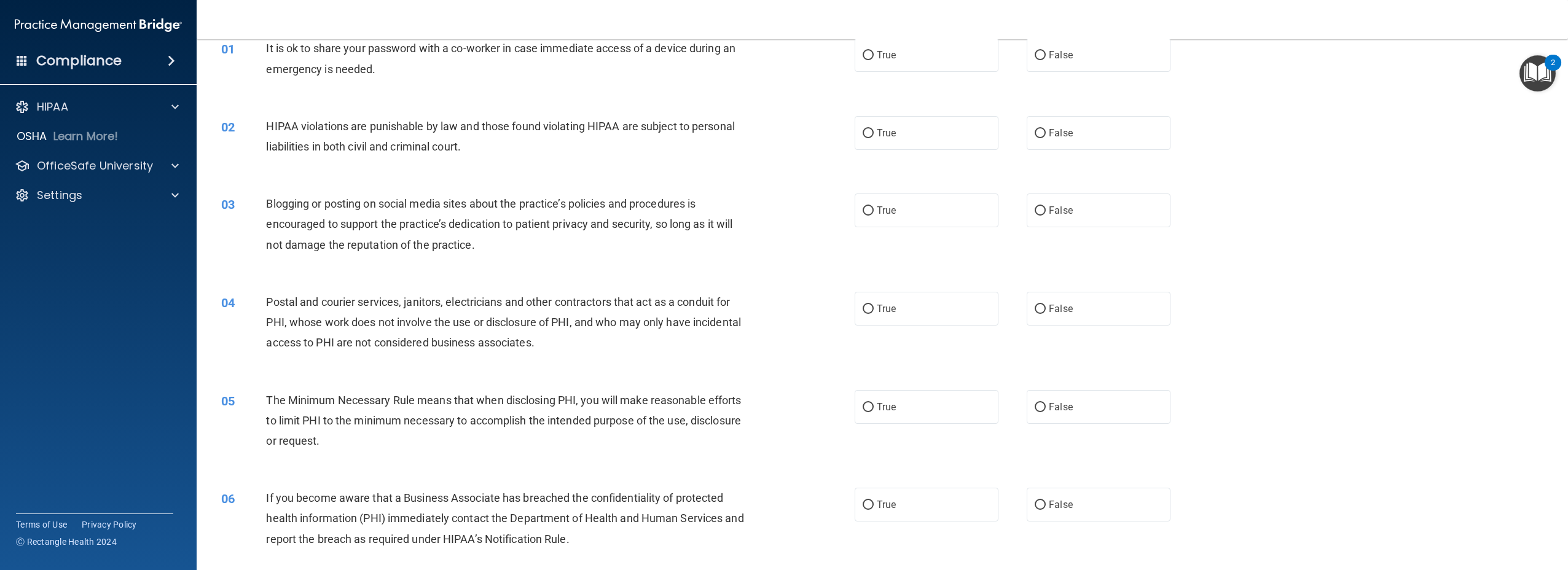 scroll, scrollTop: 60, scrollLeft: 0, axis: vertical 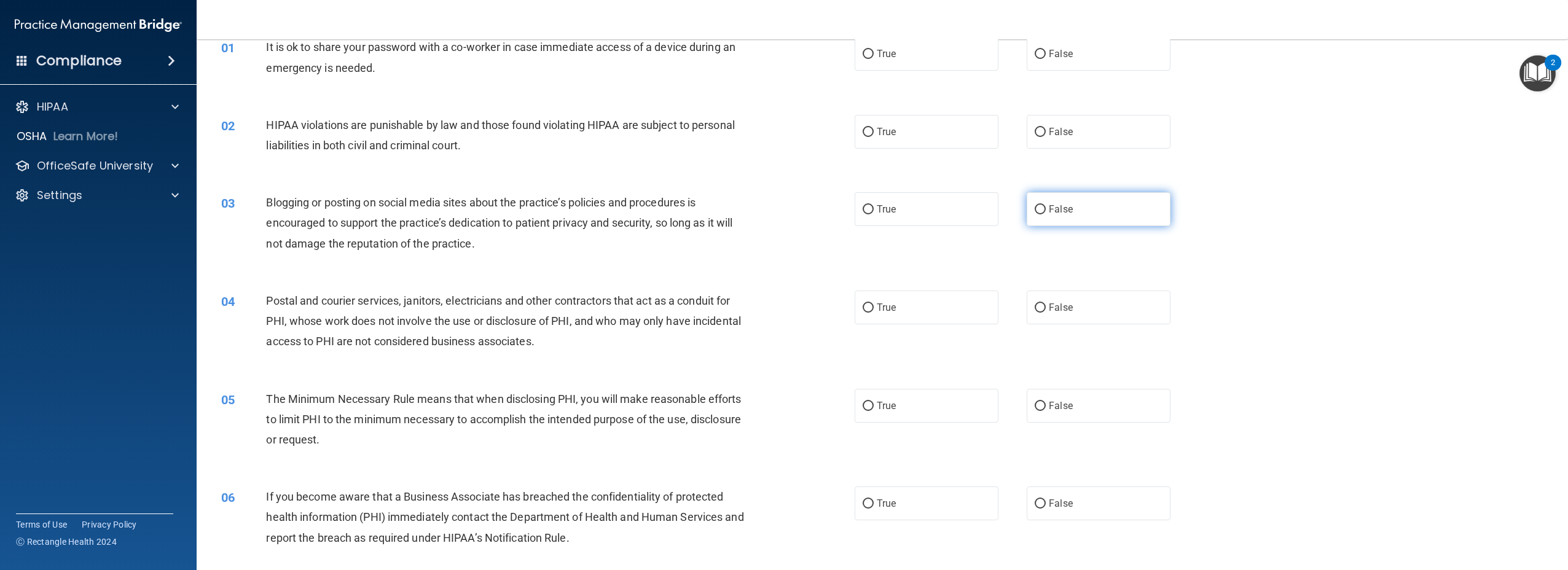 click on "False" at bounding box center (1099, 209) 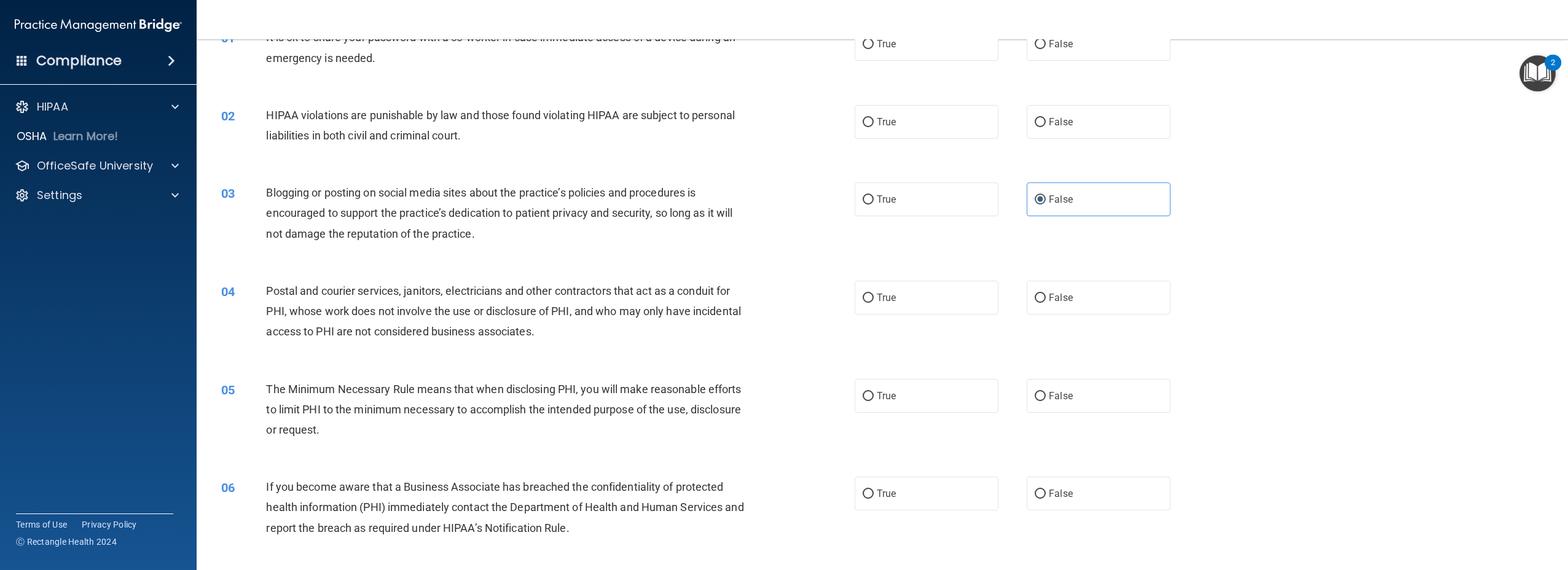 scroll, scrollTop: 71, scrollLeft: 0, axis: vertical 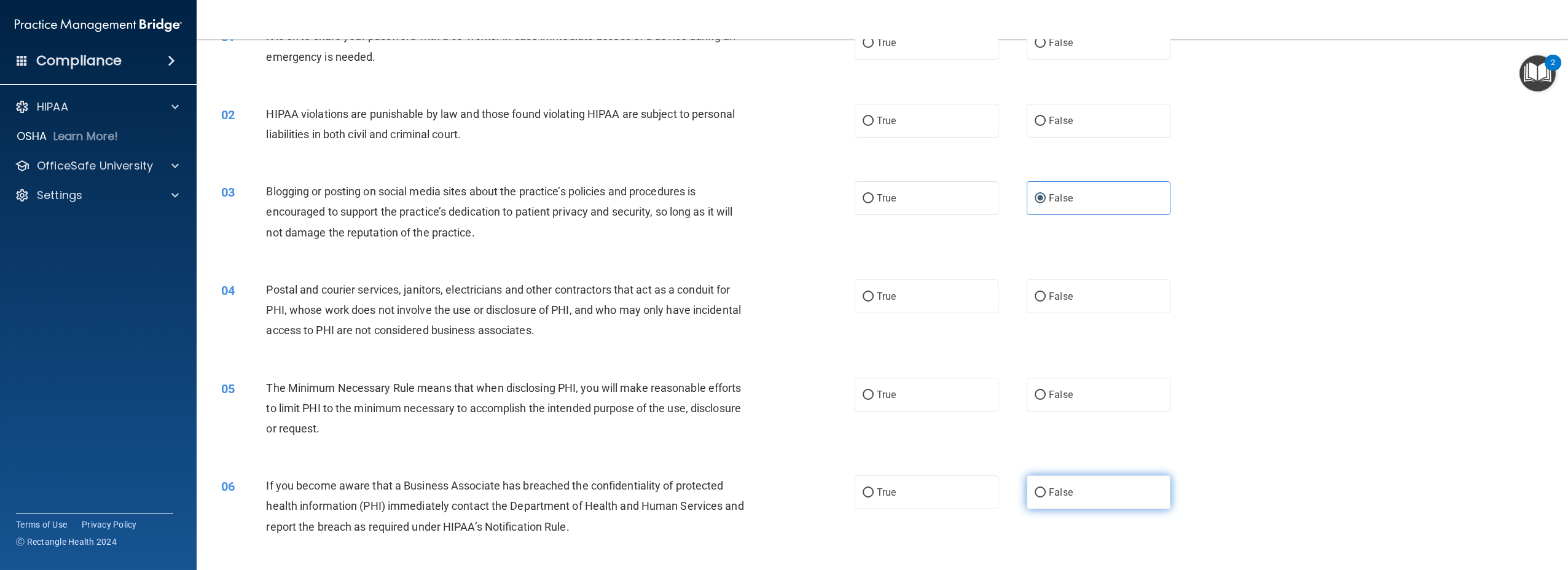click on "False" at bounding box center [1099, 492] 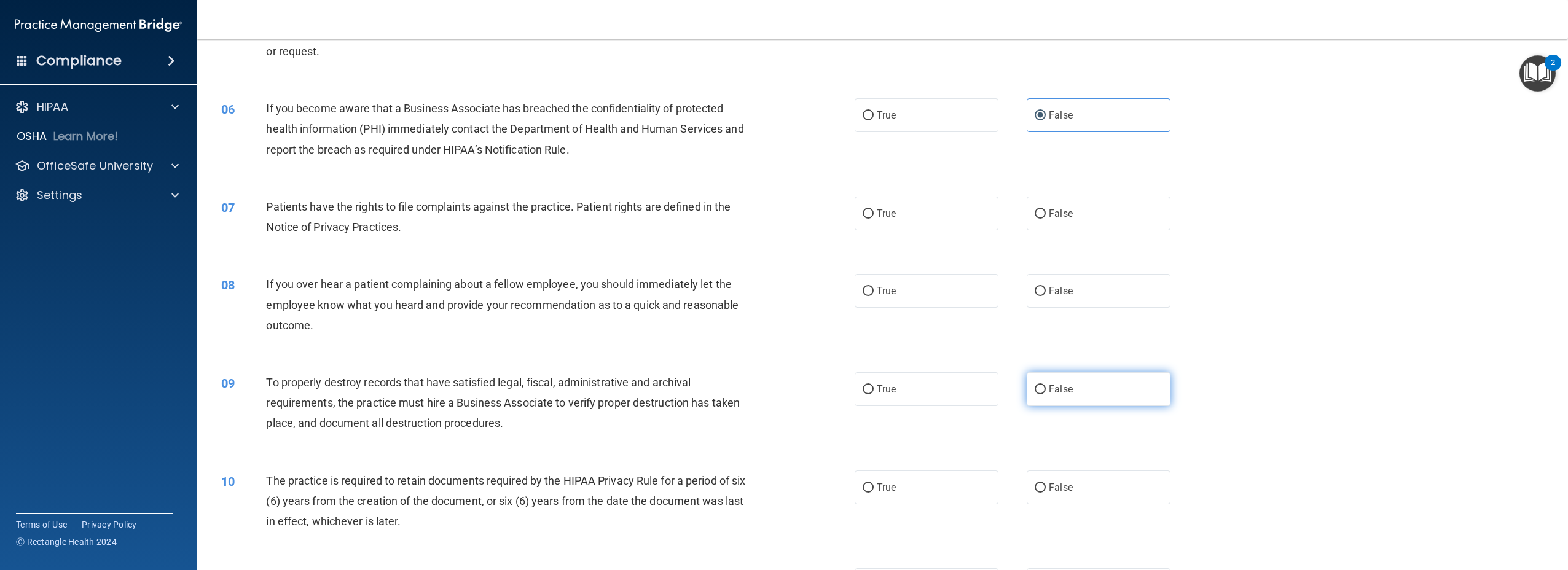 scroll, scrollTop: 450, scrollLeft: 0, axis: vertical 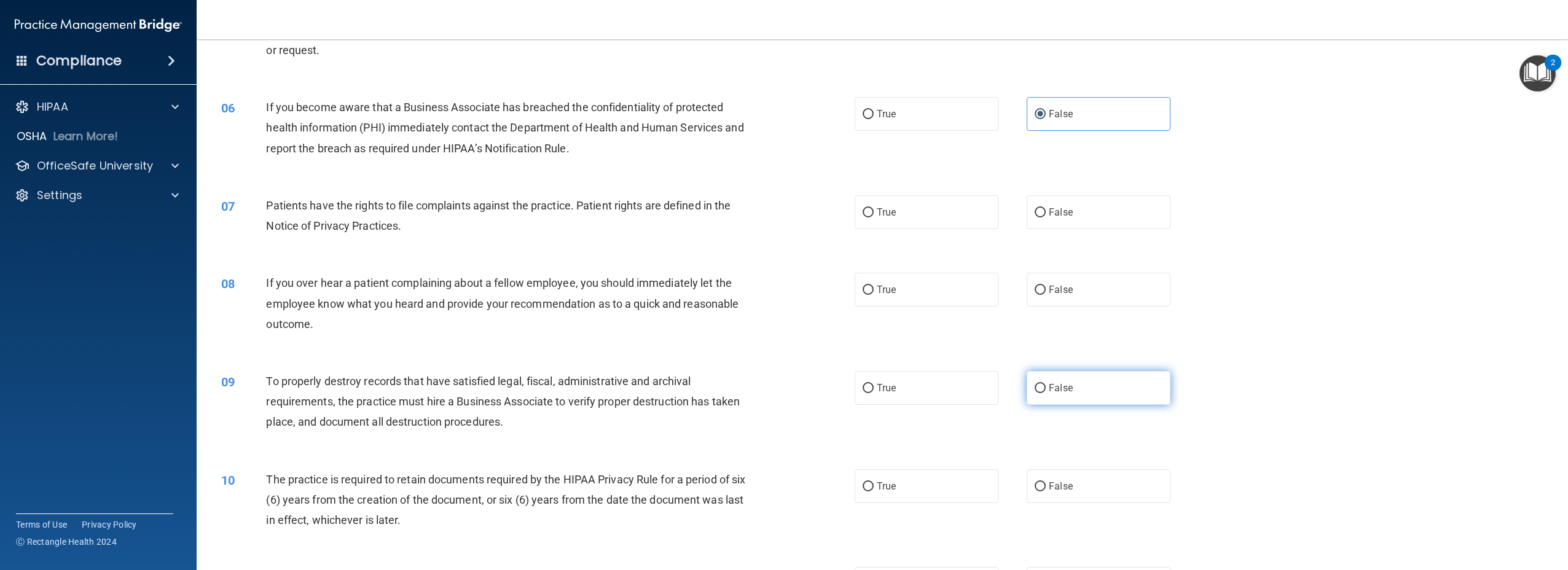 click on "False" at bounding box center (1040, 388) 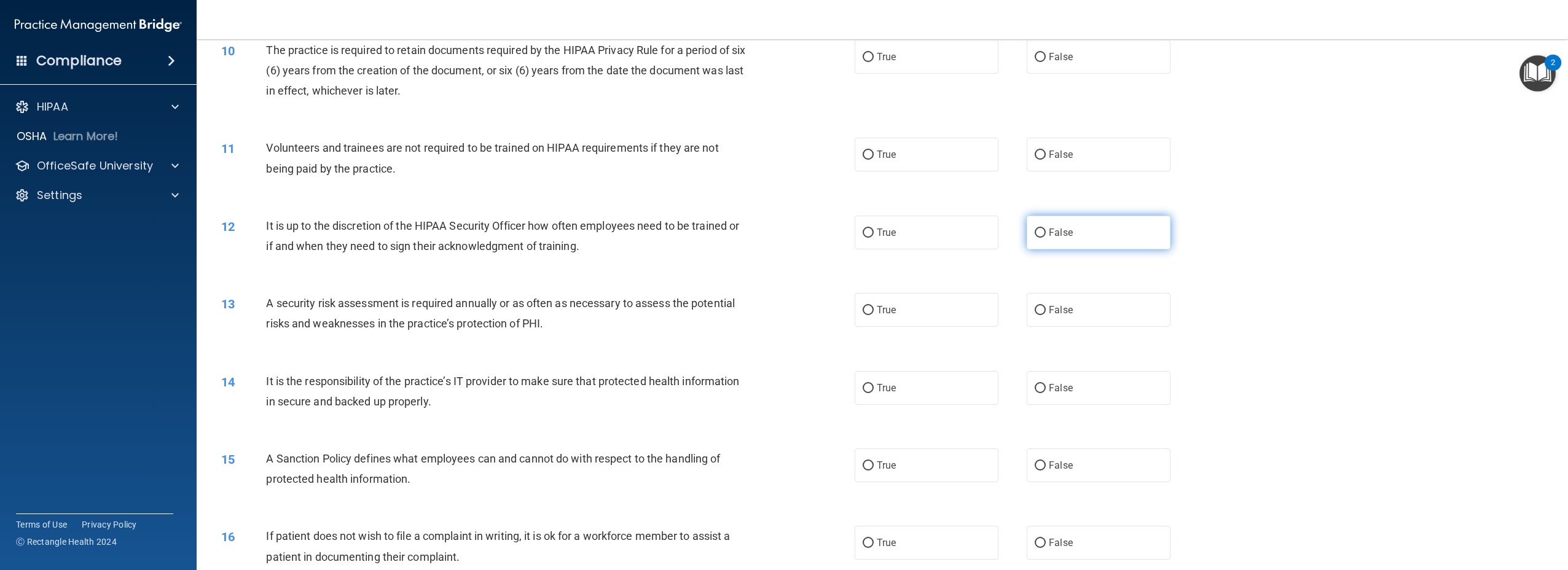 scroll, scrollTop: 880, scrollLeft: 0, axis: vertical 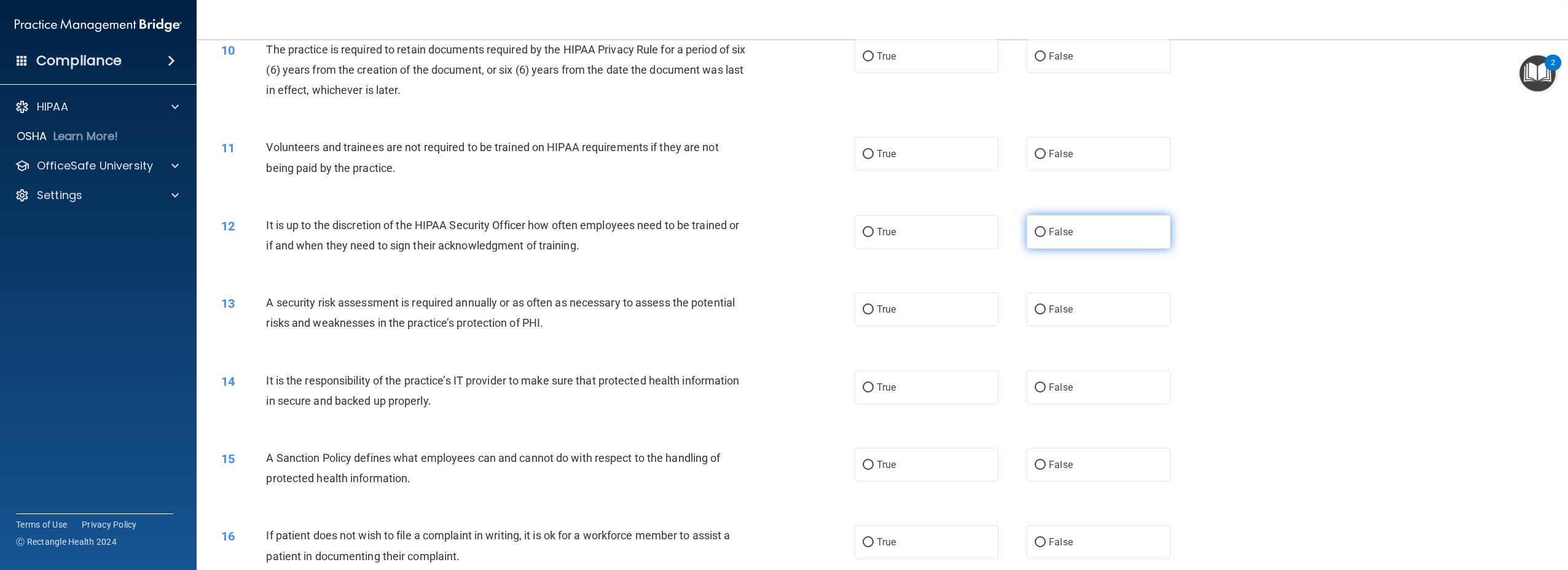 click on "False" at bounding box center (1099, 232) 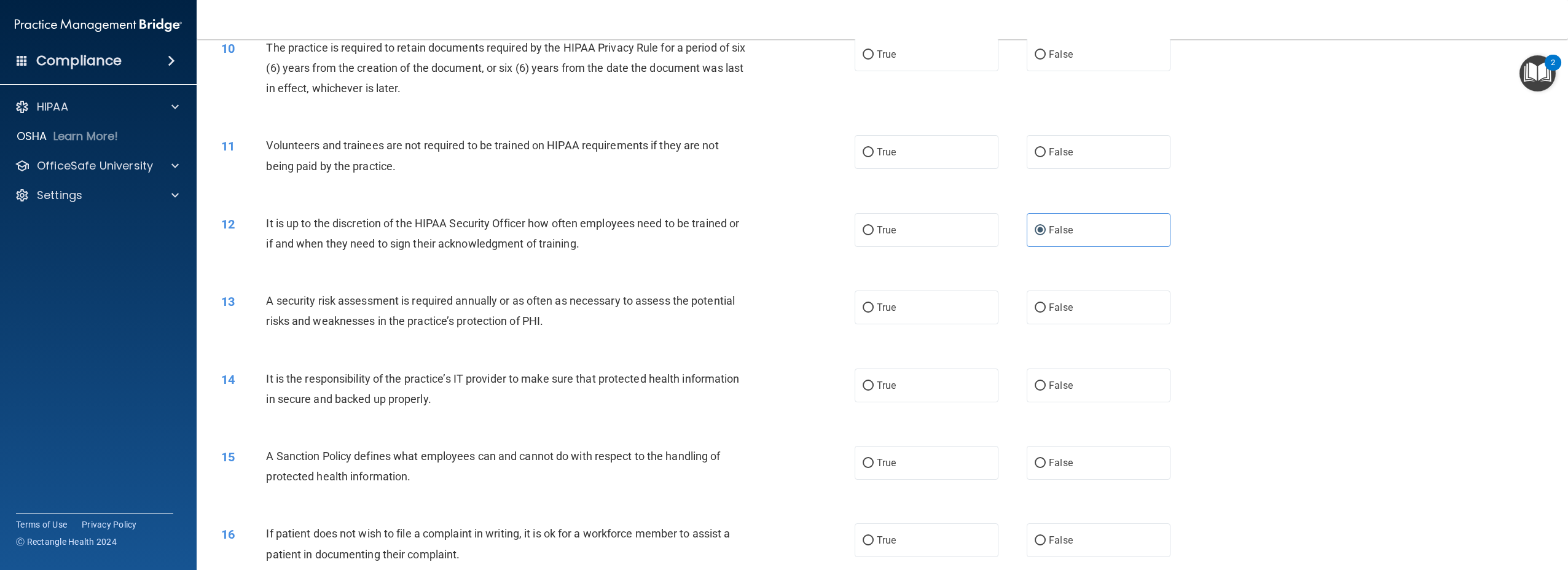 scroll, scrollTop: 882, scrollLeft: 0, axis: vertical 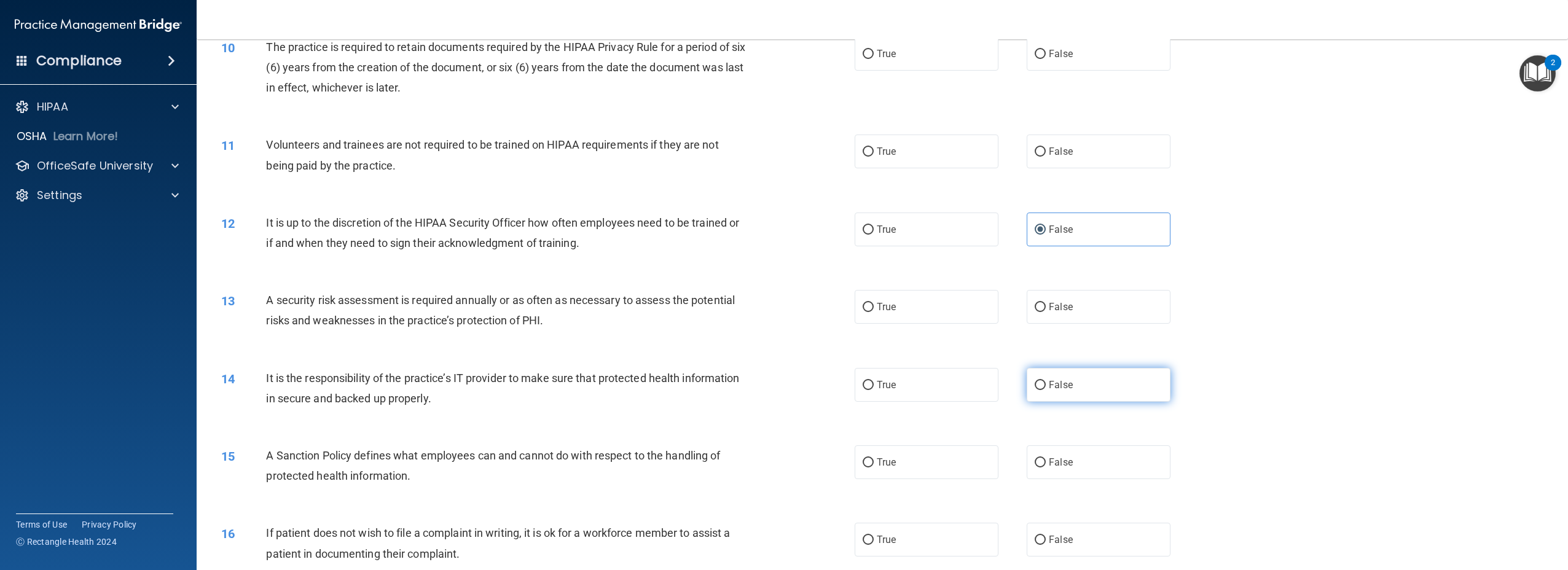 click on "False" at bounding box center [1060, 385] 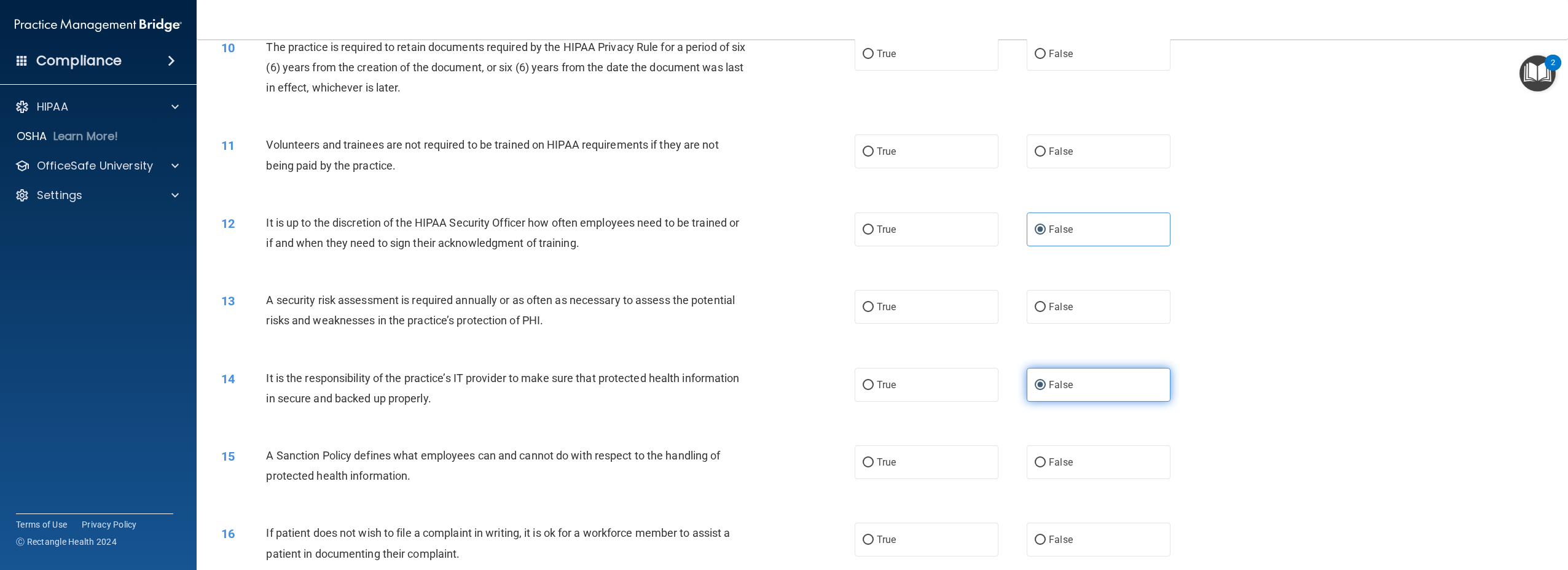 click on "False" at bounding box center (1060, 385) 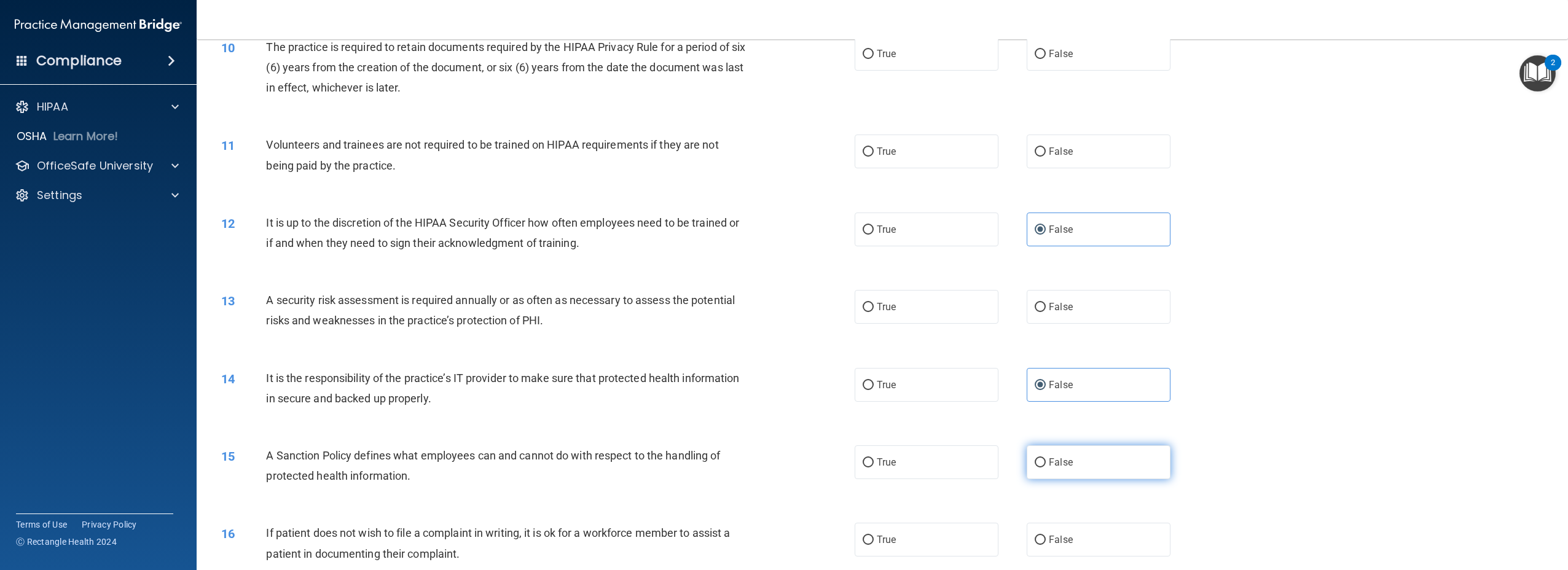 click on "False" at bounding box center (1099, 462) 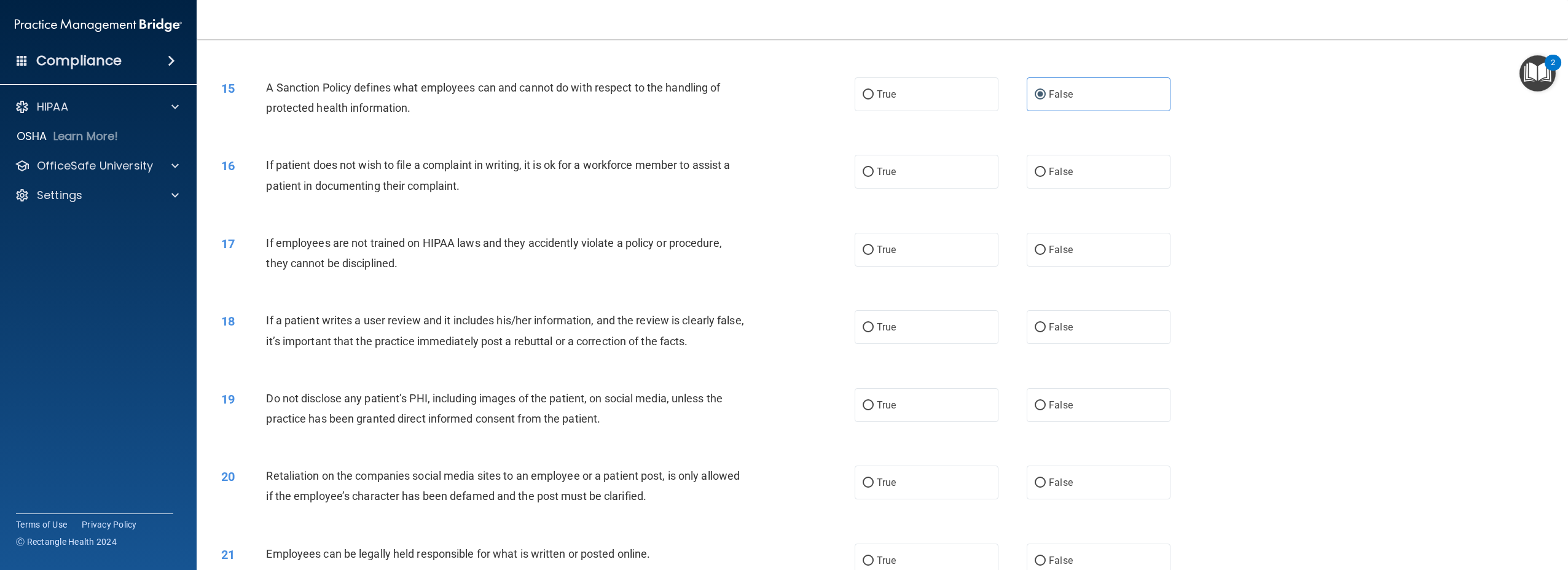 scroll, scrollTop: 1251, scrollLeft: 0, axis: vertical 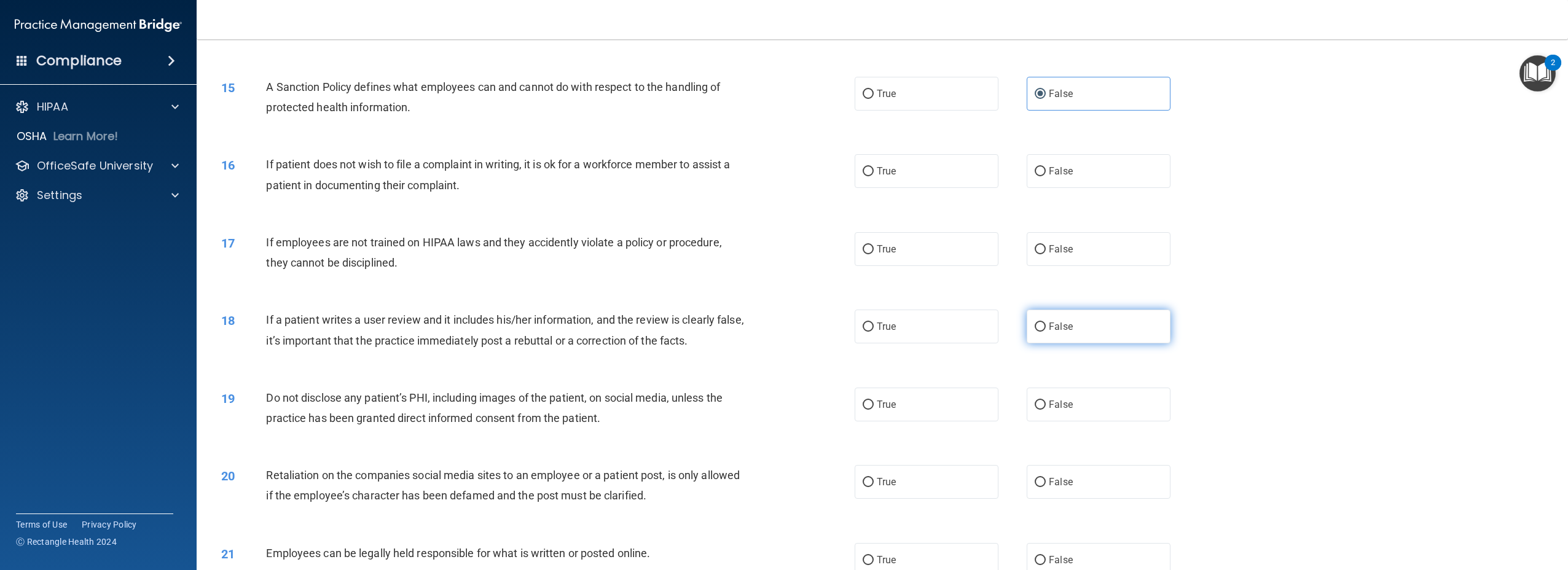 click on "False" at bounding box center (1040, 327) 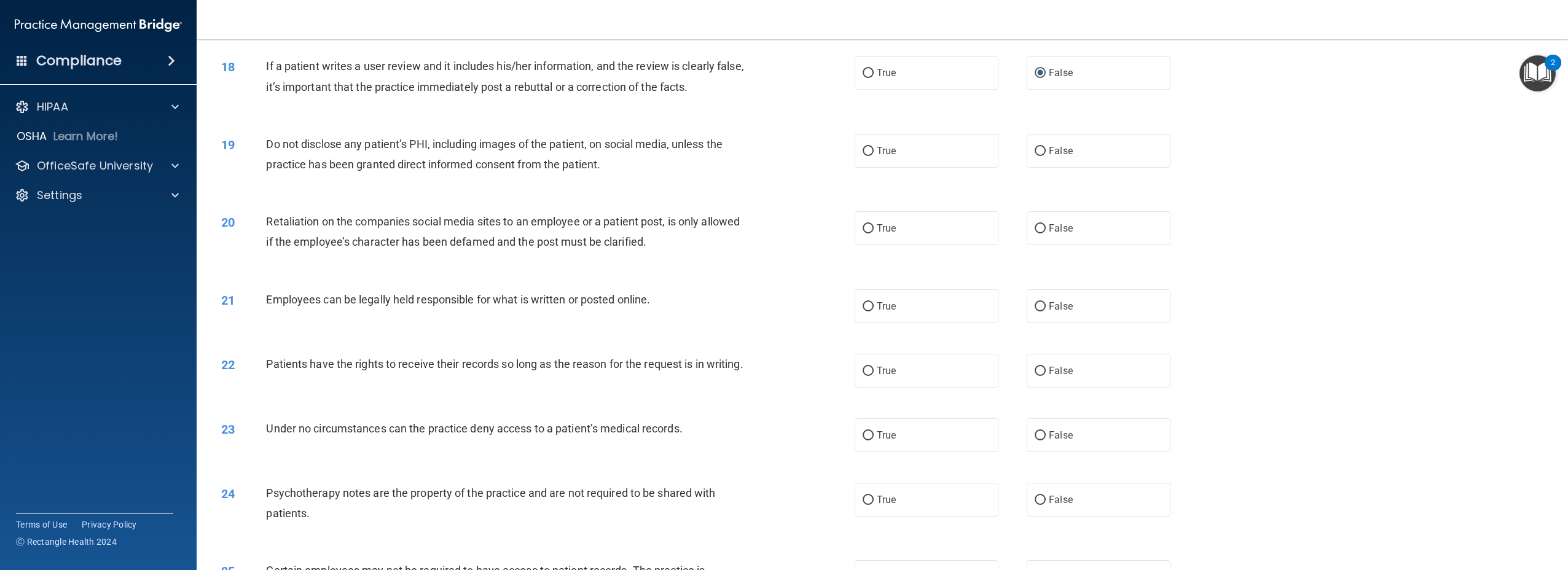 scroll, scrollTop: 1505, scrollLeft: 0, axis: vertical 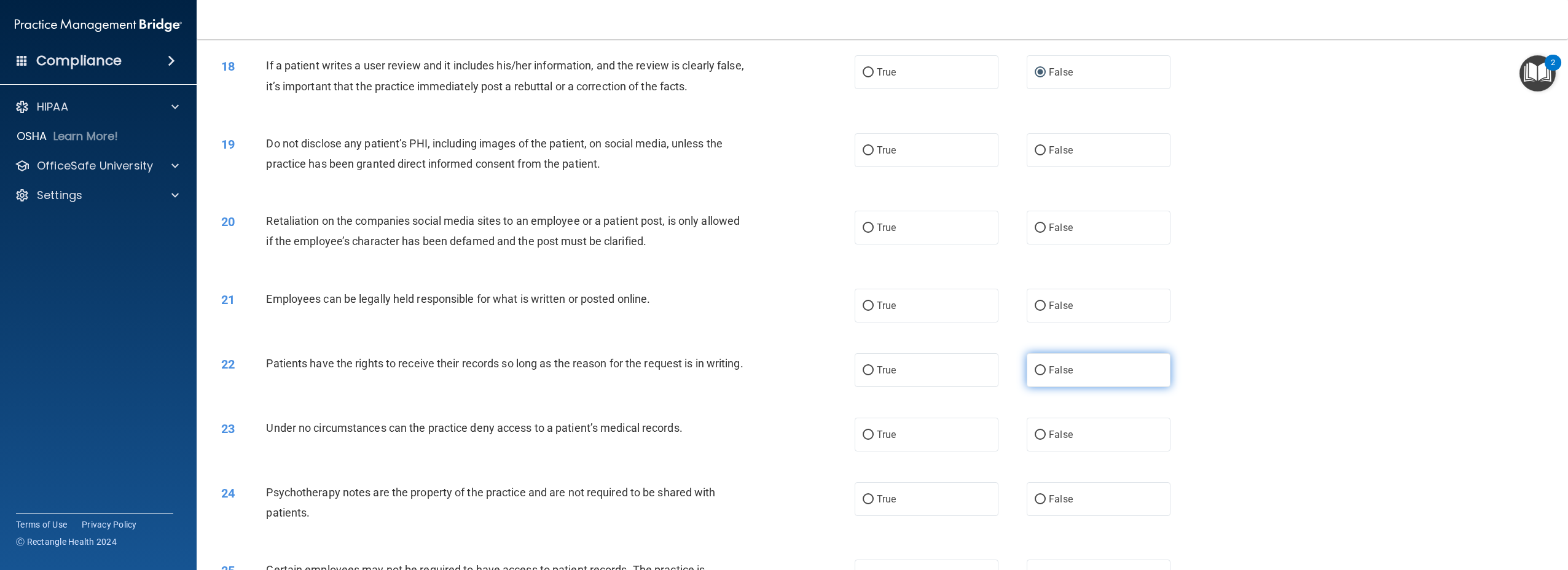 click on "False" at bounding box center (1099, 370) 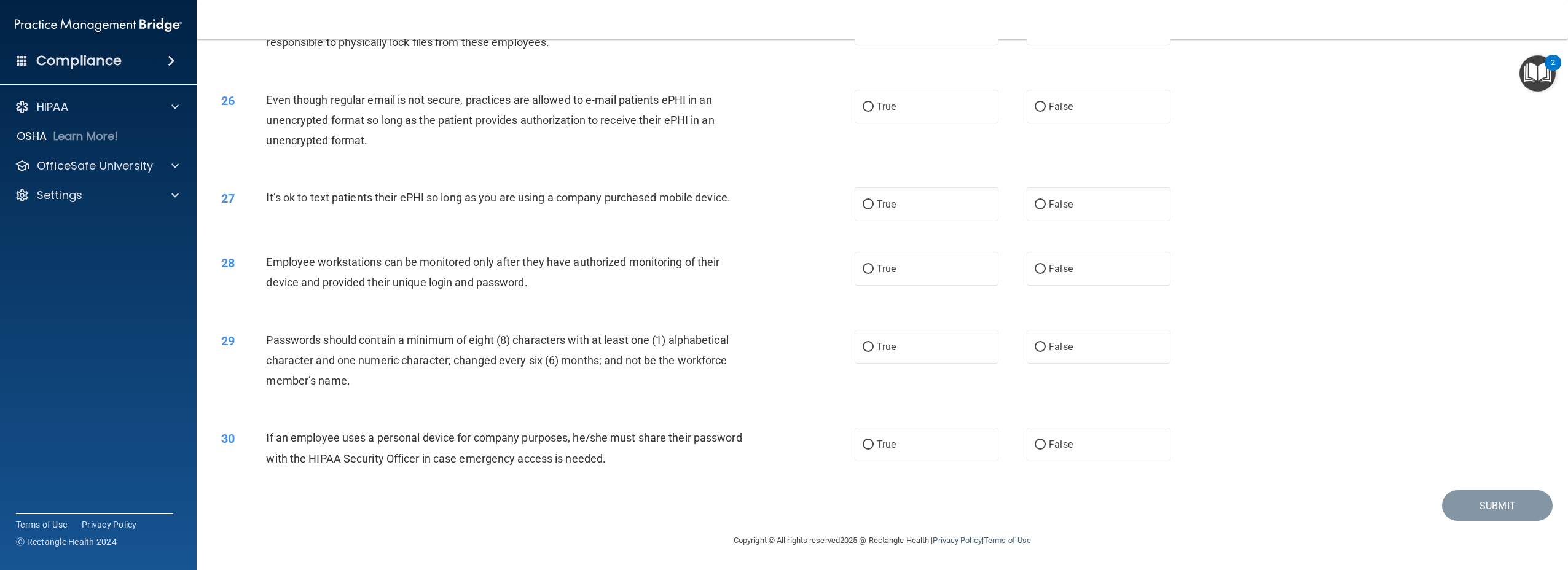 scroll, scrollTop: 2058, scrollLeft: 0, axis: vertical 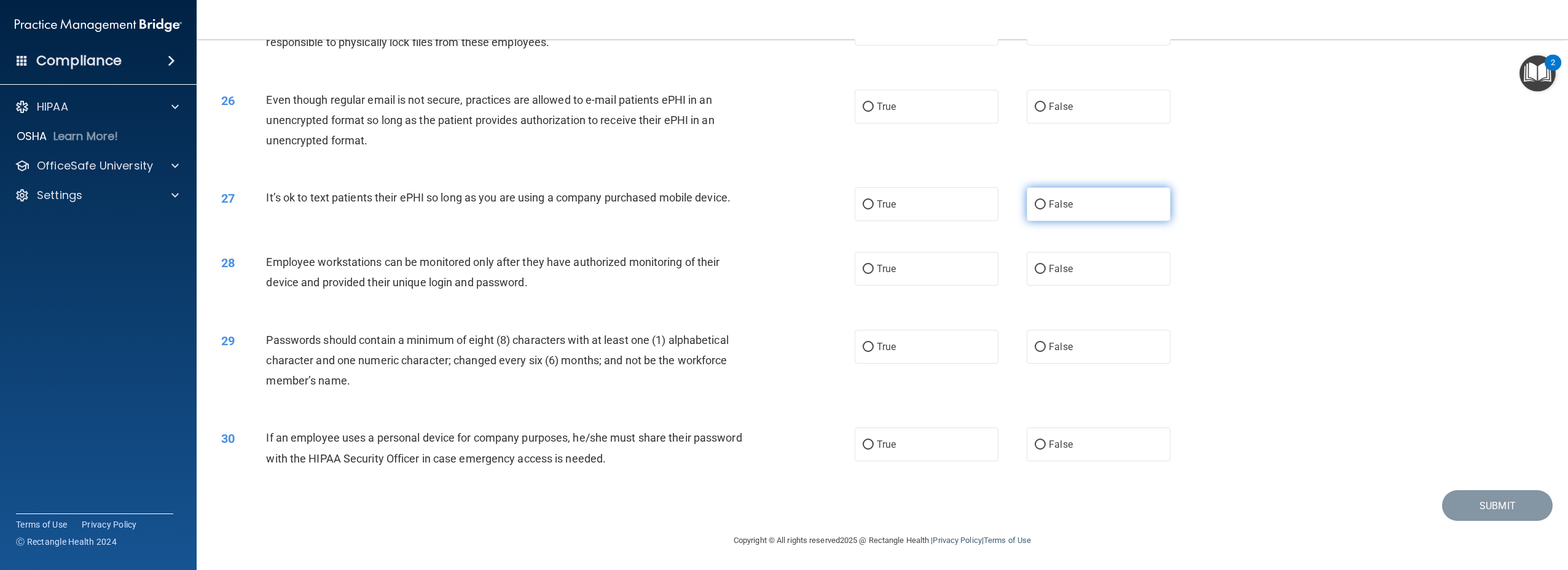 click on "False" at bounding box center [1099, 204] 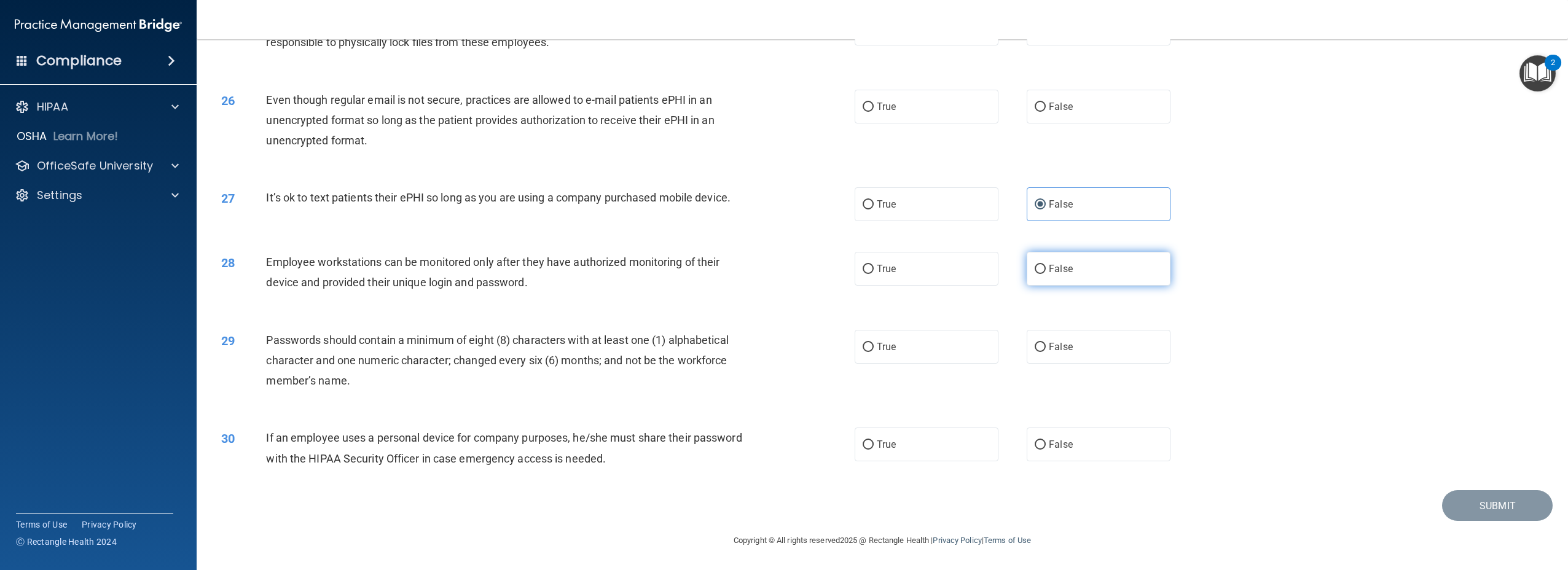 click on "False" at bounding box center (1099, 268) 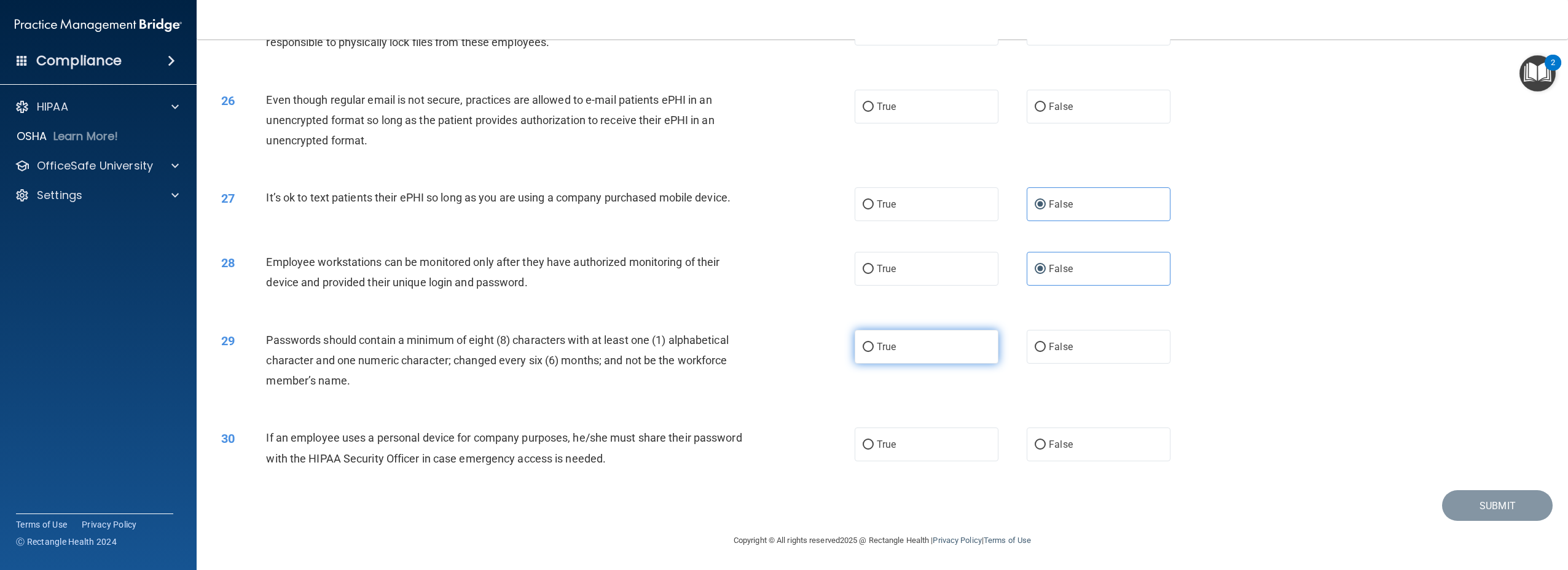 click on "True" at bounding box center (886, 346) 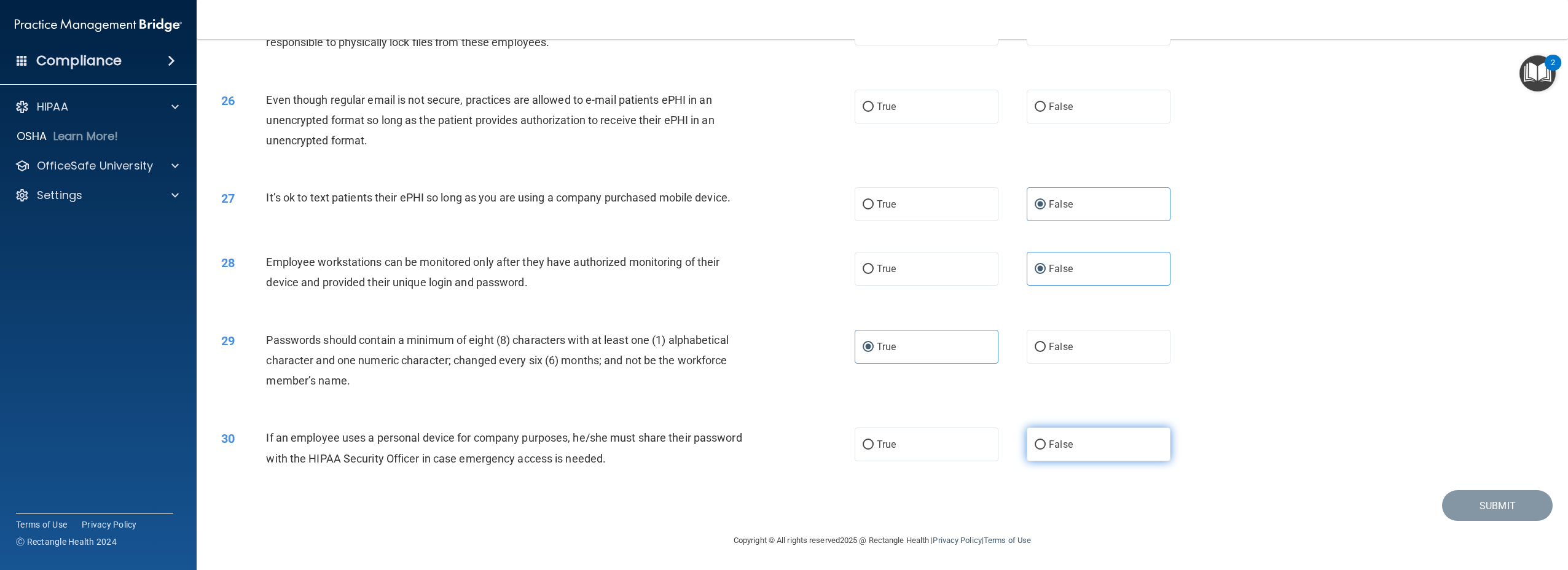 click on "False" at bounding box center [1040, 445] 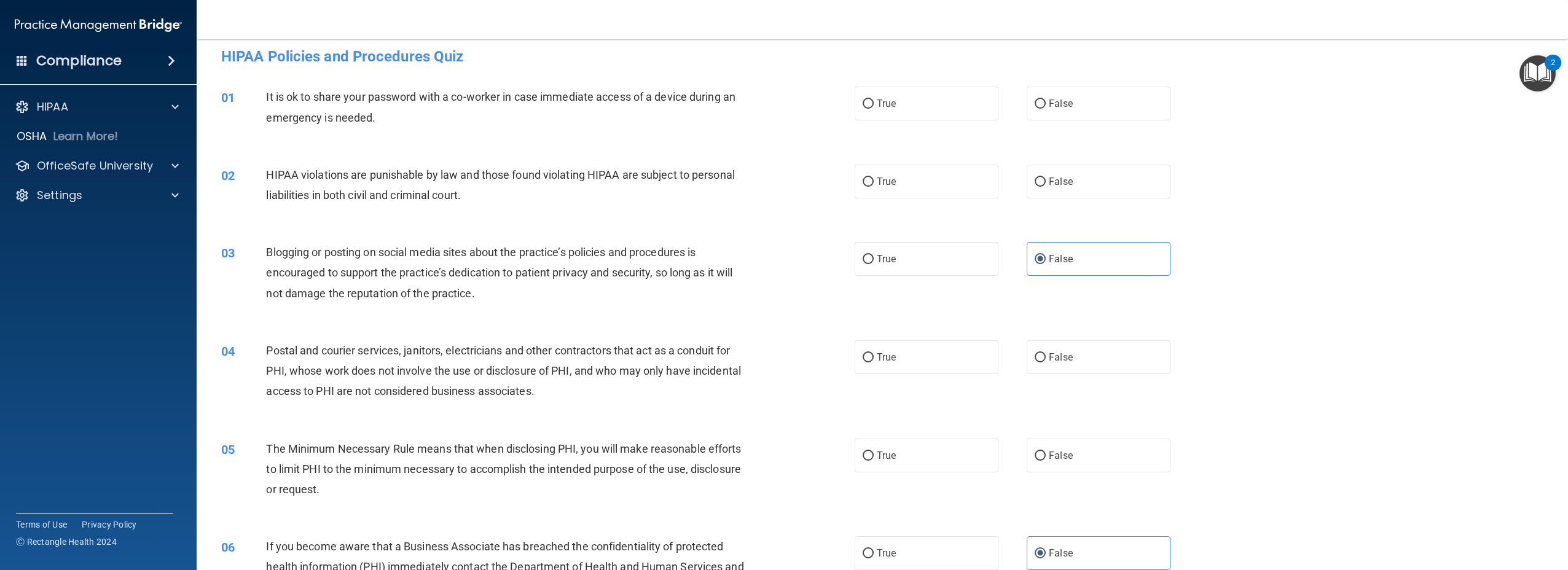 scroll, scrollTop: 0, scrollLeft: 0, axis: both 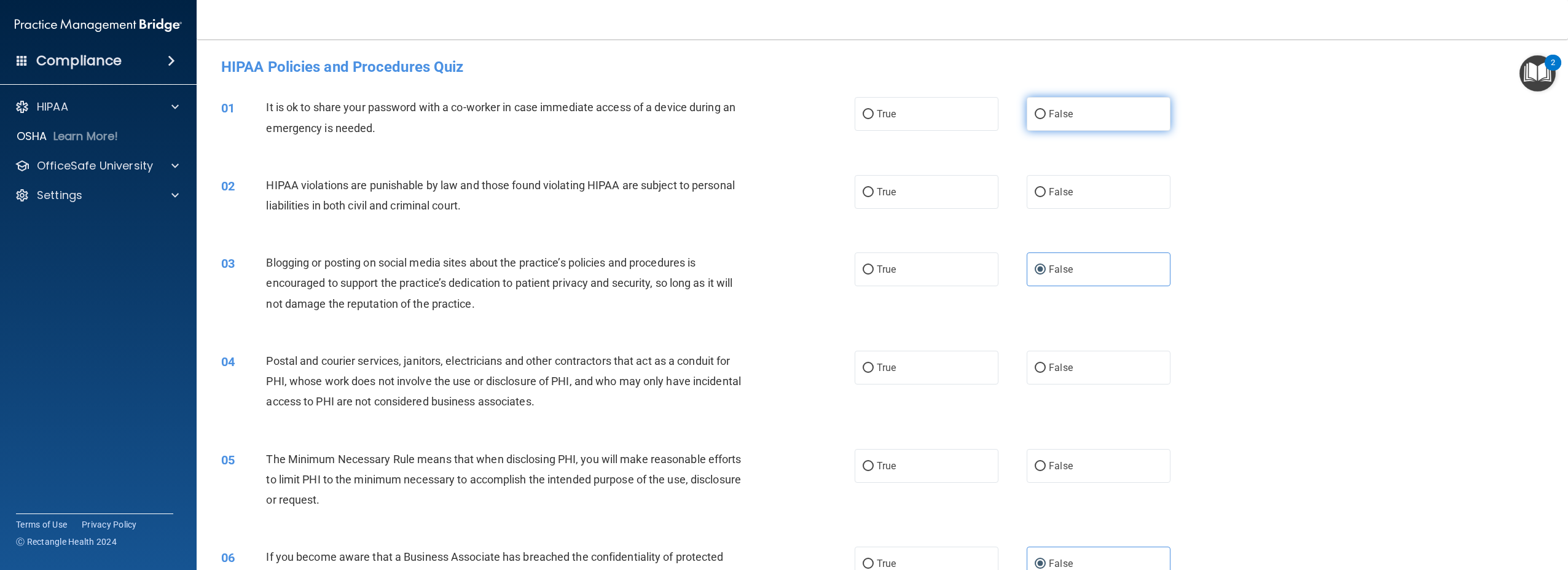 click on "False" at bounding box center [1099, 114] 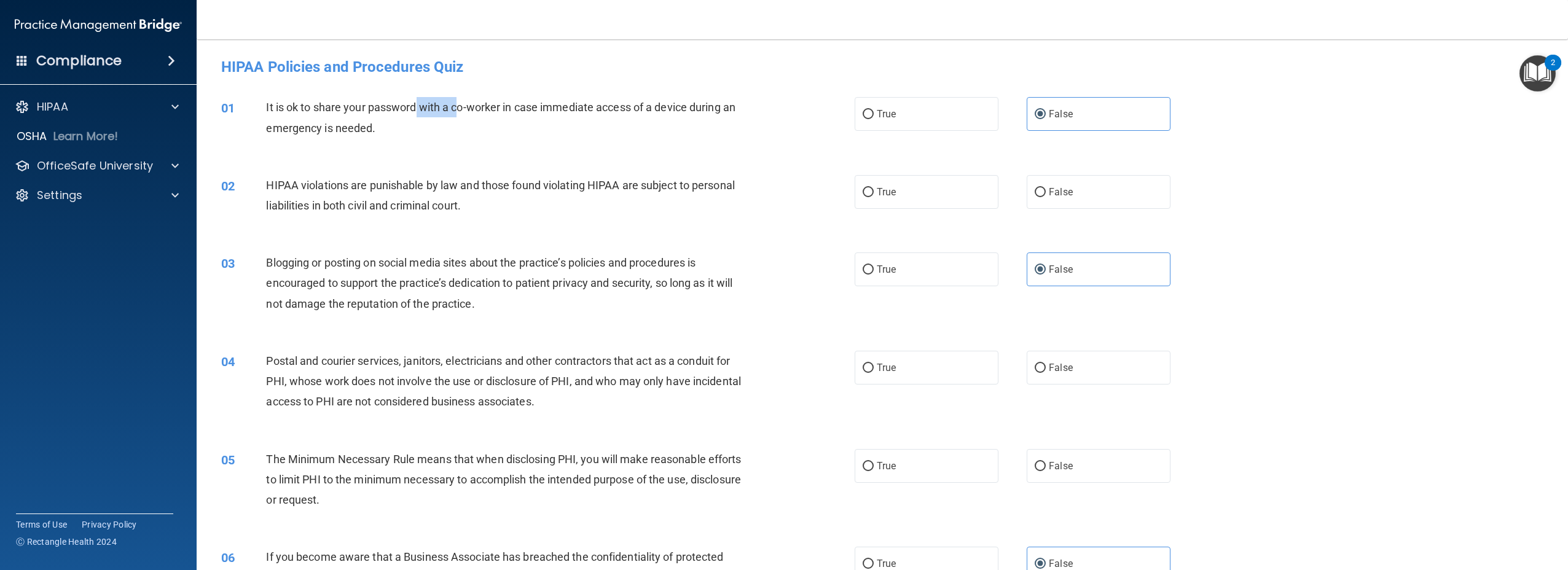 drag, startPoint x: 416, startPoint y: 110, endPoint x: 457, endPoint y: 110, distance: 41 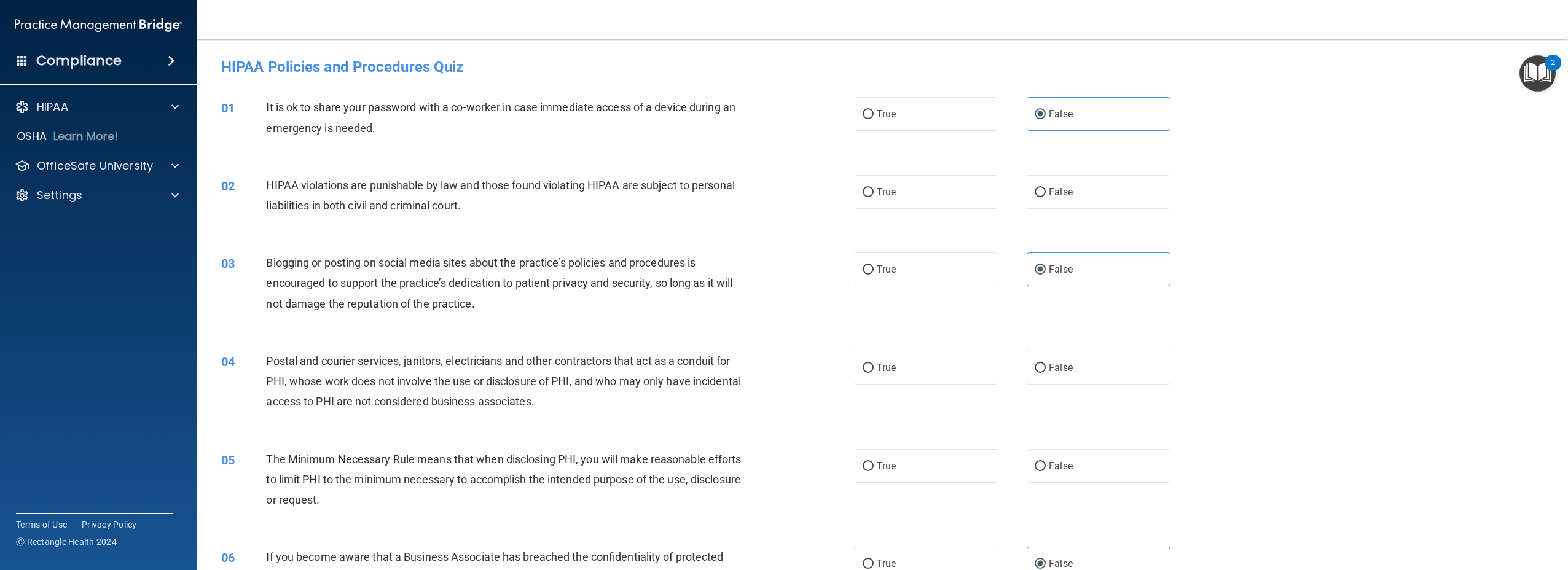 drag, startPoint x: 457, startPoint y: 110, endPoint x: 464, endPoint y: 119, distance: 11.401754 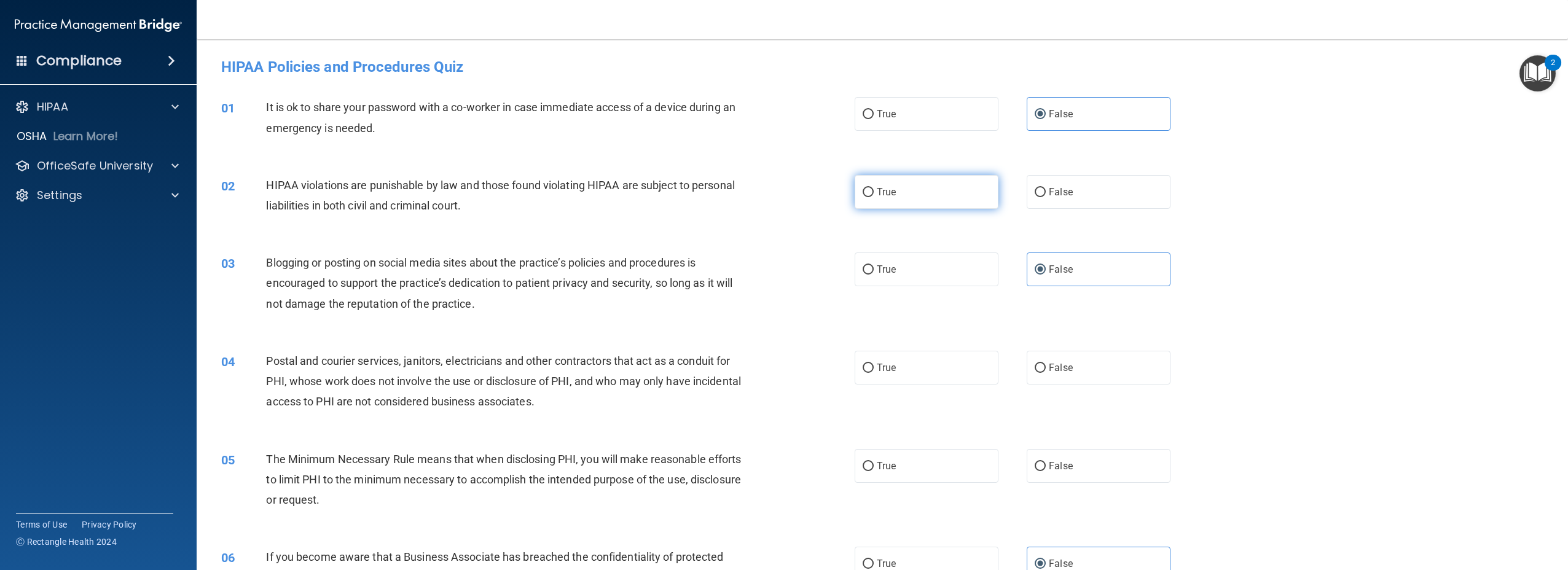 click on "True" at bounding box center [927, 192] 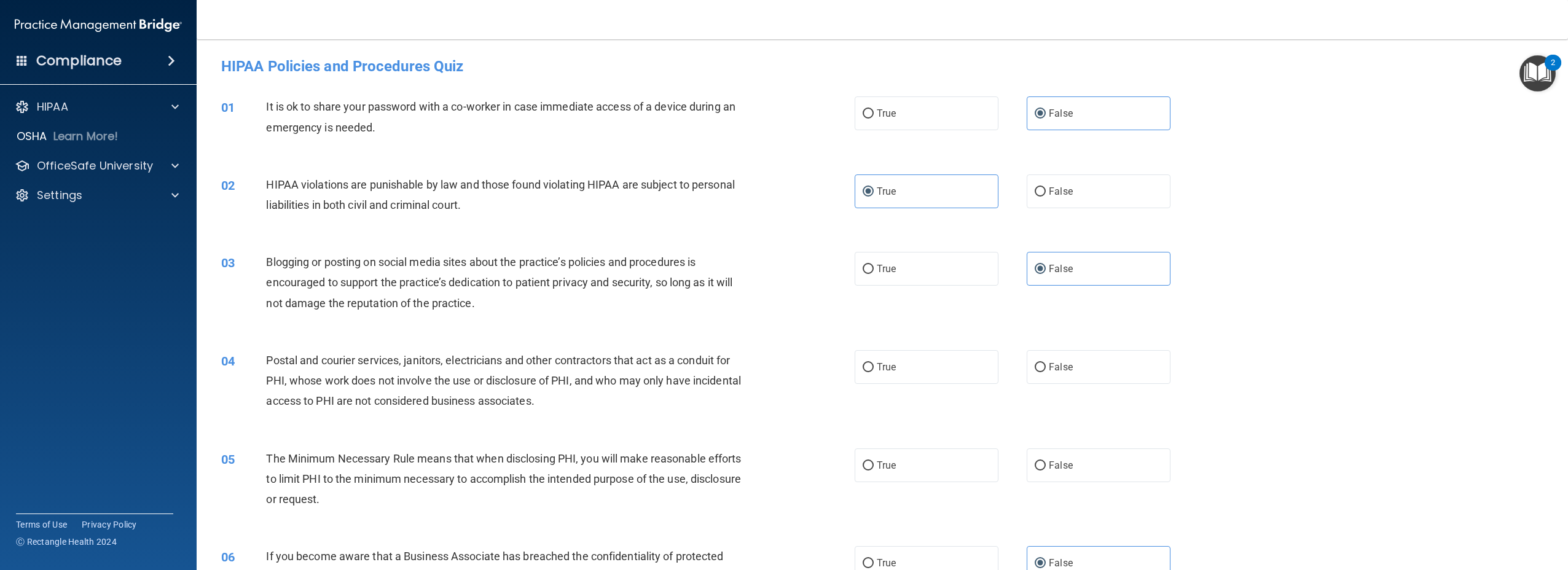 scroll, scrollTop: 0, scrollLeft: 0, axis: both 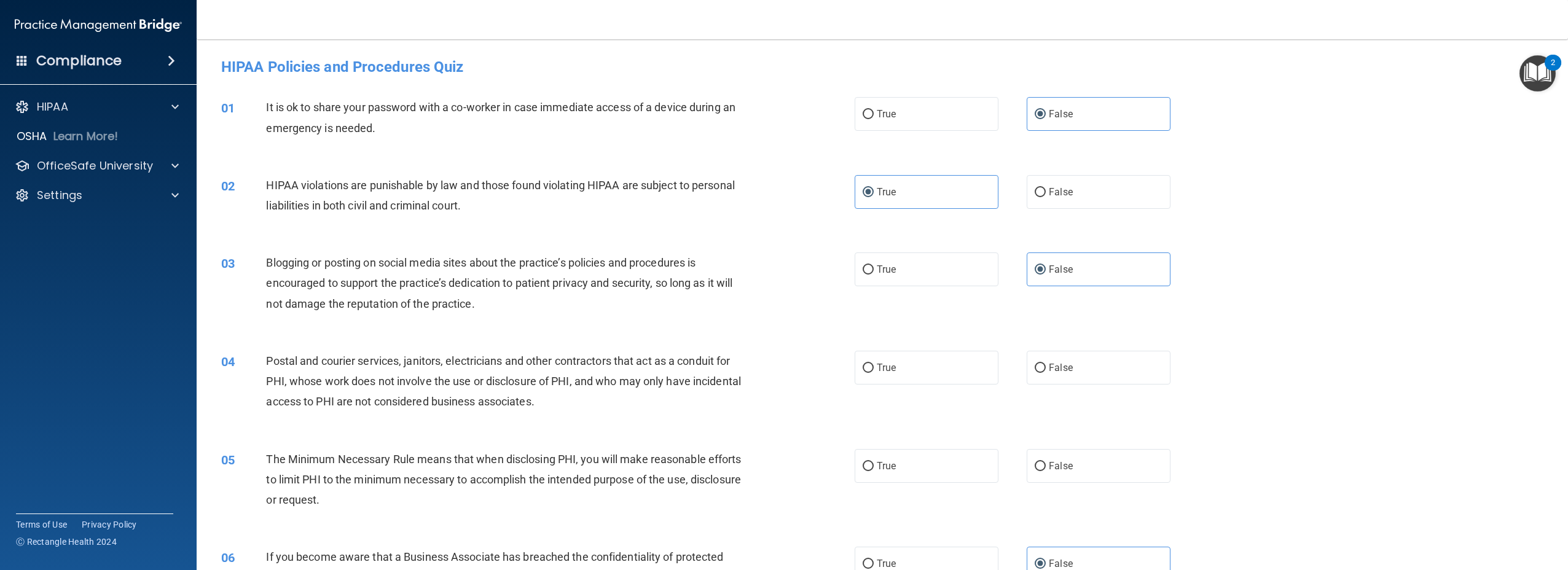 drag, startPoint x: 394, startPoint y: 133, endPoint x: 213, endPoint y: 101, distance: 183.807 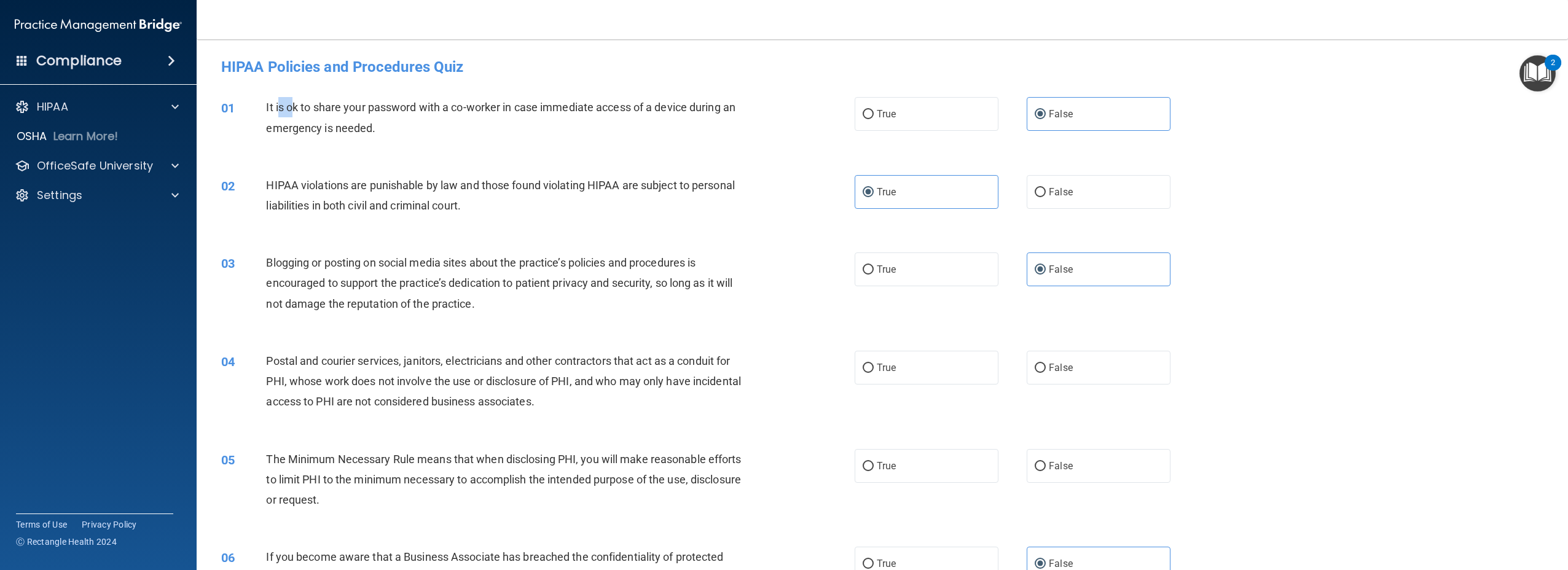 drag, startPoint x: 213, startPoint y: 101, endPoint x: 279, endPoint y: 104, distance: 66.06815 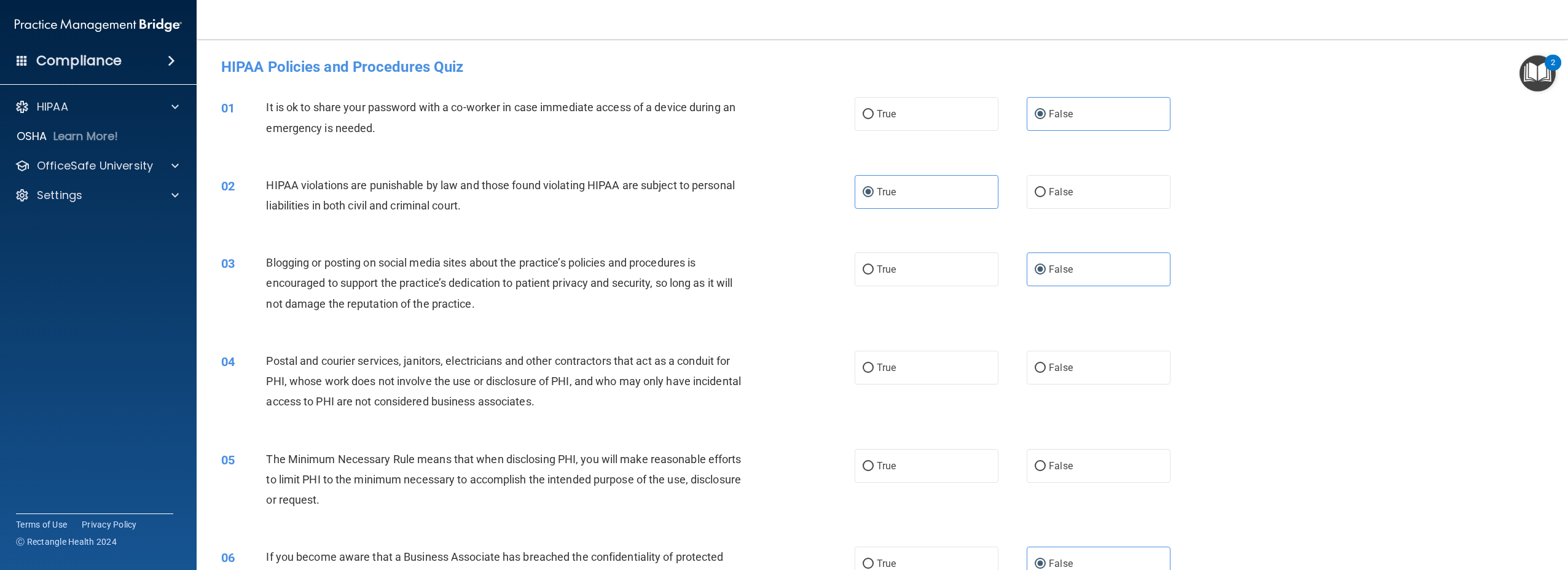 drag, startPoint x: 279, startPoint y: 104, endPoint x: 380, endPoint y: 126, distance: 103.36827 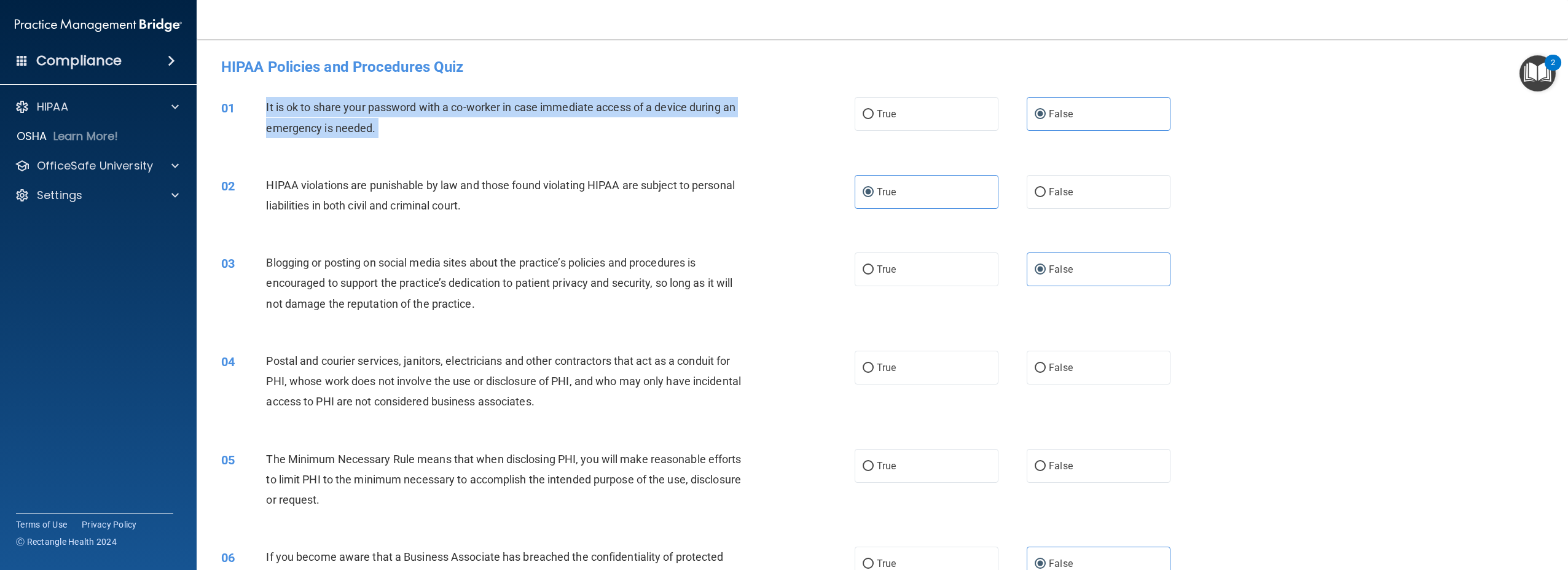 drag, startPoint x: 373, startPoint y: 126, endPoint x: 266, endPoint y: 107, distance: 108.67382 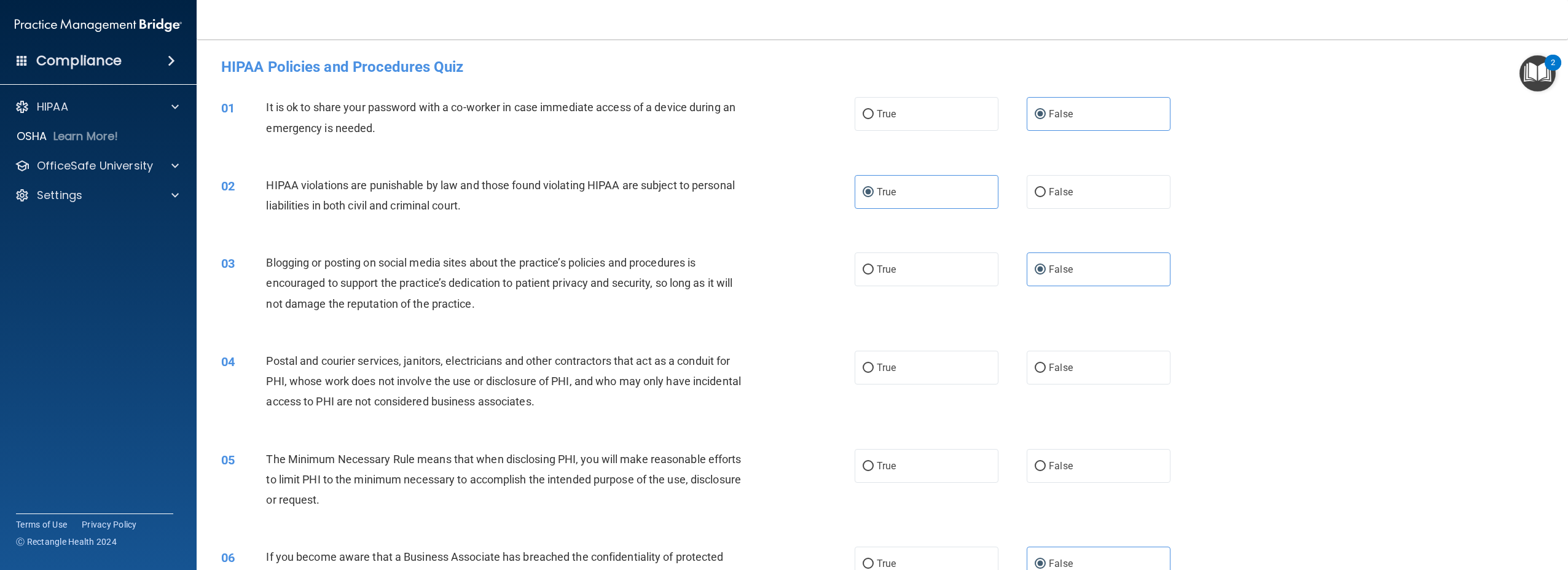 click on "Postal and courier services, janitors, electricians and other contractors that act as a conduit for PHI, whose work does not involve the use or disclosure of PHI, and who may only have incidental access to PHI are not considered business associates." at bounding box center (503, 381) 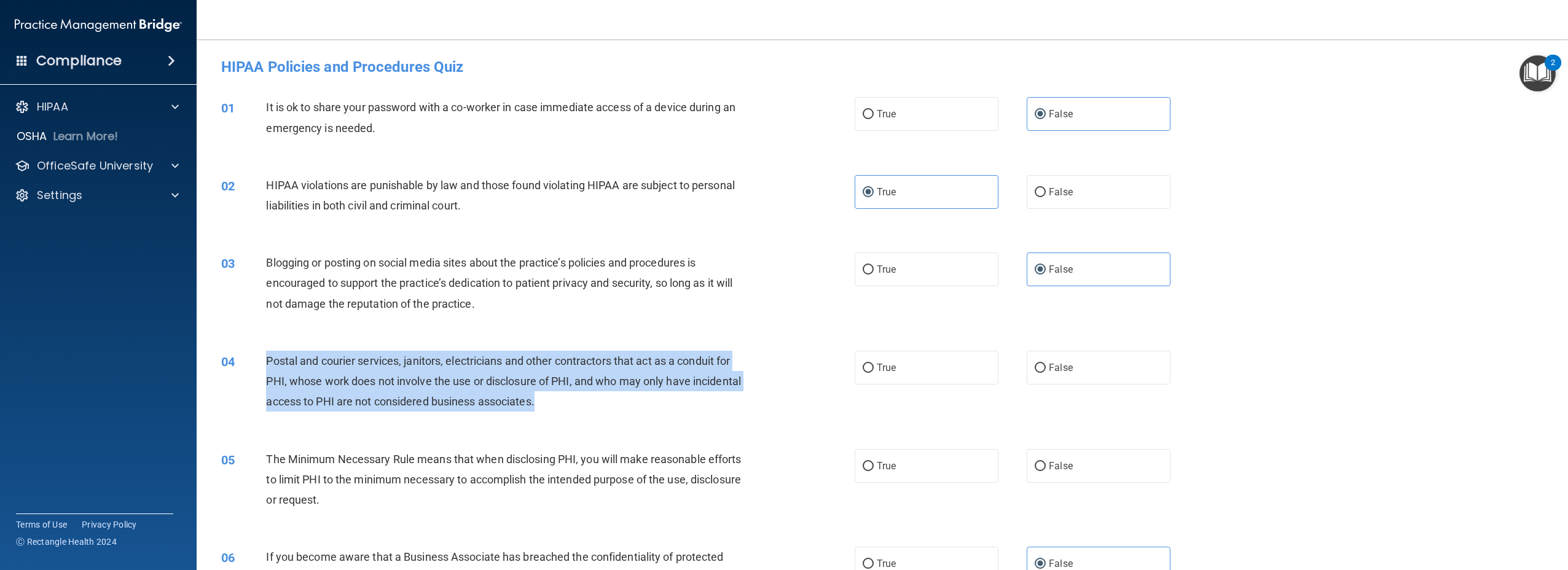 drag, startPoint x: 609, startPoint y: 401, endPoint x: 246, endPoint y: 357, distance: 365.657 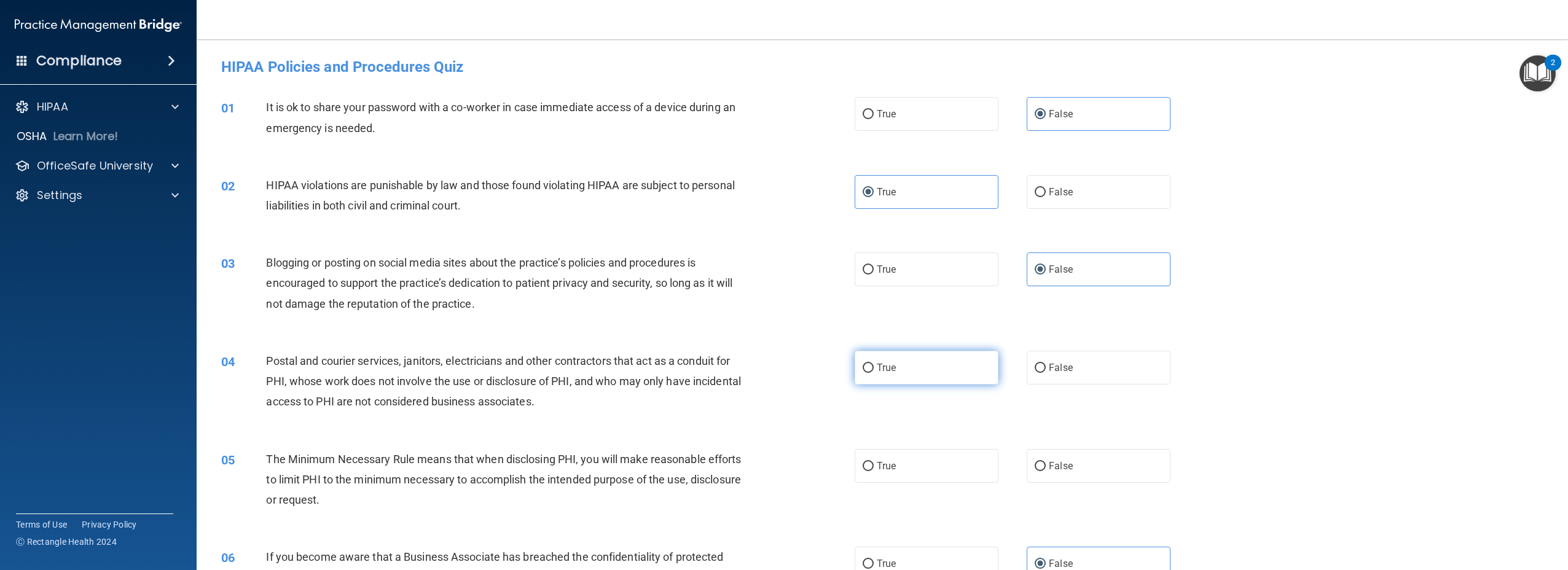 click on "True" at bounding box center (927, 367) 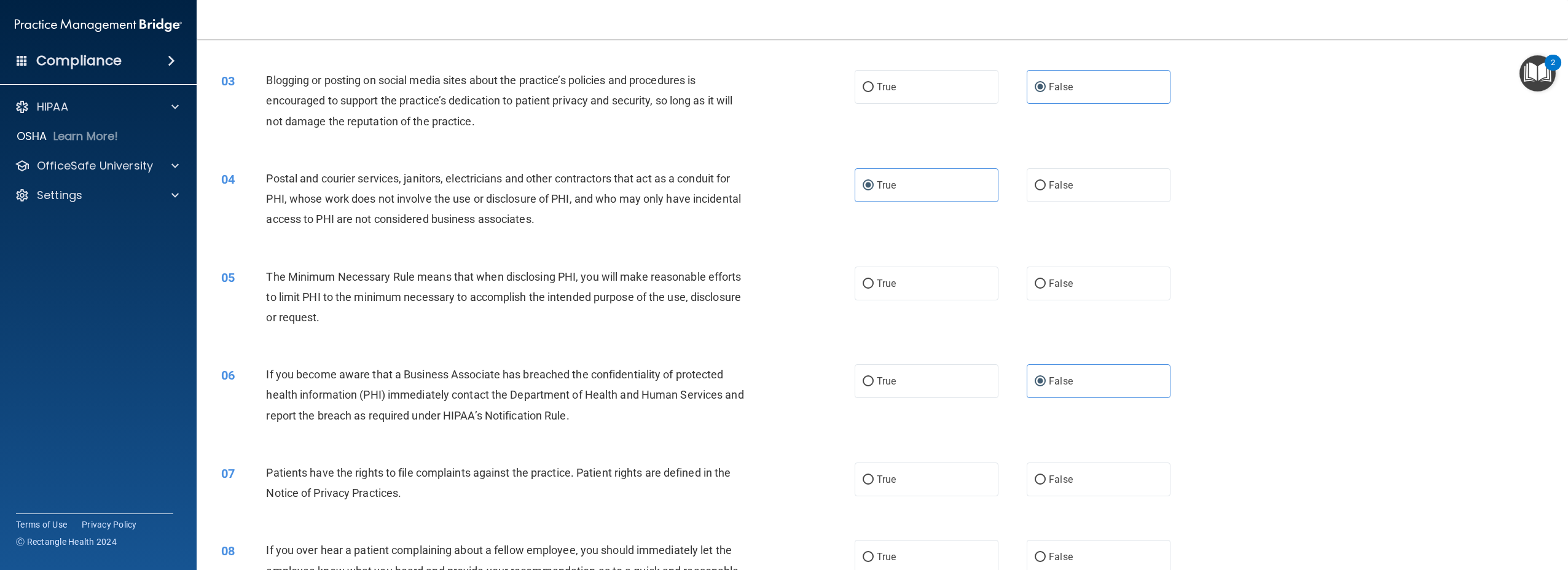 scroll, scrollTop: 183, scrollLeft: 0, axis: vertical 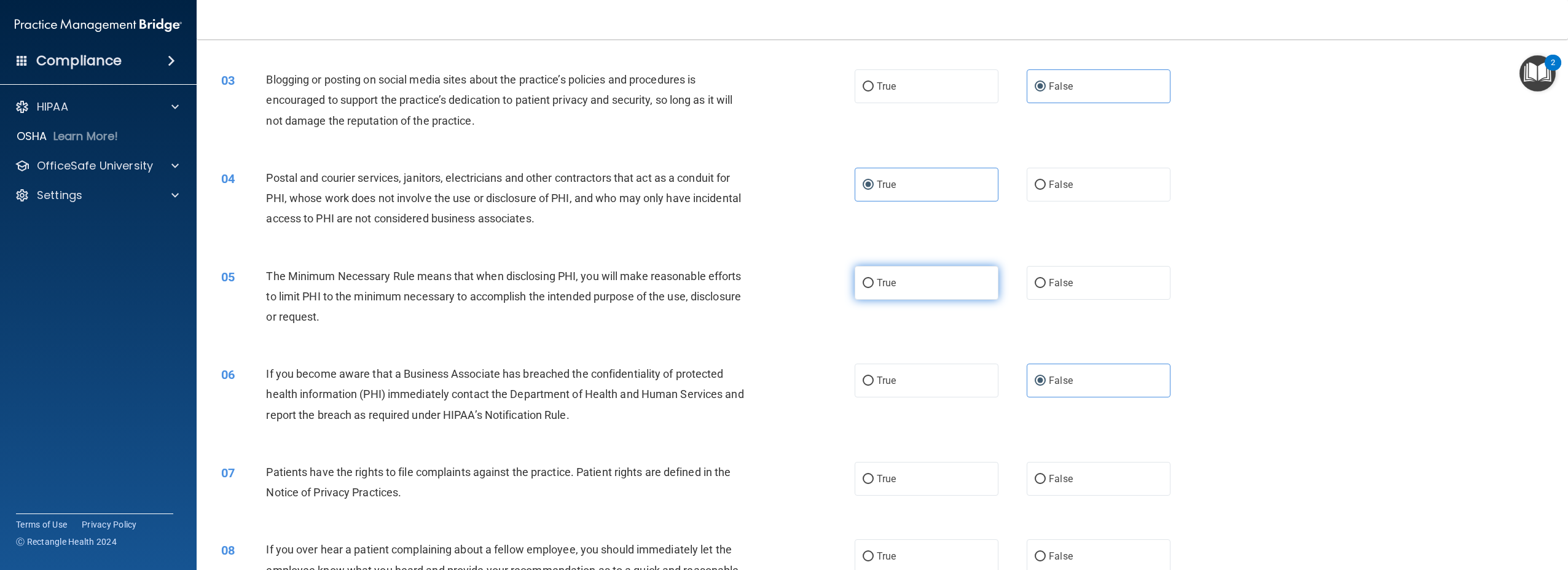 click on "True" at bounding box center [927, 283] 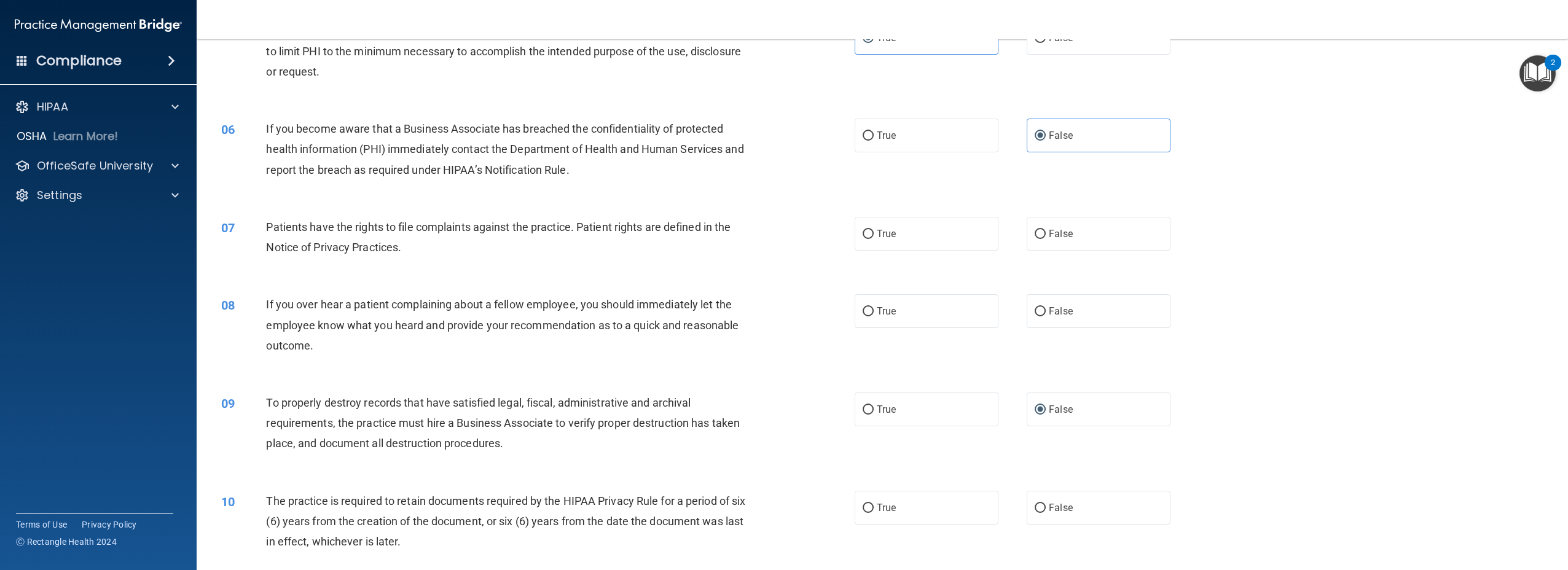 scroll, scrollTop: 429, scrollLeft: 0, axis: vertical 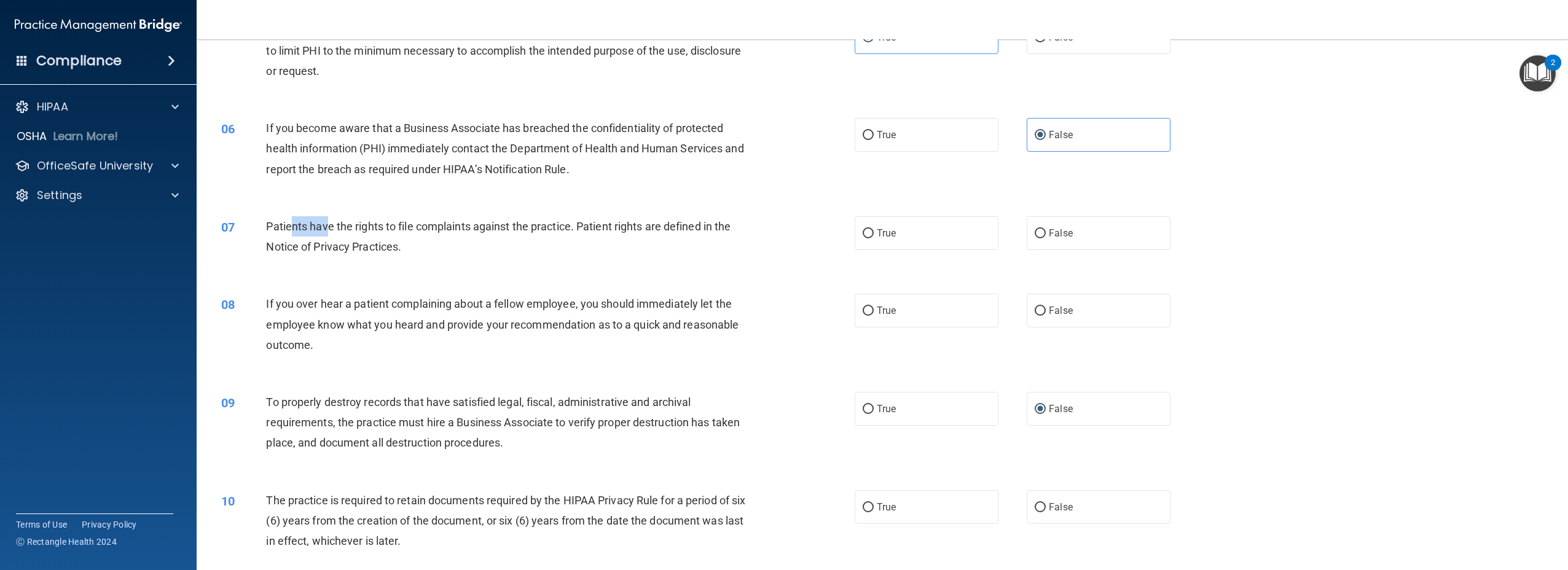 drag, startPoint x: 320, startPoint y: 228, endPoint x: 292, endPoint y: 222, distance: 28.635642 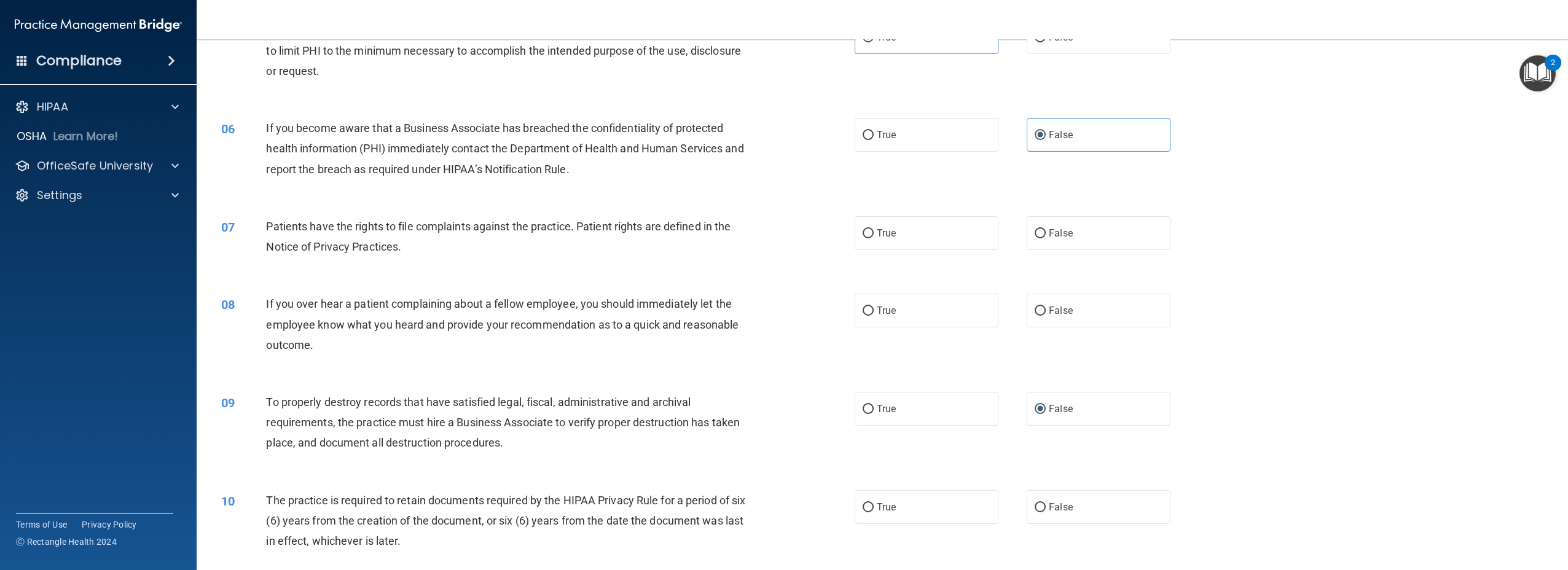 drag, startPoint x: 292, startPoint y: 222, endPoint x: 491, endPoint y: 268, distance: 204.2474 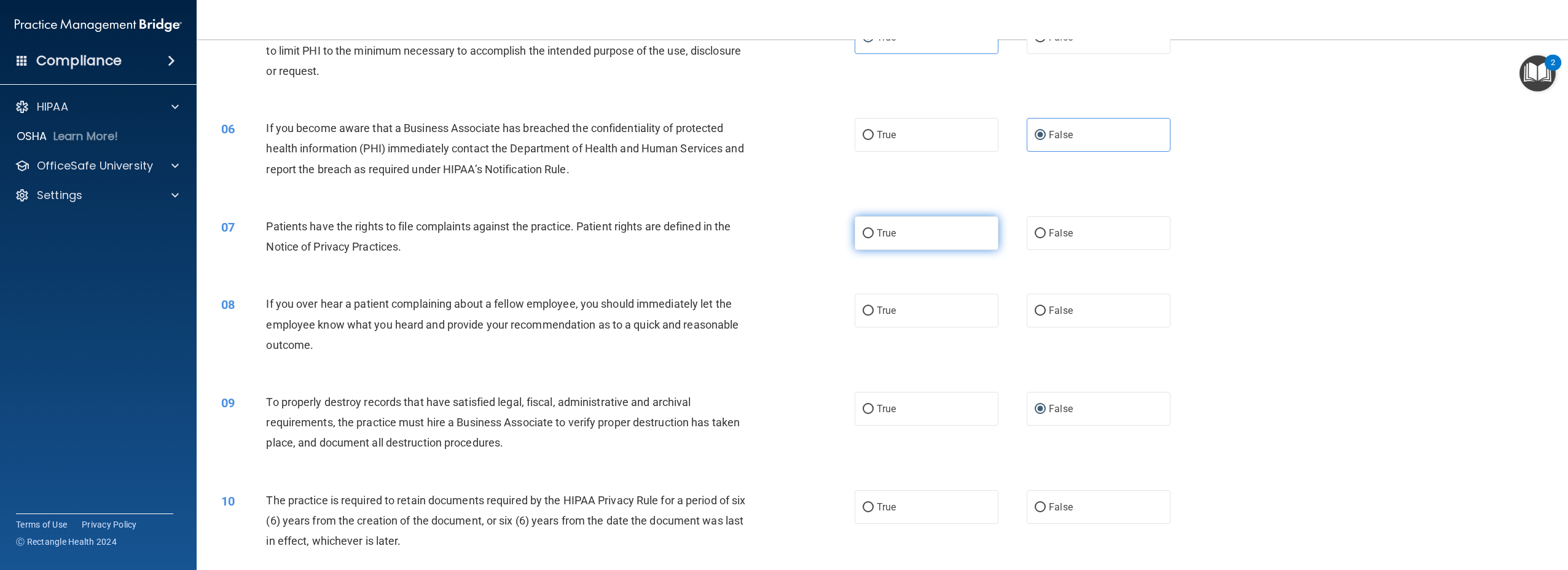 click on "True" at bounding box center (927, 233) 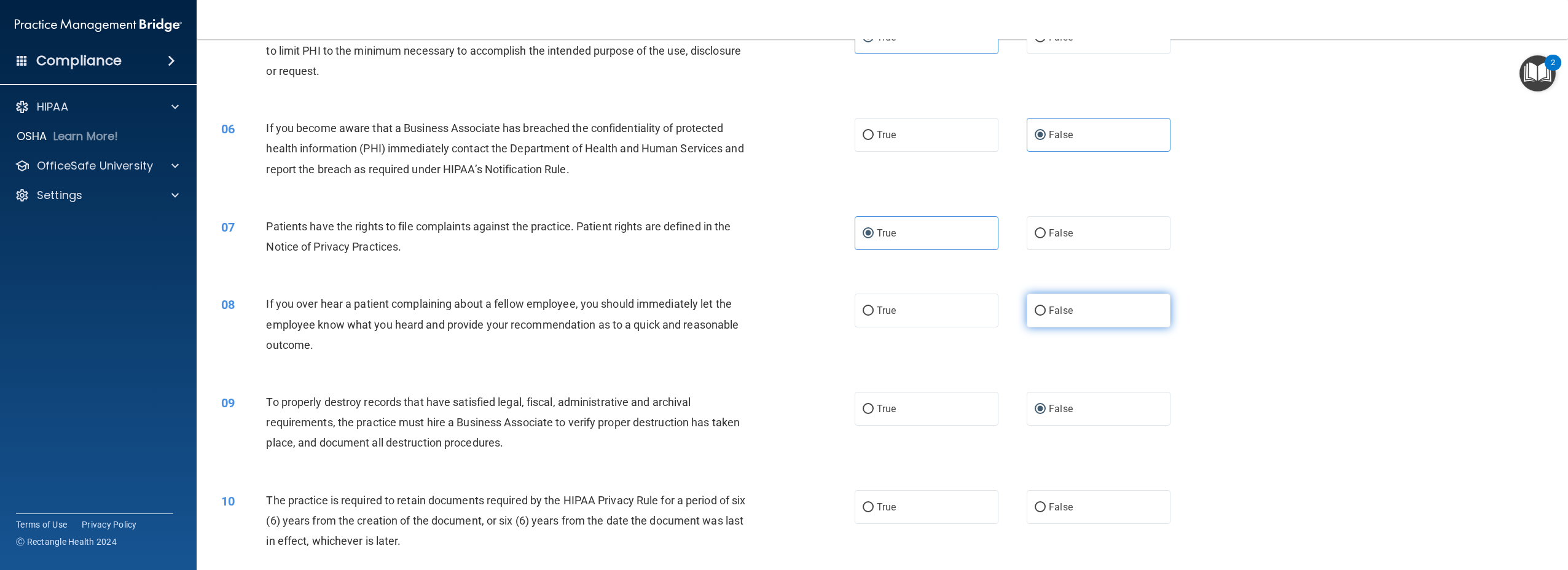 click on "False" at bounding box center [1099, 310] 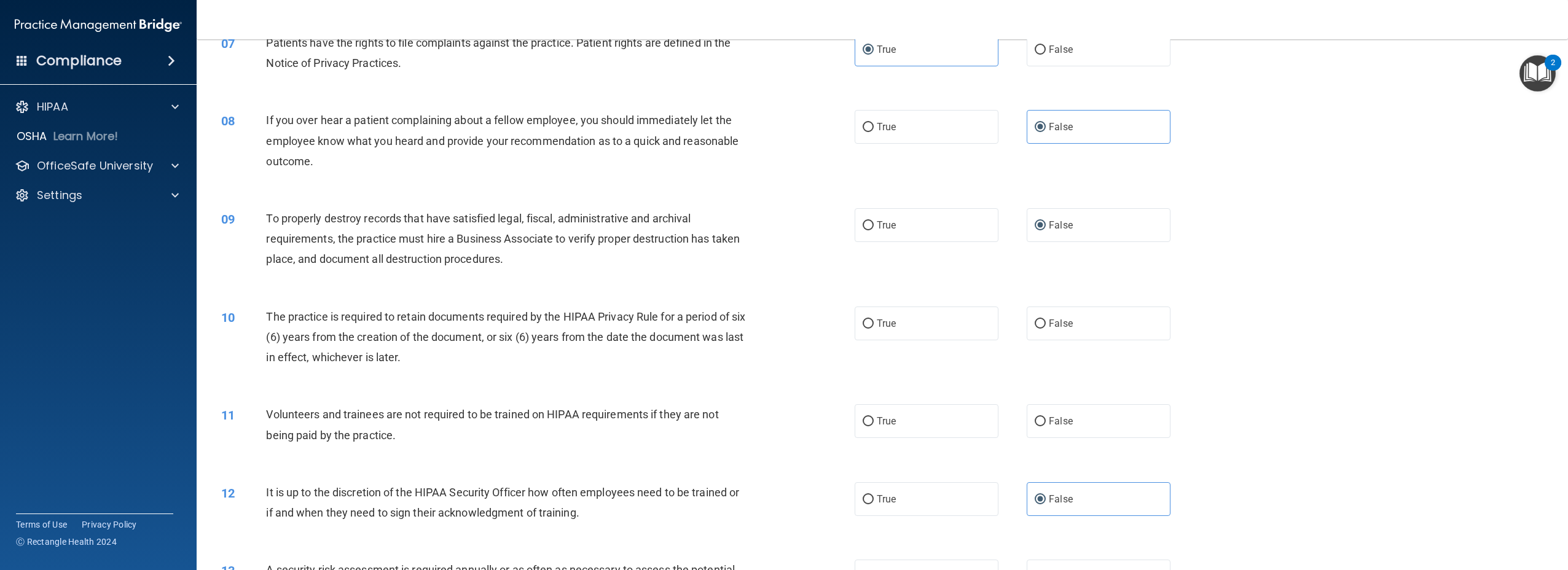 scroll, scrollTop: 613, scrollLeft: 0, axis: vertical 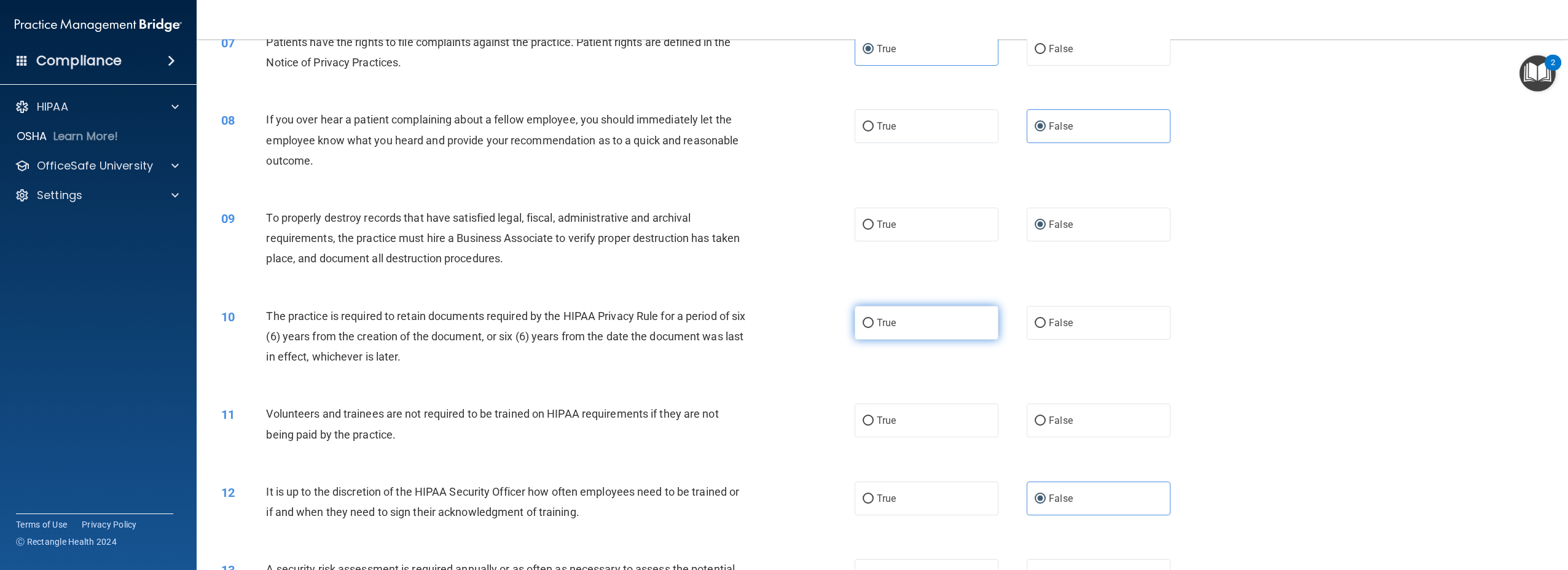drag, startPoint x: 955, startPoint y: 346, endPoint x: 947, endPoint y: 335, distance: 13.601471 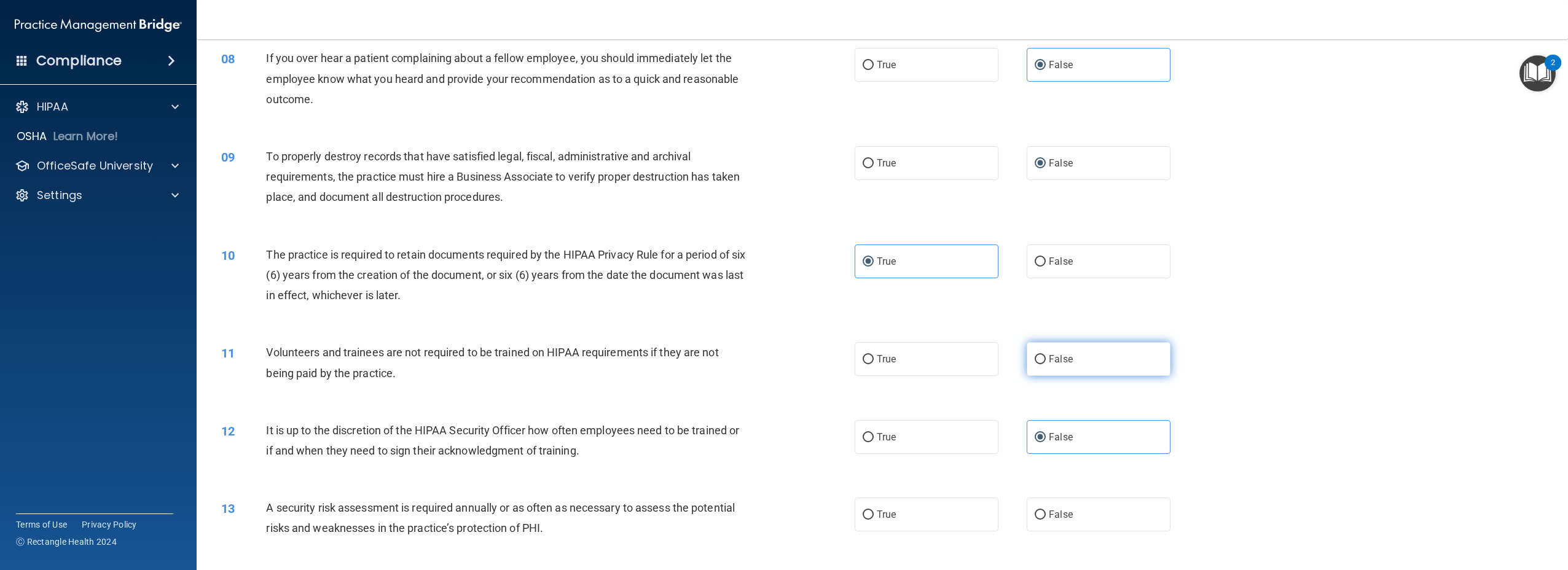 click on "False" at bounding box center (1099, 359) 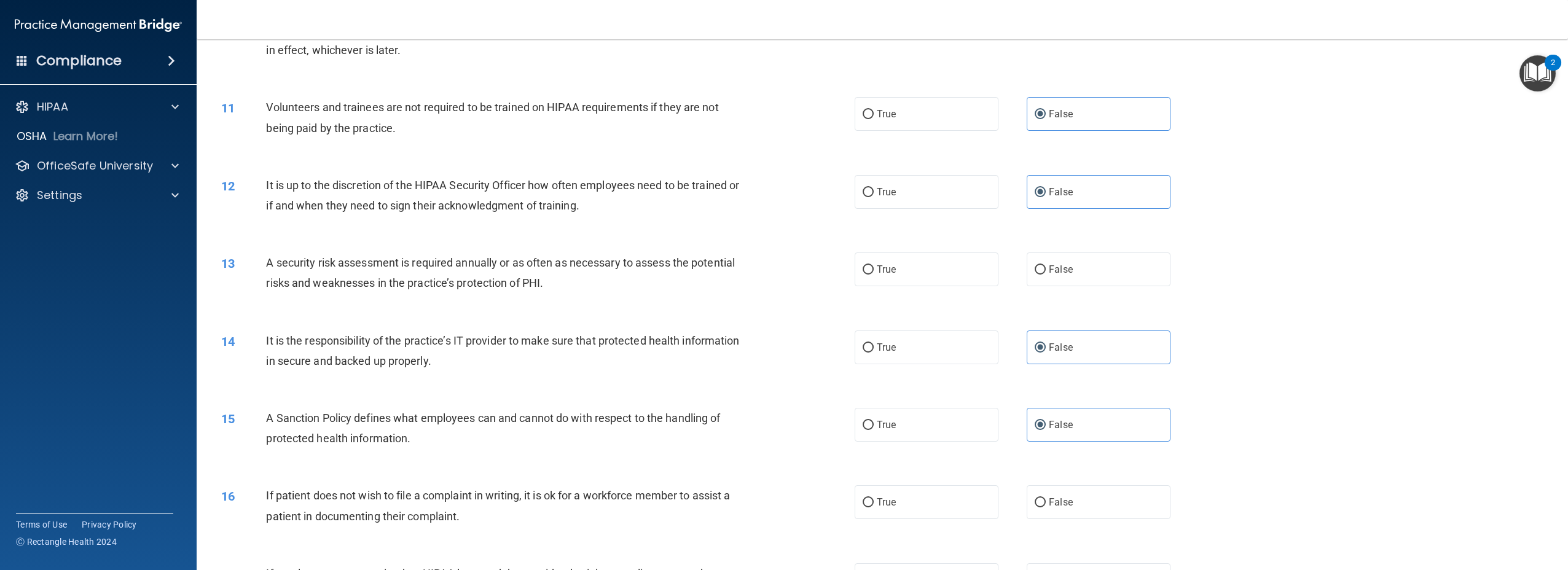 scroll, scrollTop: 920, scrollLeft: 0, axis: vertical 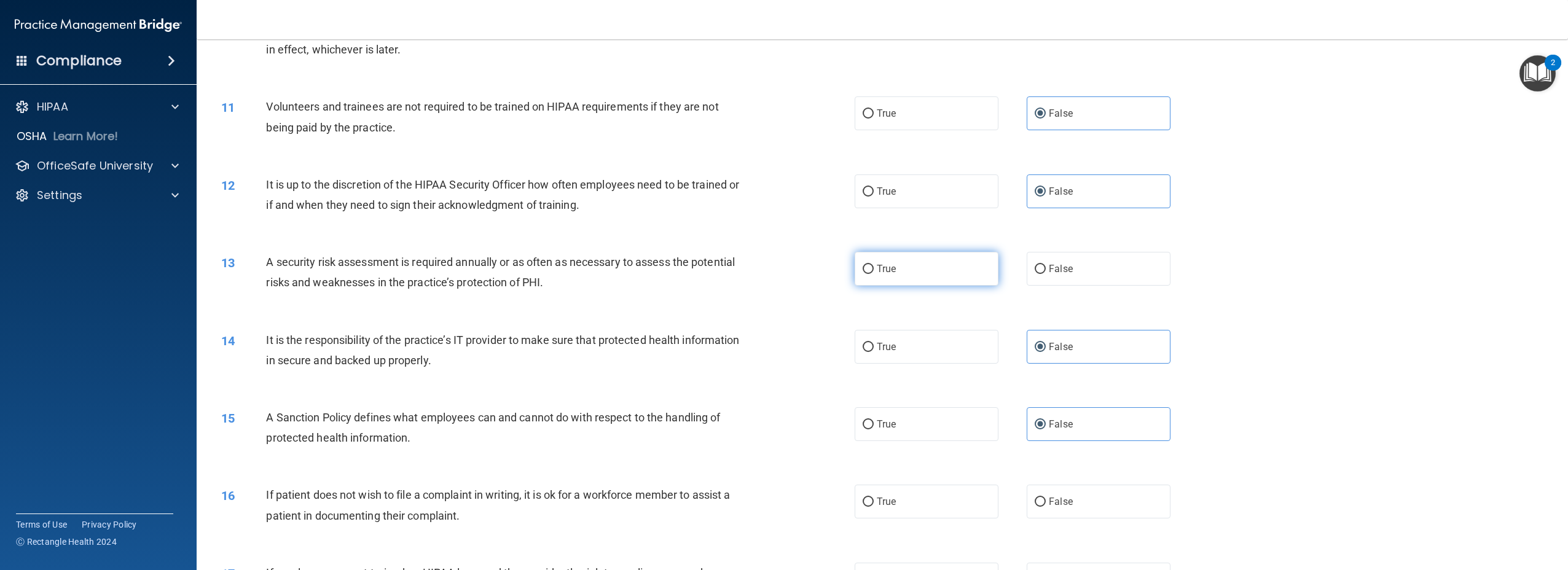 click on "True" at bounding box center [927, 268] 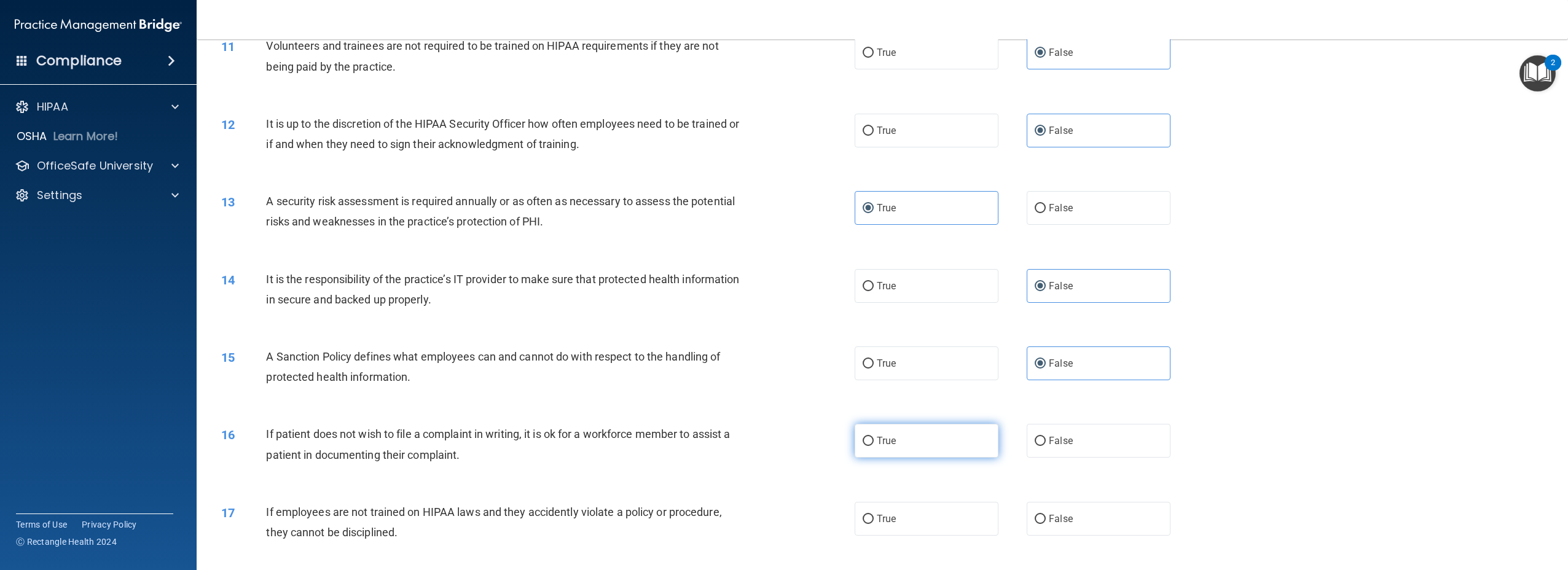 click on "True" at bounding box center [927, 440] 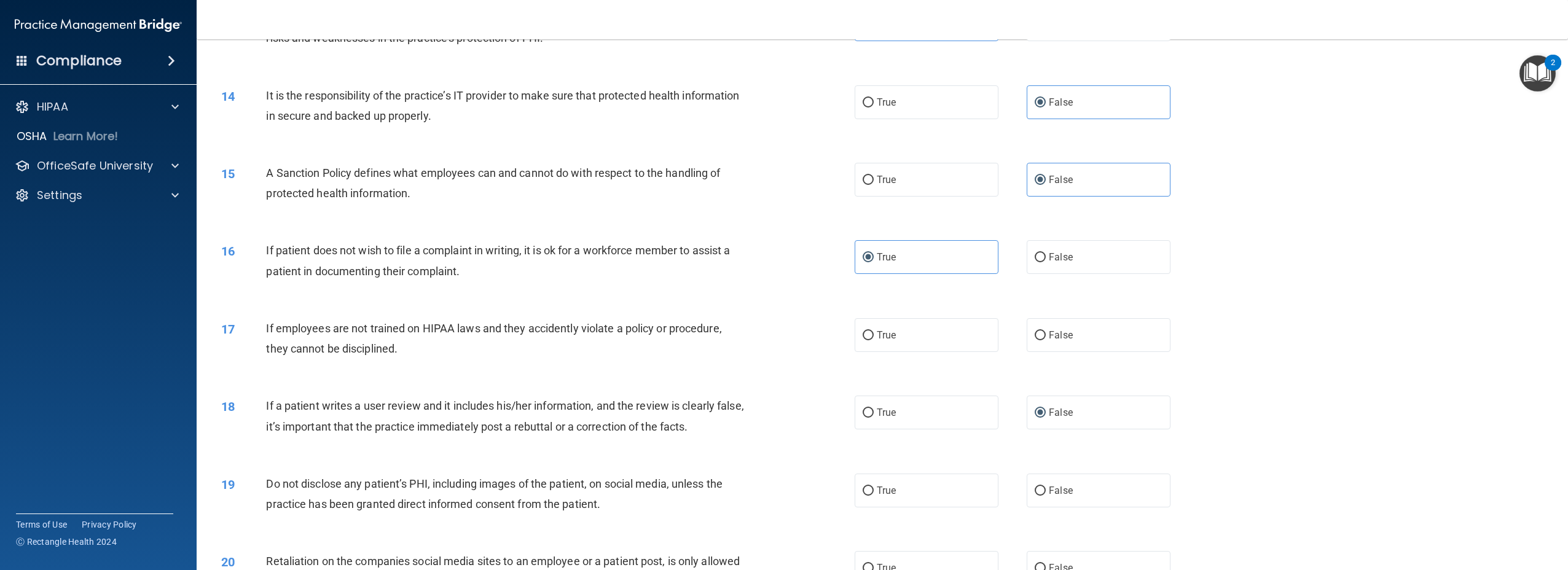 scroll, scrollTop: 1165, scrollLeft: 0, axis: vertical 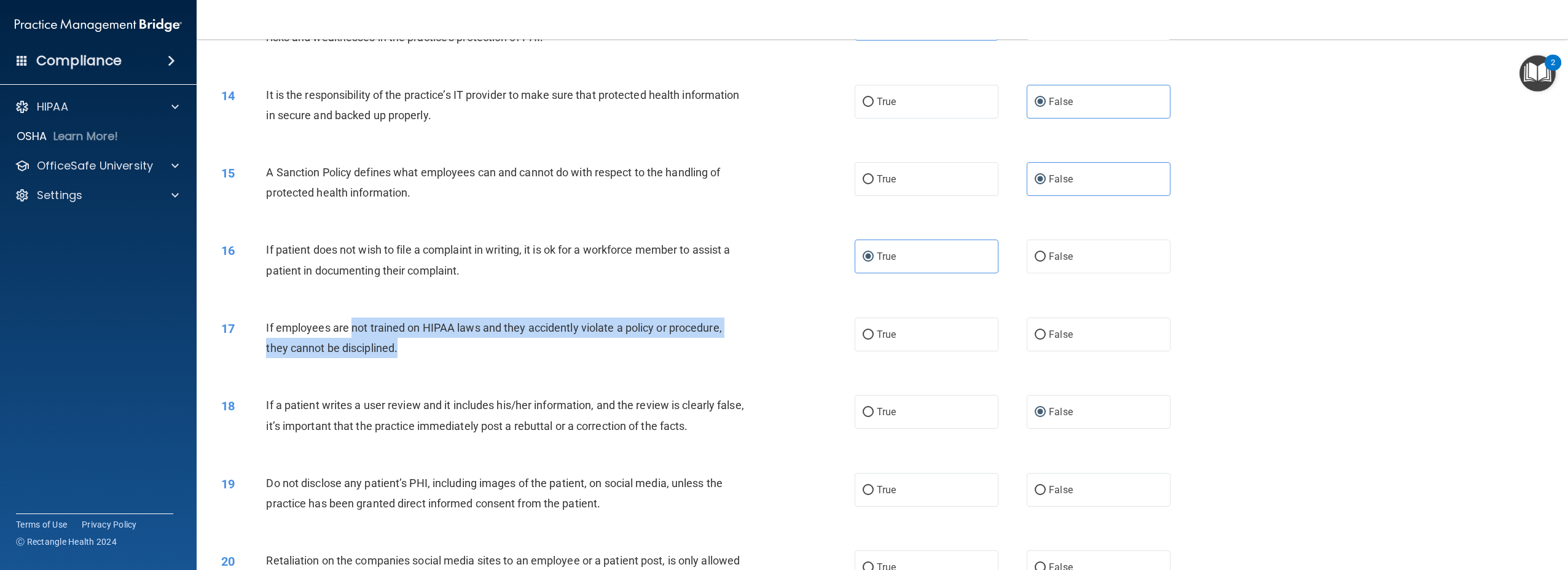 drag, startPoint x: 442, startPoint y: 344, endPoint x: 353, endPoint y: 332, distance: 89.8053 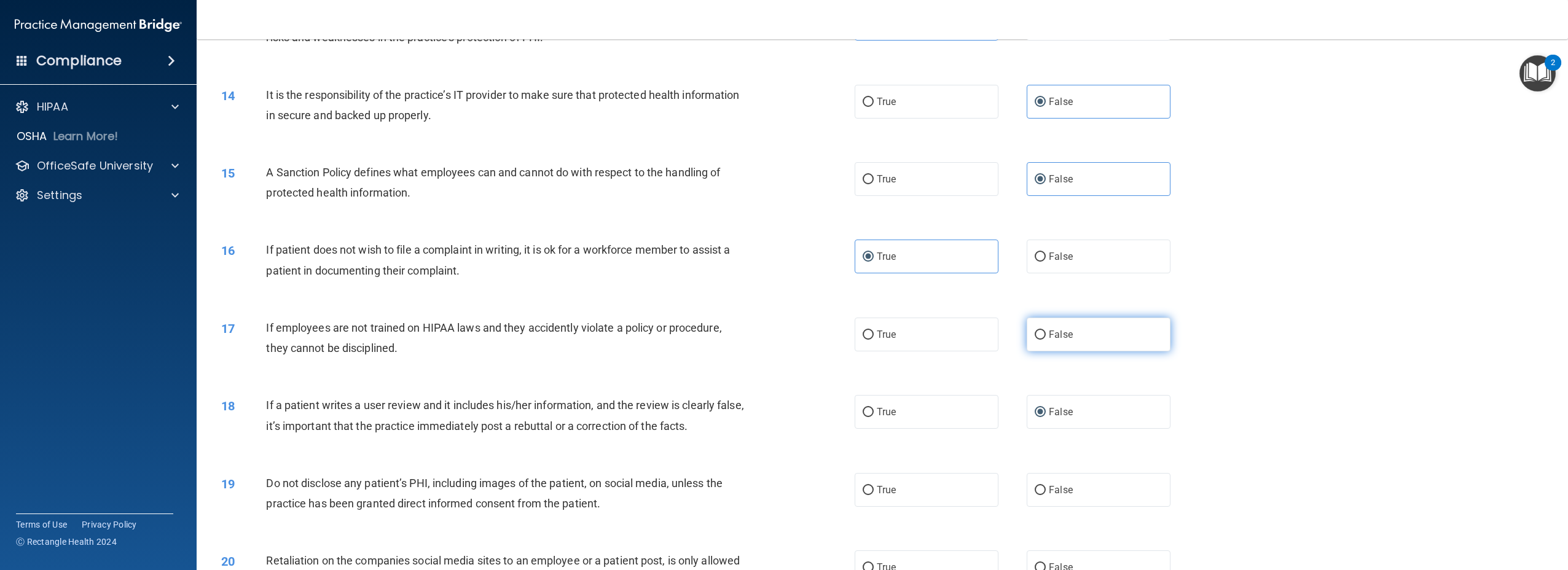 click on "False" at bounding box center (1099, 334) 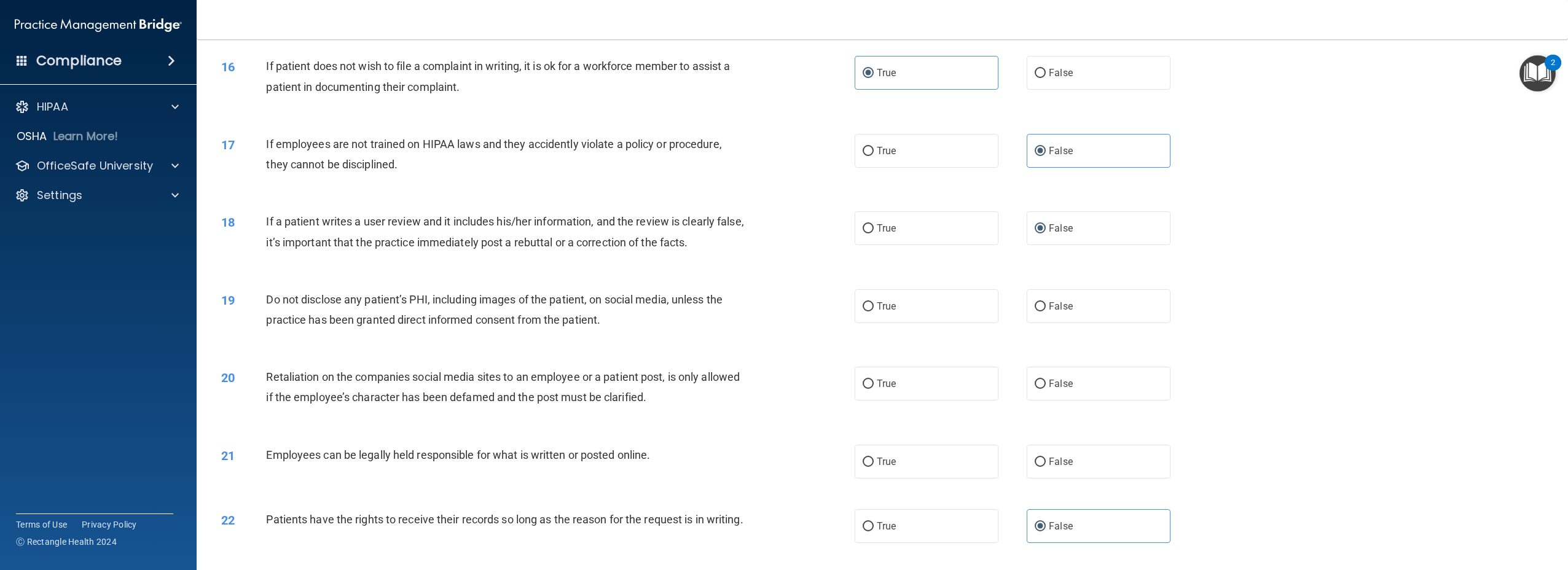 scroll, scrollTop: 1349, scrollLeft: 0, axis: vertical 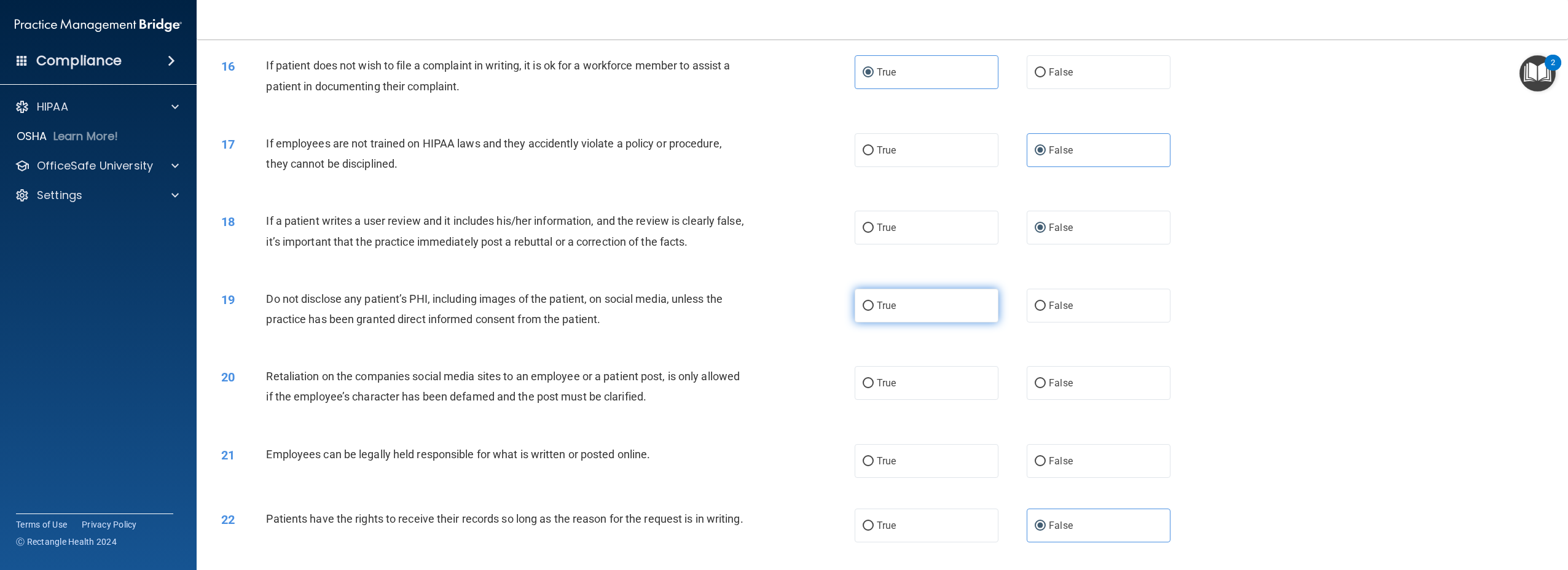 click on "True" at bounding box center [927, 305] 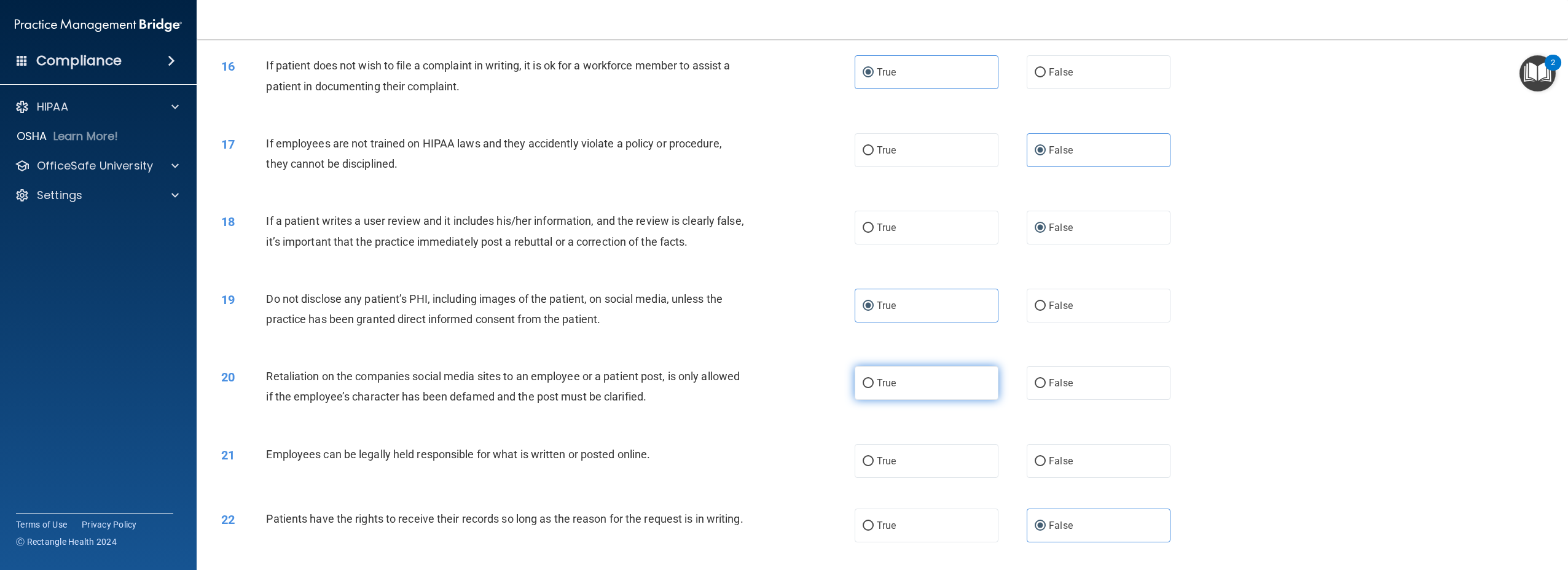 click on "True" at bounding box center [927, 383] 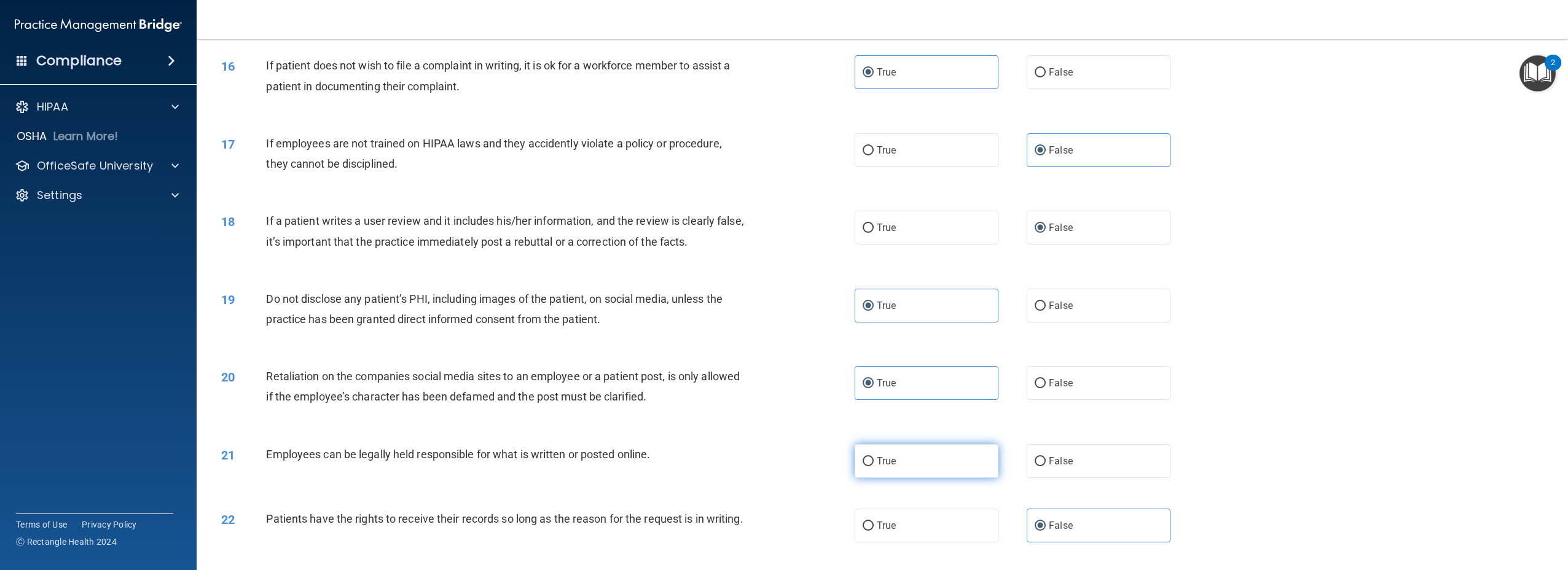 click on "True" at bounding box center [927, 461] 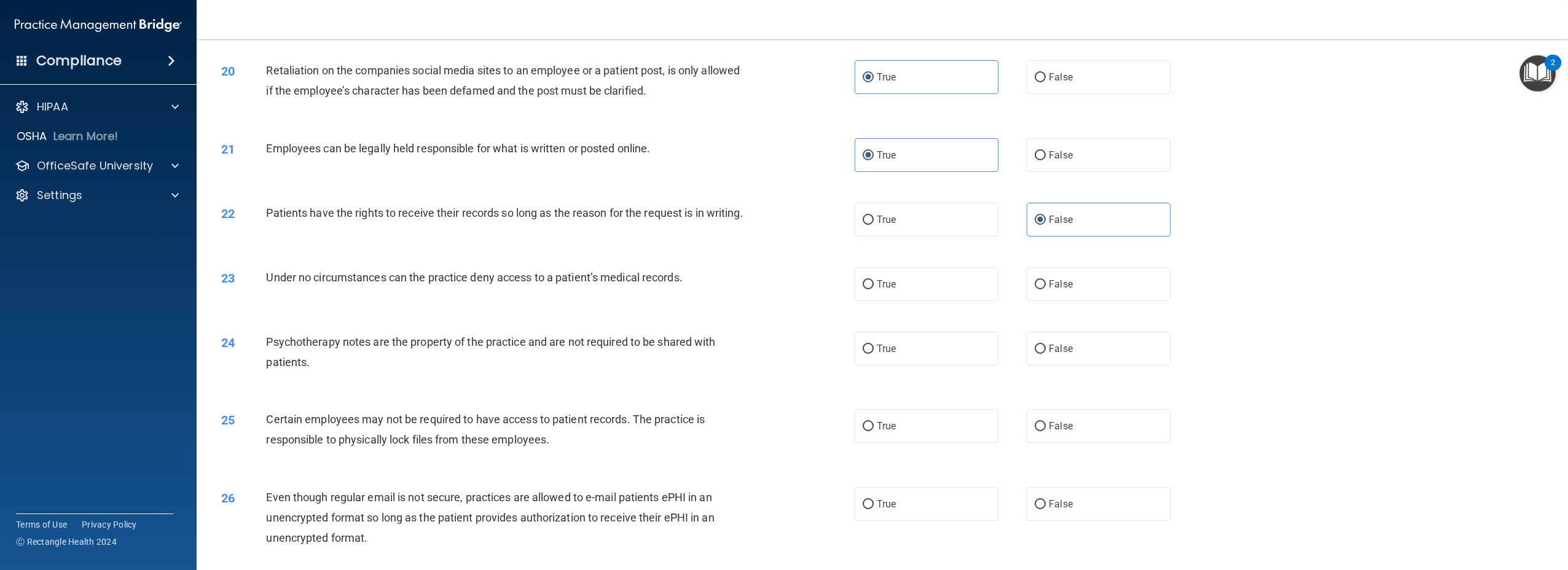 scroll, scrollTop: 1656, scrollLeft: 0, axis: vertical 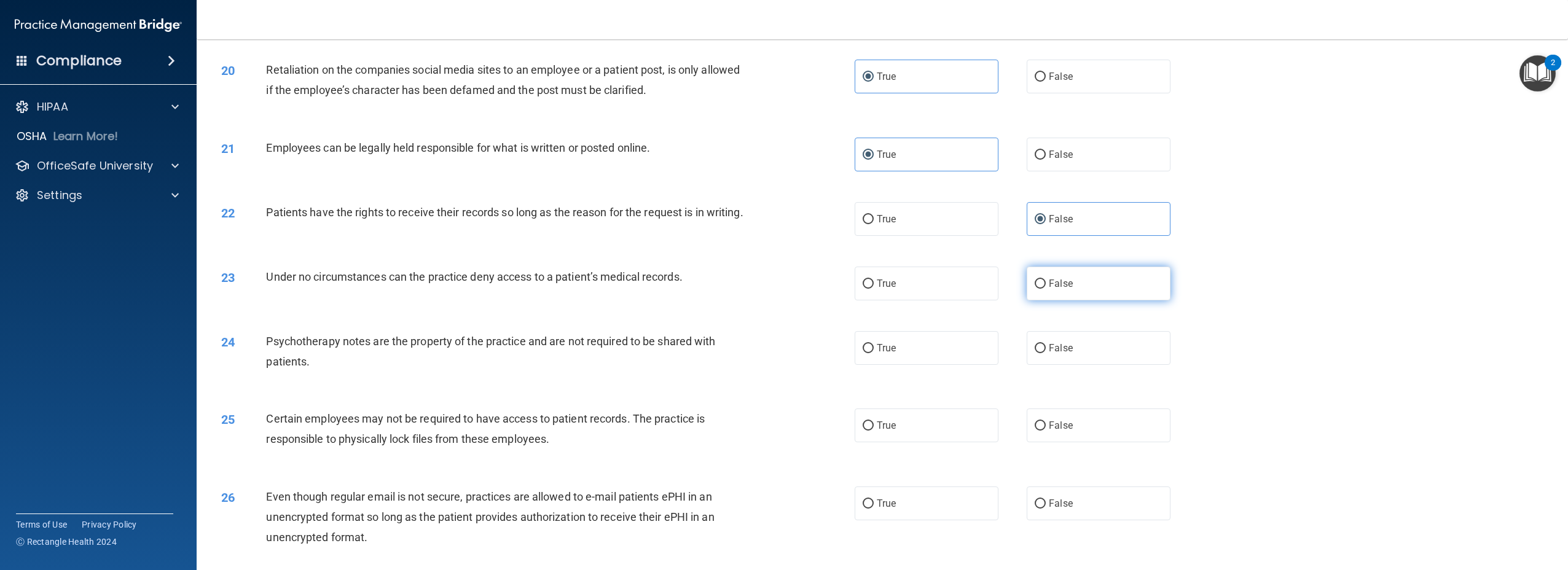 click on "False" at bounding box center (1060, 283) 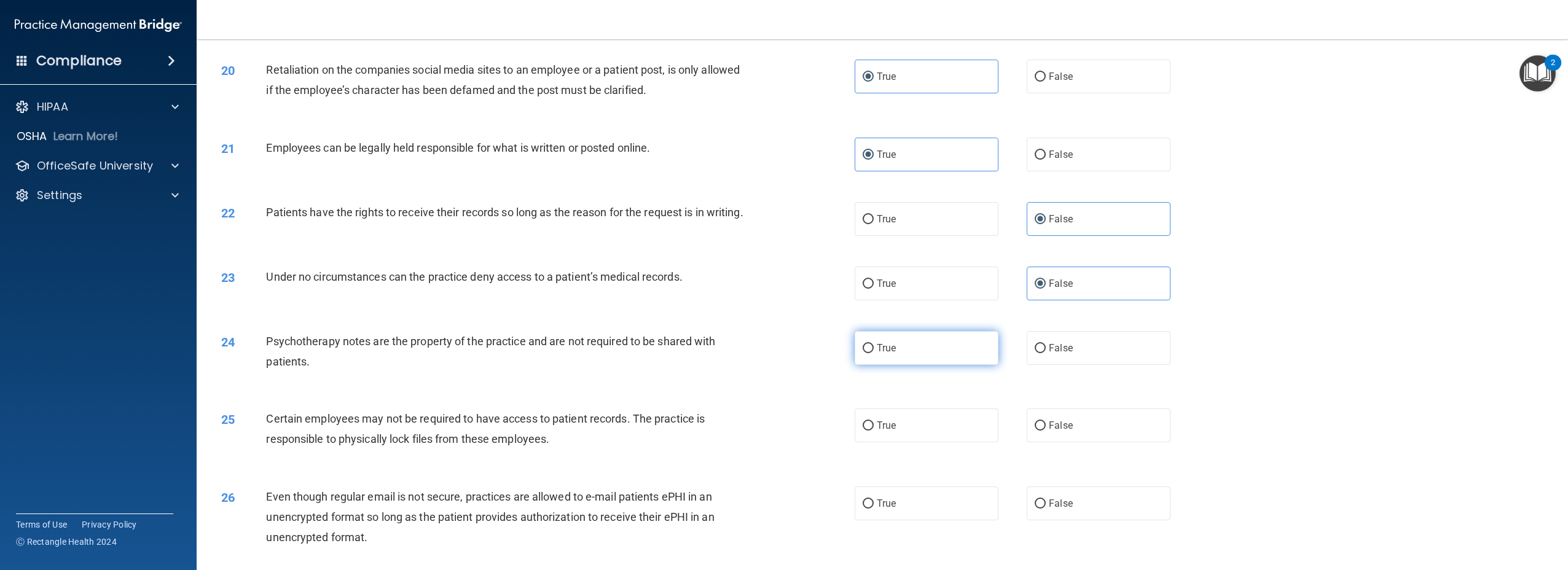 click on "True" at bounding box center (927, 348) 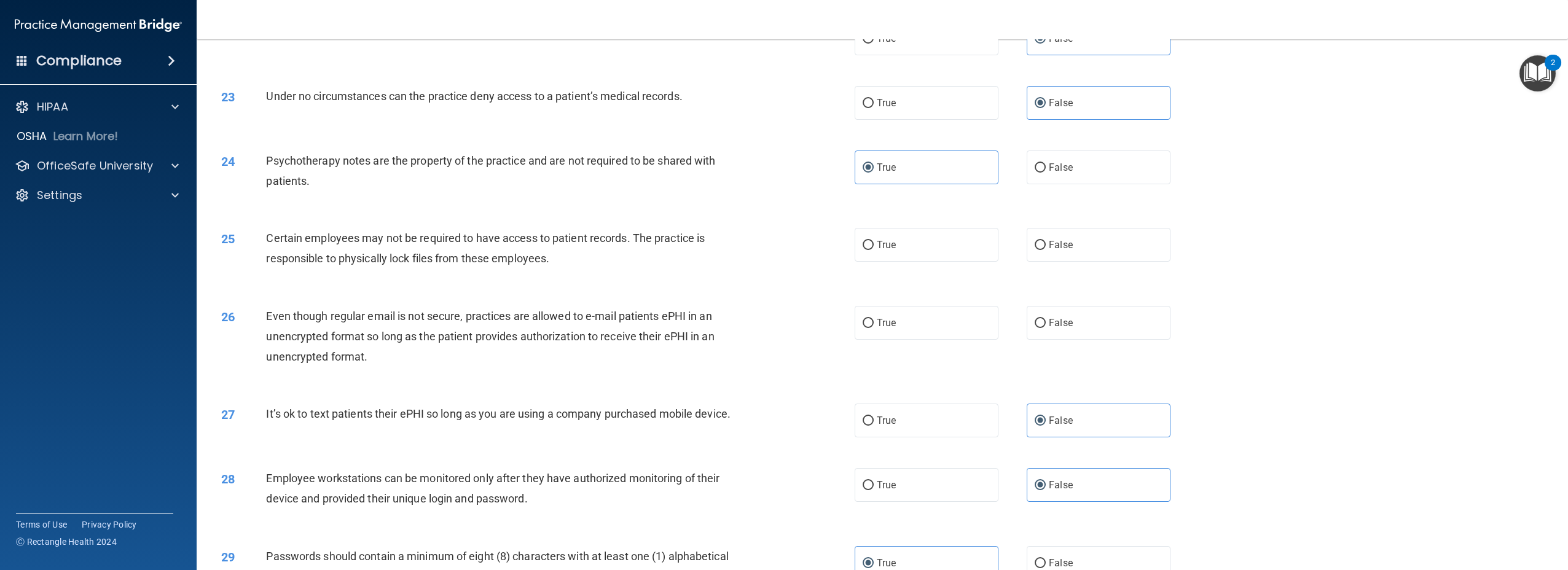click on "25       Certain employees may not be required to have access to patient records.  The practice is responsible to physically lock files from these employees.                  True           False" at bounding box center (882, 251) 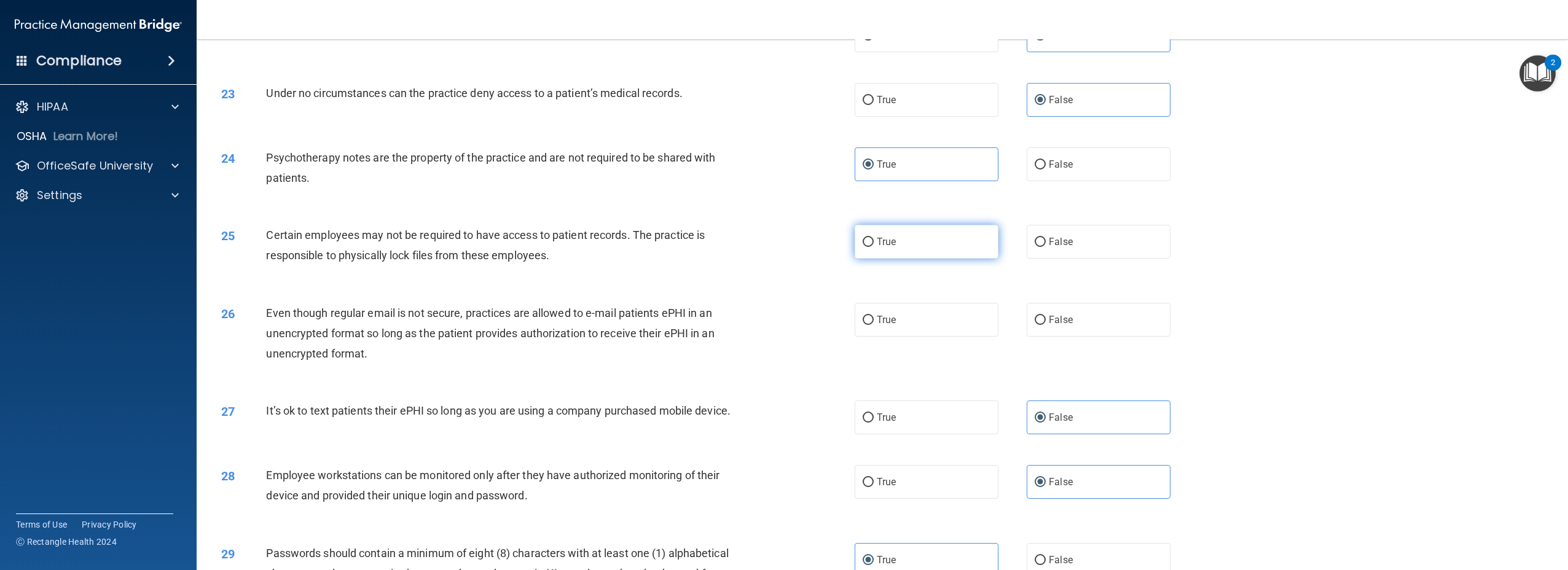 scroll, scrollTop: 1840, scrollLeft: 0, axis: vertical 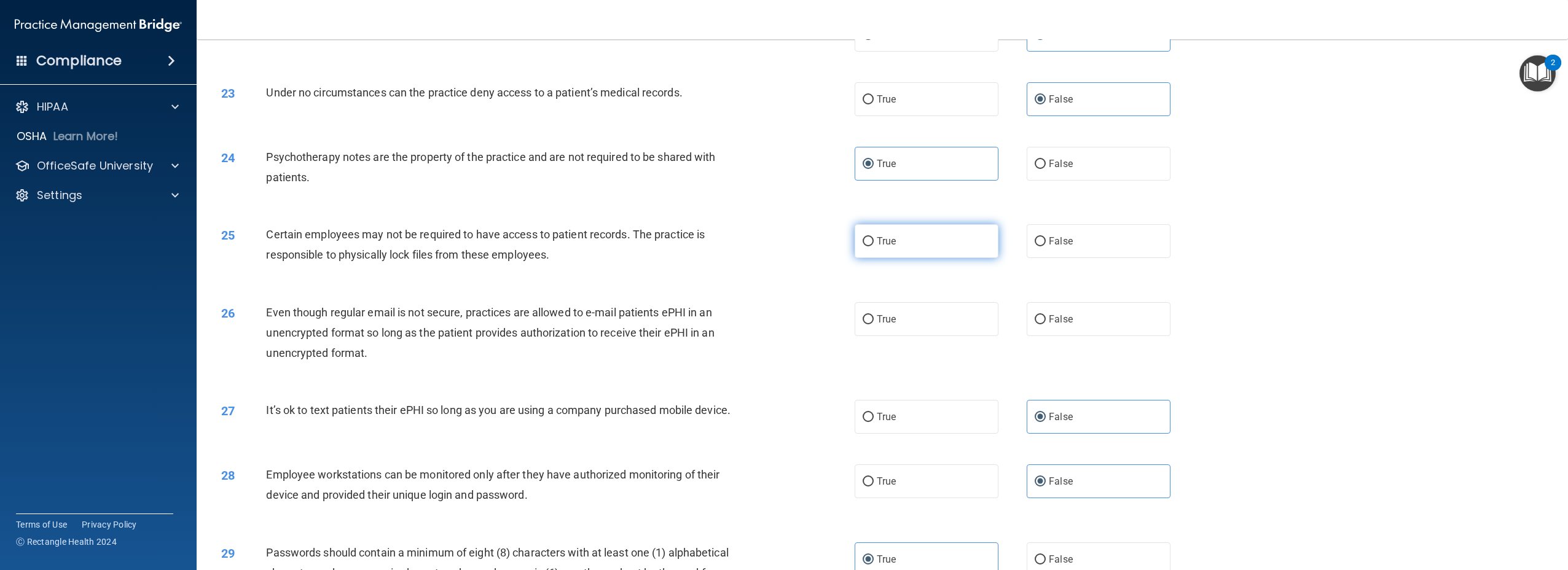 click on "True" at bounding box center [927, 241] 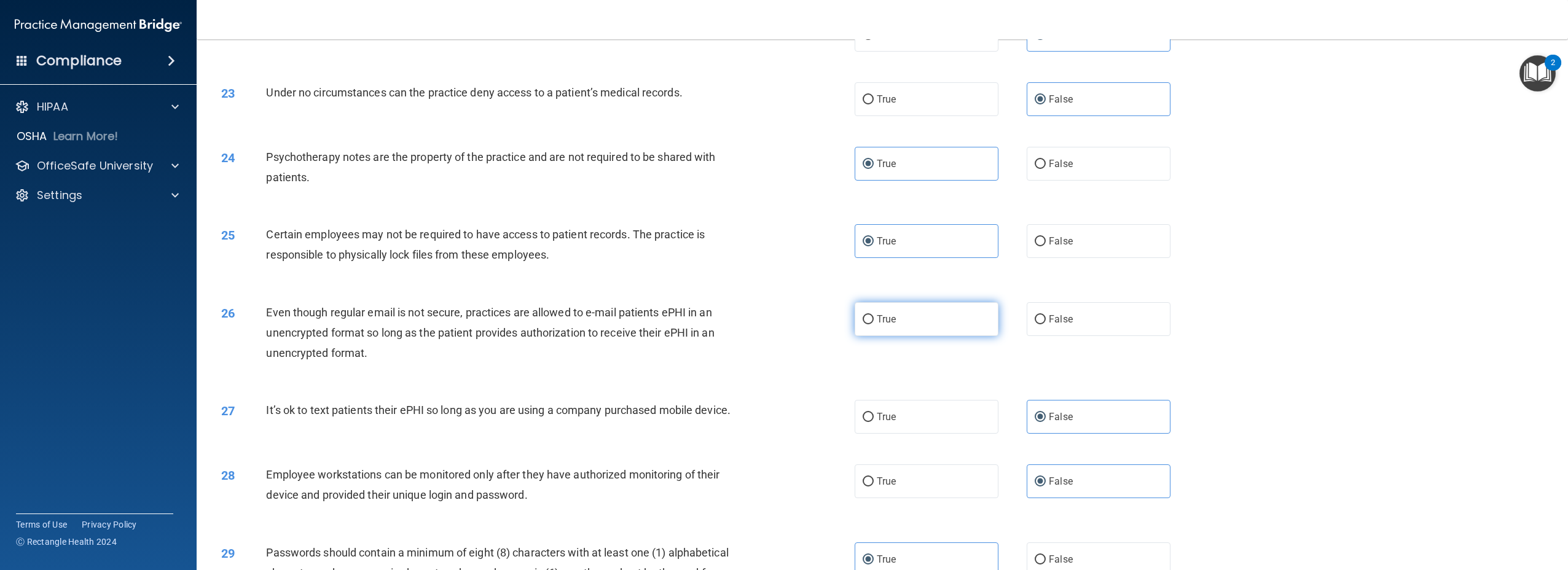 click on "True" at bounding box center [927, 319] 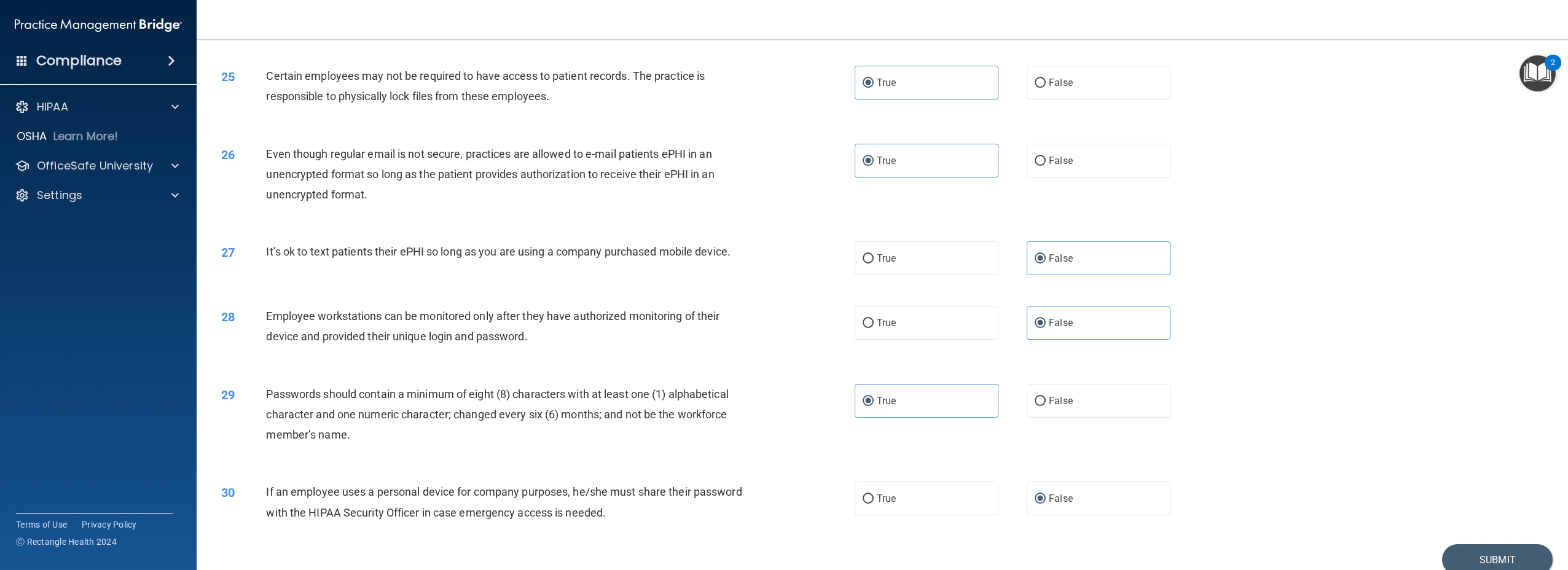 scroll, scrollTop: 2066, scrollLeft: 0, axis: vertical 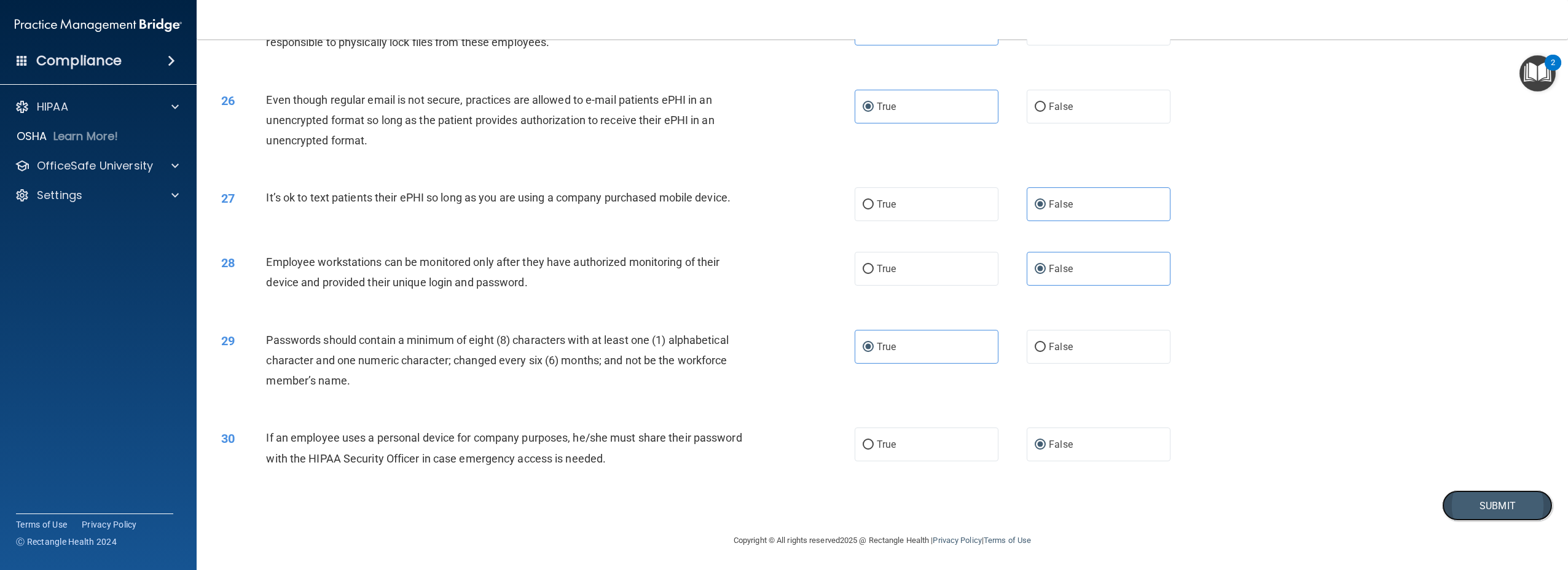 click on "Submit" at bounding box center [1497, 506] 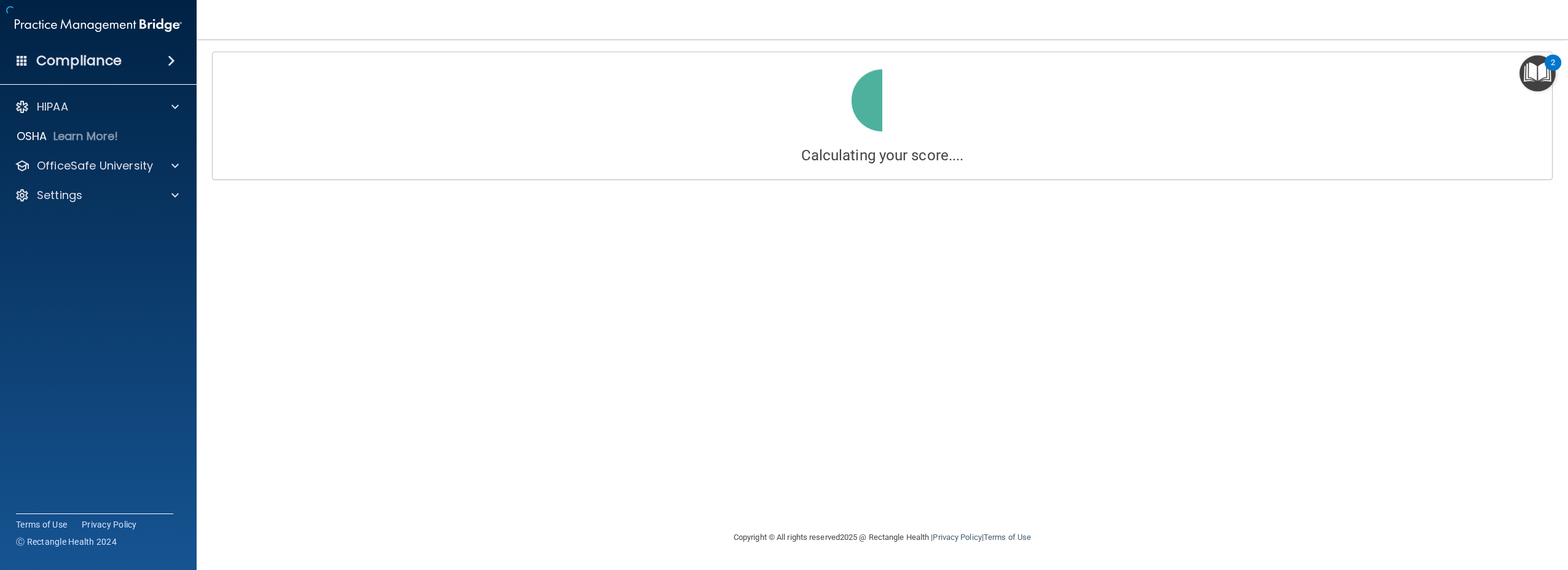 scroll, scrollTop: 0, scrollLeft: 0, axis: both 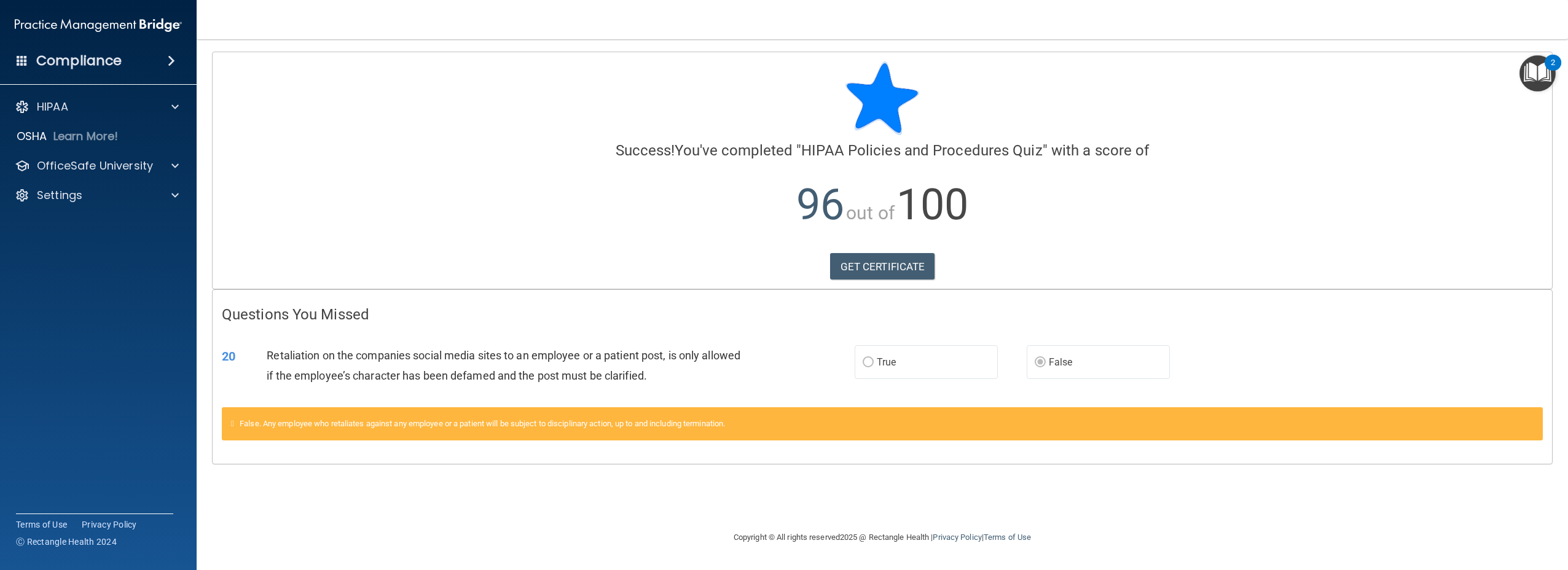 click on "20       Retaliation on the companies social media sites to an employee or a patient post, is only allowed if the employee’s character has been defamed and the post must be clarified." at bounding box center (538, 369) 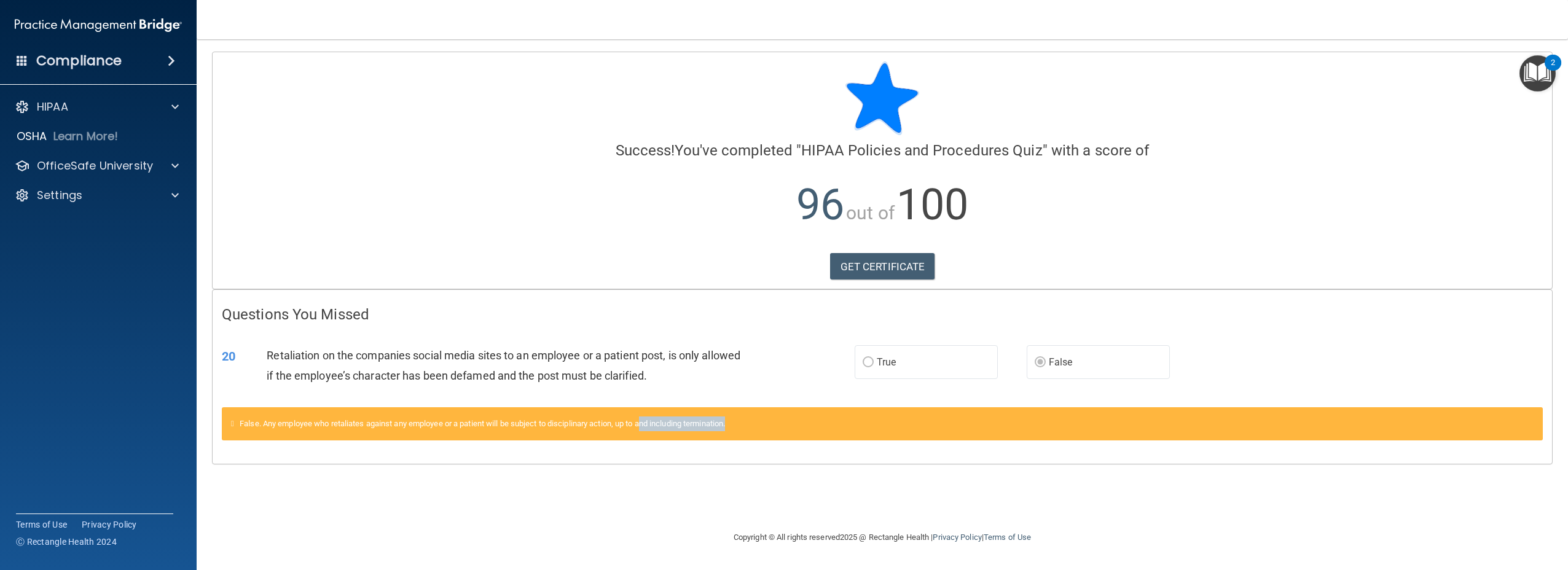drag, startPoint x: 769, startPoint y: 419, endPoint x: 651, endPoint y: 414, distance: 118.1059 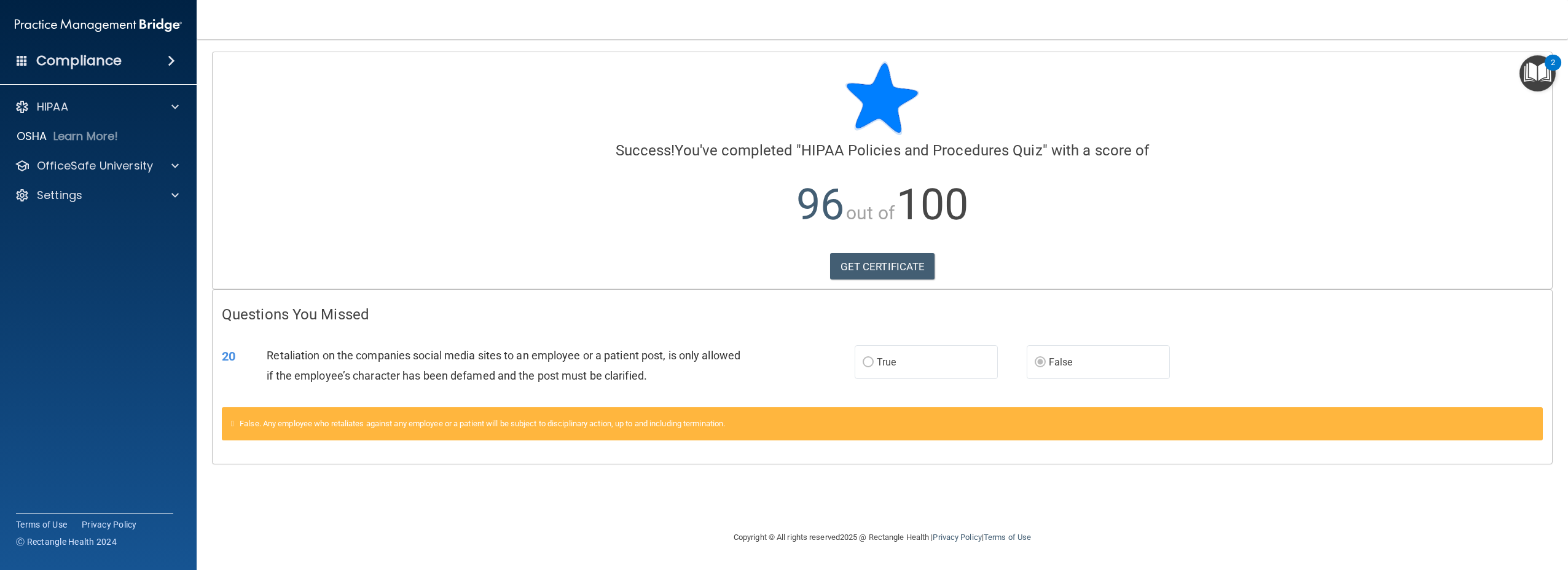 drag, startPoint x: 651, startPoint y: 414, endPoint x: 423, endPoint y: 416, distance: 228.0088 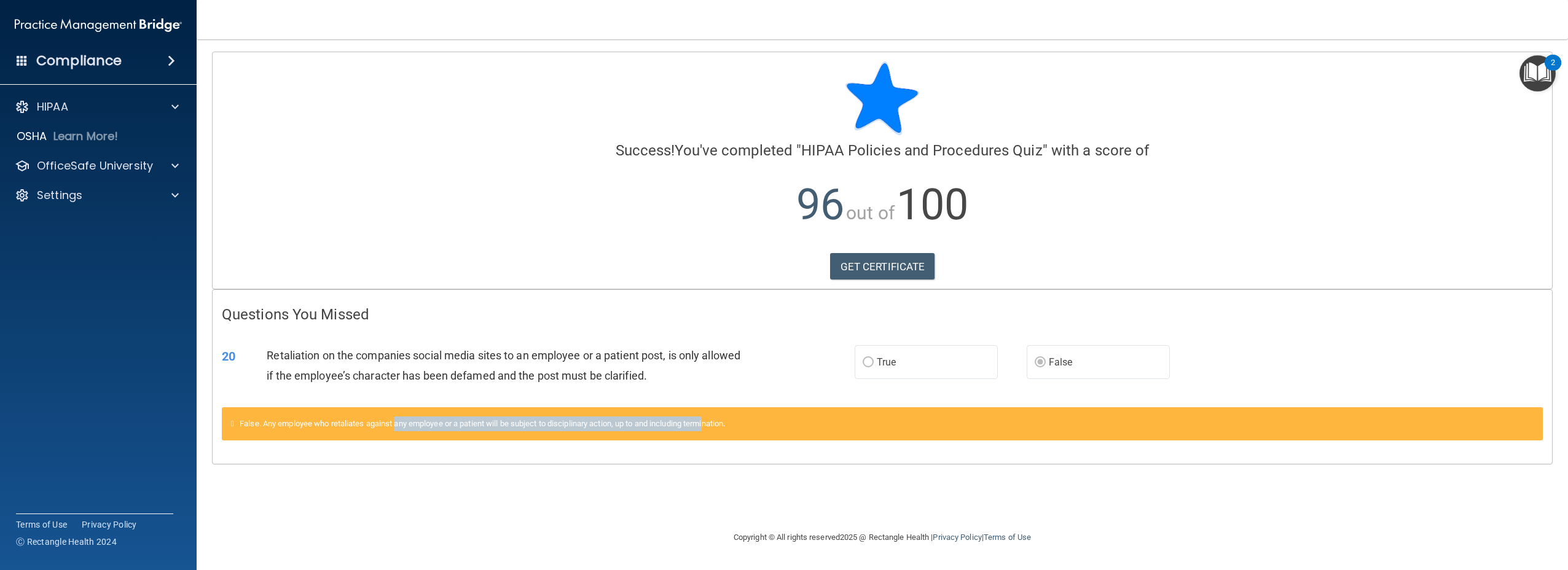 drag, startPoint x: 401, startPoint y: 418, endPoint x: 716, endPoint y: 438, distance: 315.6343 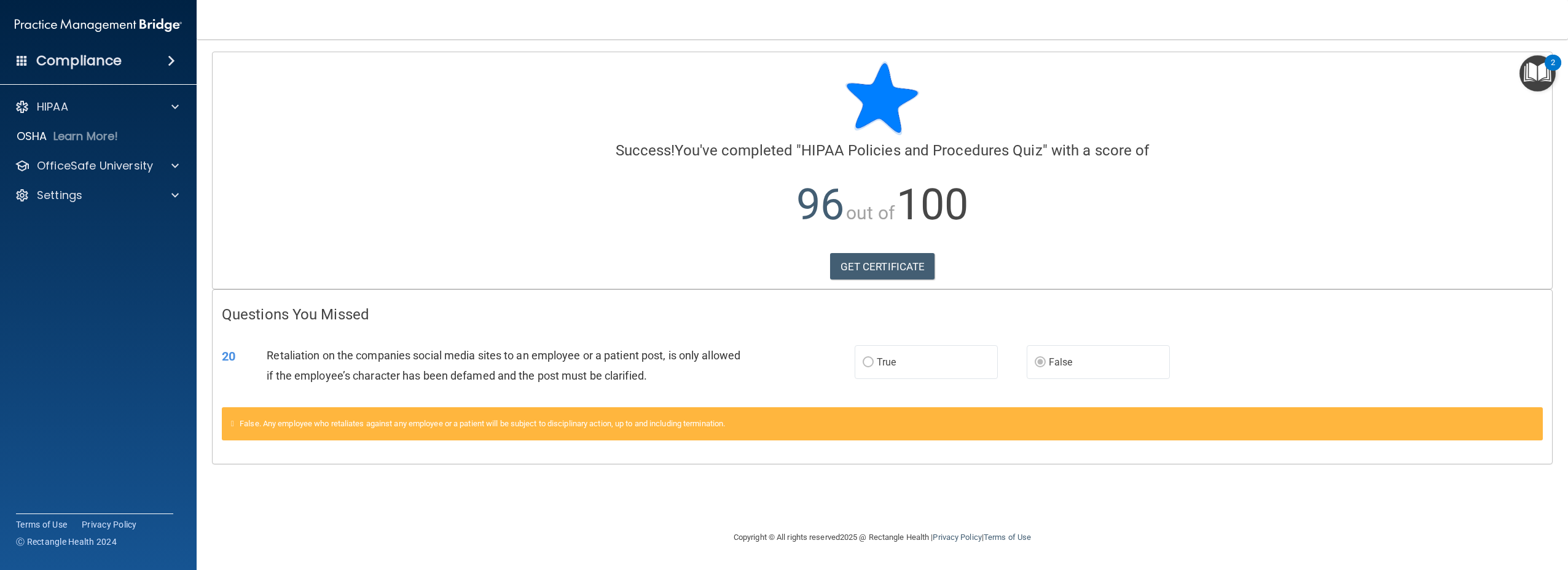drag, startPoint x: 716, startPoint y: 438, endPoint x: 750, endPoint y: 429, distance: 35.171011 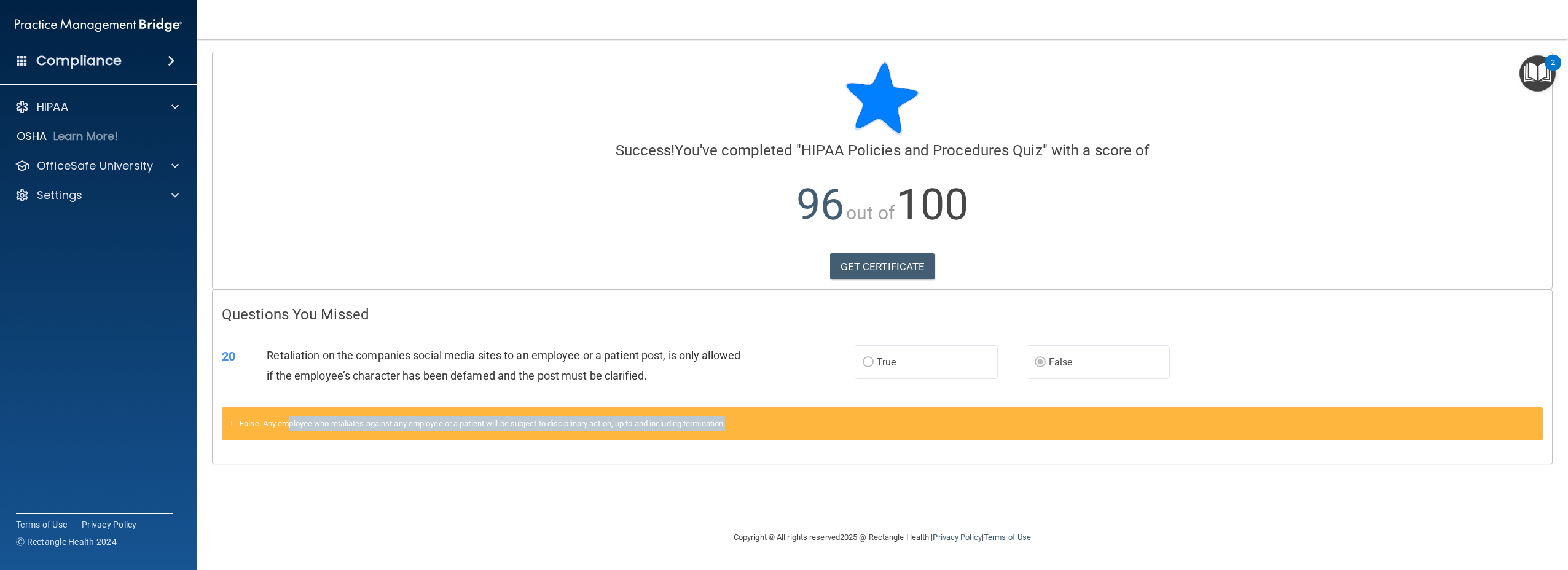 drag, startPoint x: 750, startPoint y: 429, endPoint x: 291, endPoint y: 407, distance: 459.52693 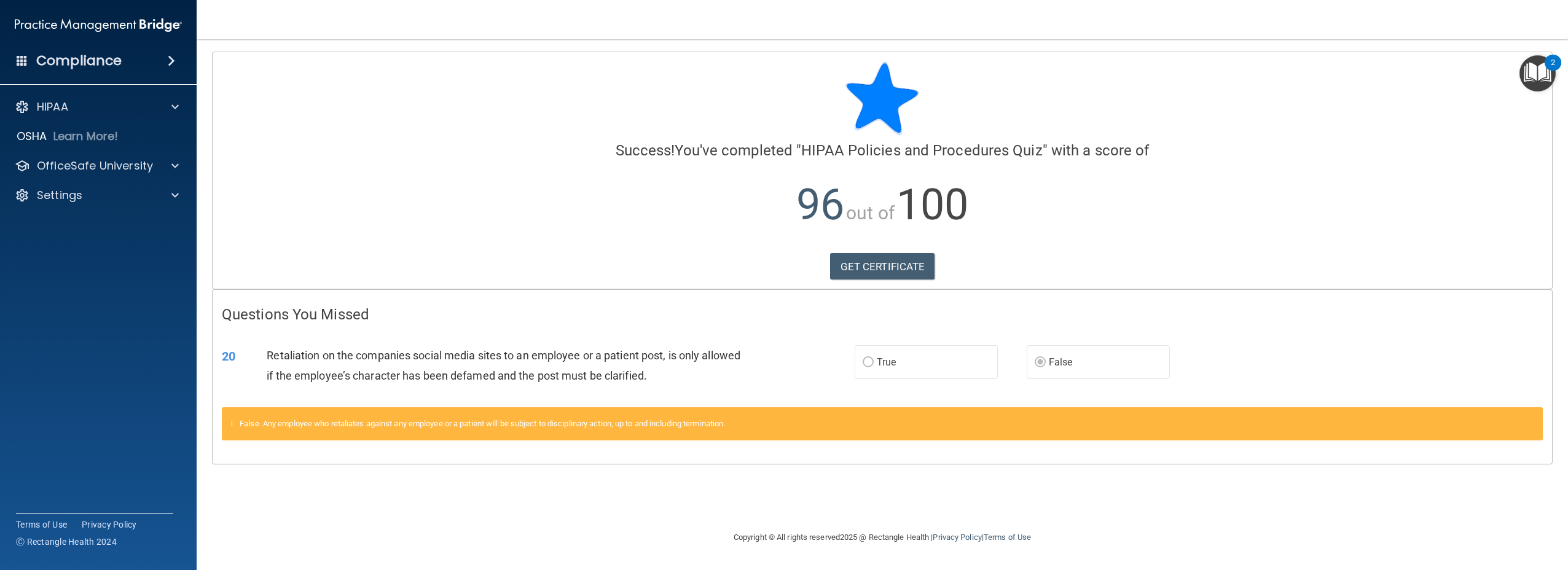 click on "Retaliation on the companies social media sites to an employee or a patient post, is only allowed if the employee’s character has been defamed and the post must be clarified." at bounding box center (503, 365) 